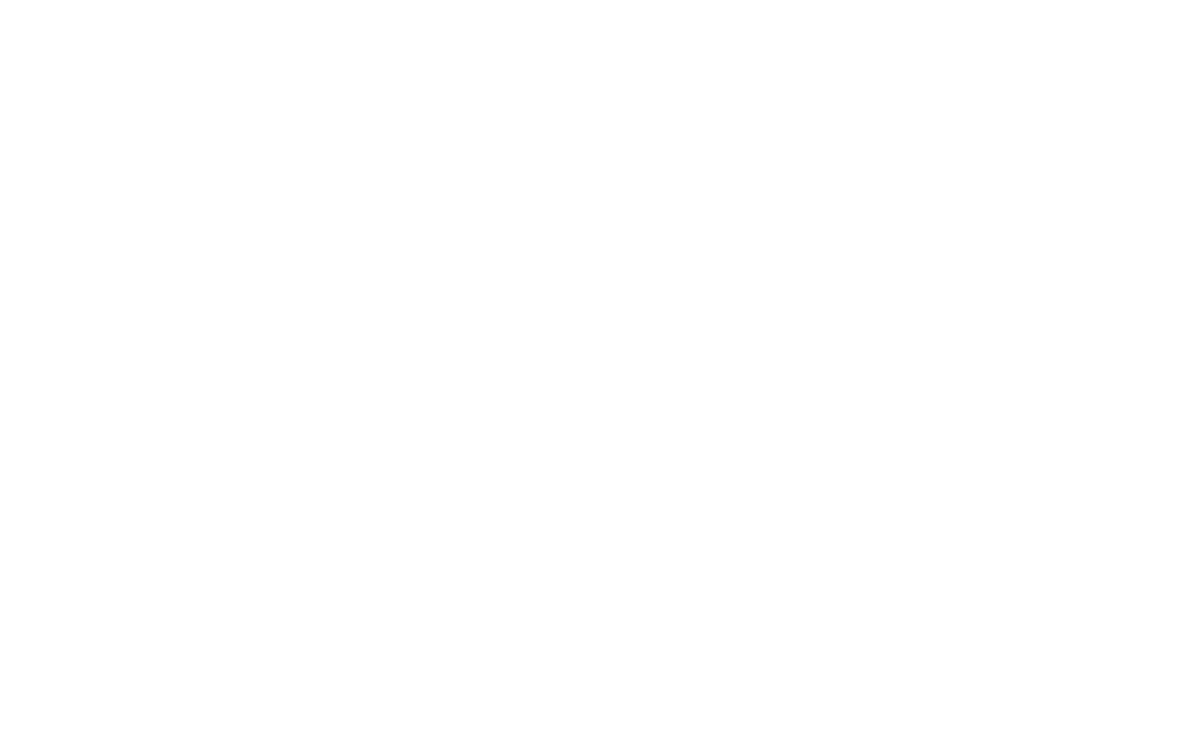 scroll, scrollTop: 0, scrollLeft: 0, axis: both 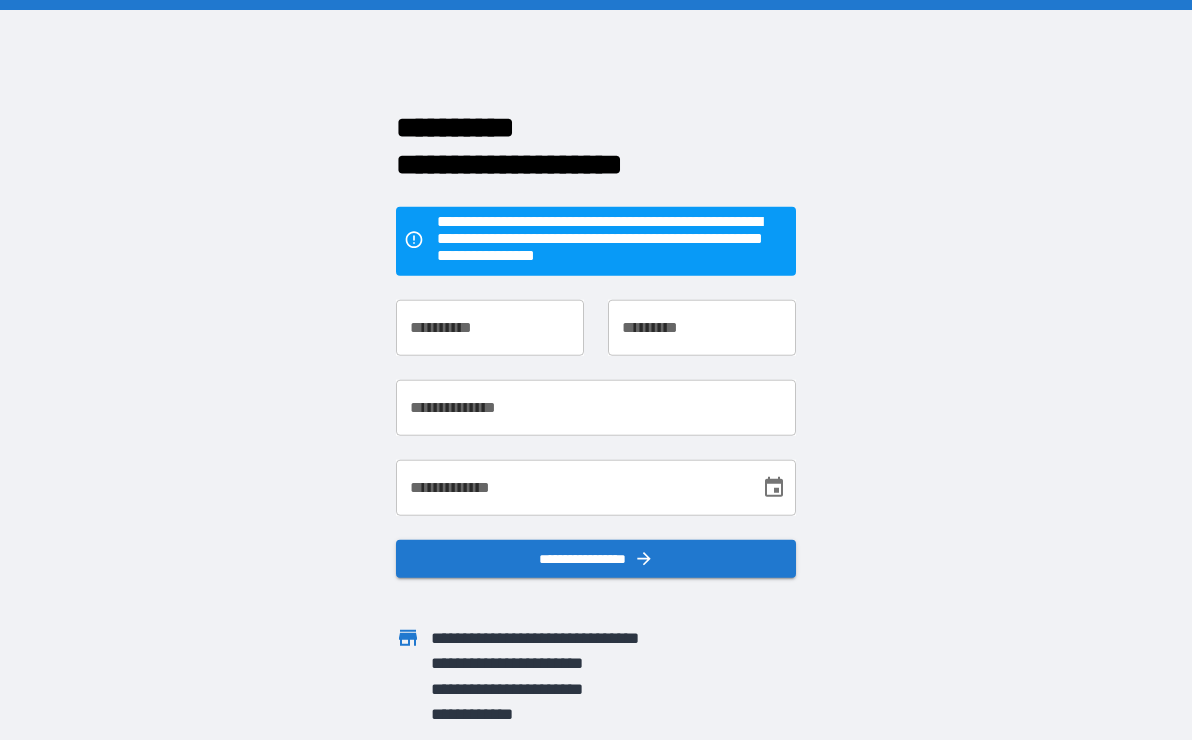 click on "**********" at bounding box center (490, 328) 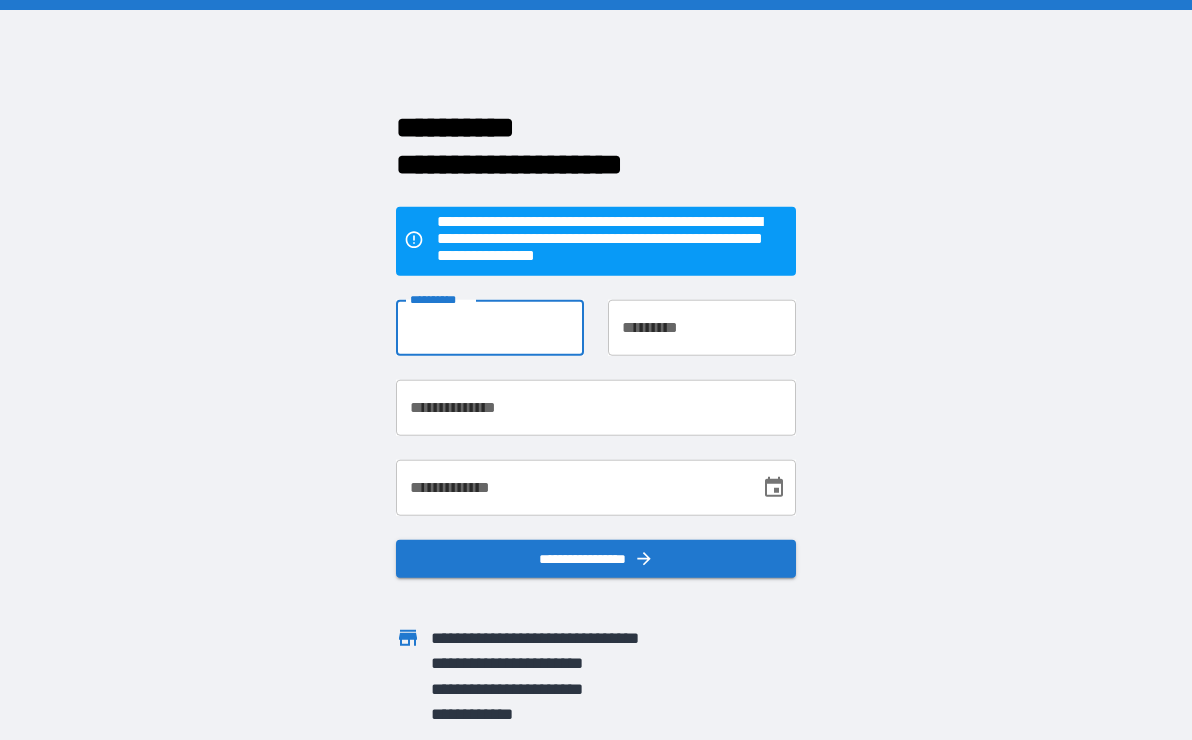 type on "*********" 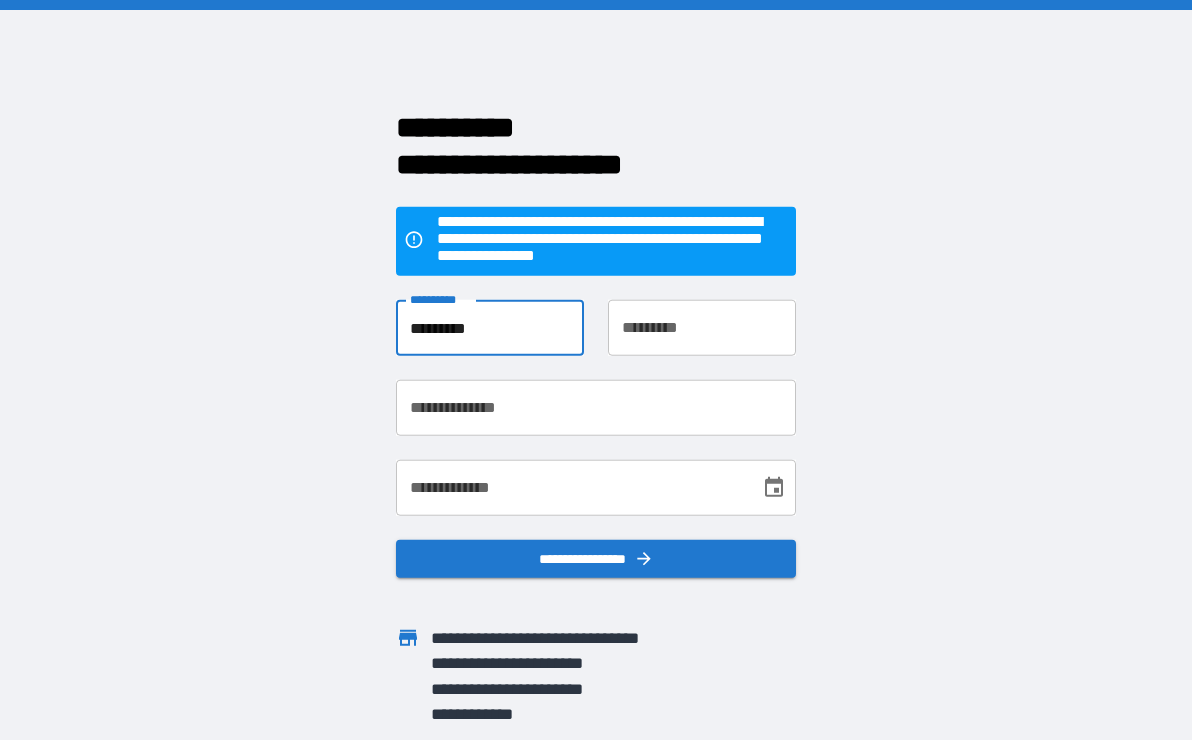 type on "******" 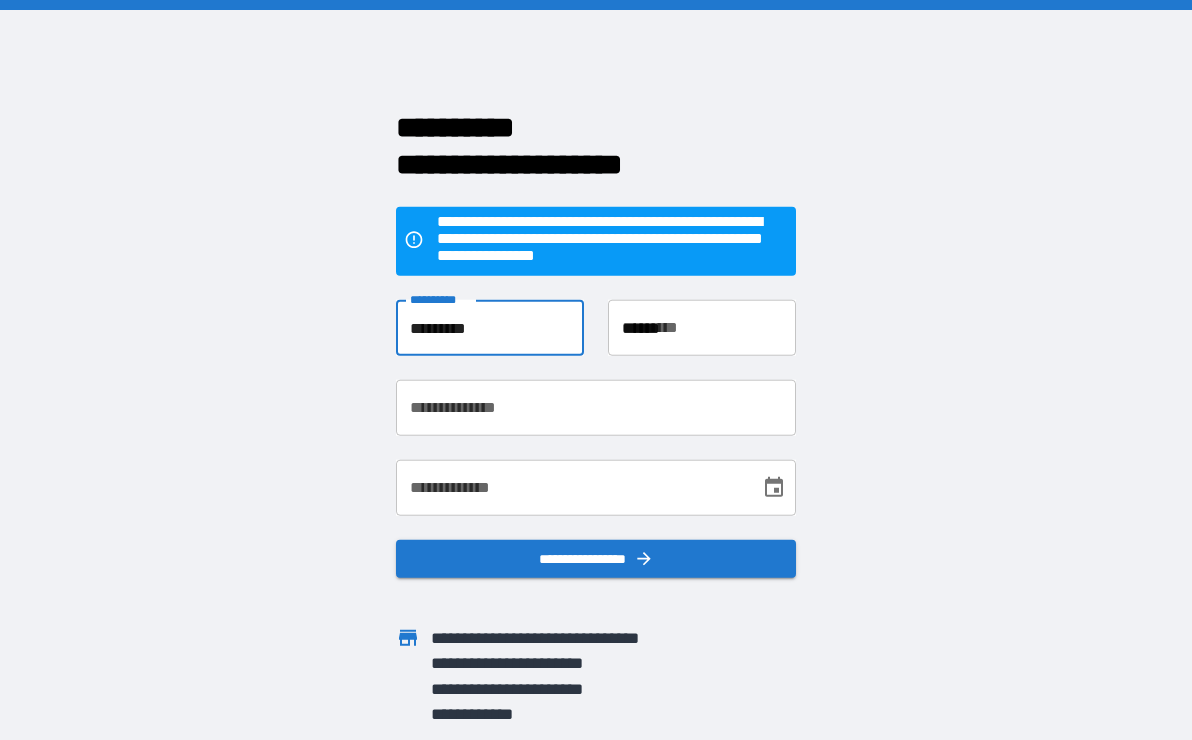 type on "**********" 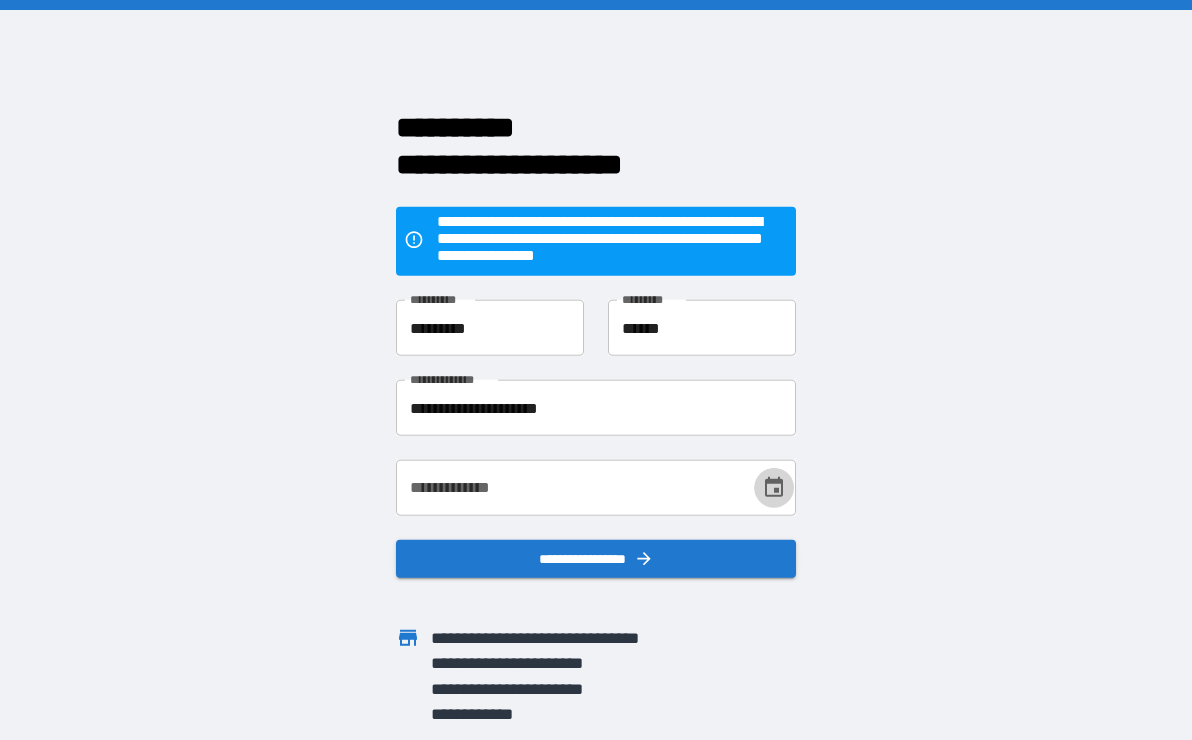 click 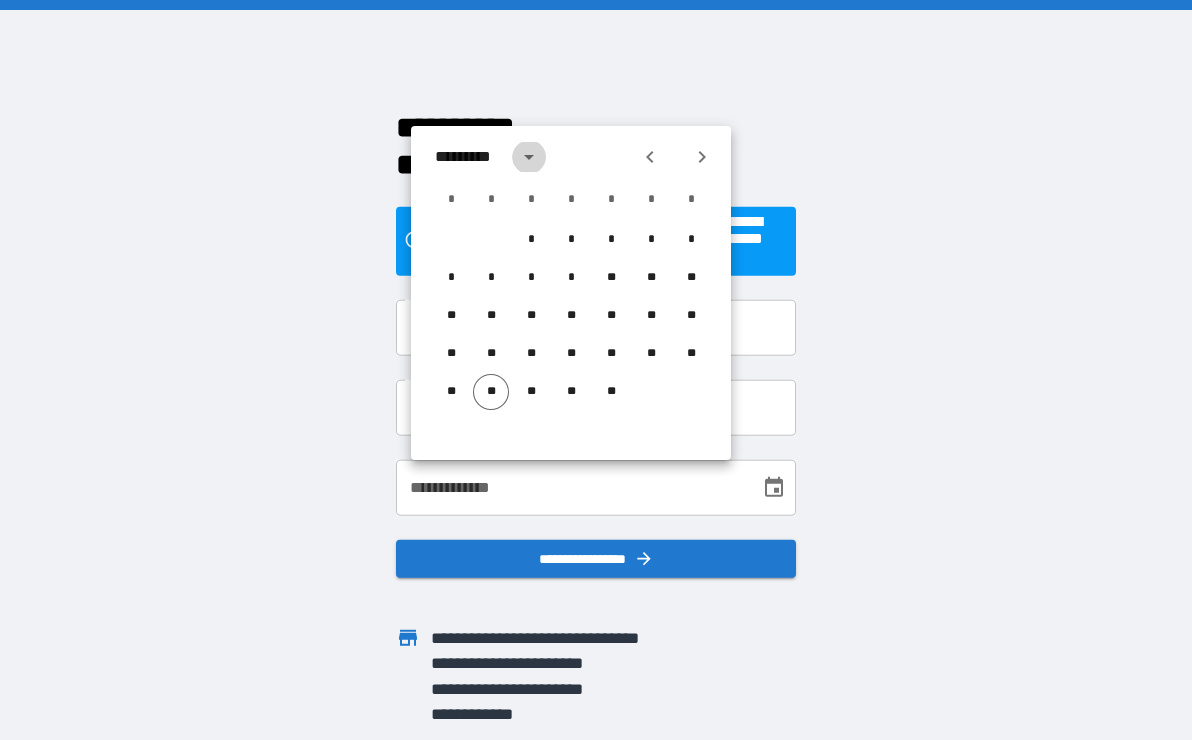click 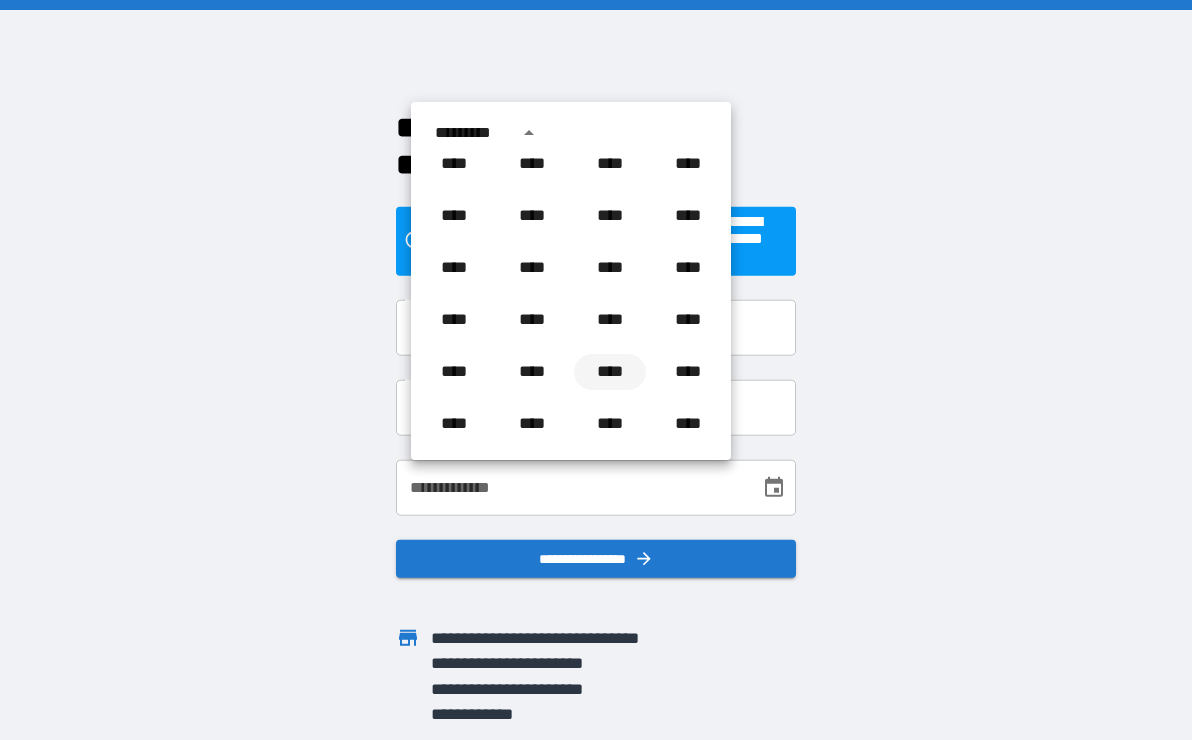 scroll, scrollTop: 686, scrollLeft: 0, axis: vertical 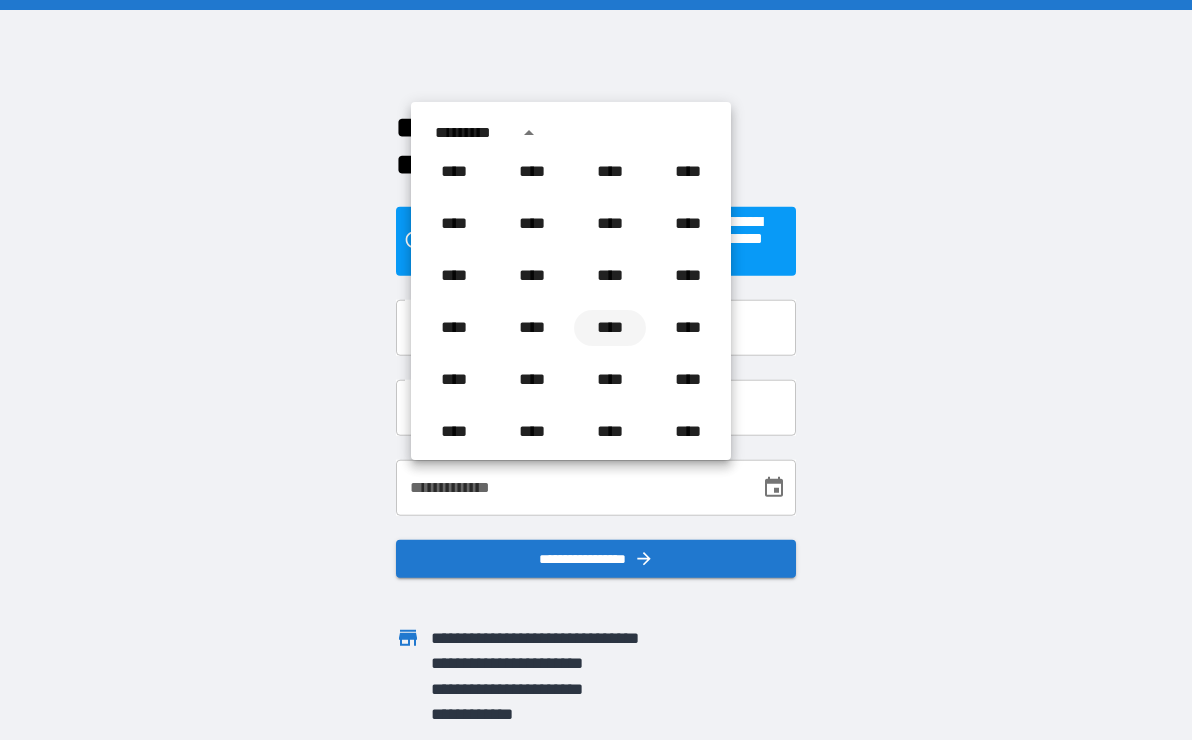 click on "****" at bounding box center (610, 328) 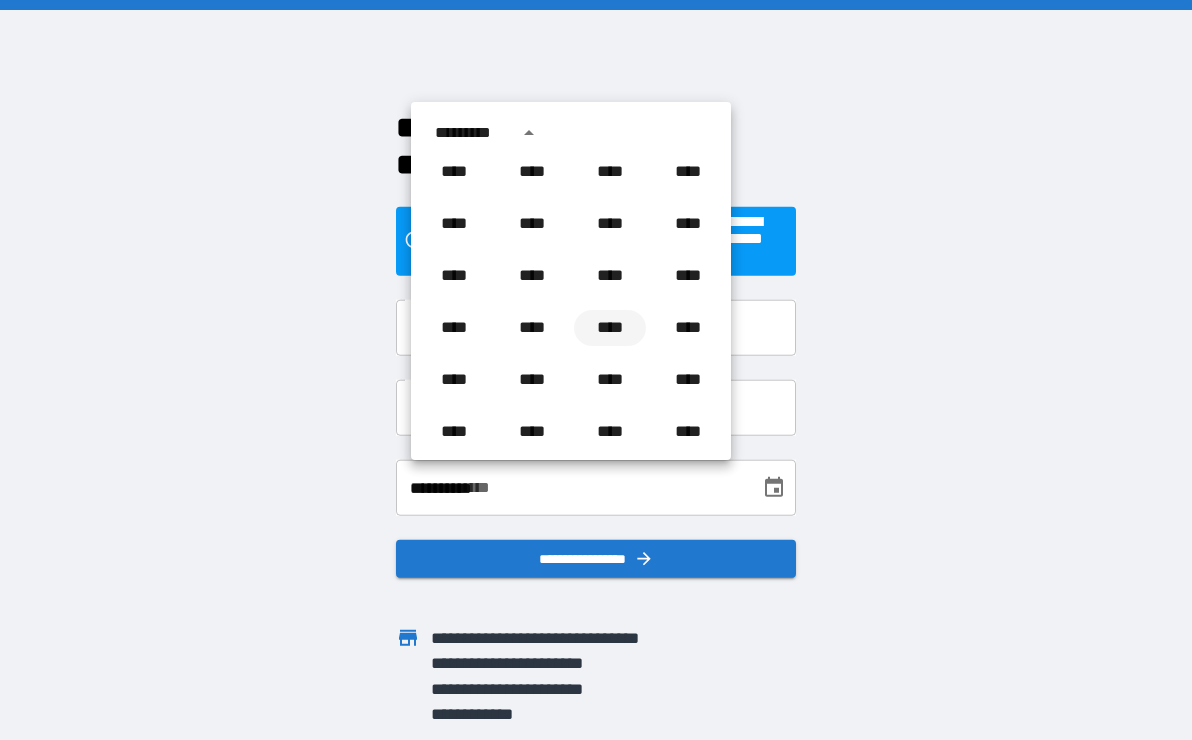 scroll, scrollTop: 0, scrollLeft: 0, axis: both 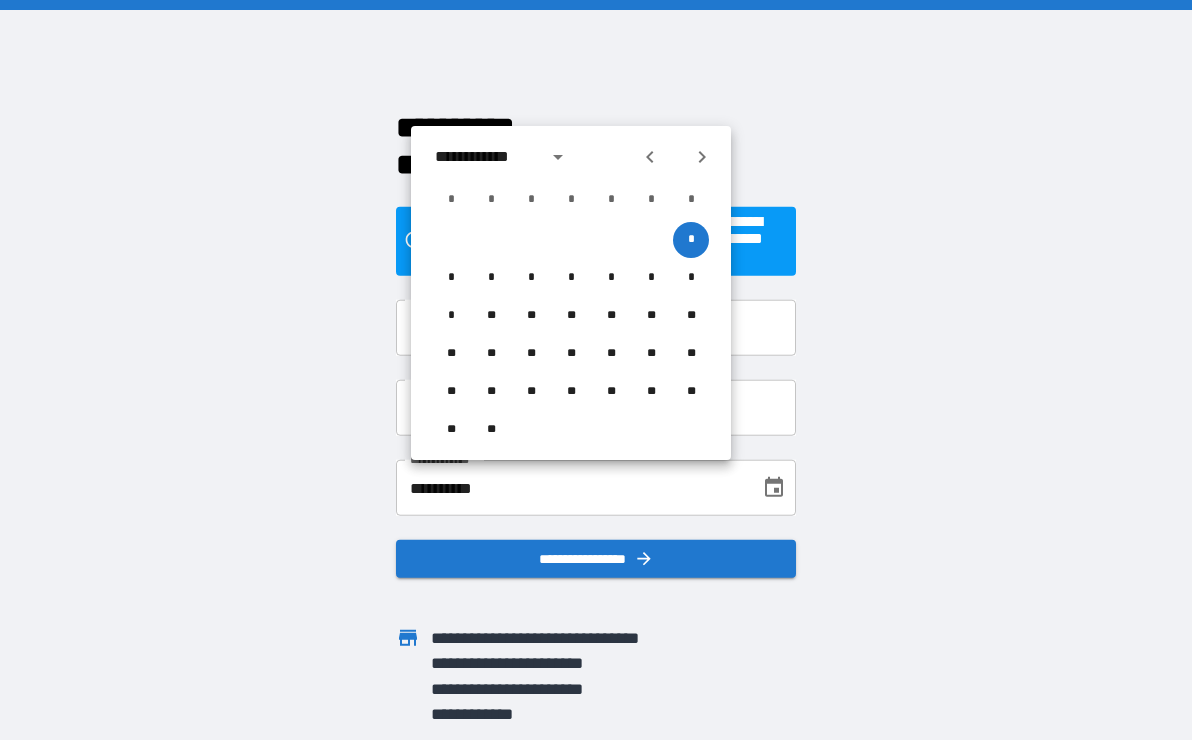 click 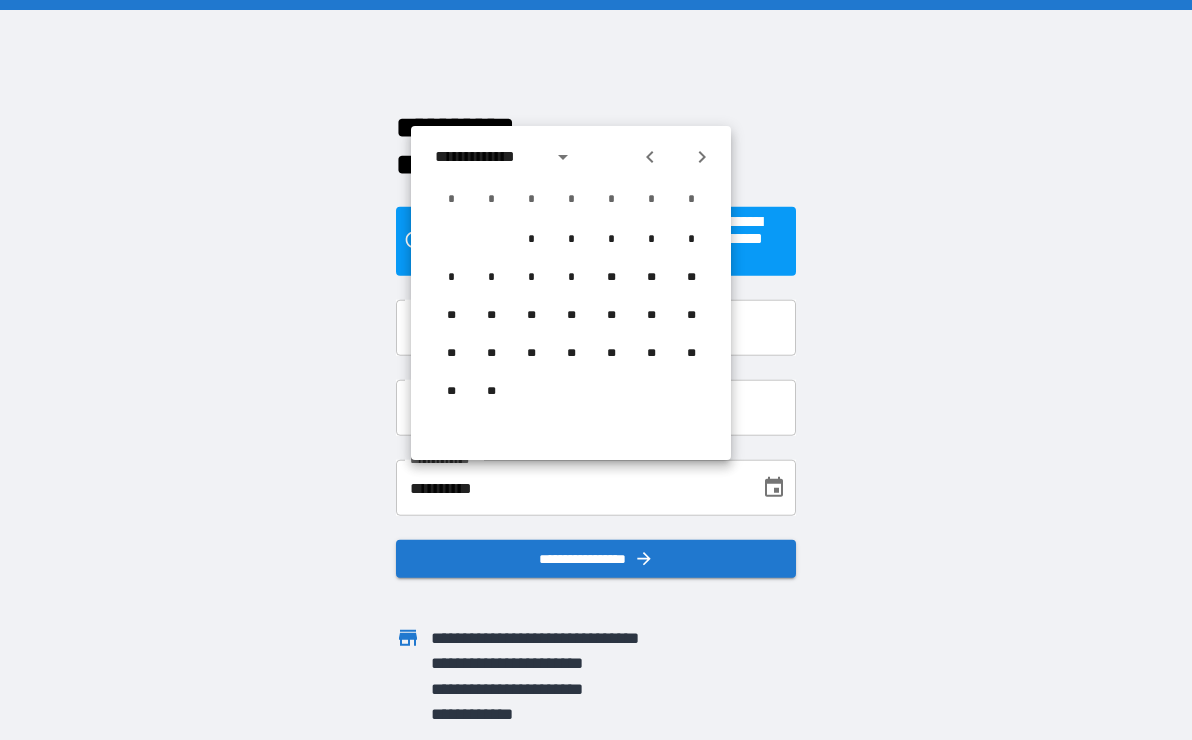 click 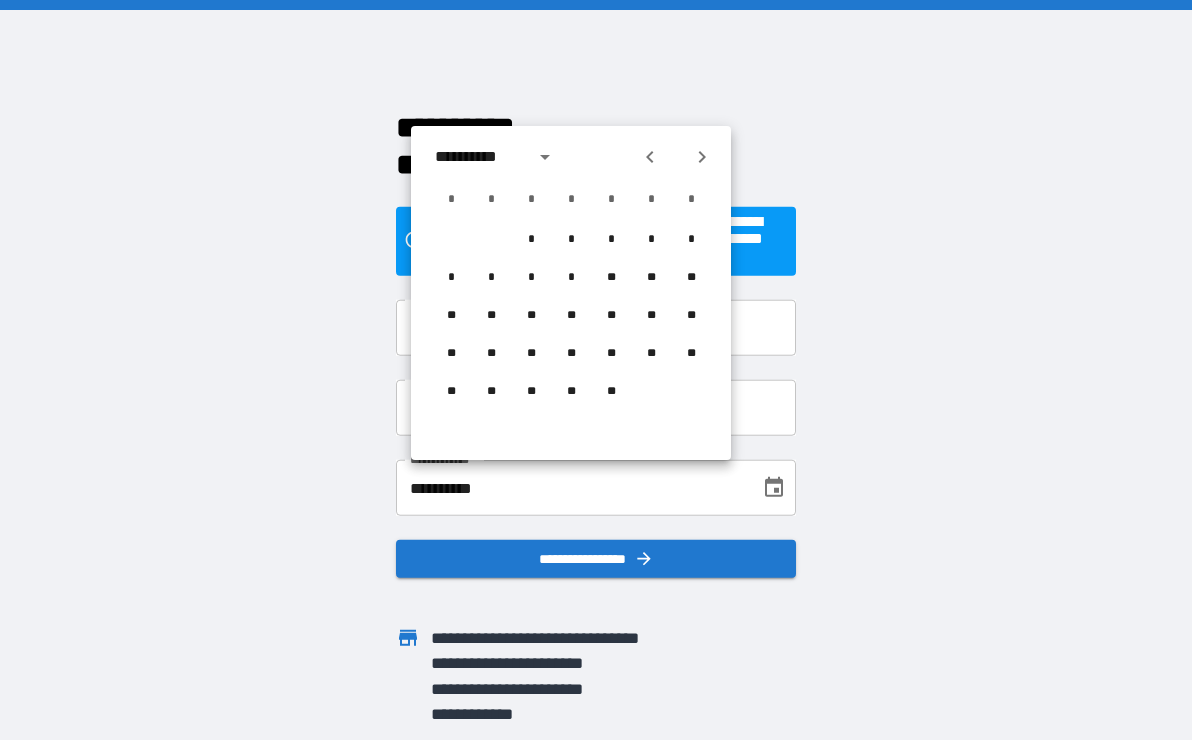click 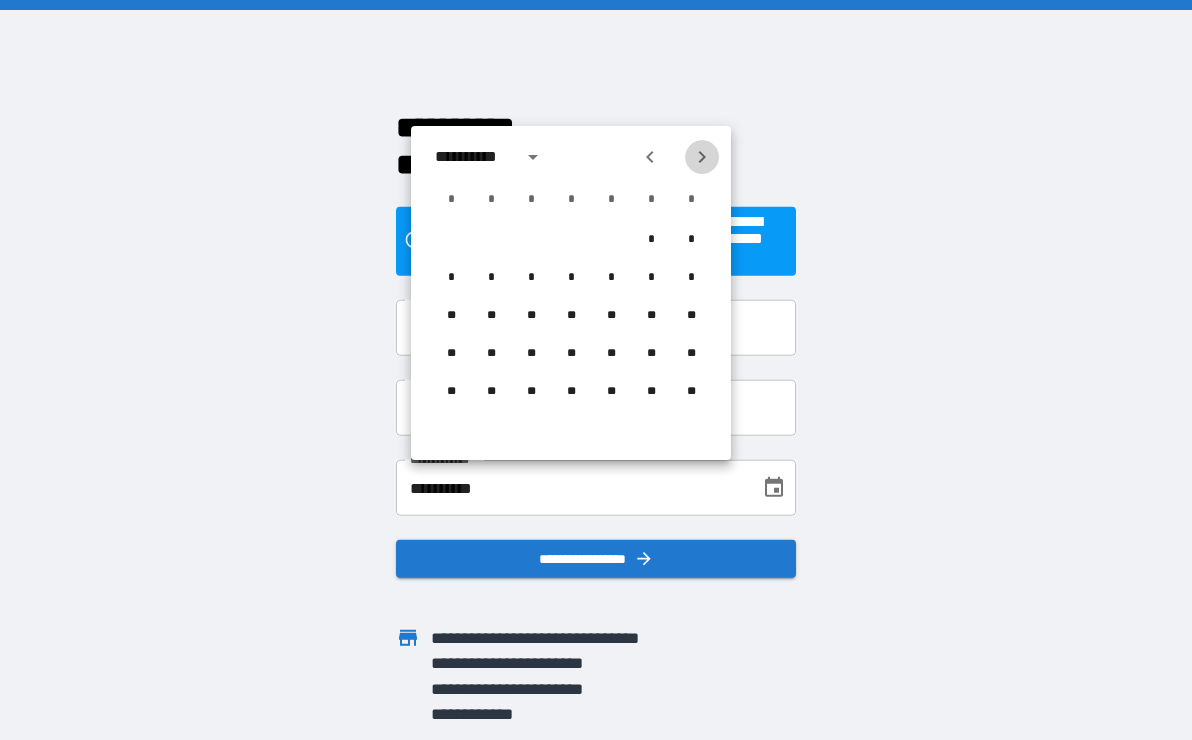 click 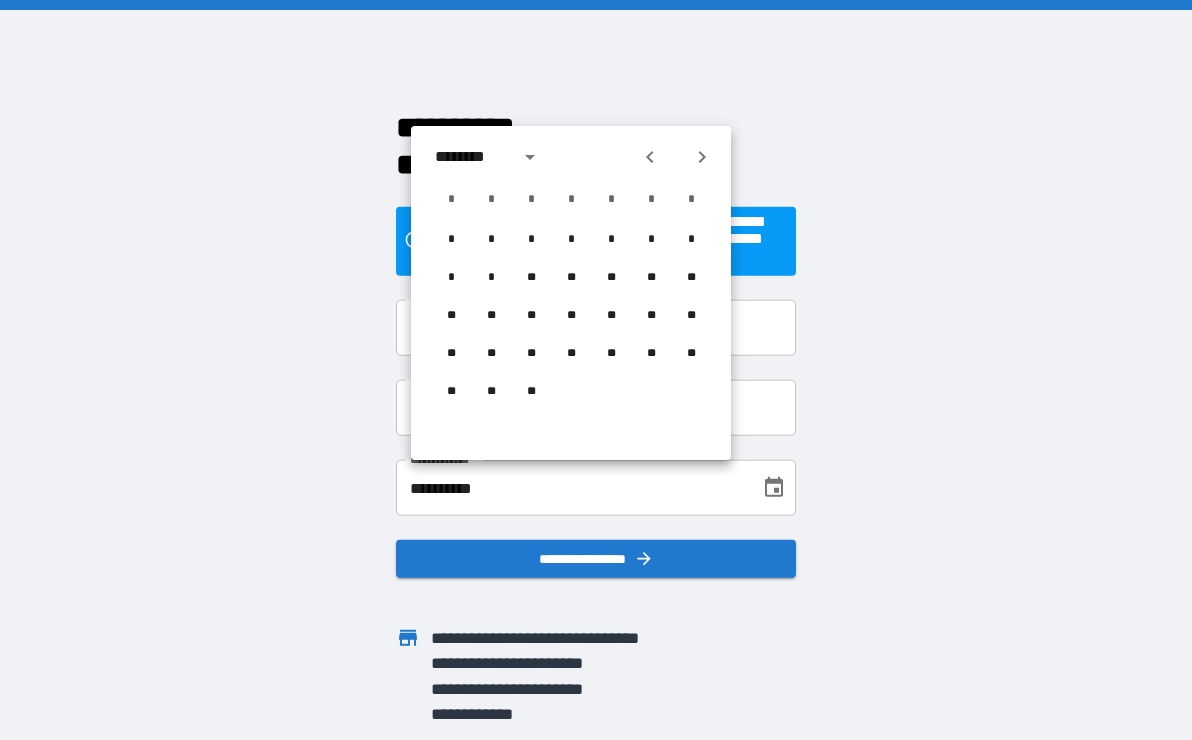 click 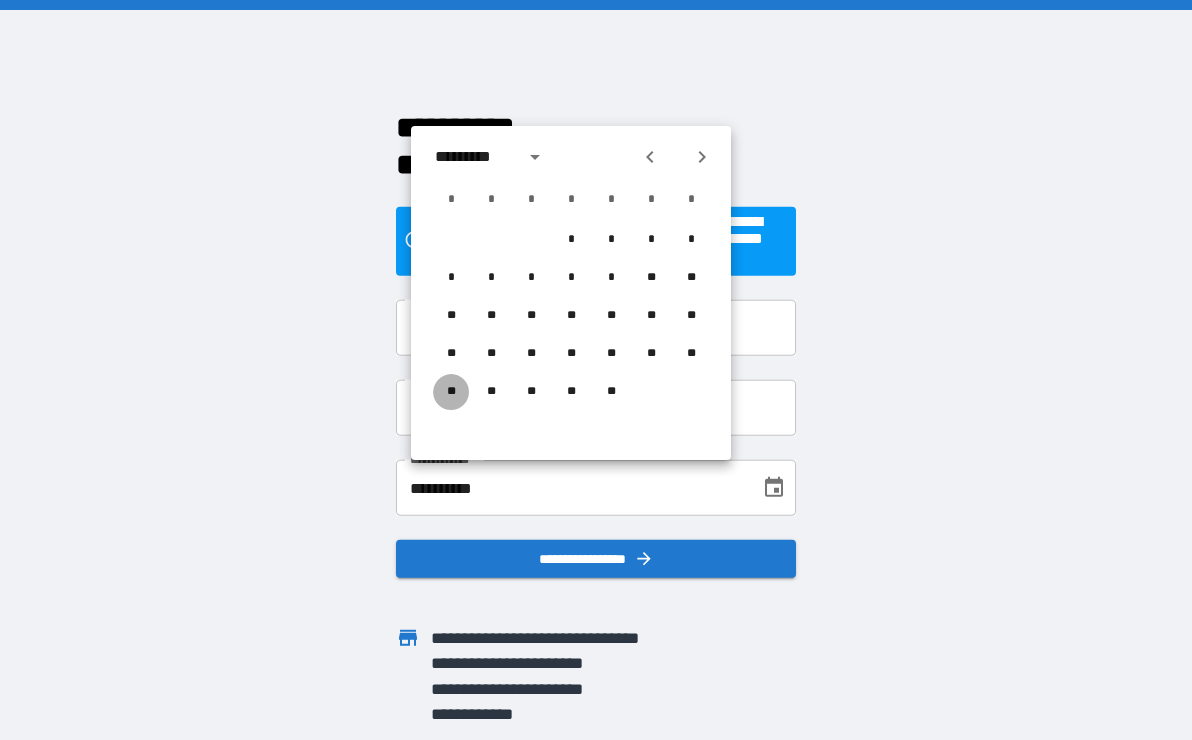 click on "**" at bounding box center [451, 392] 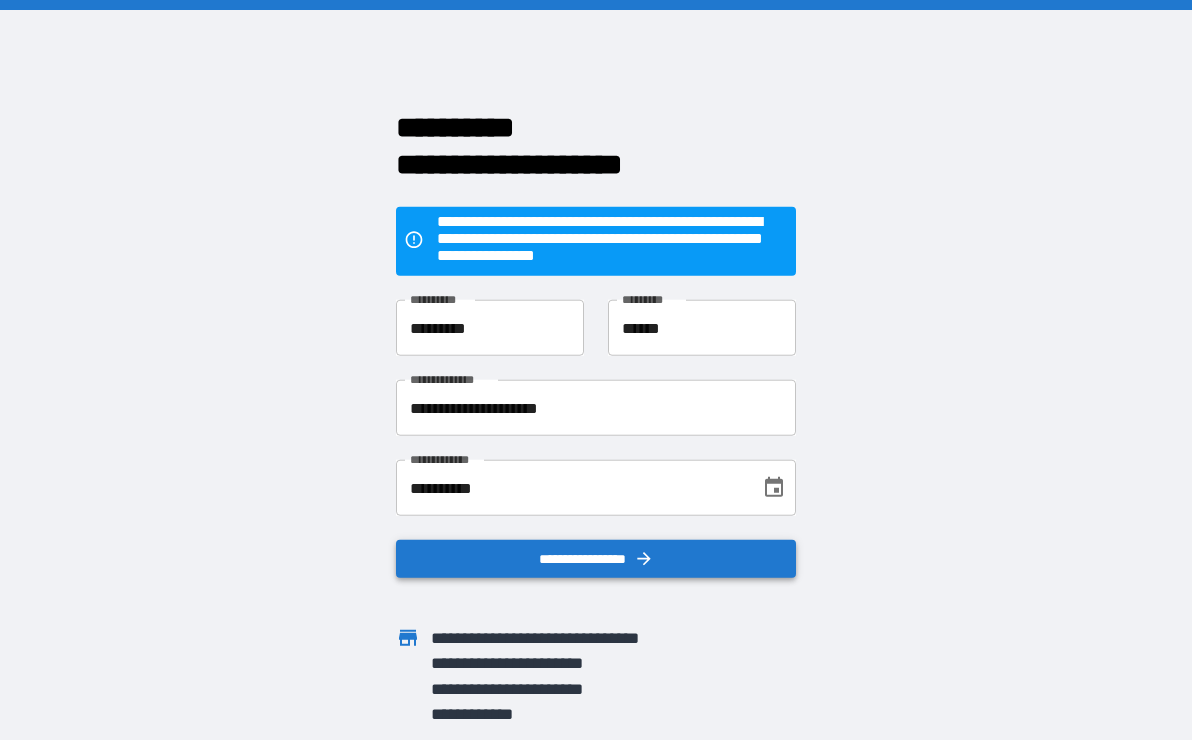 click on "**********" at bounding box center (596, 559) 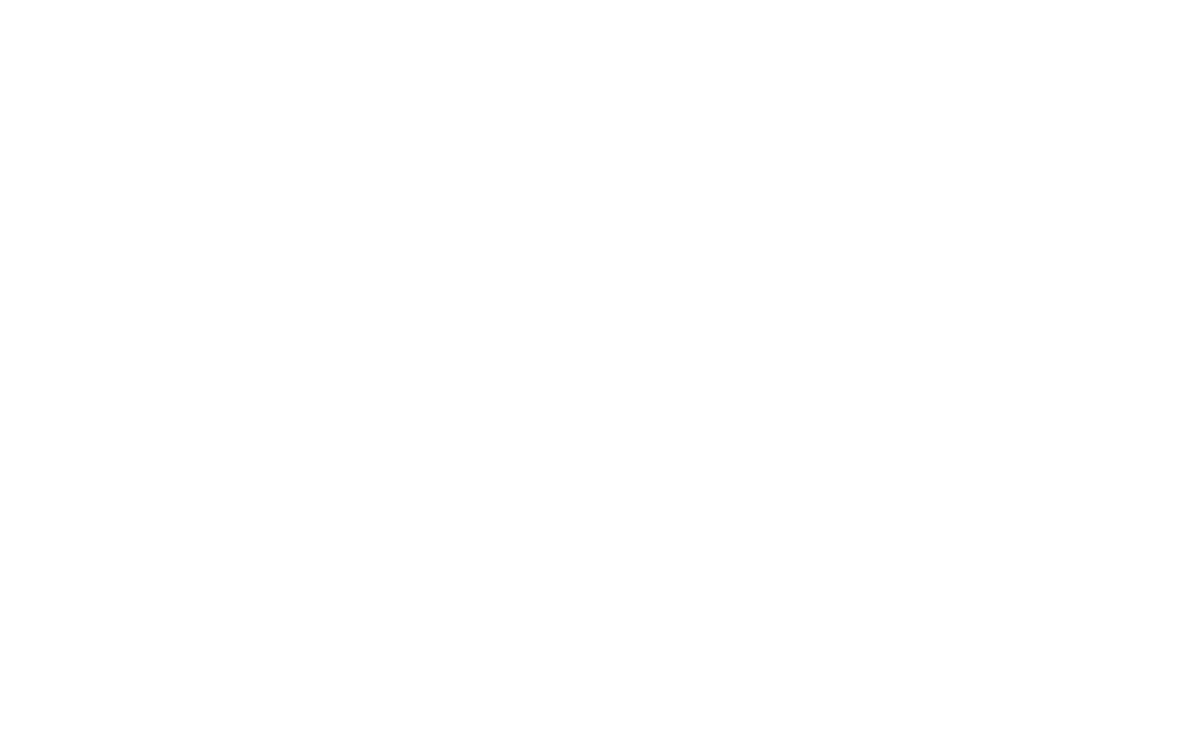 scroll, scrollTop: 0, scrollLeft: 0, axis: both 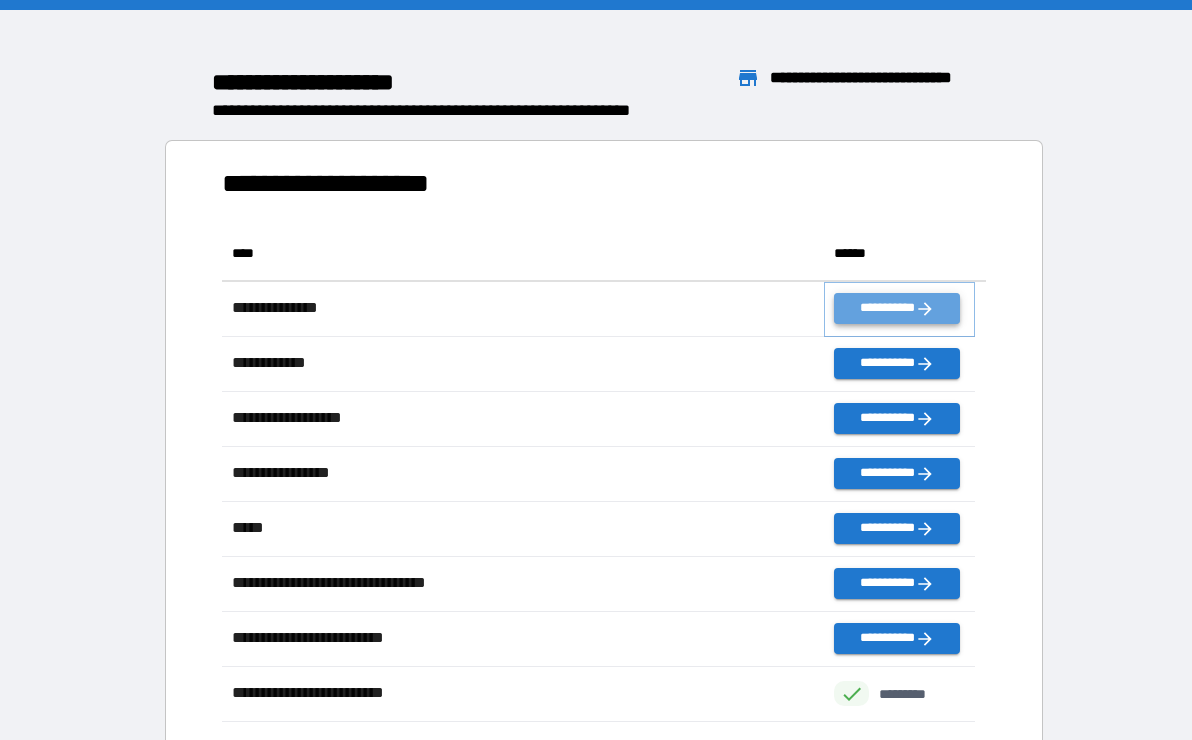 click on "**********" at bounding box center (896, 308) 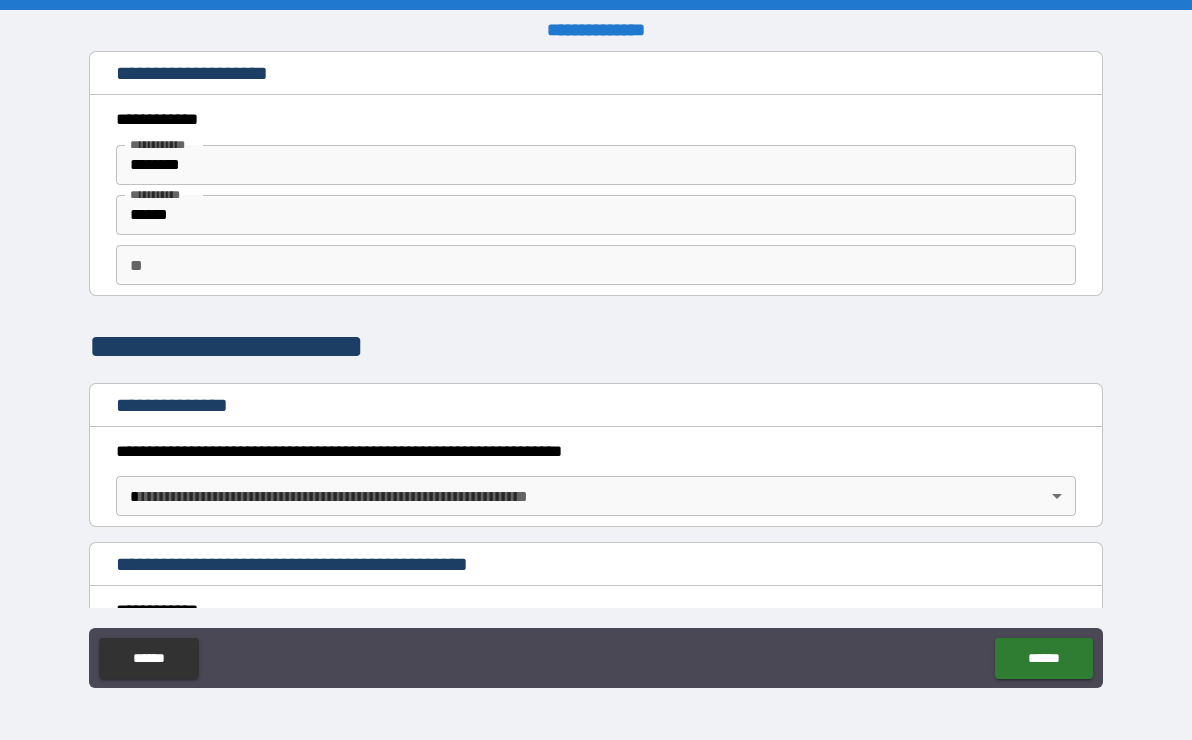click on "**" at bounding box center (596, 265) 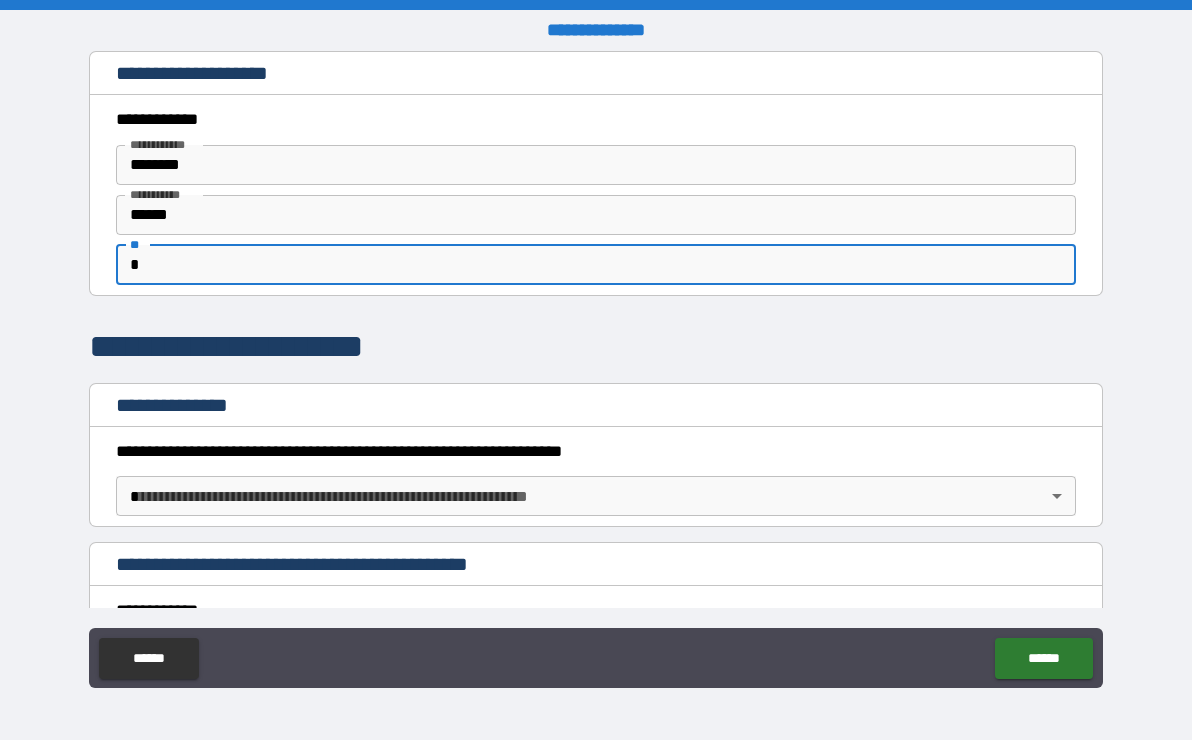 type on "*" 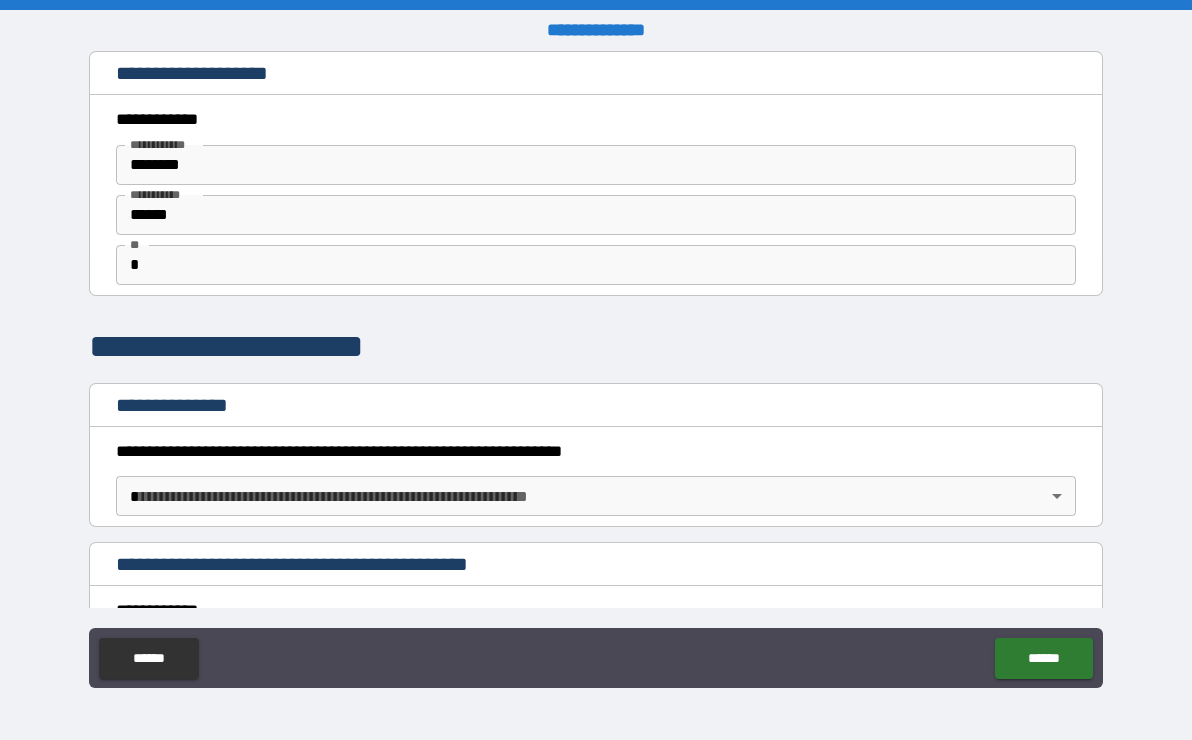 click on "**********" at bounding box center [596, 370] 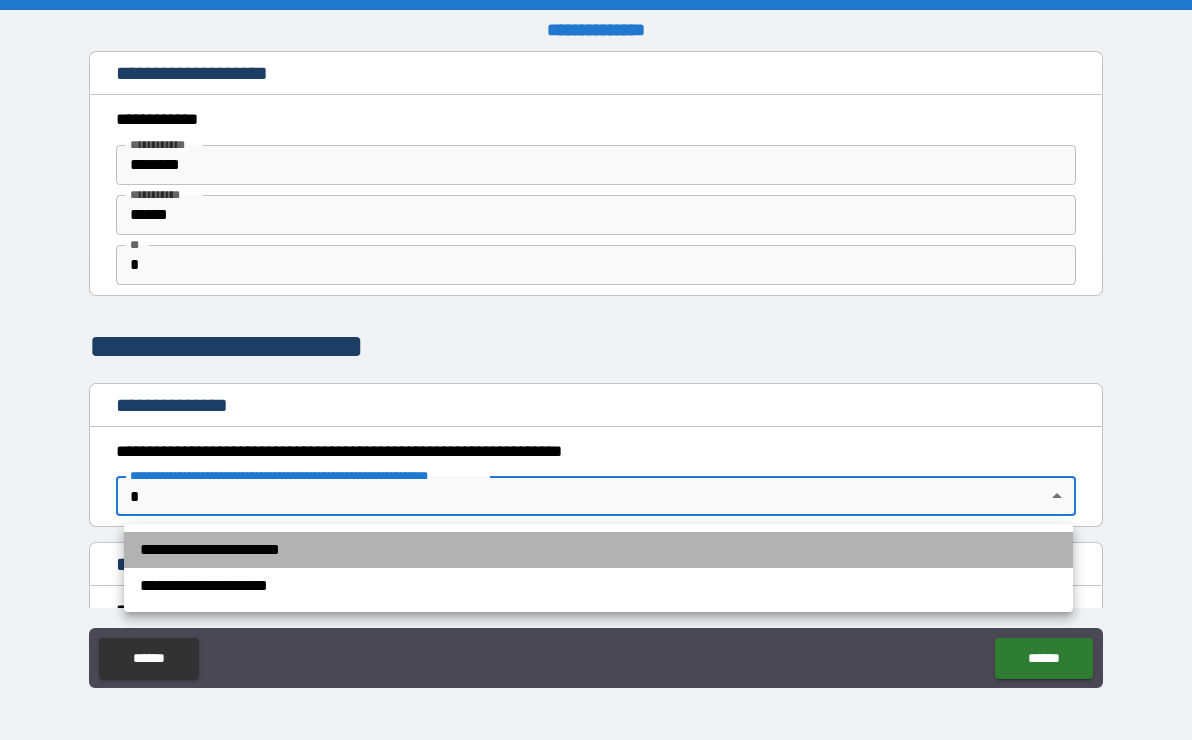 click on "**********" at bounding box center [598, 550] 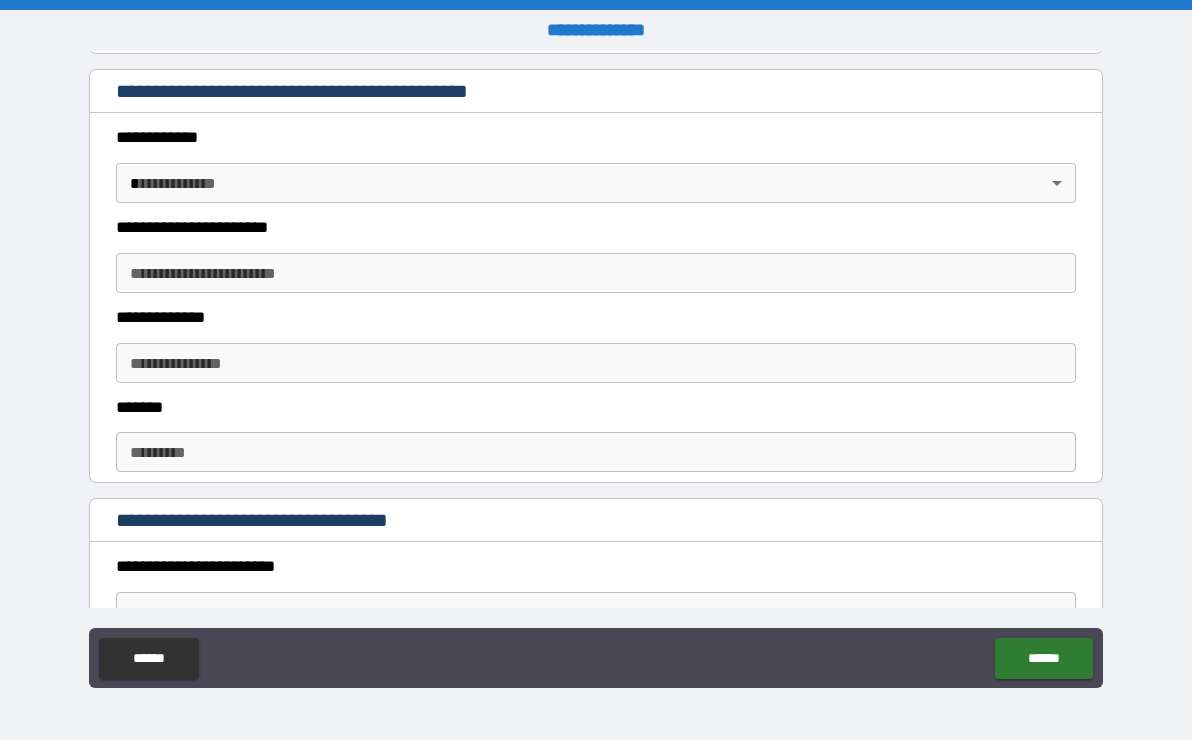 scroll, scrollTop: 500, scrollLeft: 0, axis: vertical 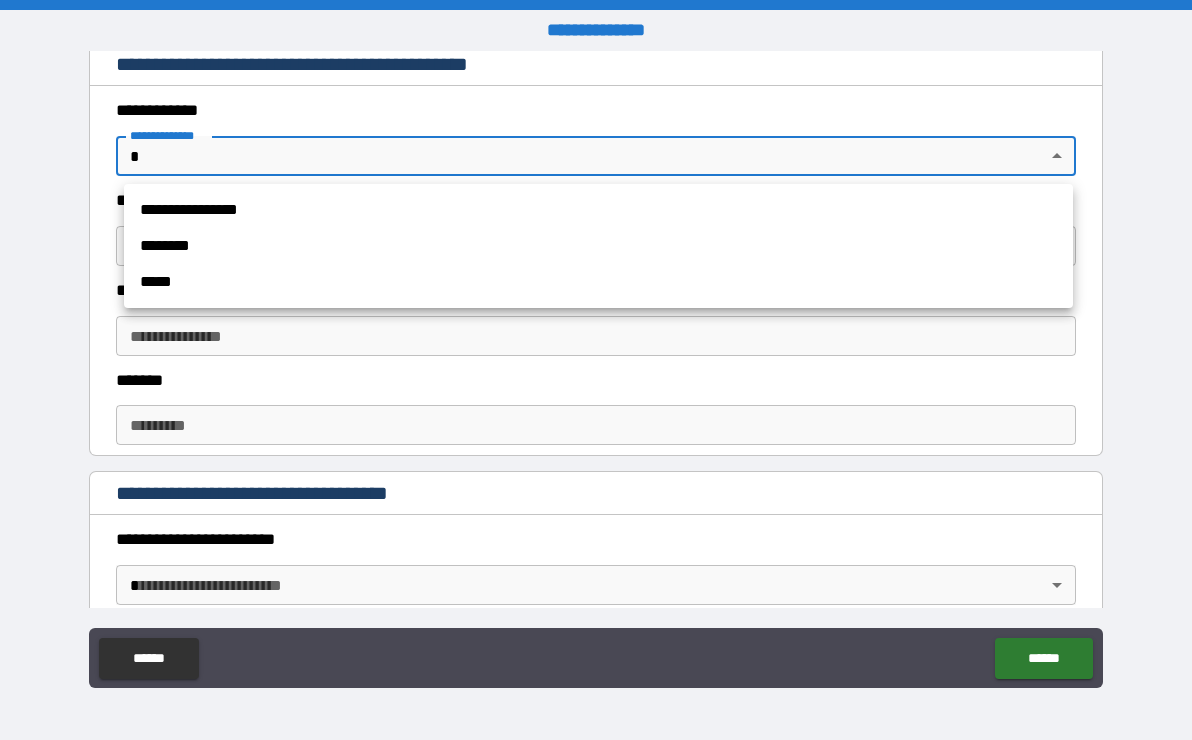 click on "**********" at bounding box center [596, 370] 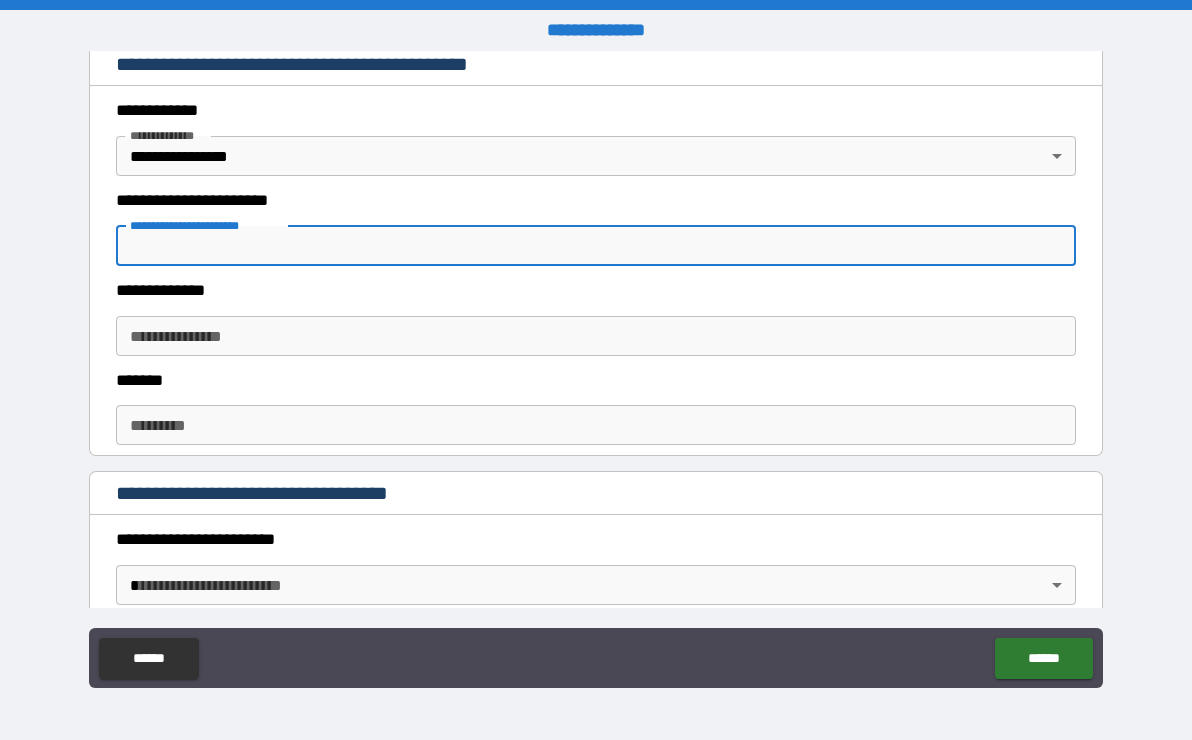 click on "**********" at bounding box center [596, 246] 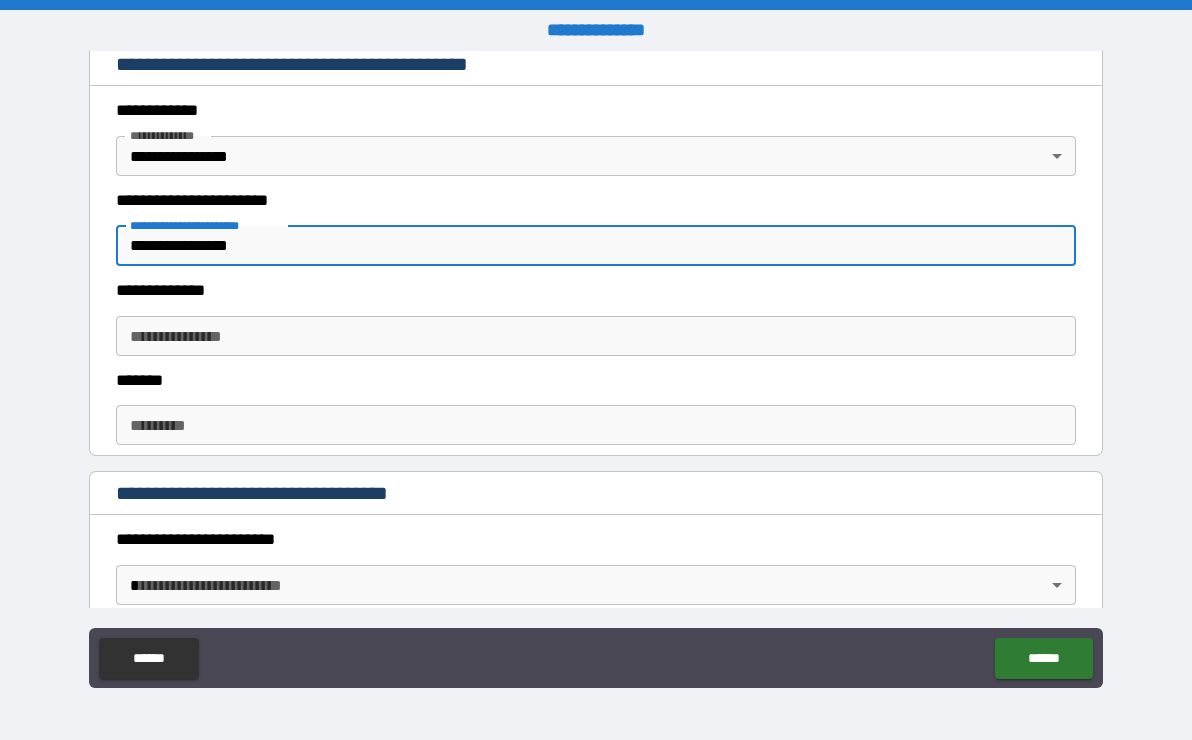 type on "**********" 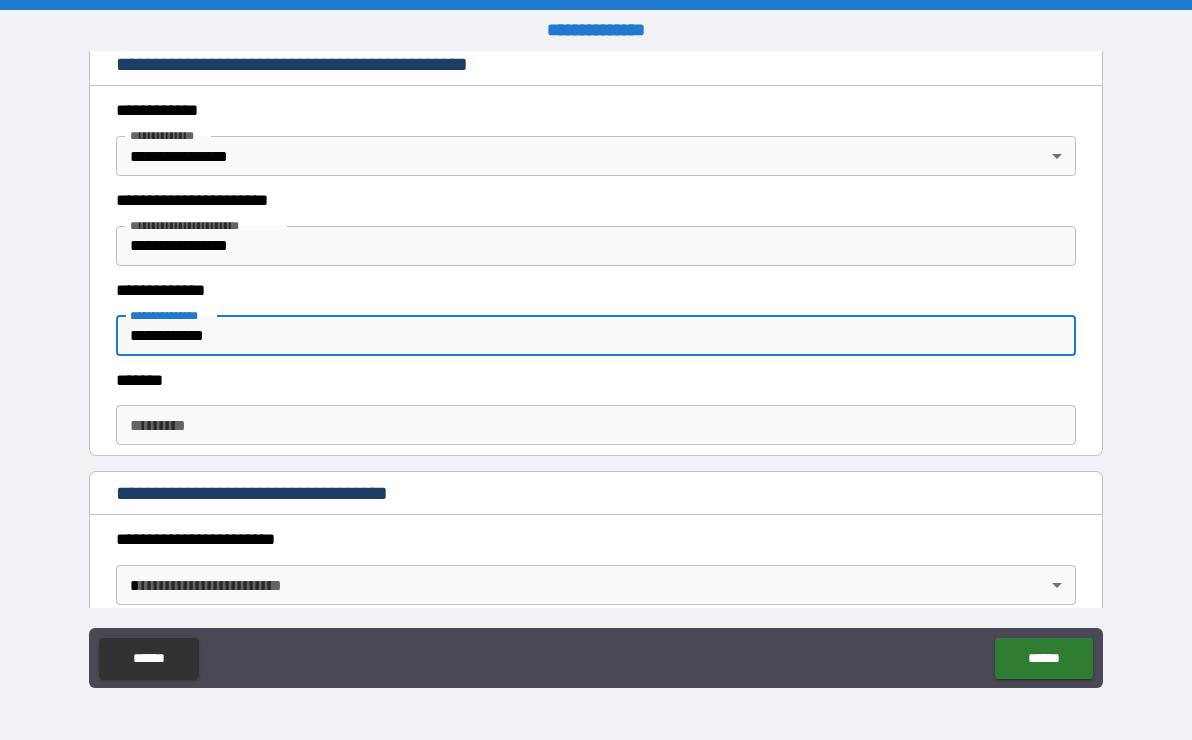 type on "**********" 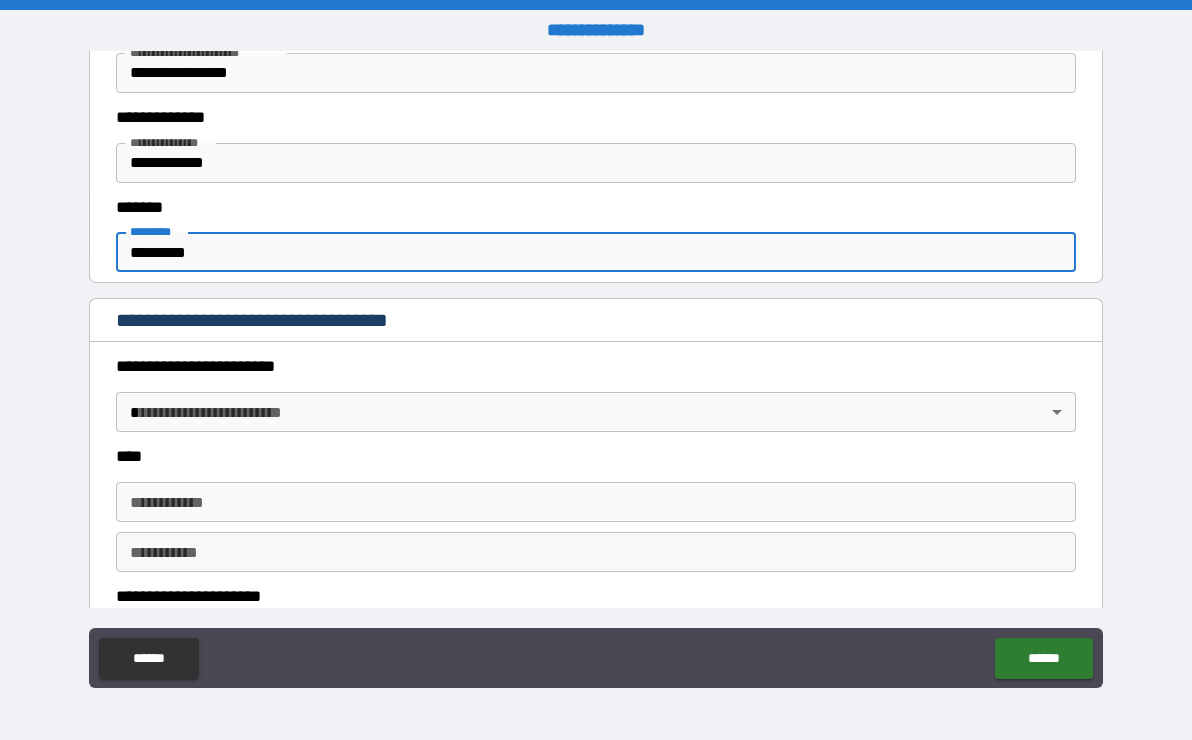 scroll, scrollTop: 700, scrollLeft: 0, axis: vertical 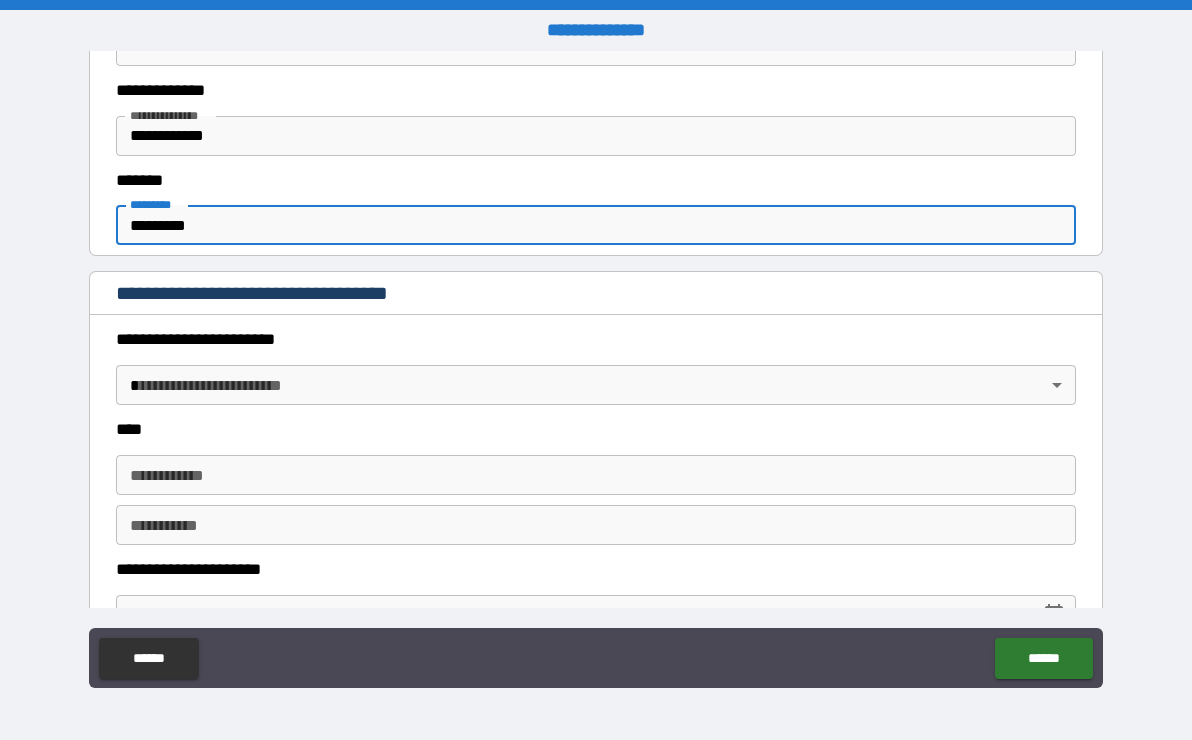 type on "*********" 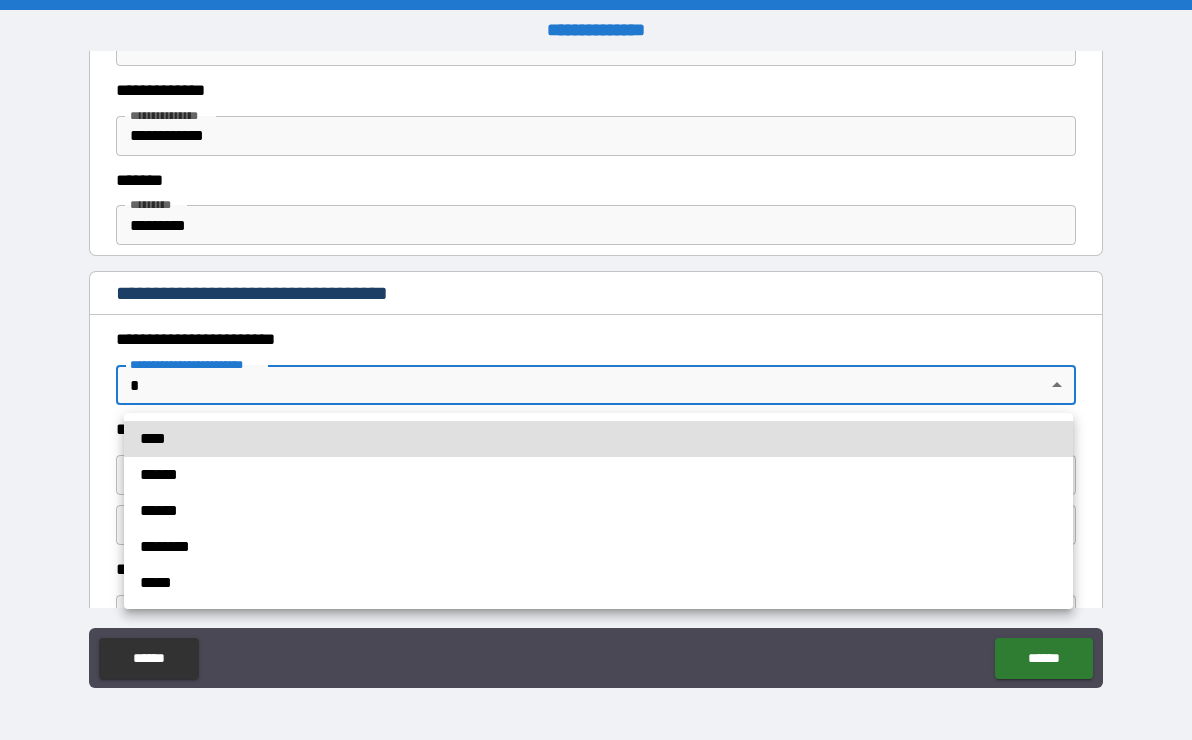 click on "****" at bounding box center [598, 439] 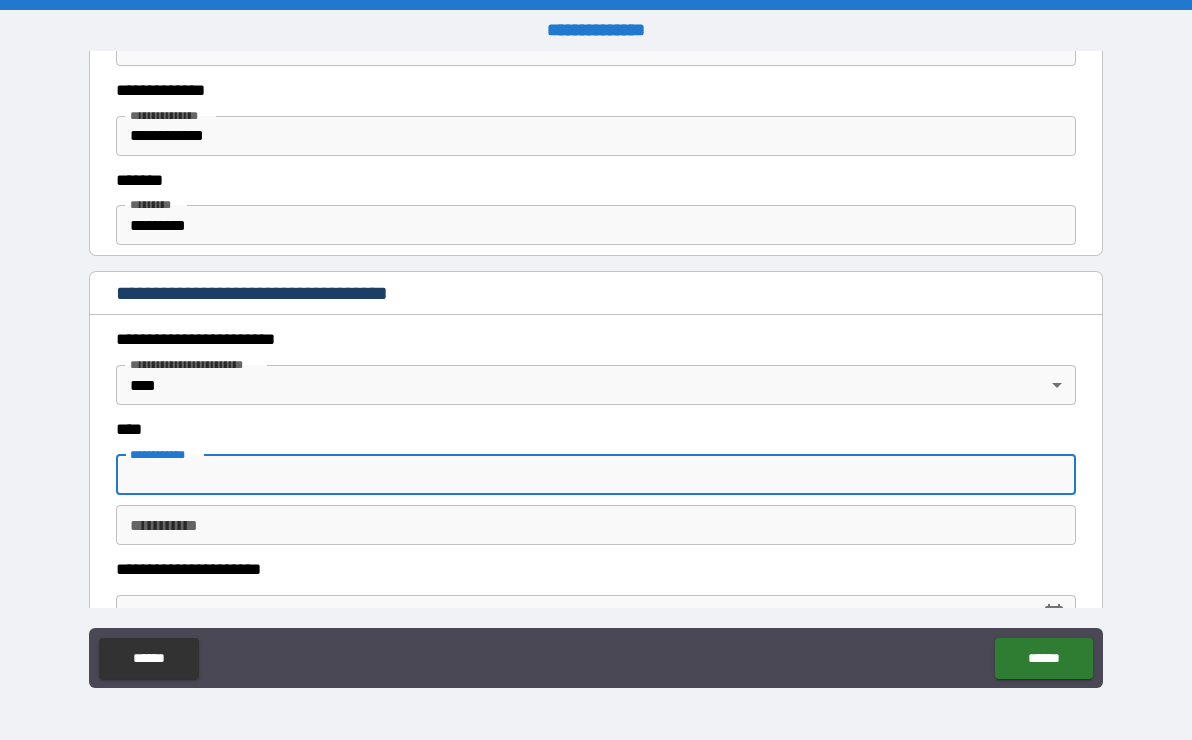 click on "**********" at bounding box center [596, 475] 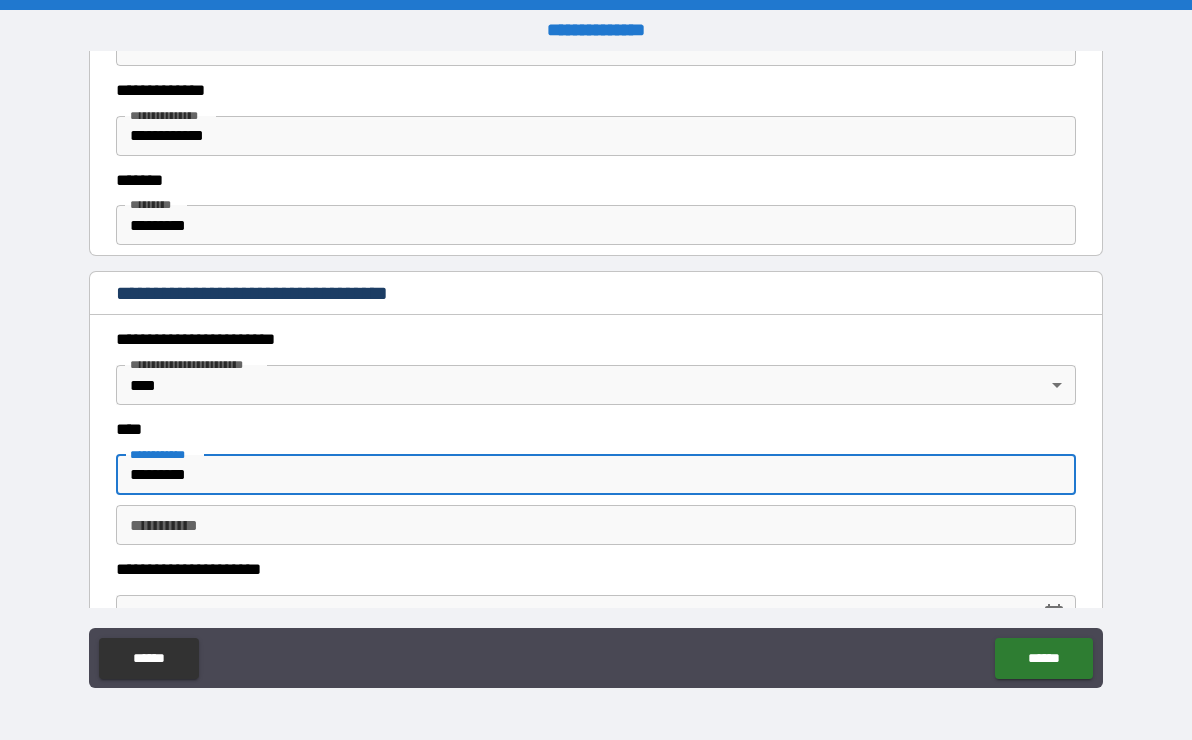 type on "******" 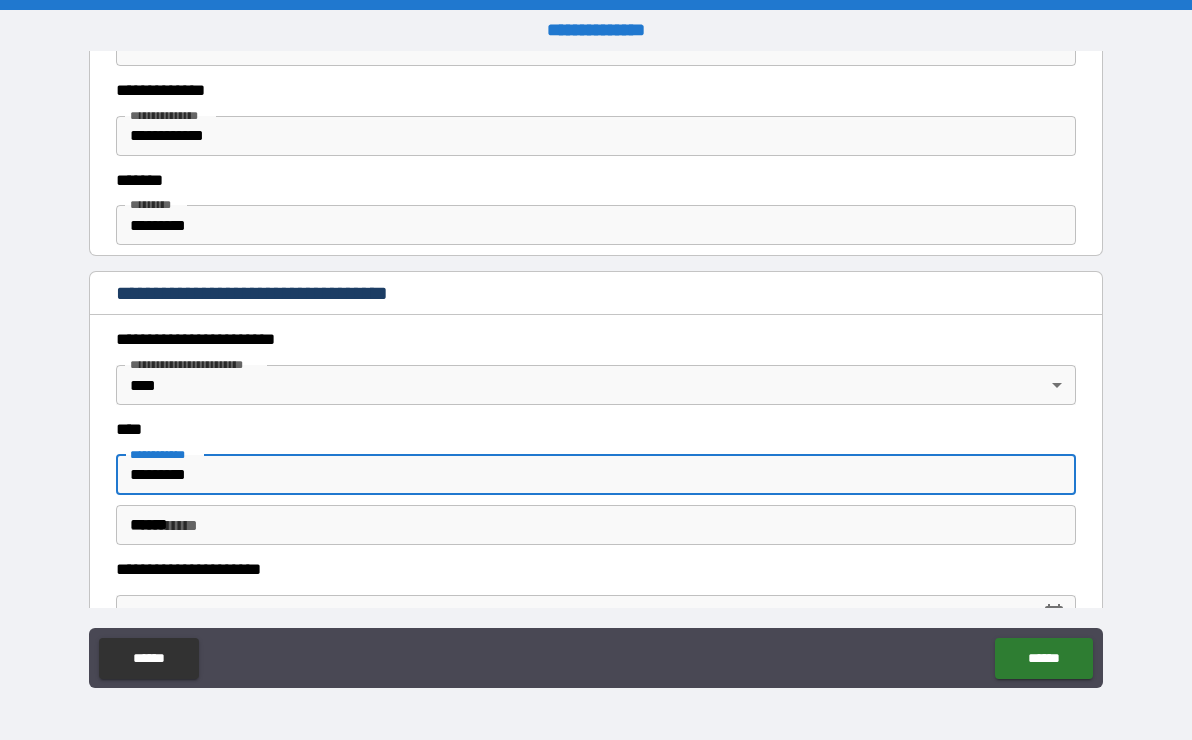 type on "**********" 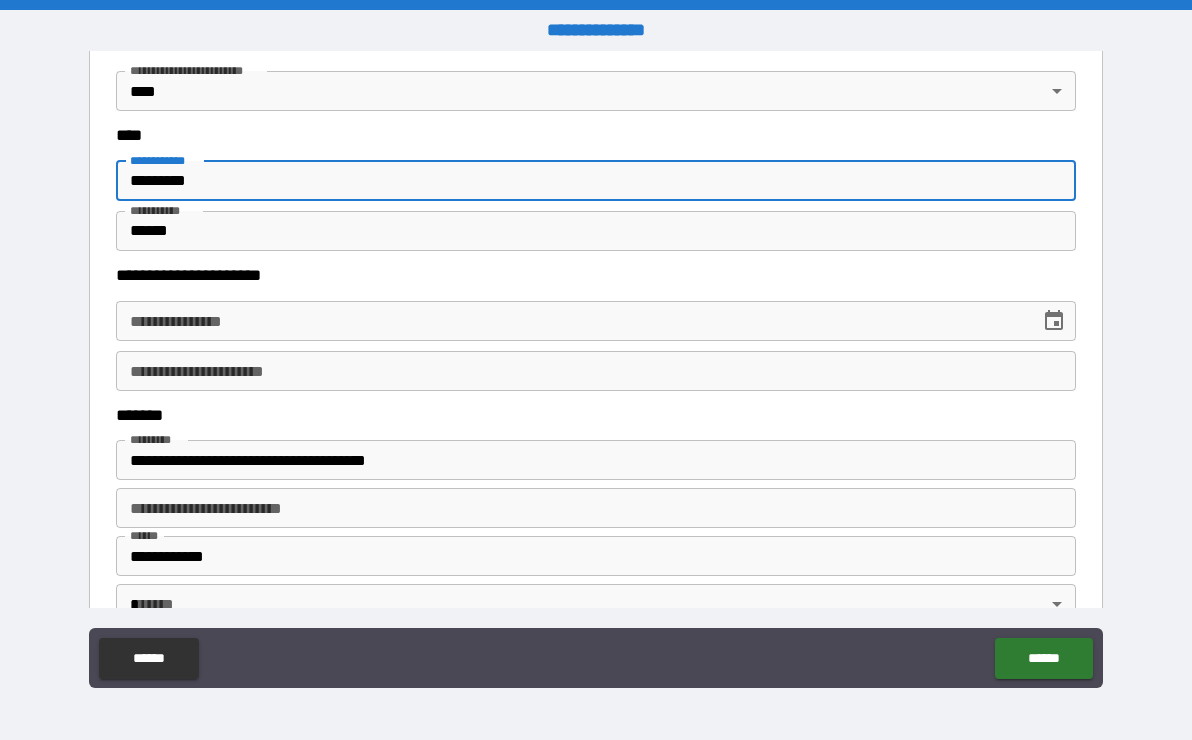 scroll, scrollTop: 1000, scrollLeft: 0, axis: vertical 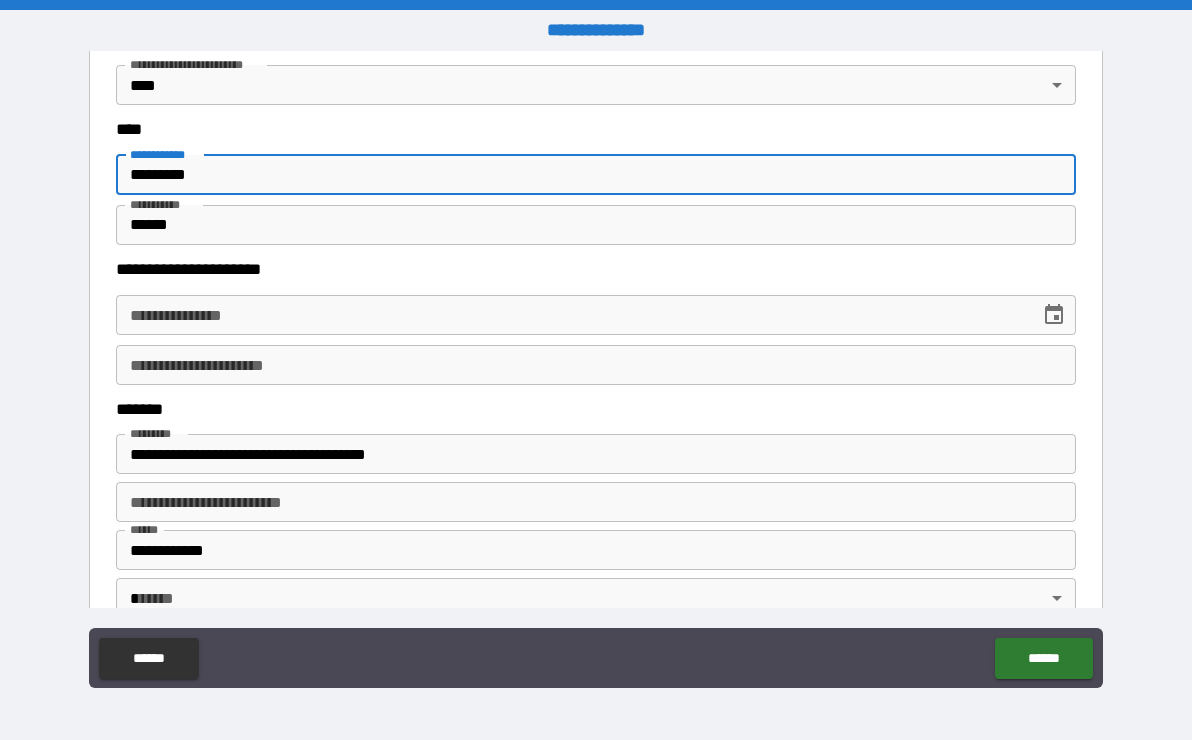 click on "**********" at bounding box center [571, 315] 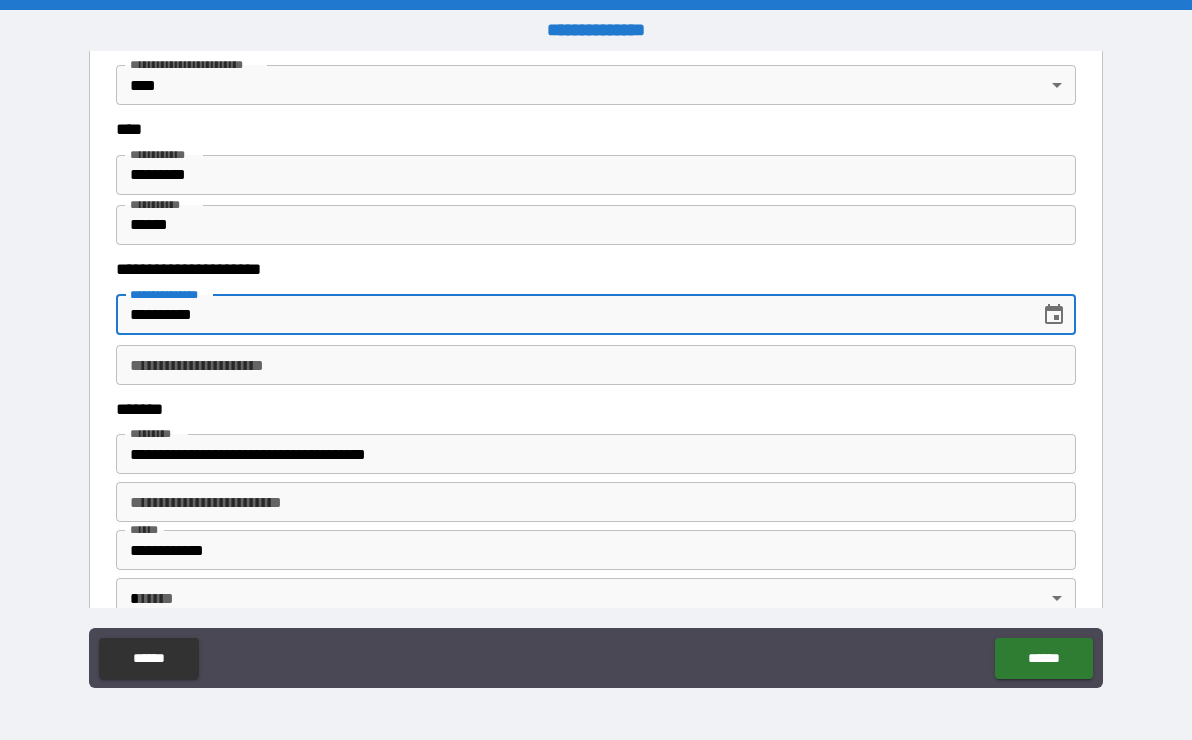 type on "**********" 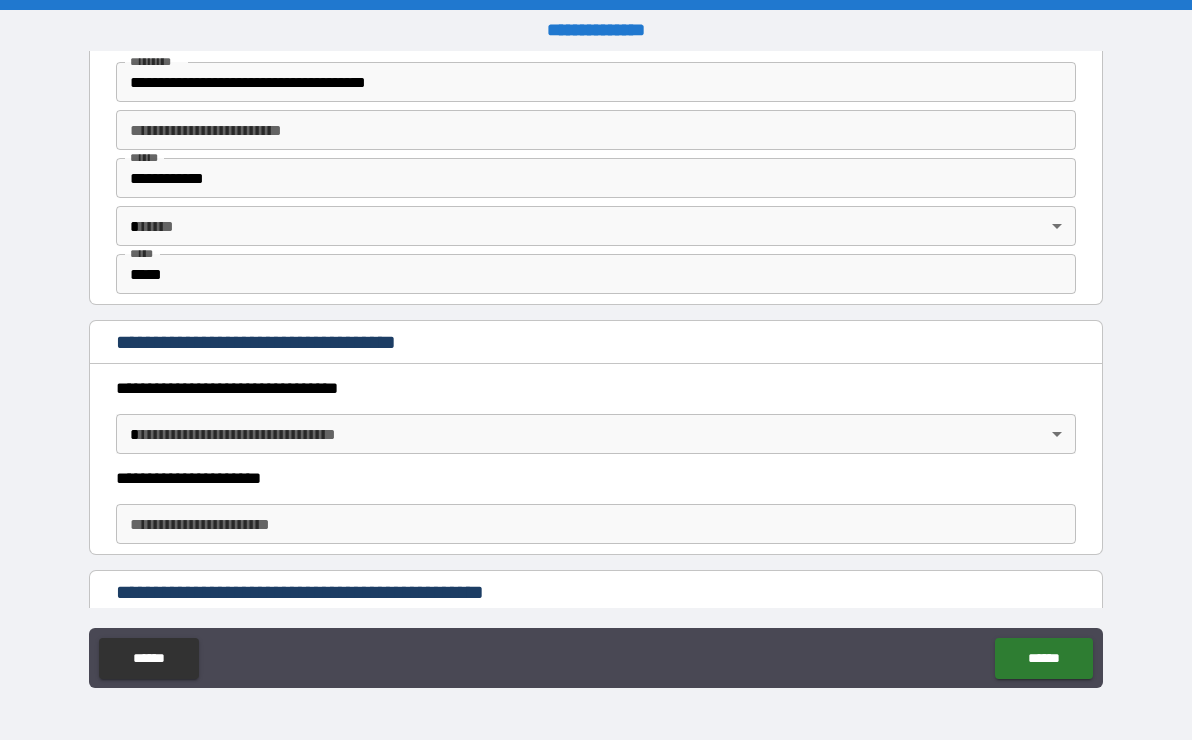 scroll, scrollTop: 1400, scrollLeft: 0, axis: vertical 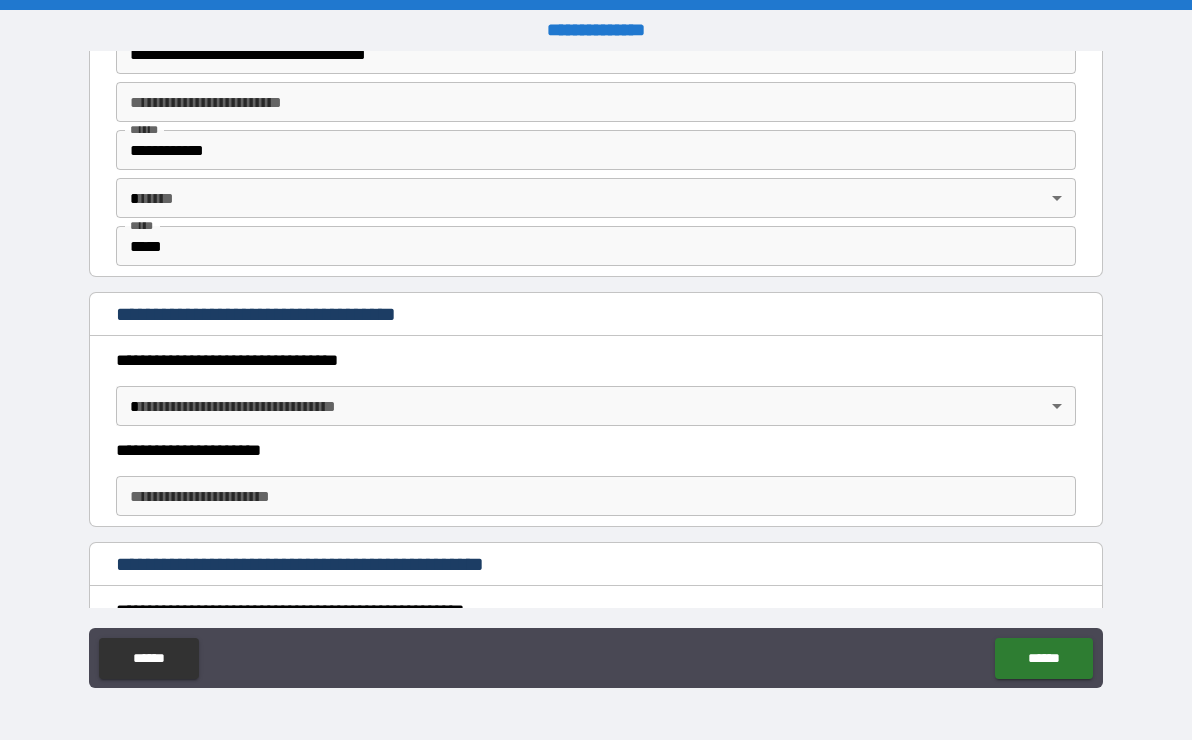type on "**********" 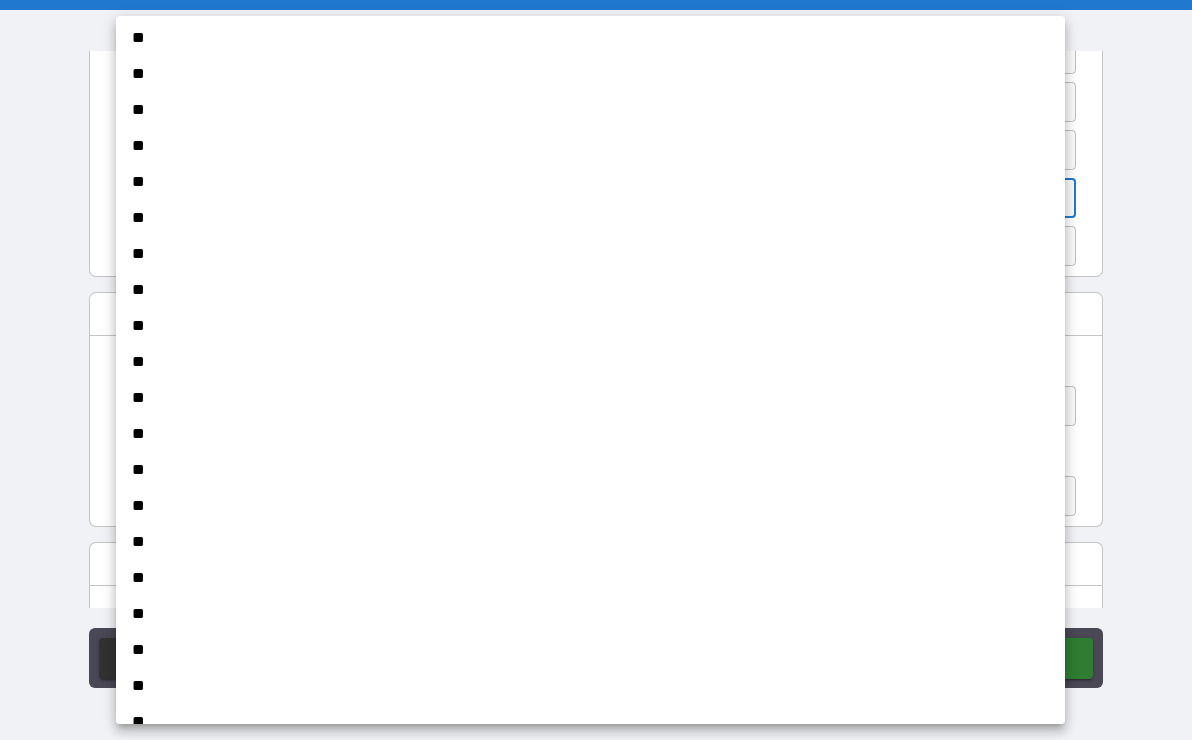 scroll, scrollTop: 1100, scrollLeft: 0, axis: vertical 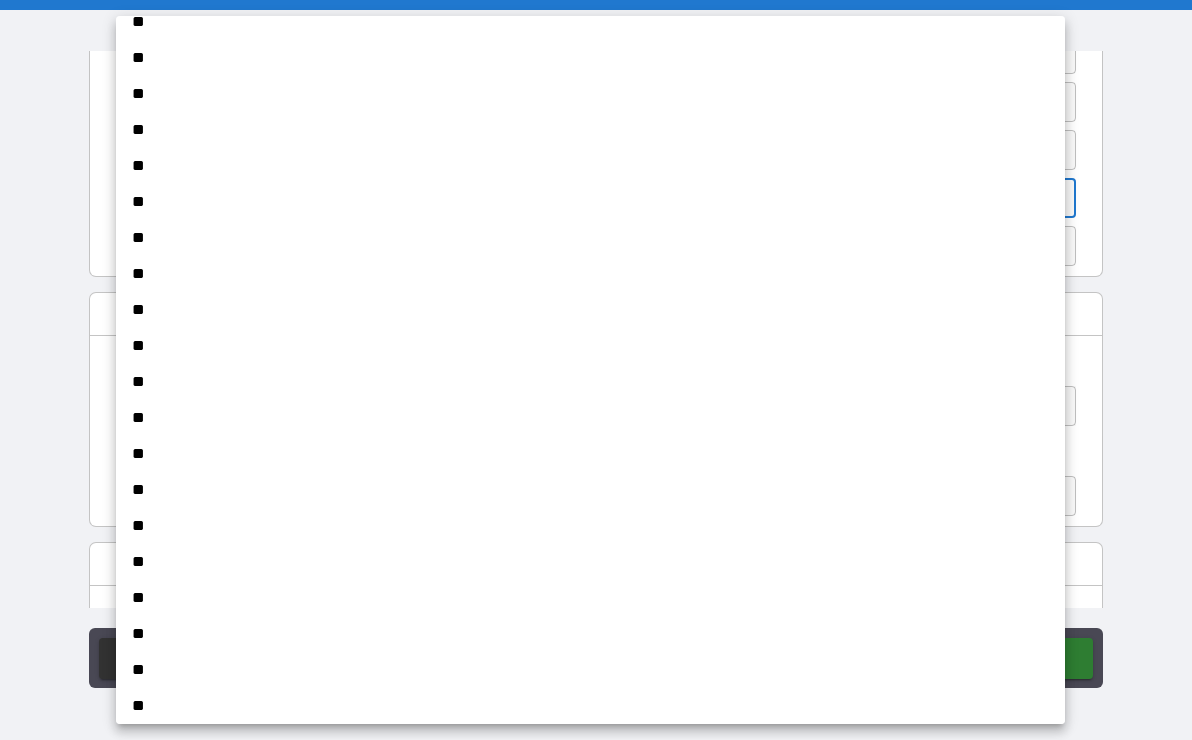 click on "**" at bounding box center (583, 526) 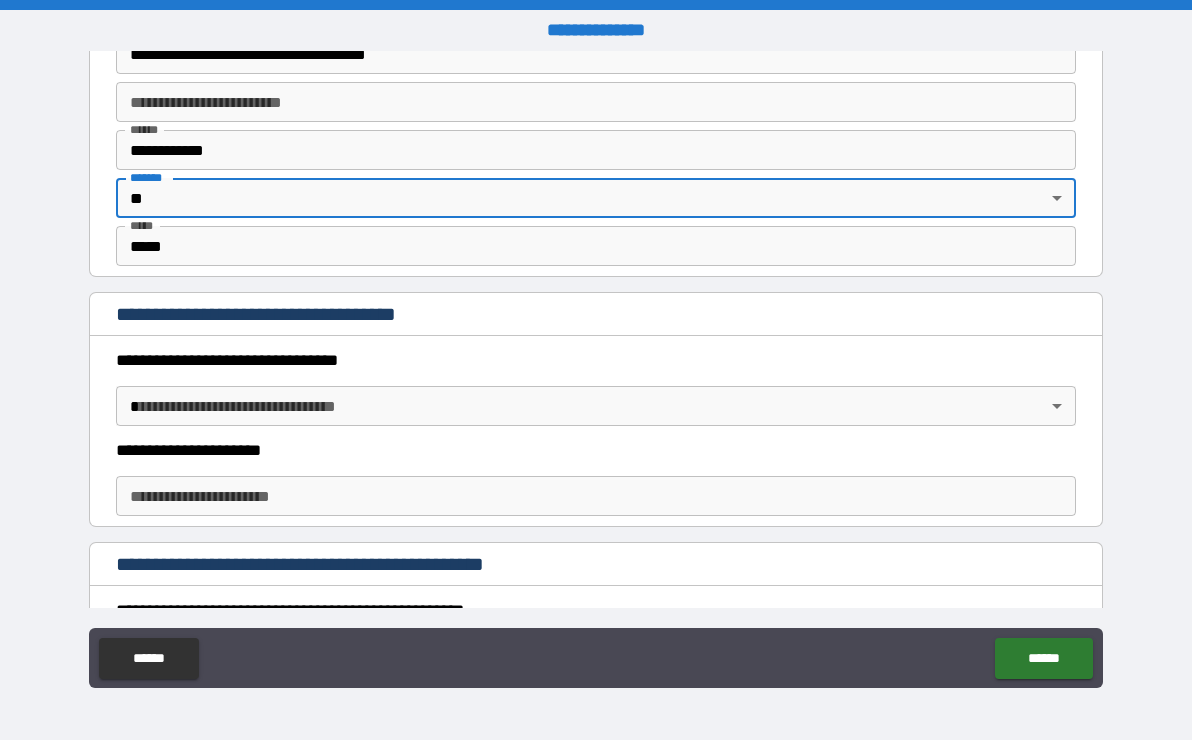 click on "**********" at bounding box center (596, 370) 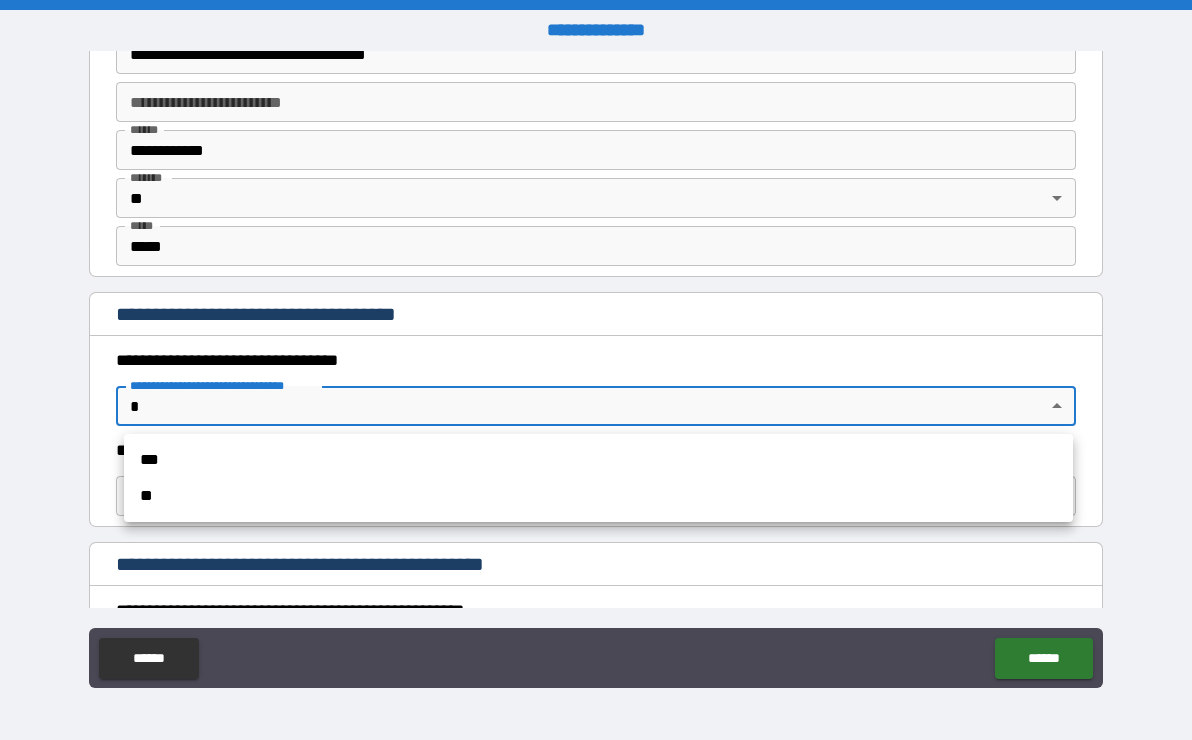 click on "***" at bounding box center (598, 460) 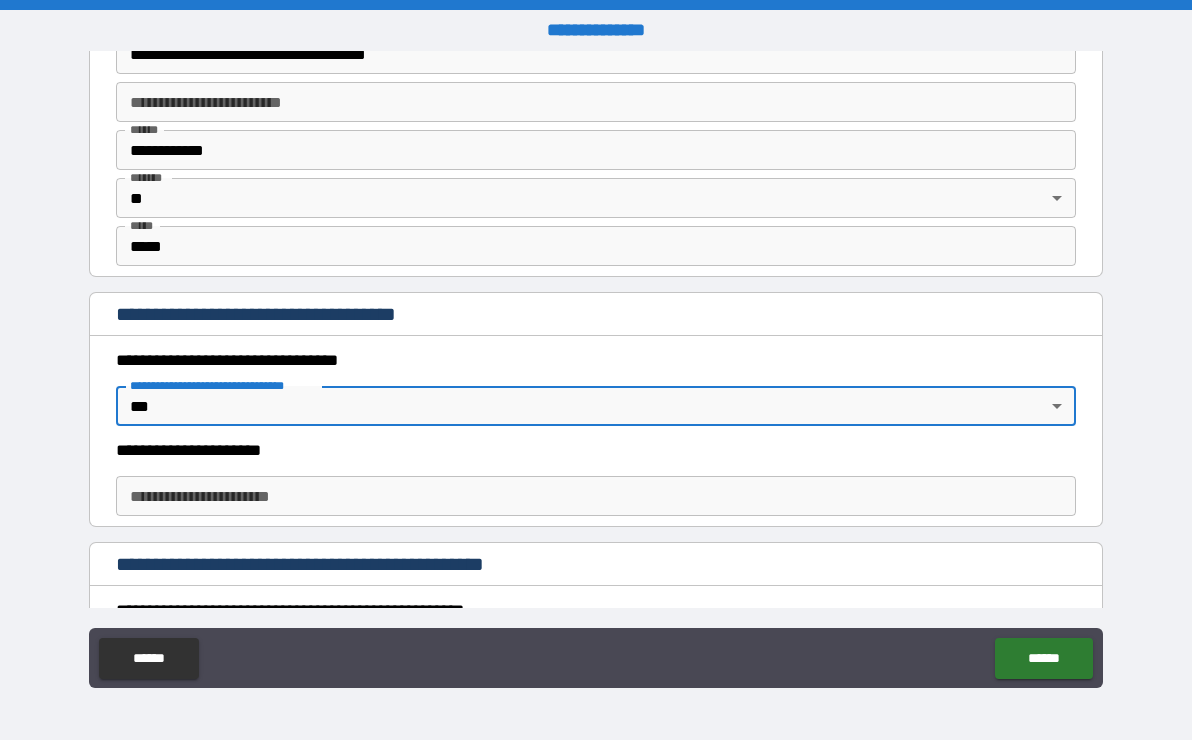 click on "**********" at bounding box center (596, 496) 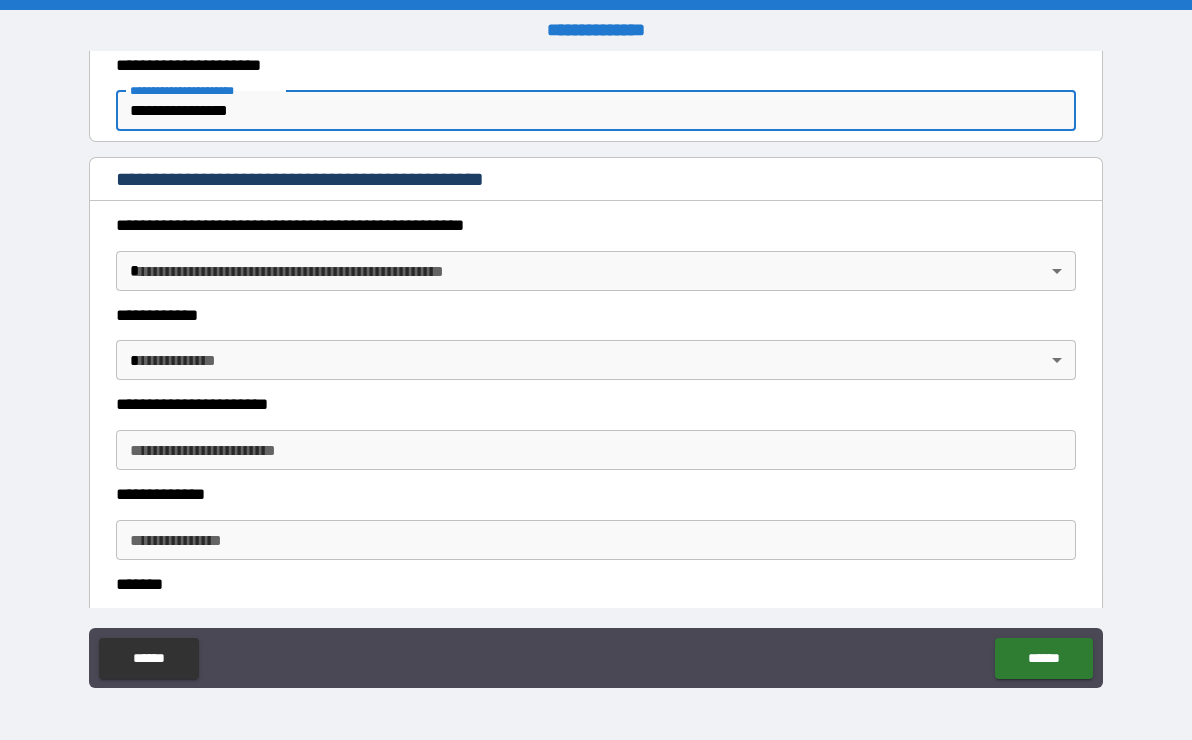 scroll, scrollTop: 1800, scrollLeft: 0, axis: vertical 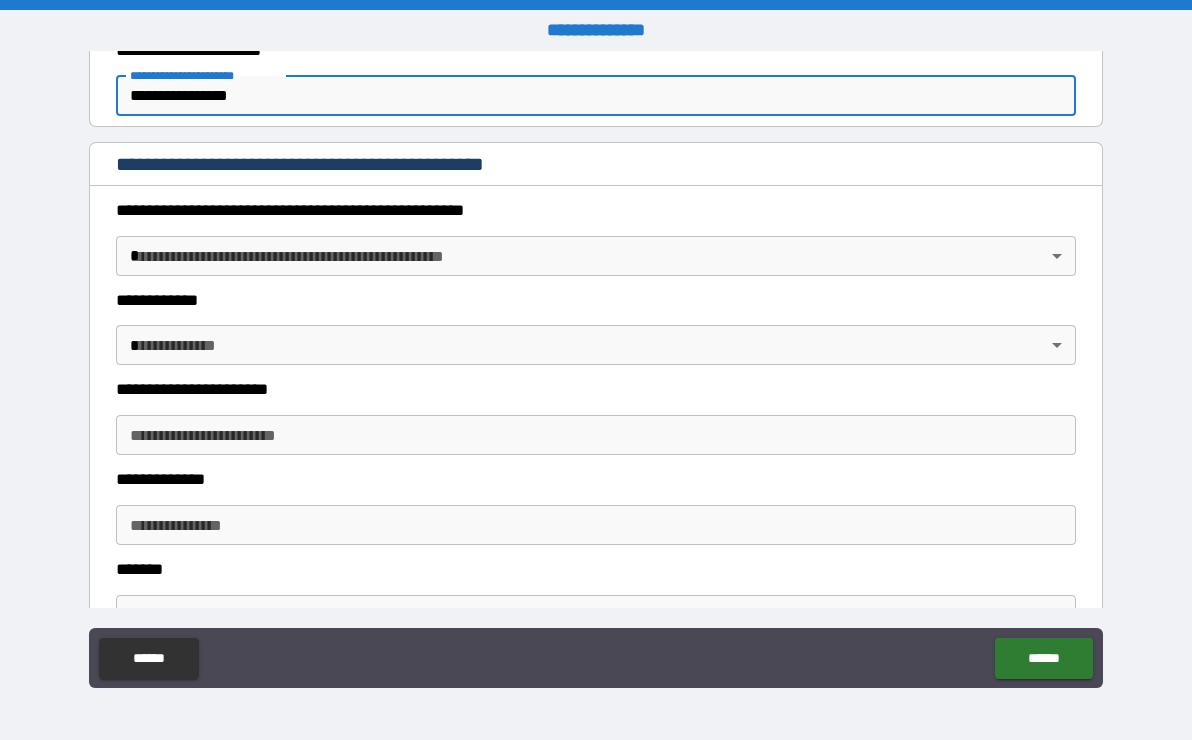 type on "**********" 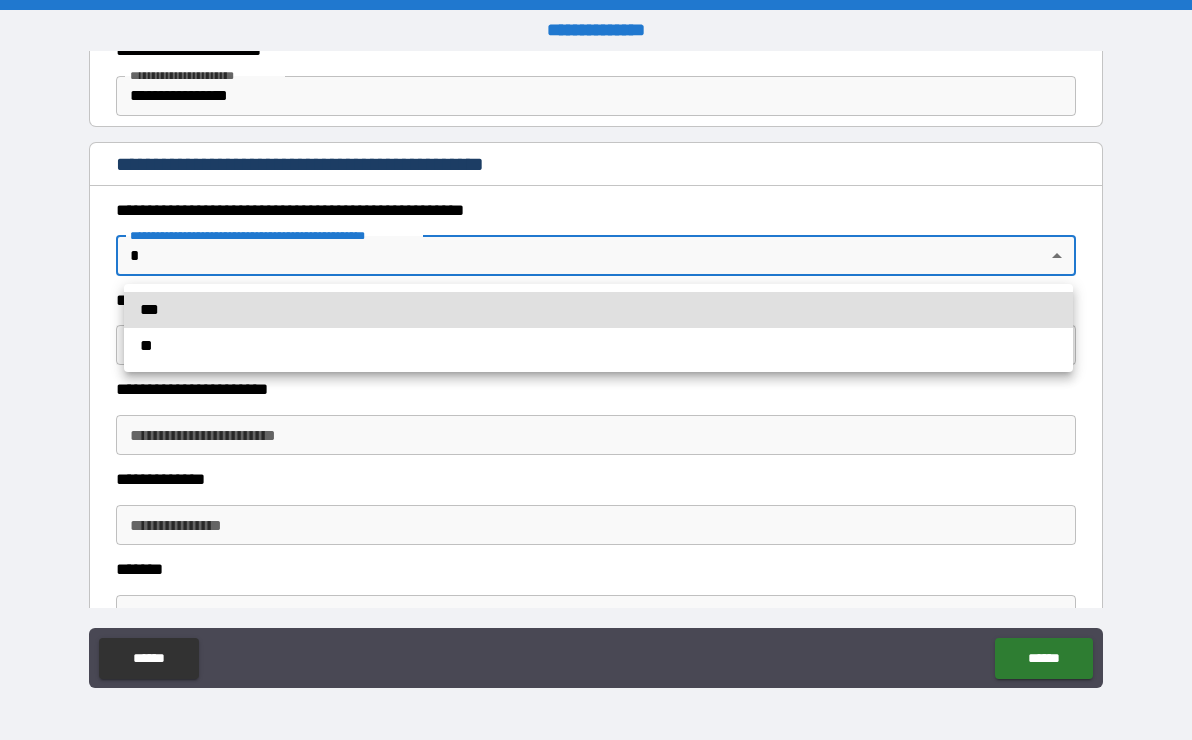 click on "**********" at bounding box center [596, 370] 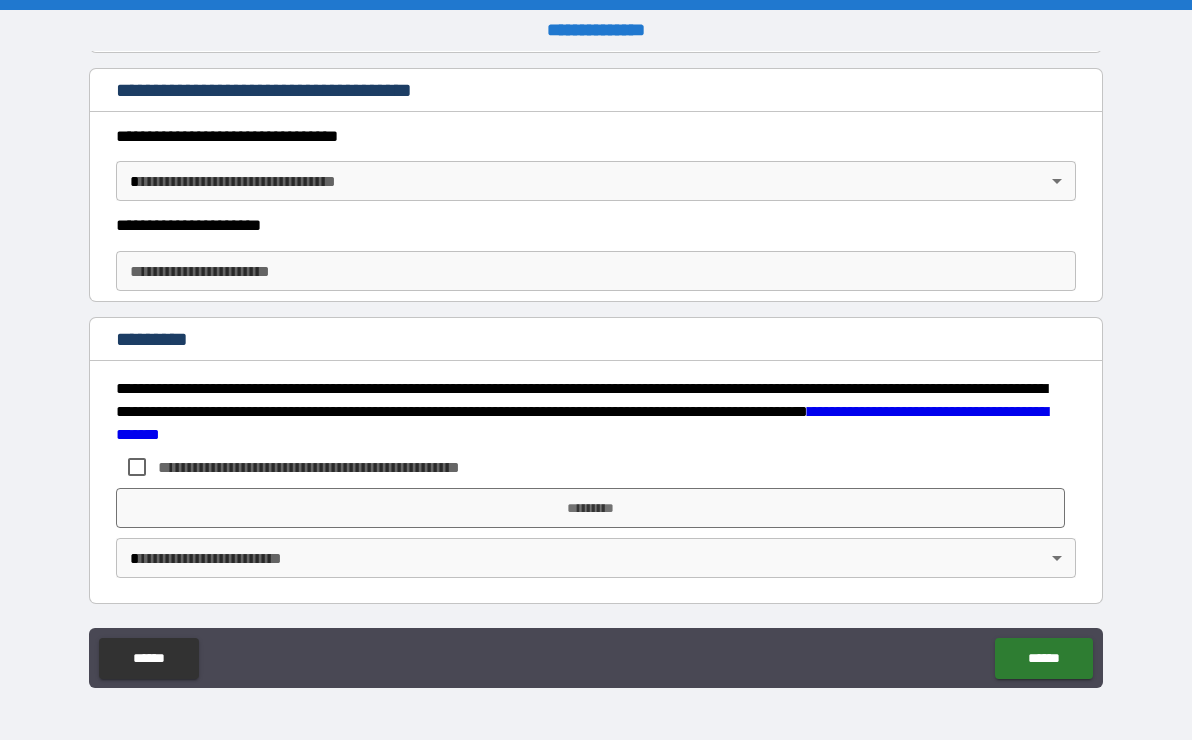 scroll, scrollTop: 3115, scrollLeft: 0, axis: vertical 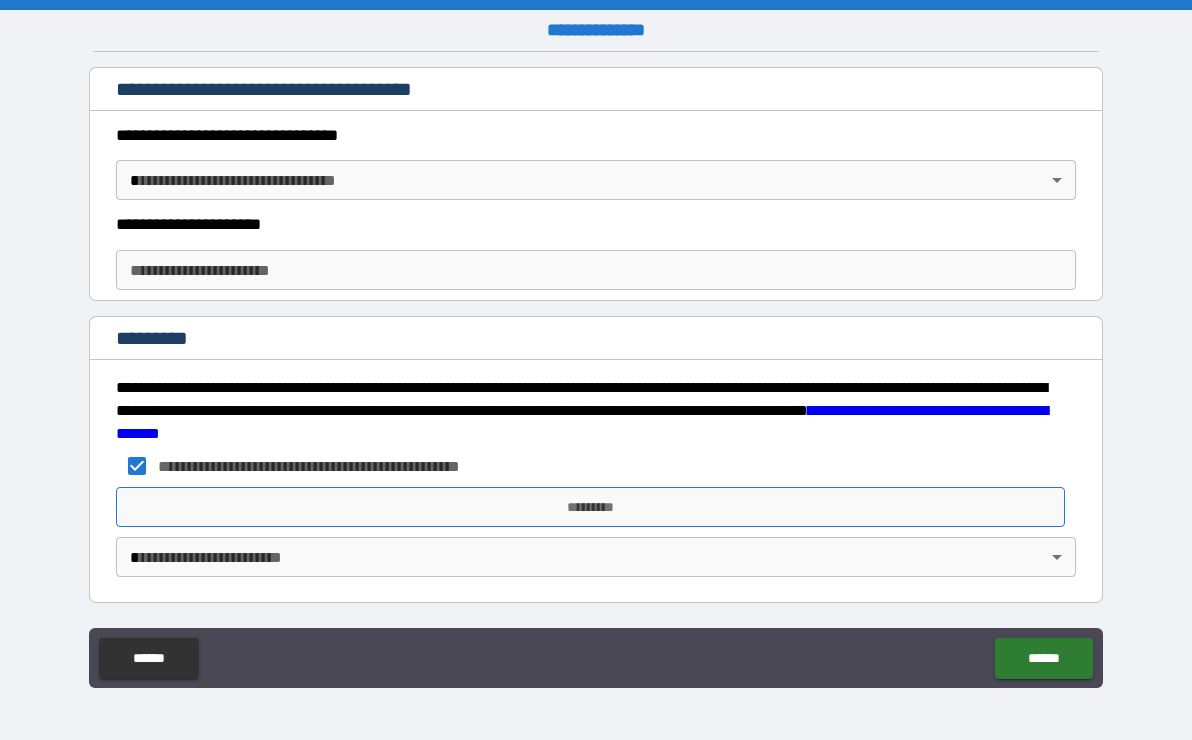 click on "*********" at bounding box center (590, 507) 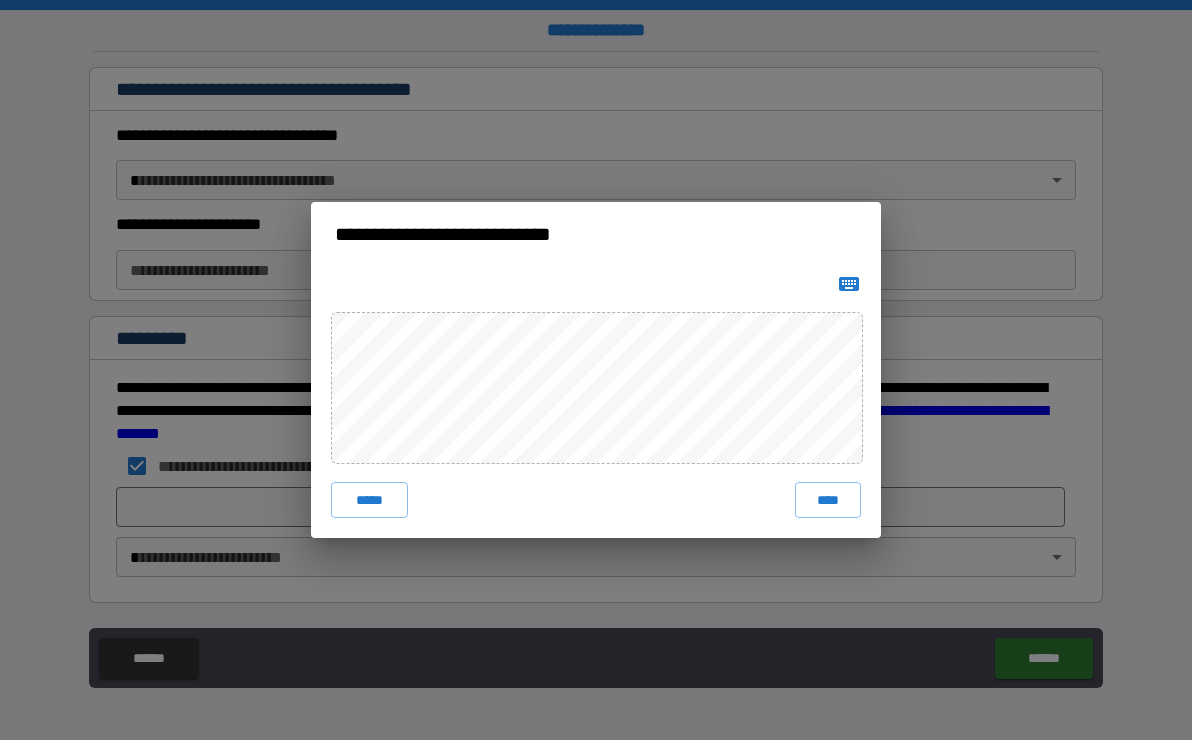 click on "***** ****" at bounding box center (596, 402) 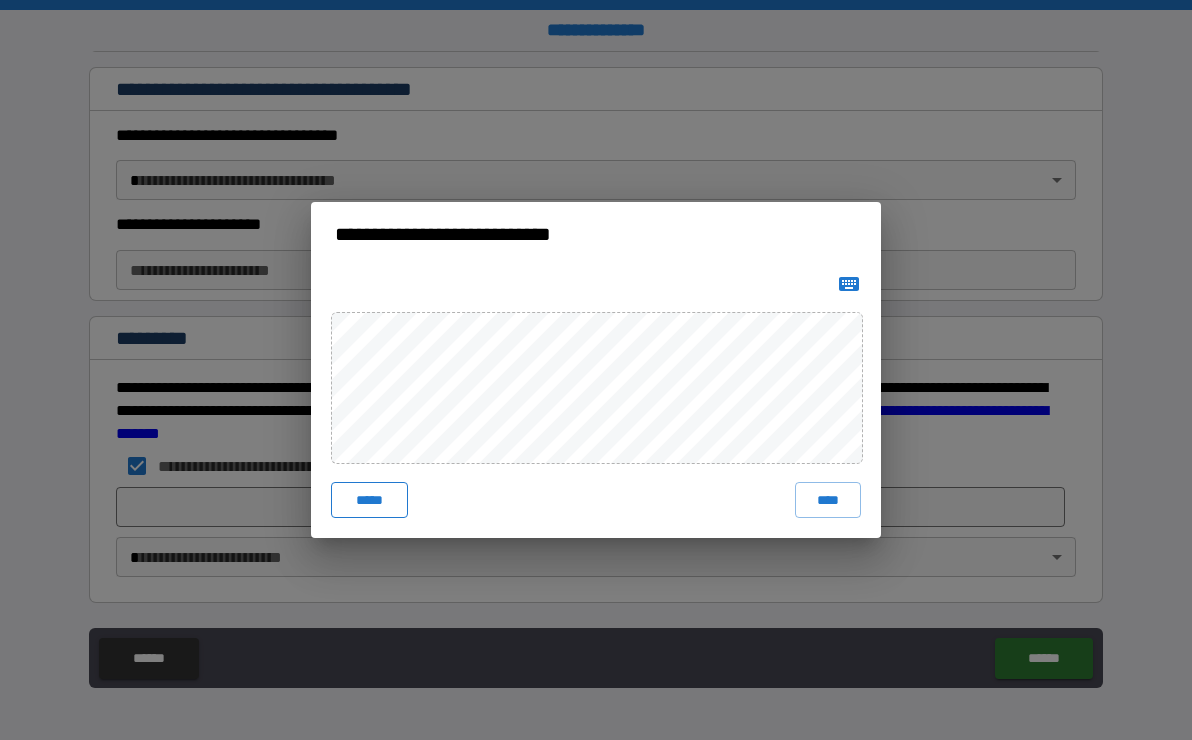 click on "*****" at bounding box center (369, 500) 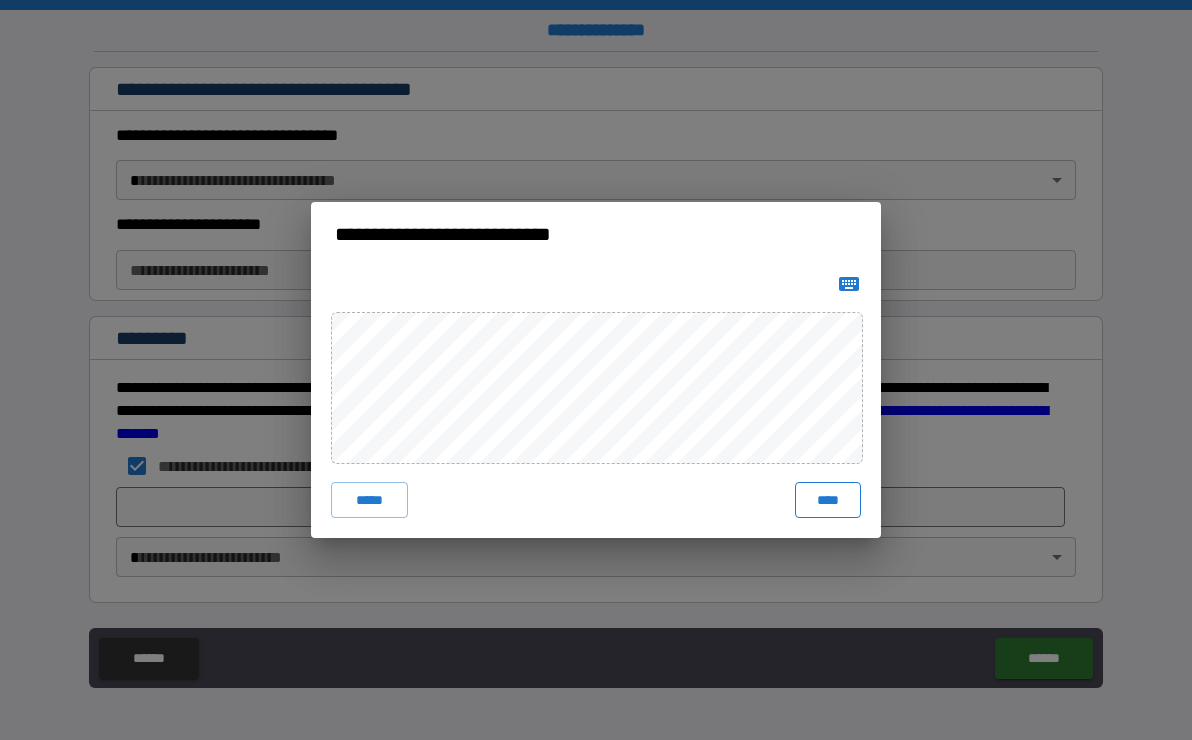 click on "****" at bounding box center (828, 500) 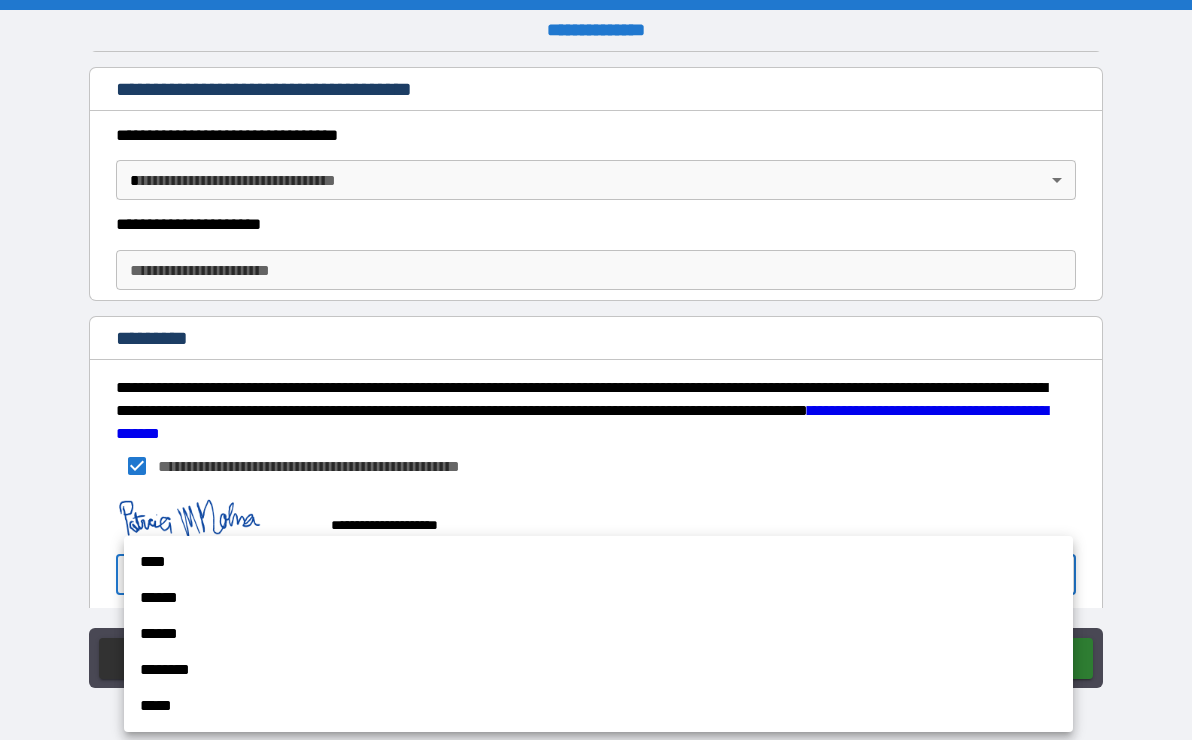 click on "**********" at bounding box center [596, 370] 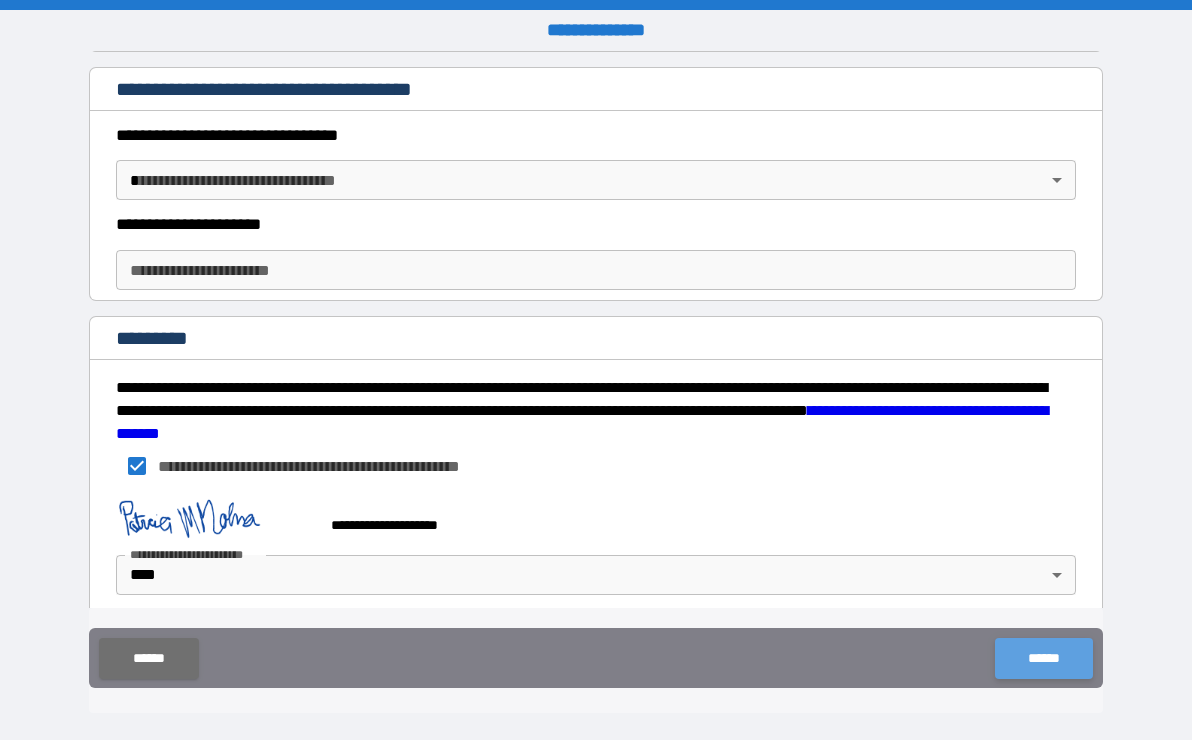 click on "******" at bounding box center (1043, 658) 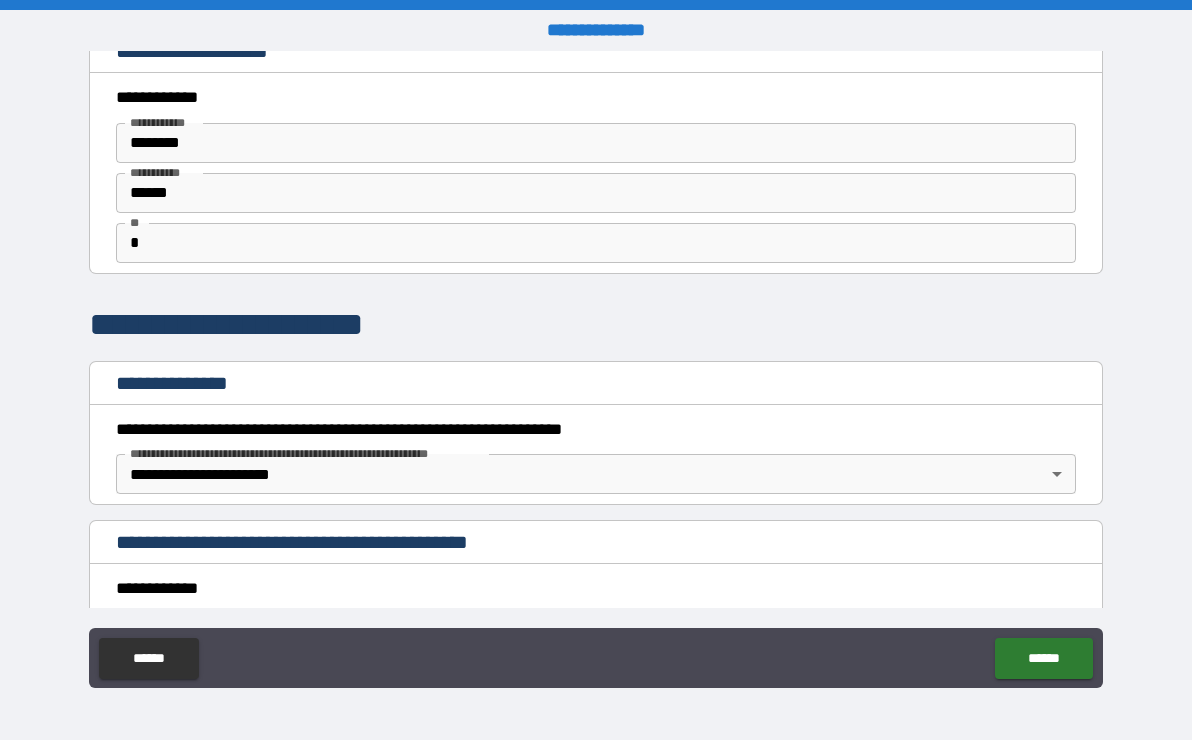 scroll, scrollTop: 0, scrollLeft: 0, axis: both 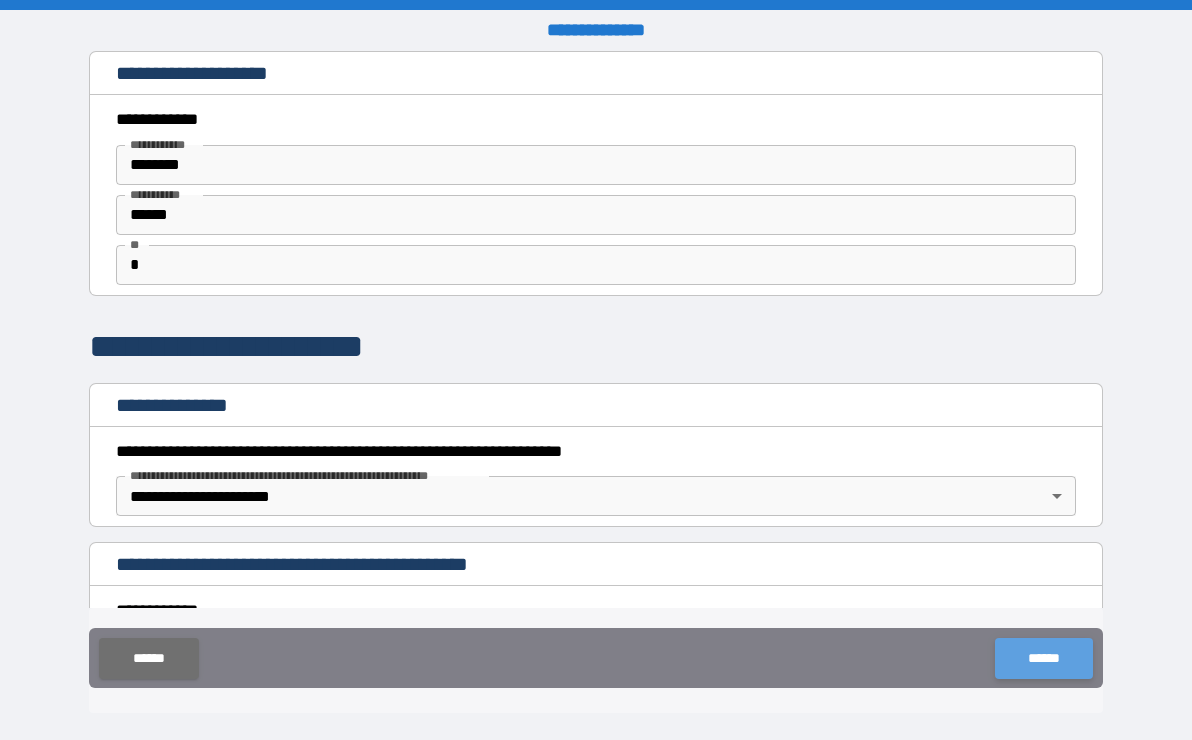 click on "******" at bounding box center (1043, 658) 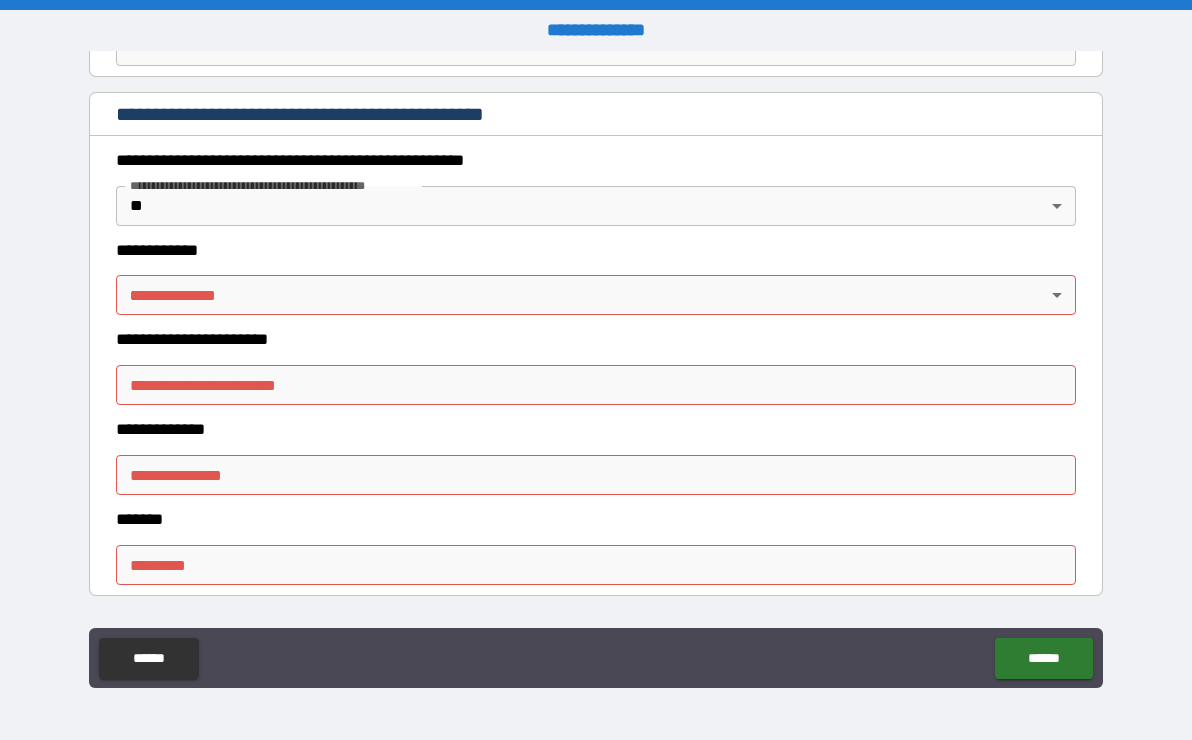 scroll, scrollTop: 1900, scrollLeft: 0, axis: vertical 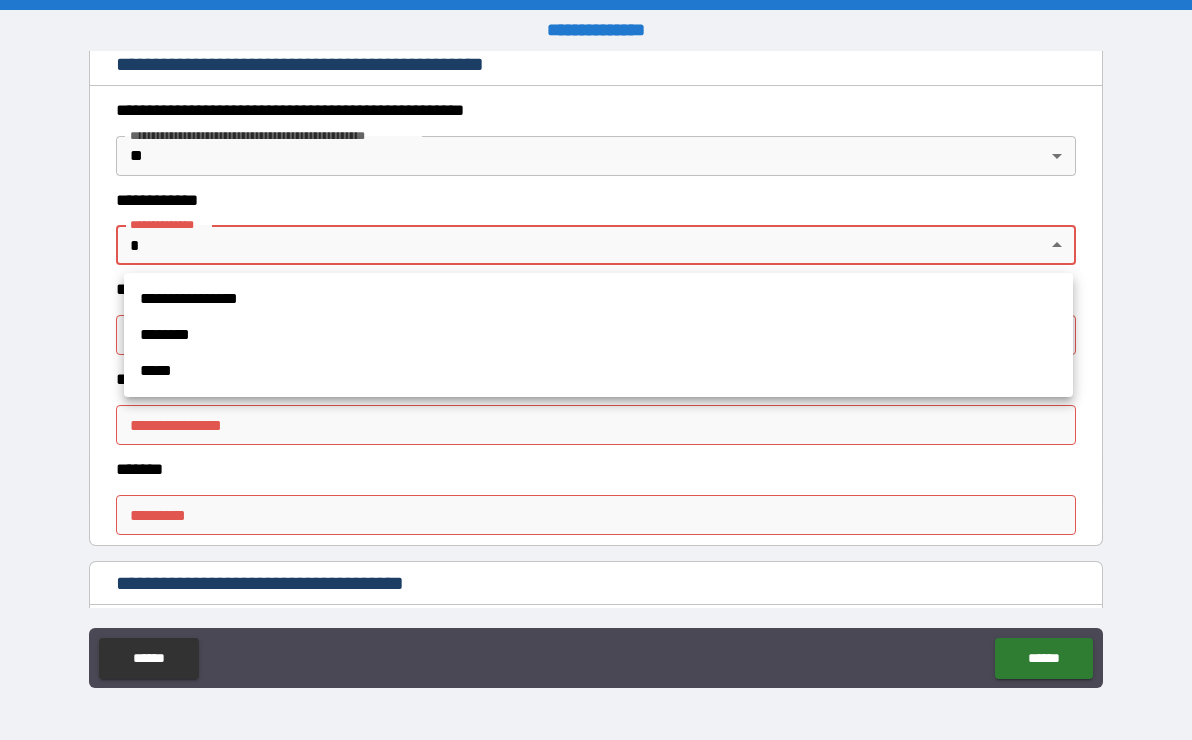 click on "**********" at bounding box center [596, 370] 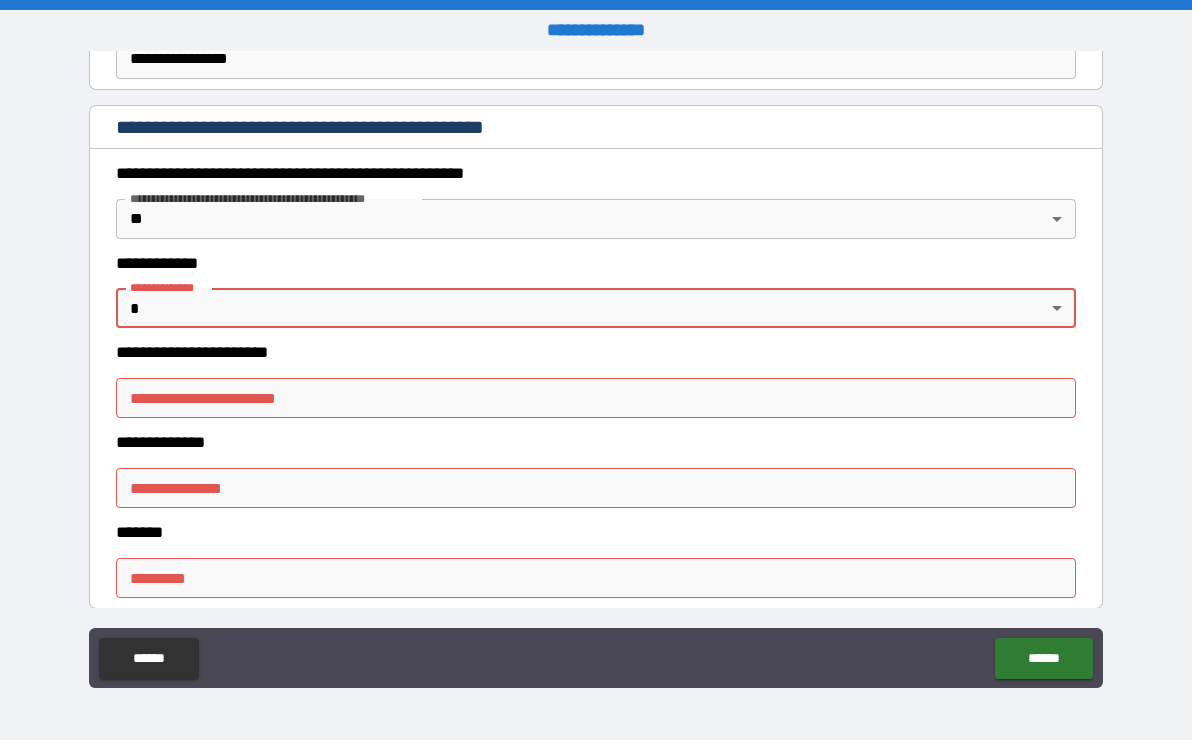 scroll, scrollTop: 1933, scrollLeft: 0, axis: vertical 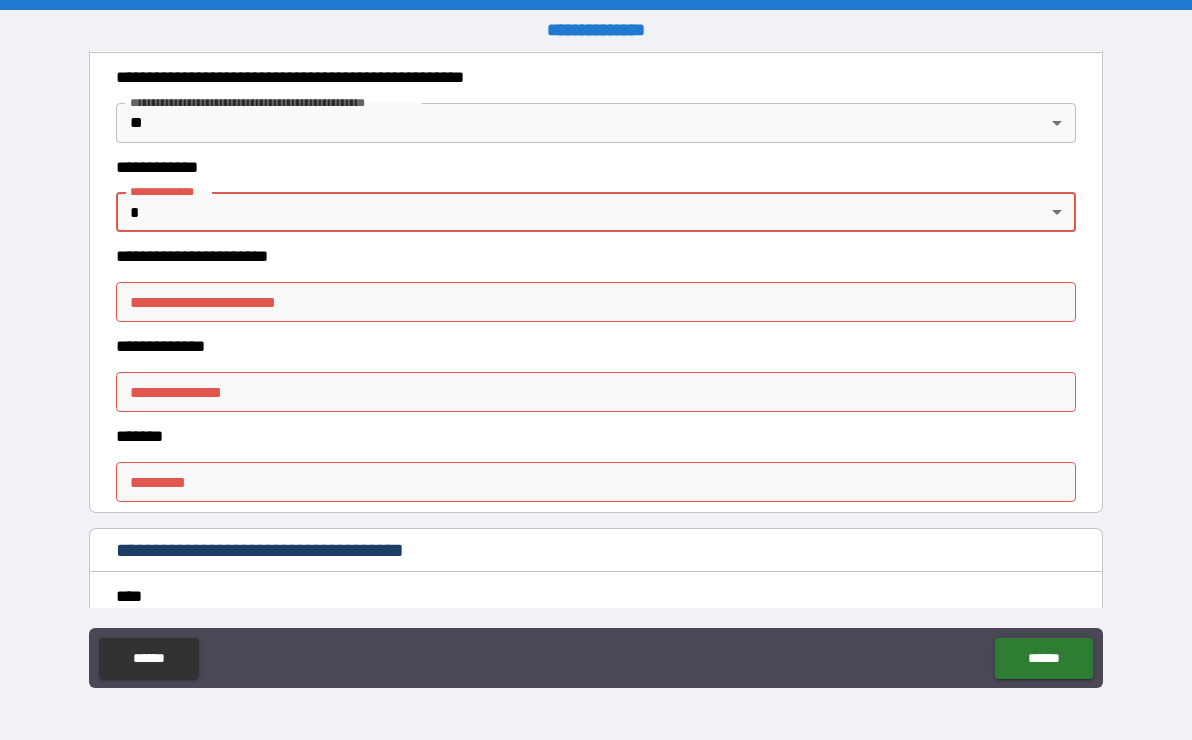 click on "**********" at bounding box center (596, 370) 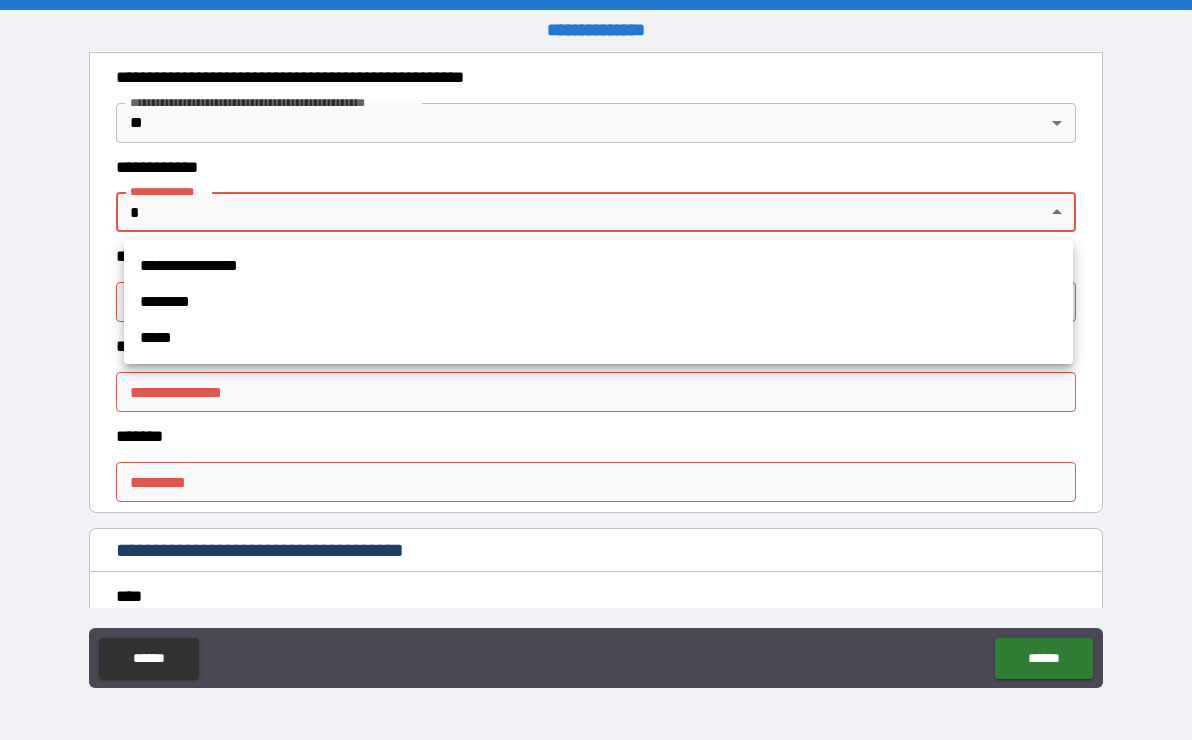 click on "*****" at bounding box center [598, 338] 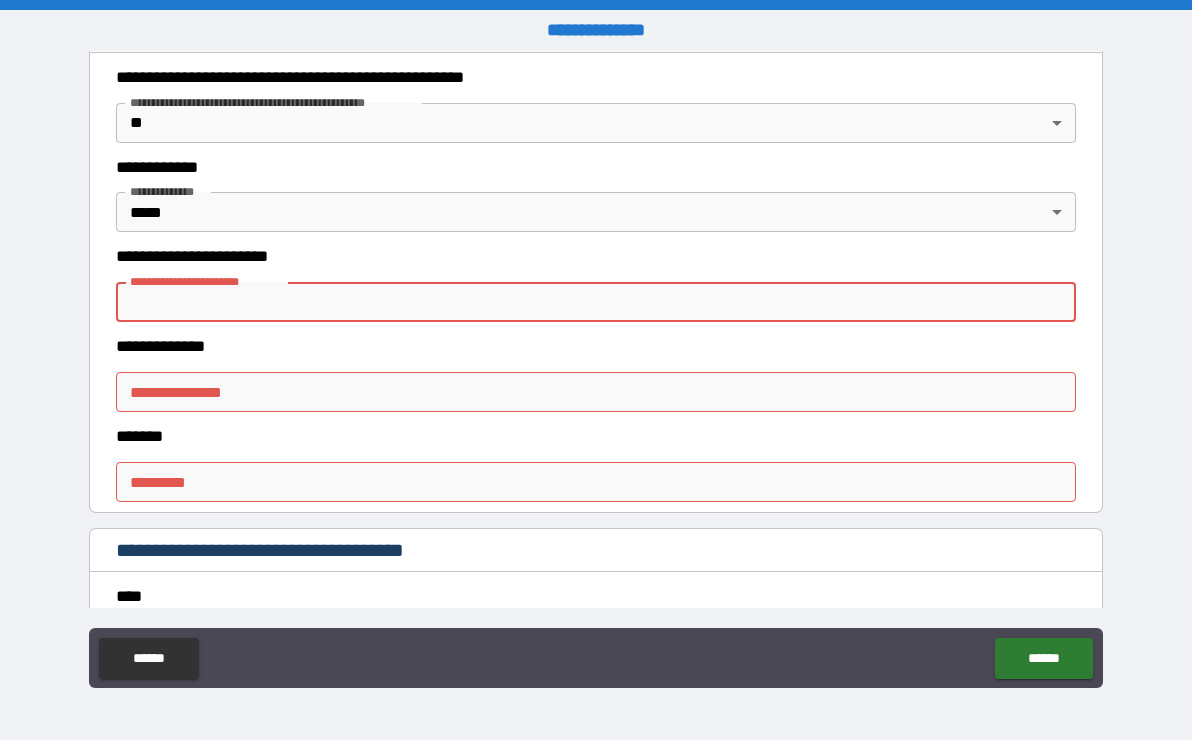 drag, startPoint x: 398, startPoint y: 307, endPoint x: -33, endPoint y: 391, distance: 439.1093 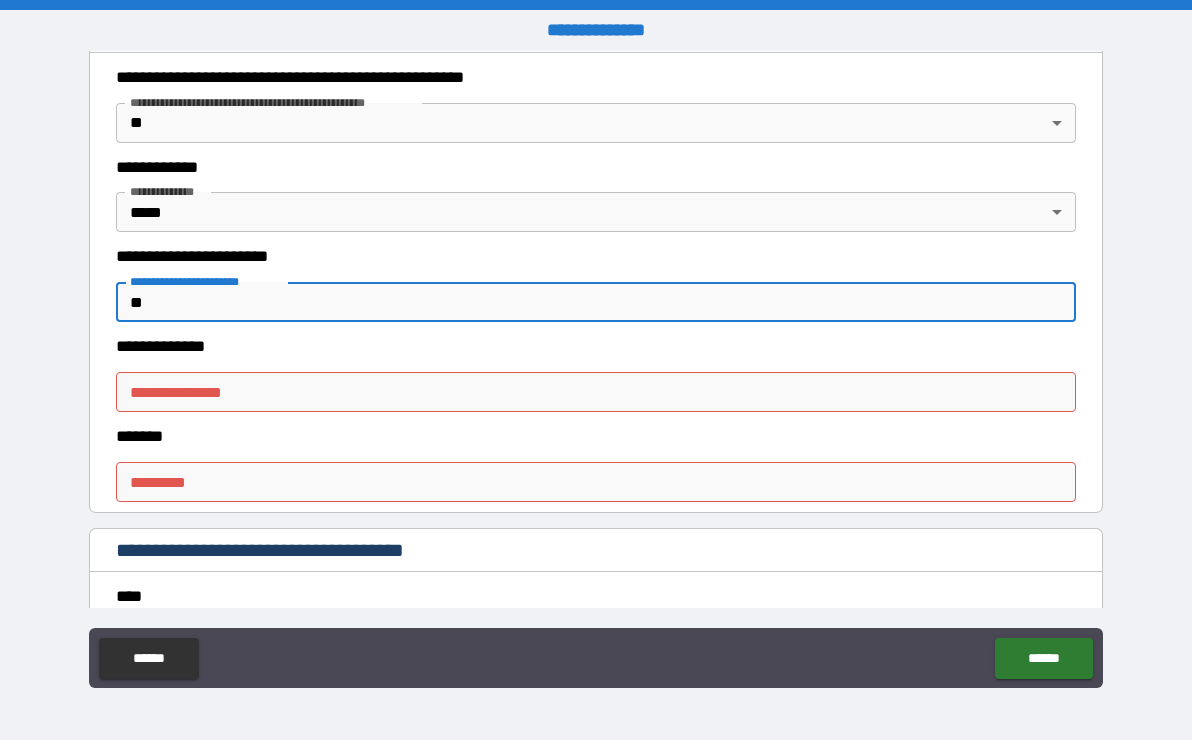 type on "**" 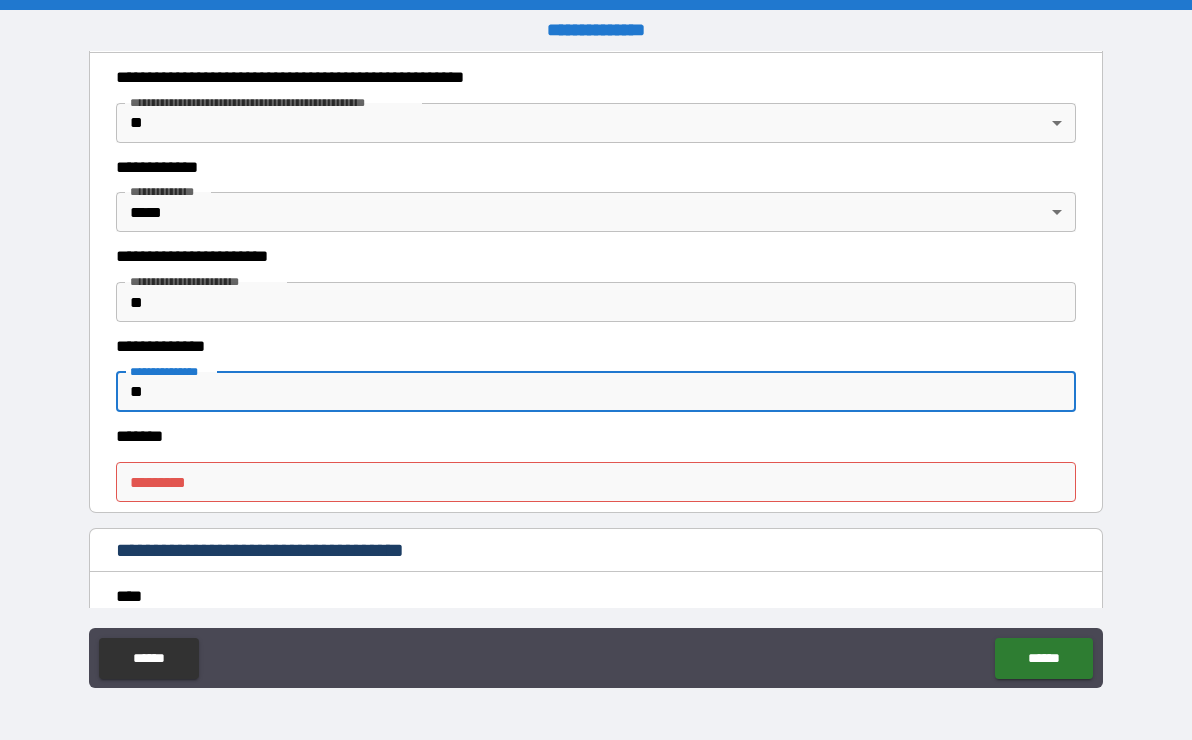 type on "**" 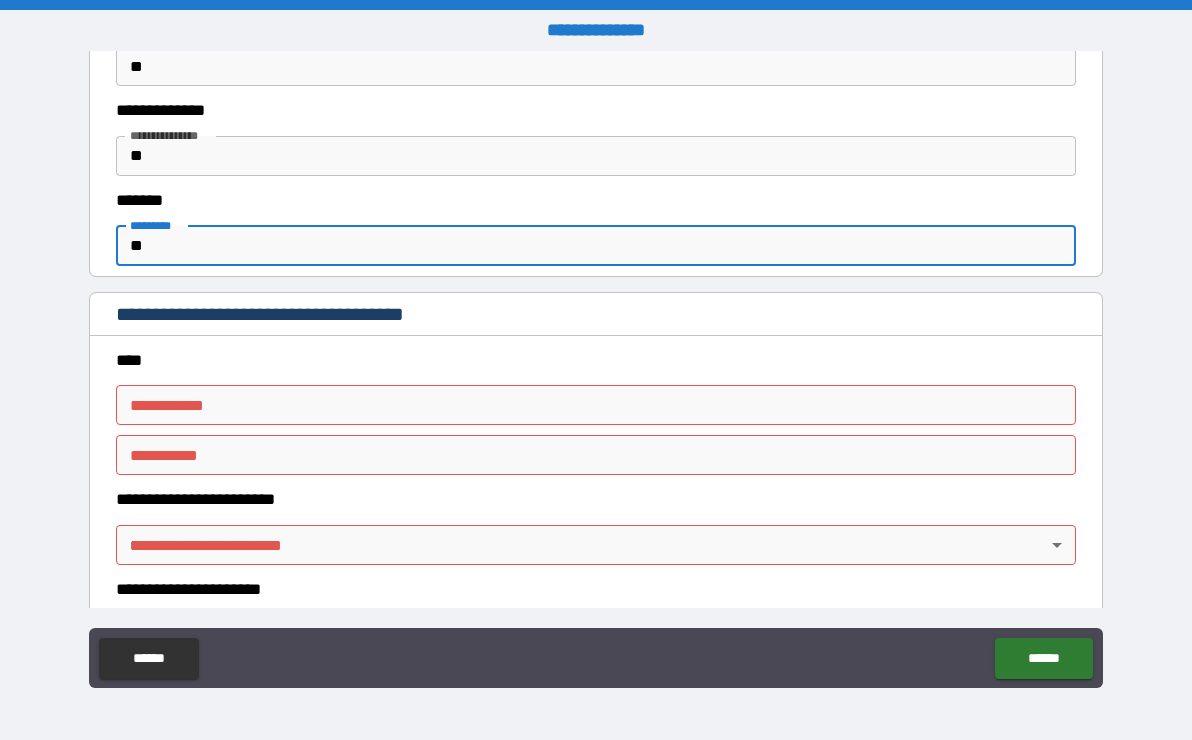 scroll, scrollTop: 2233, scrollLeft: 0, axis: vertical 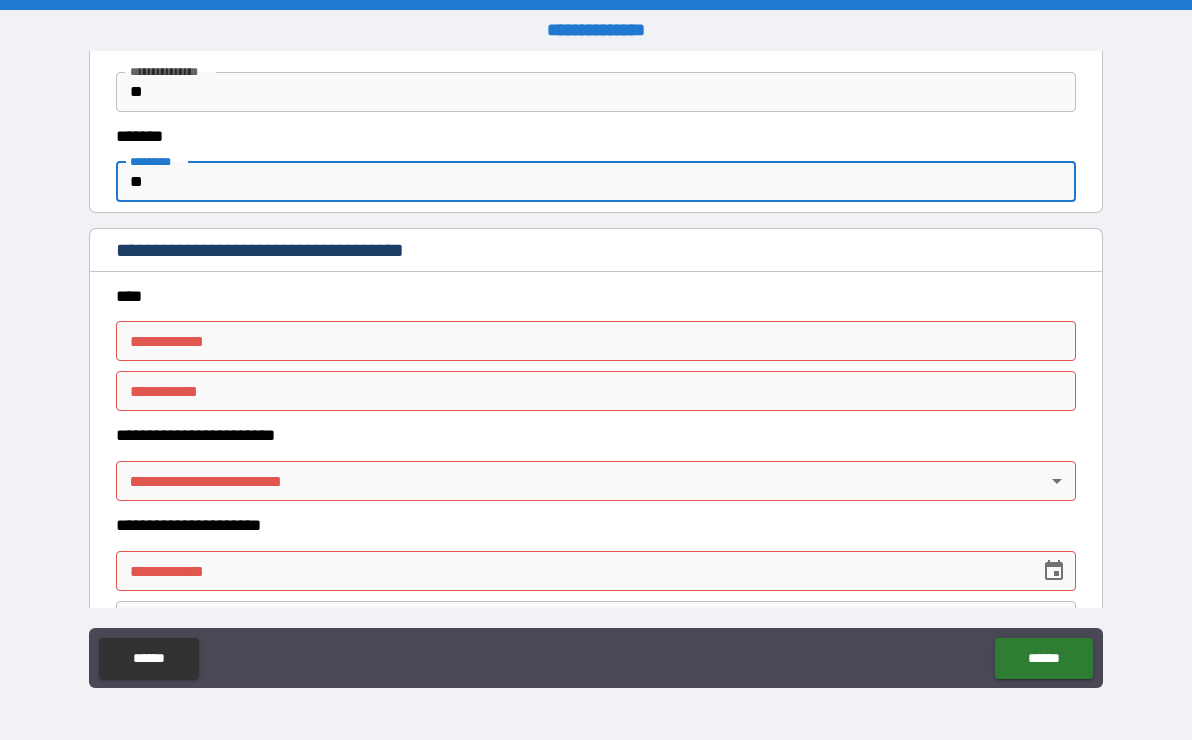 type on "**" 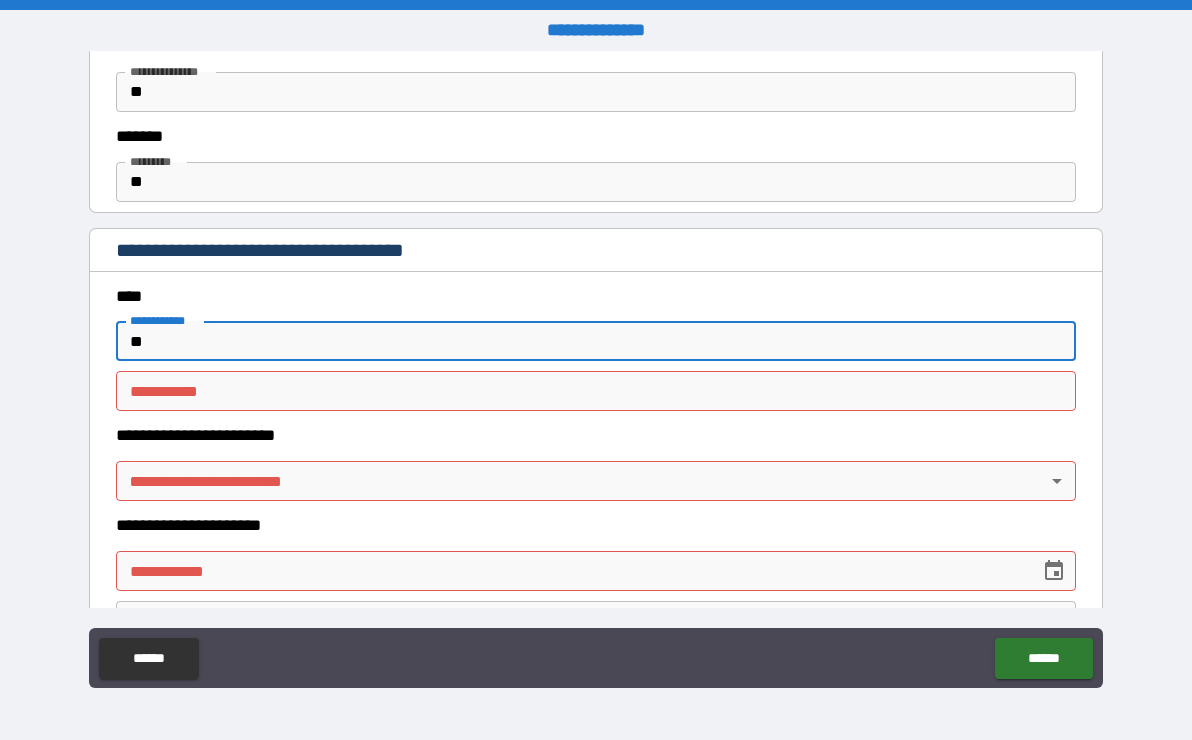 type on "**" 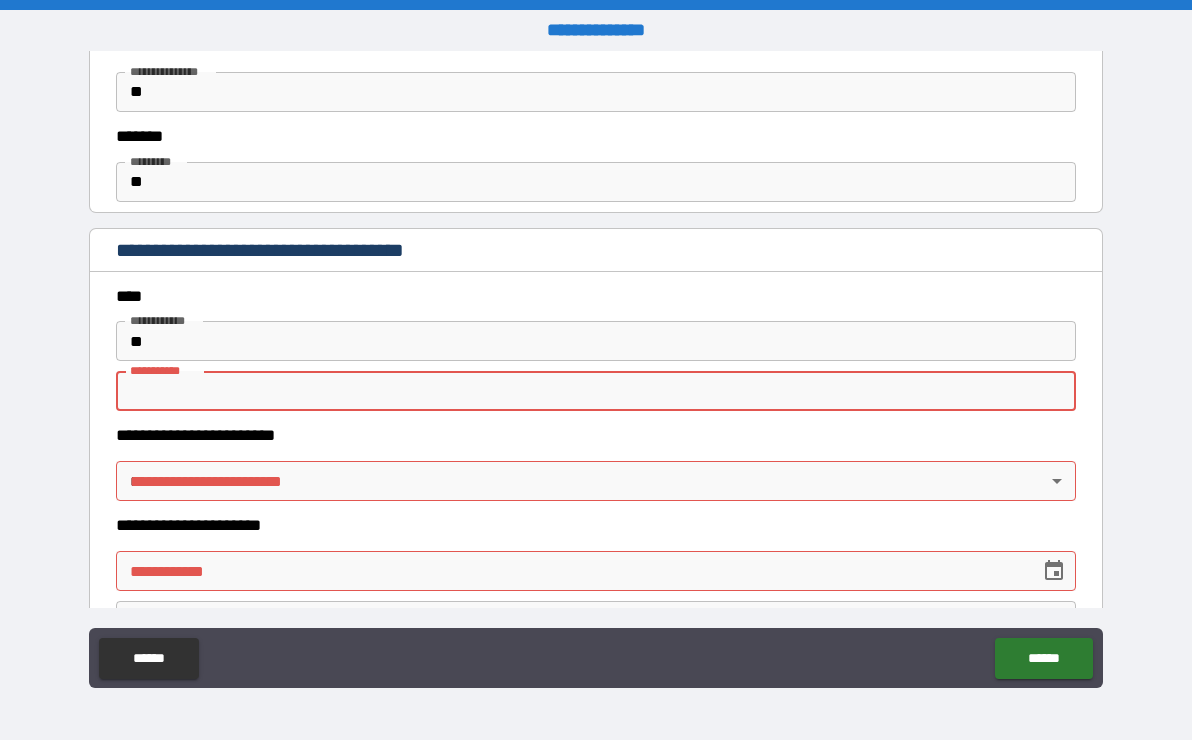 click on "*********   *" at bounding box center (596, 391) 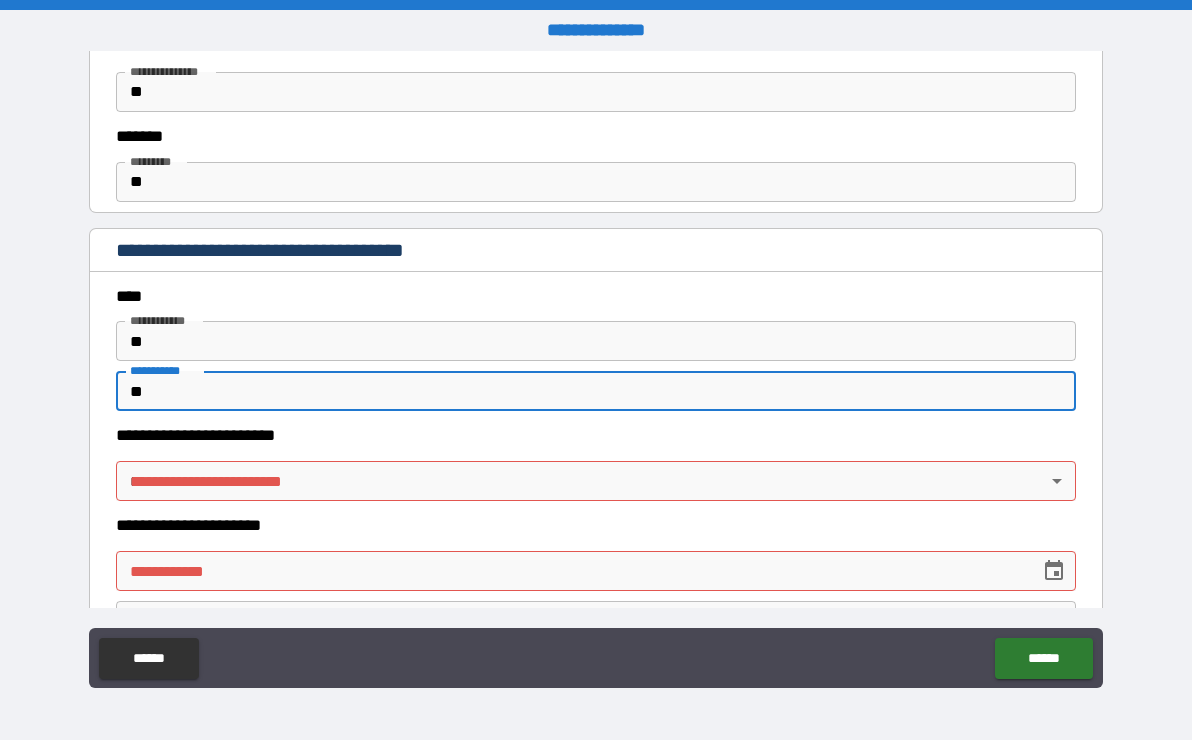 type on "**" 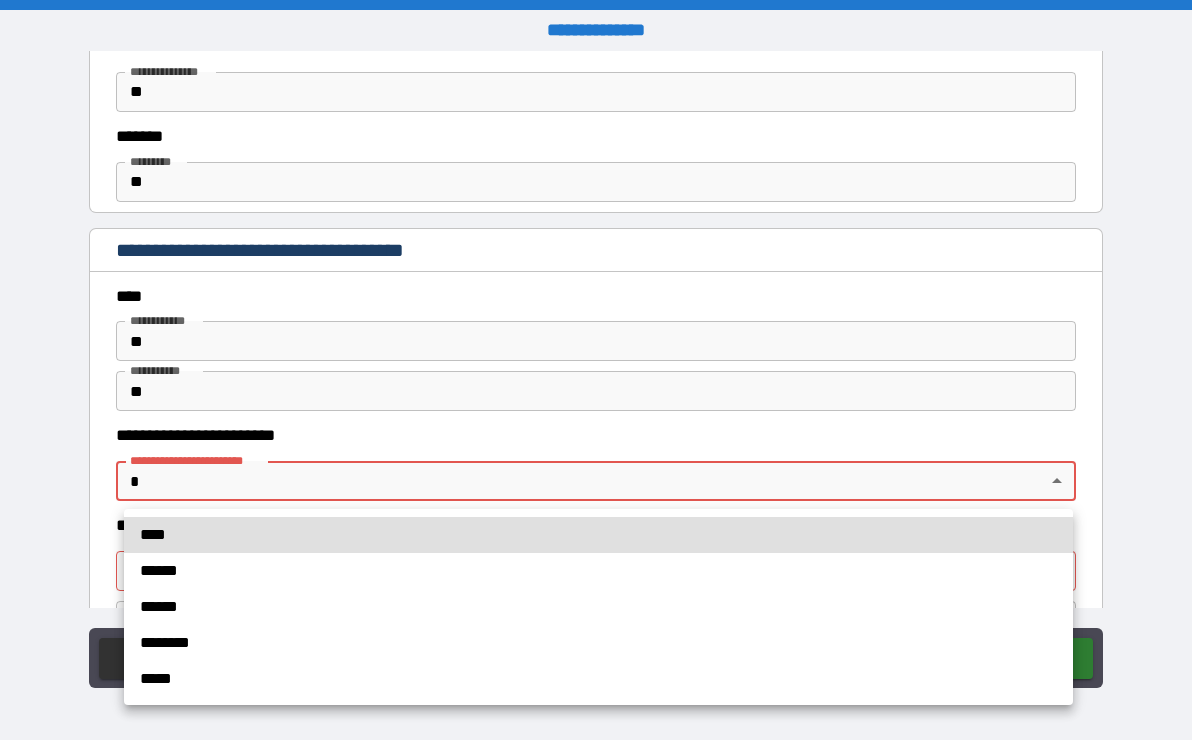 type 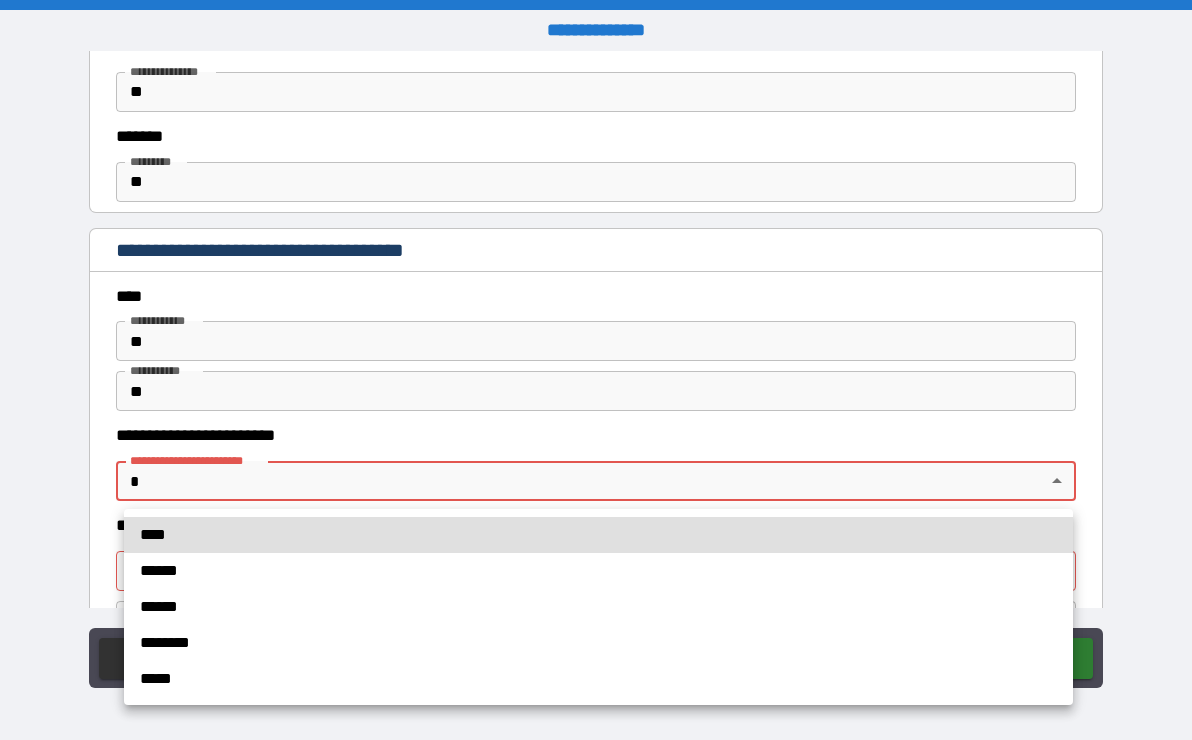 click on "****" at bounding box center [598, 535] 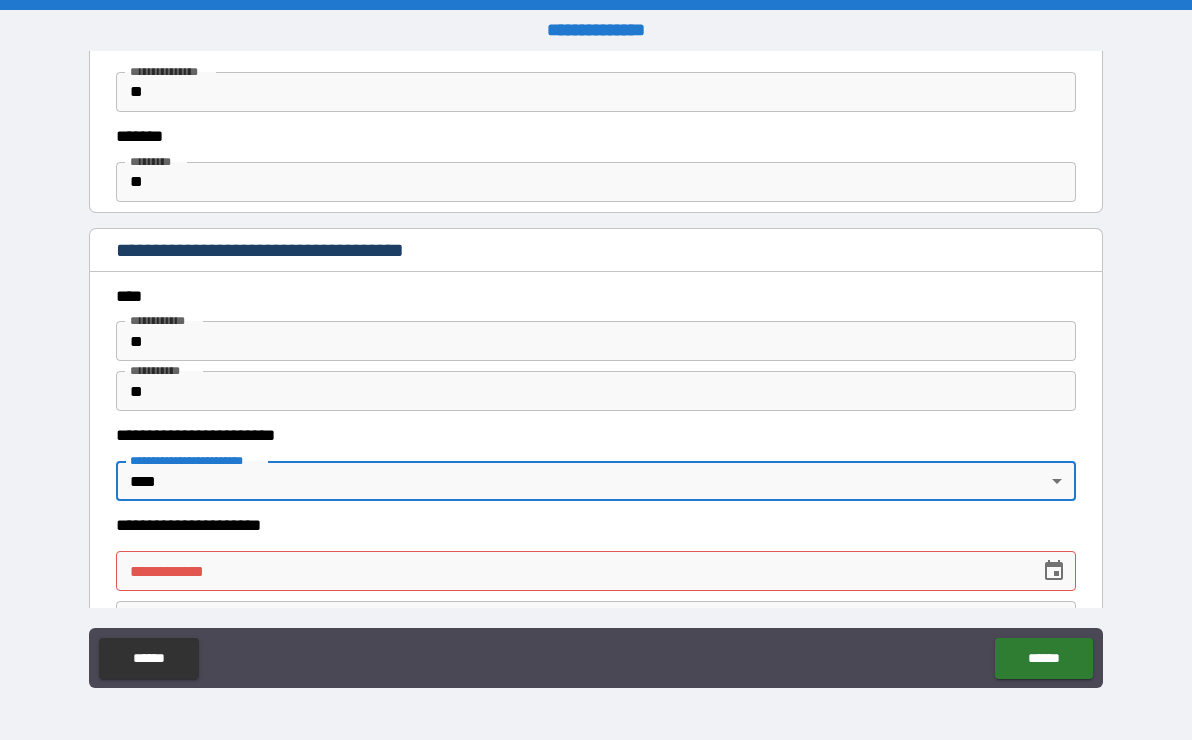 click on "**********" at bounding box center (195, 460) 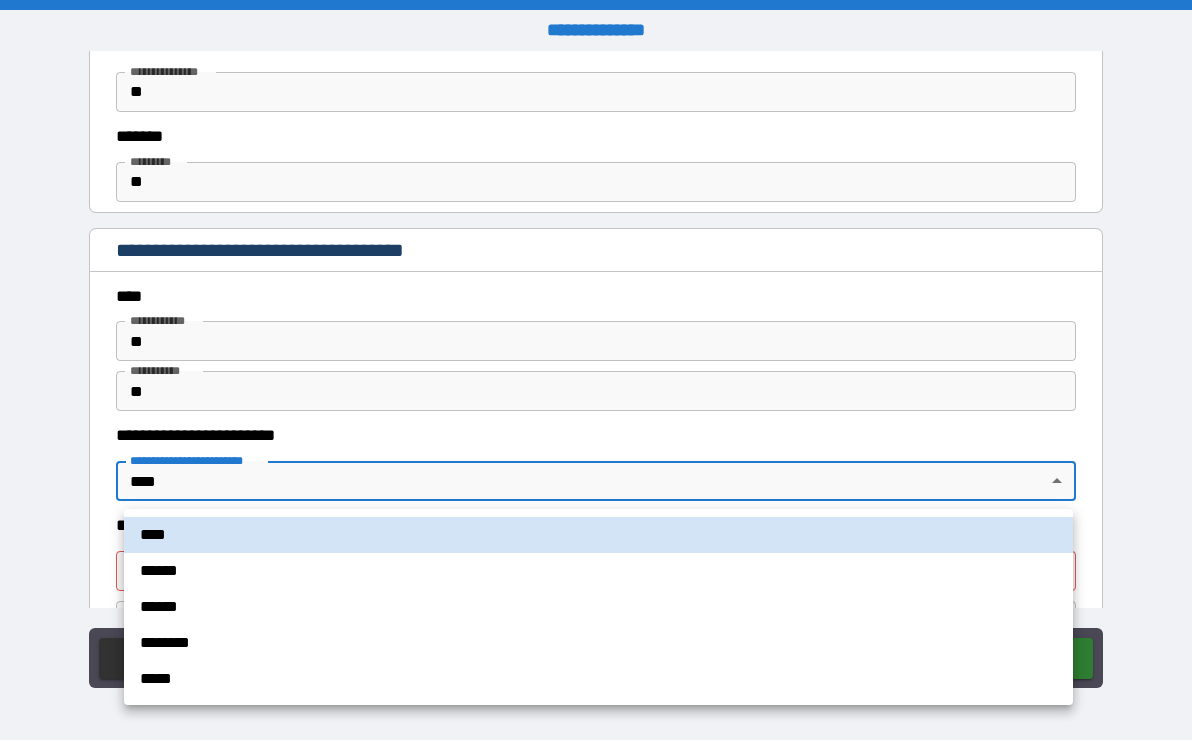 click on "**********" at bounding box center [596, 370] 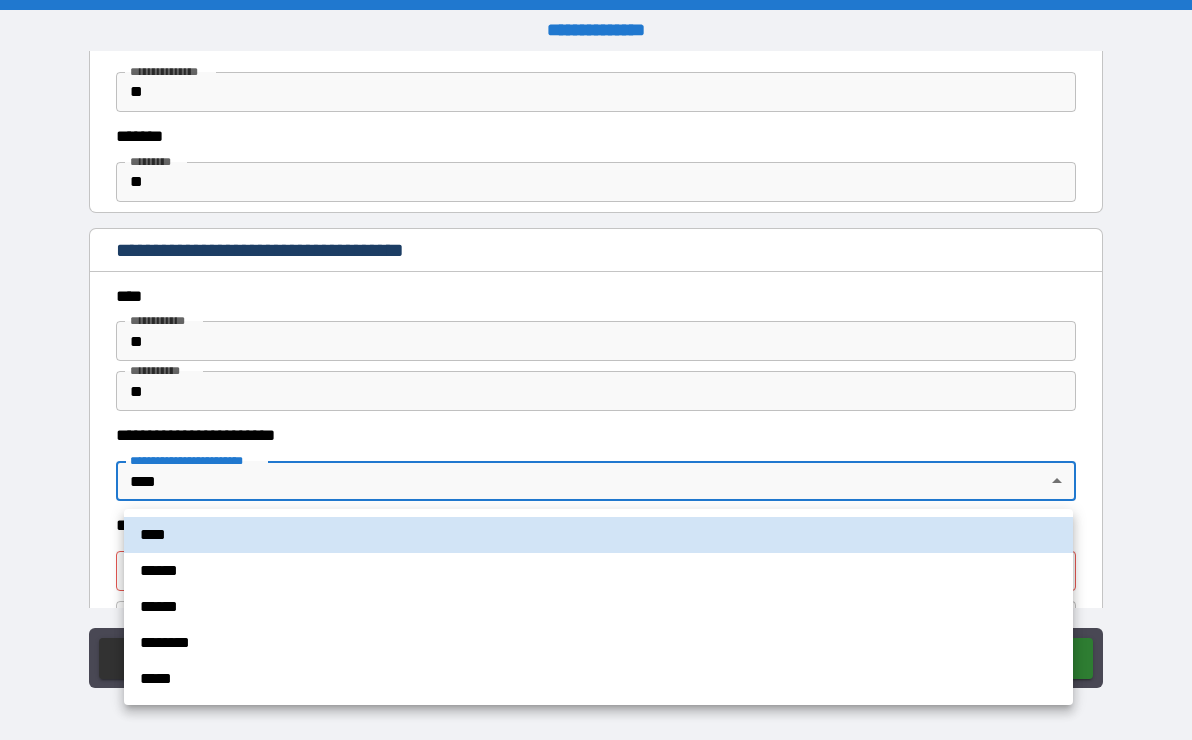 click on "*****" at bounding box center (598, 679) 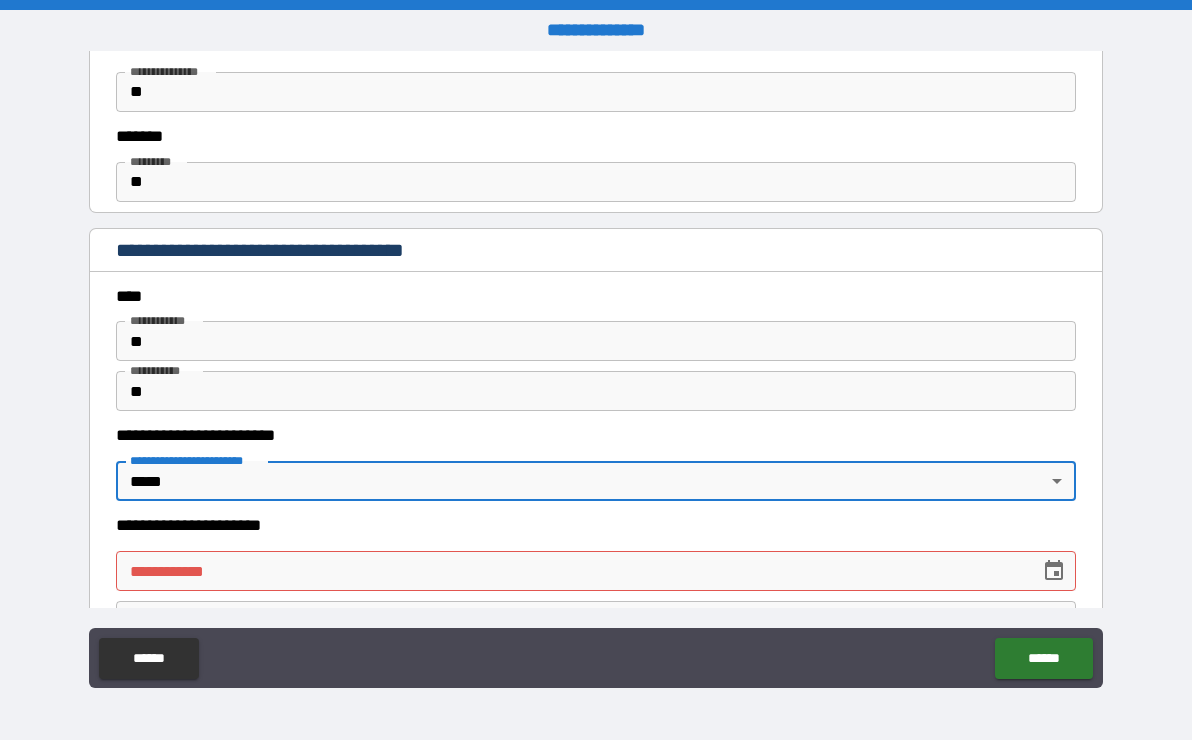 click on "**********" at bounding box center [571, 571] 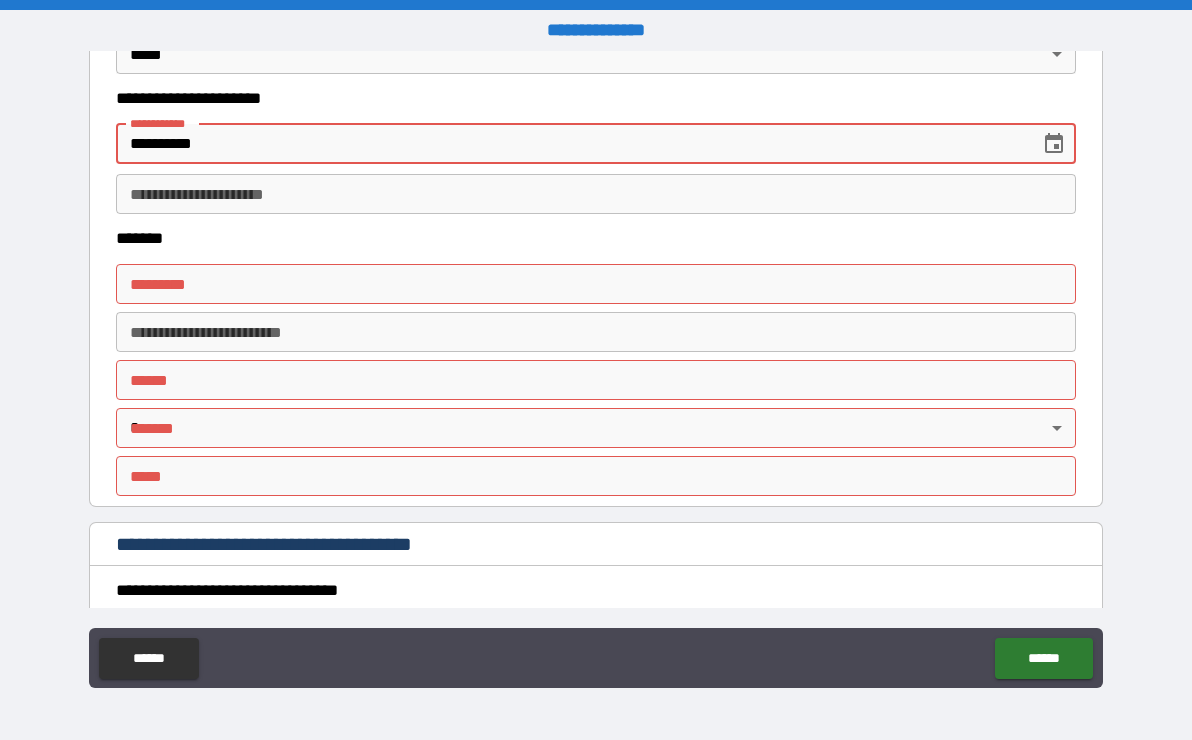 scroll, scrollTop: 2733, scrollLeft: 0, axis: vertical 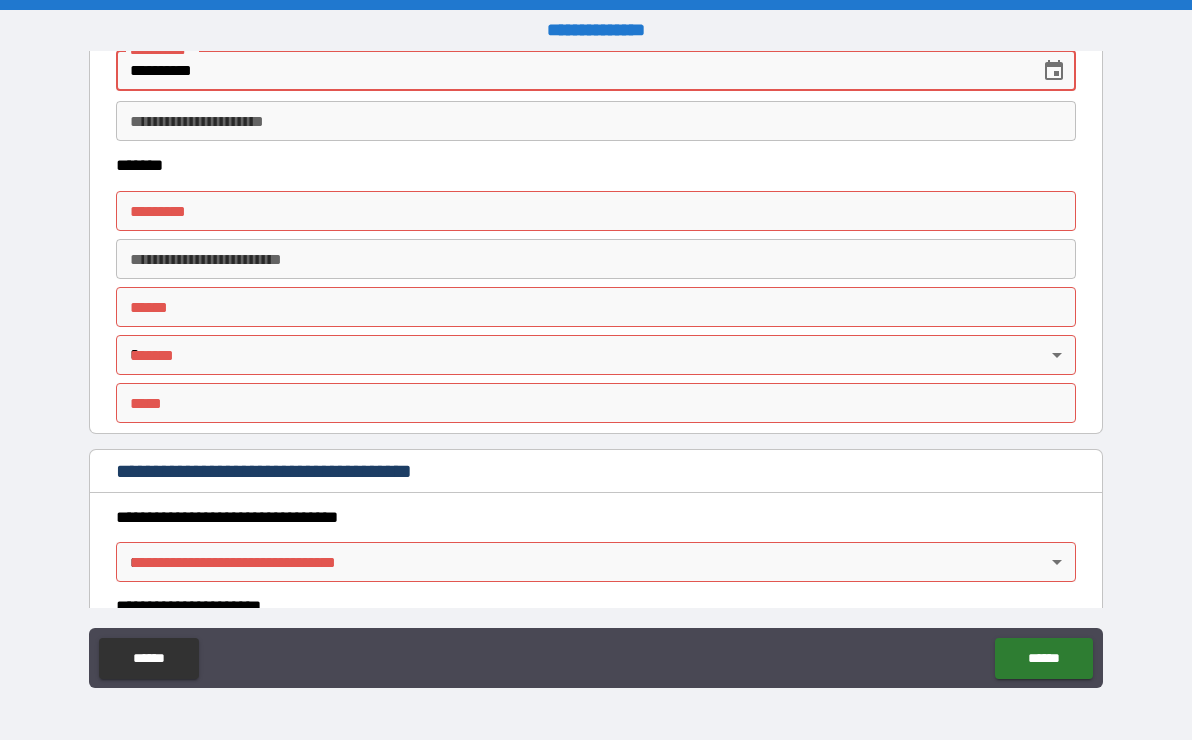 type on "**********" 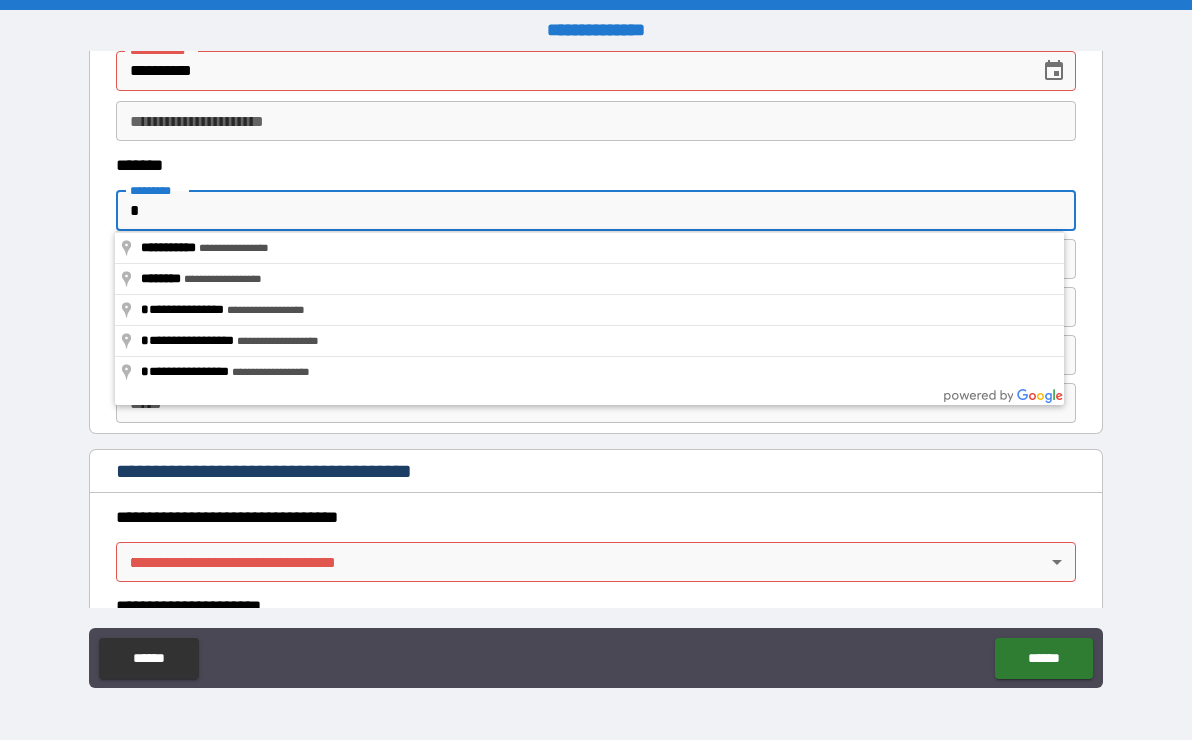 type on "**********" 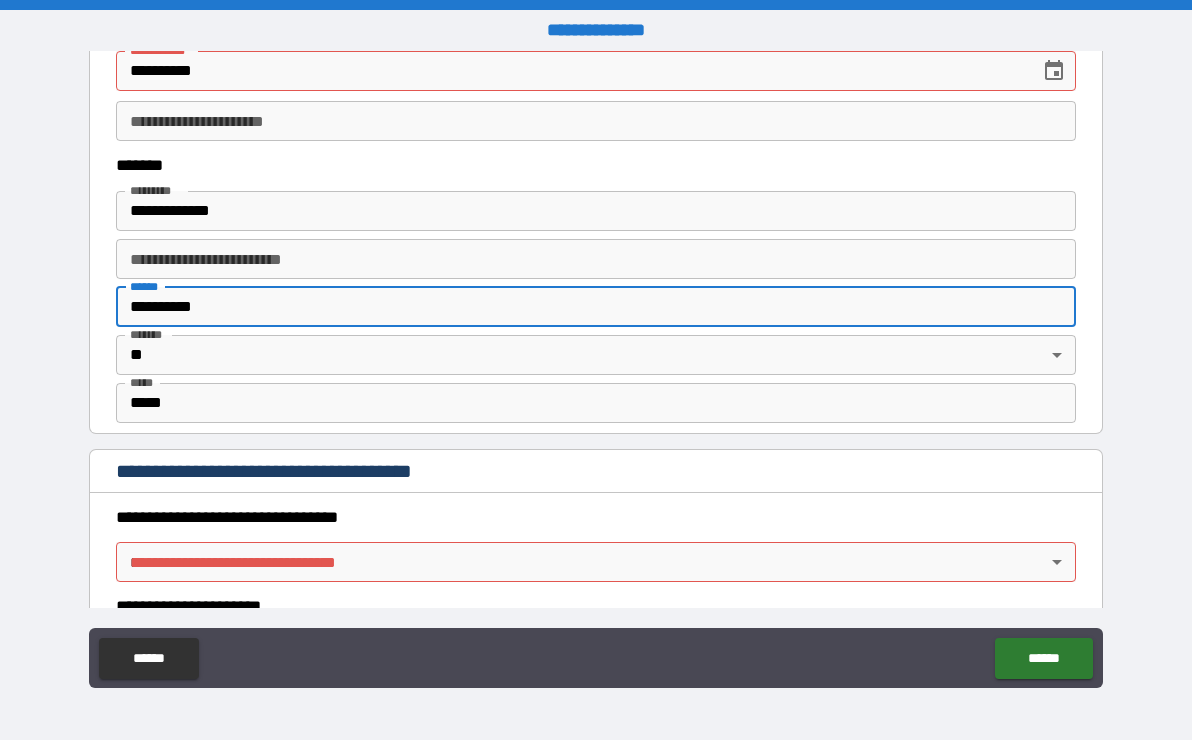 click on "**********" at bounding box center (596, 372) 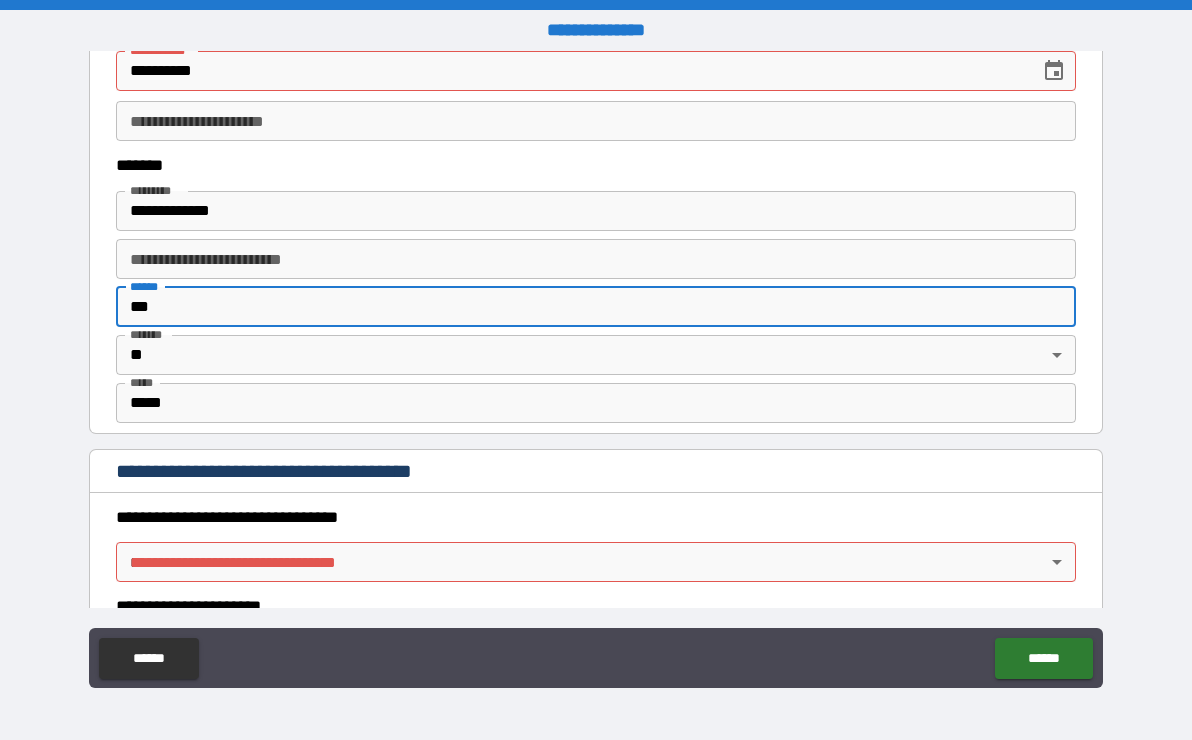 type on "**" 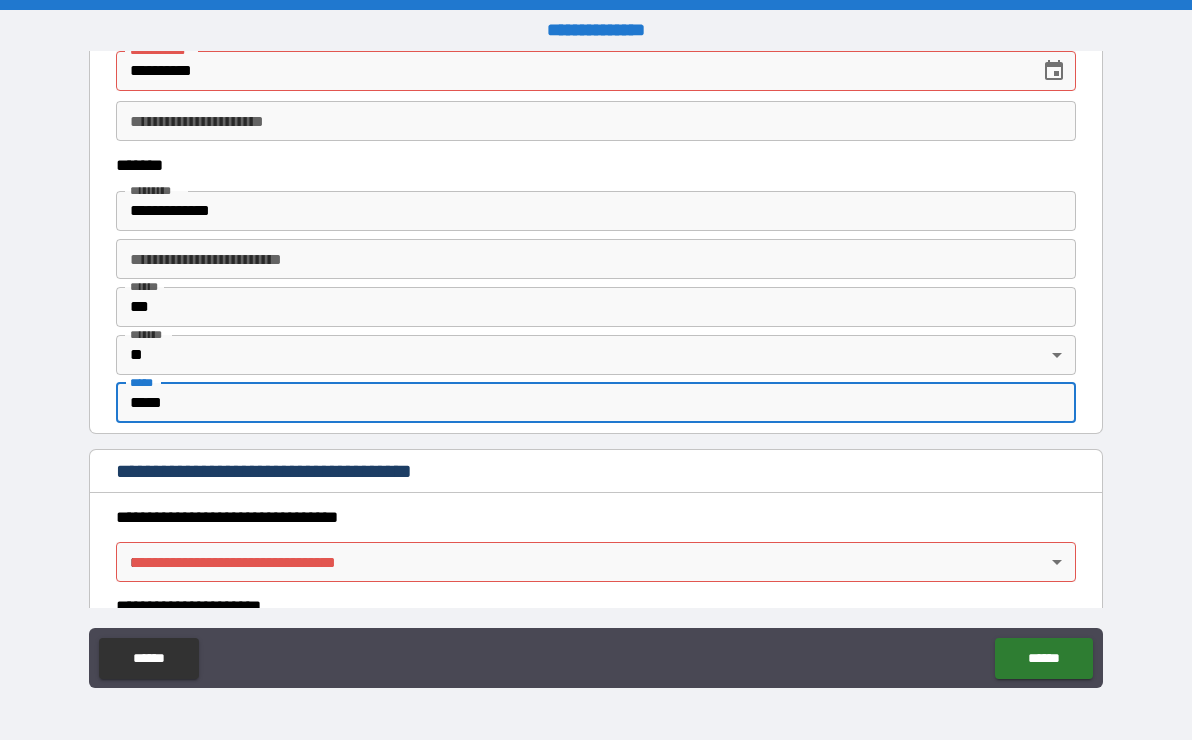 click on "*****" at bounding box center [596, 403] 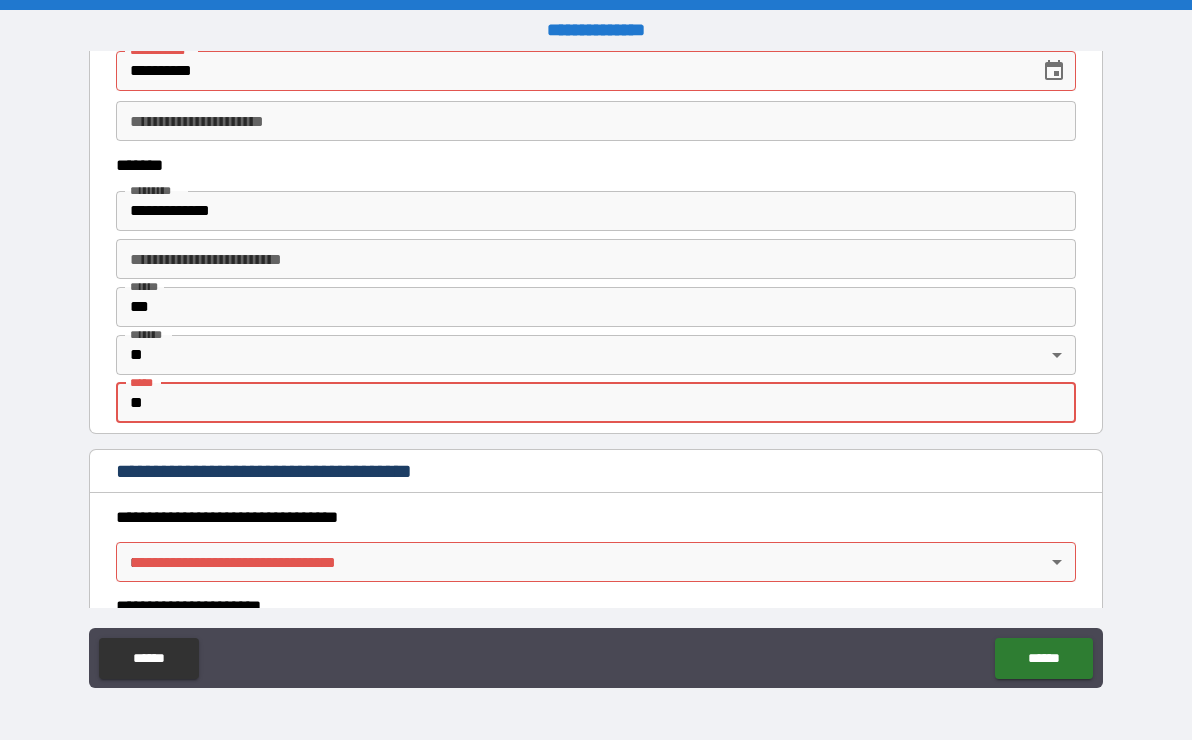 type on "*" 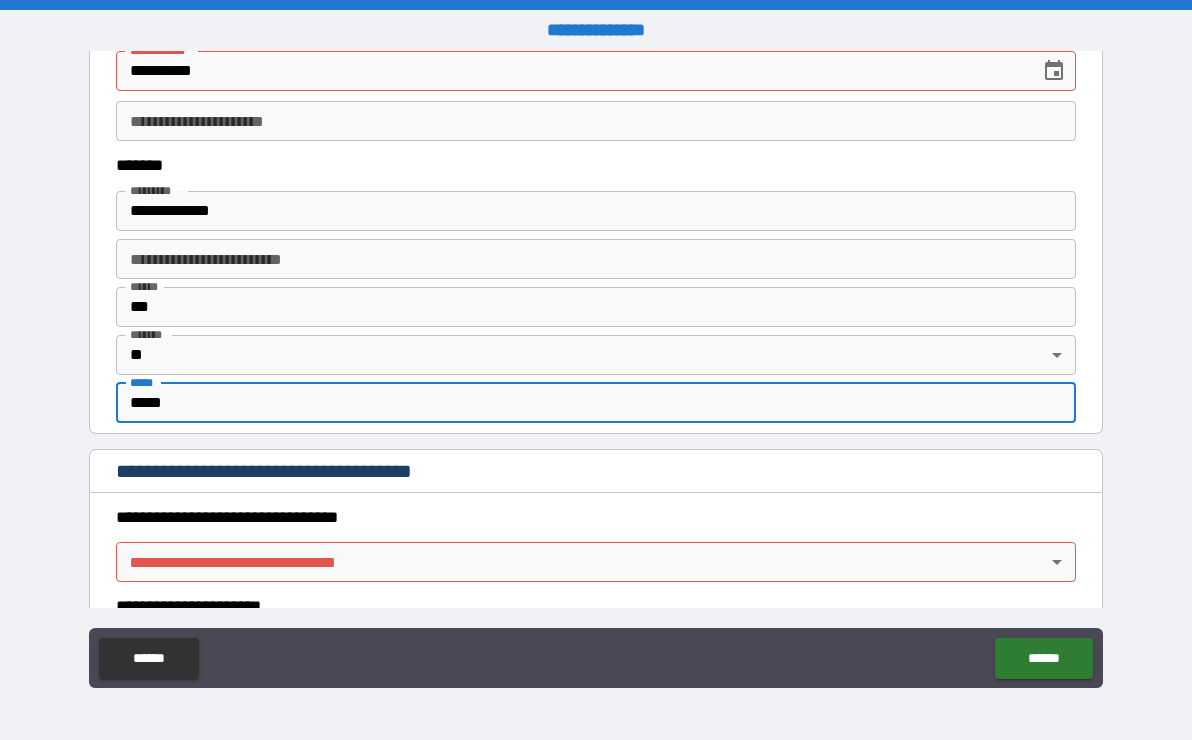 type on "*****" 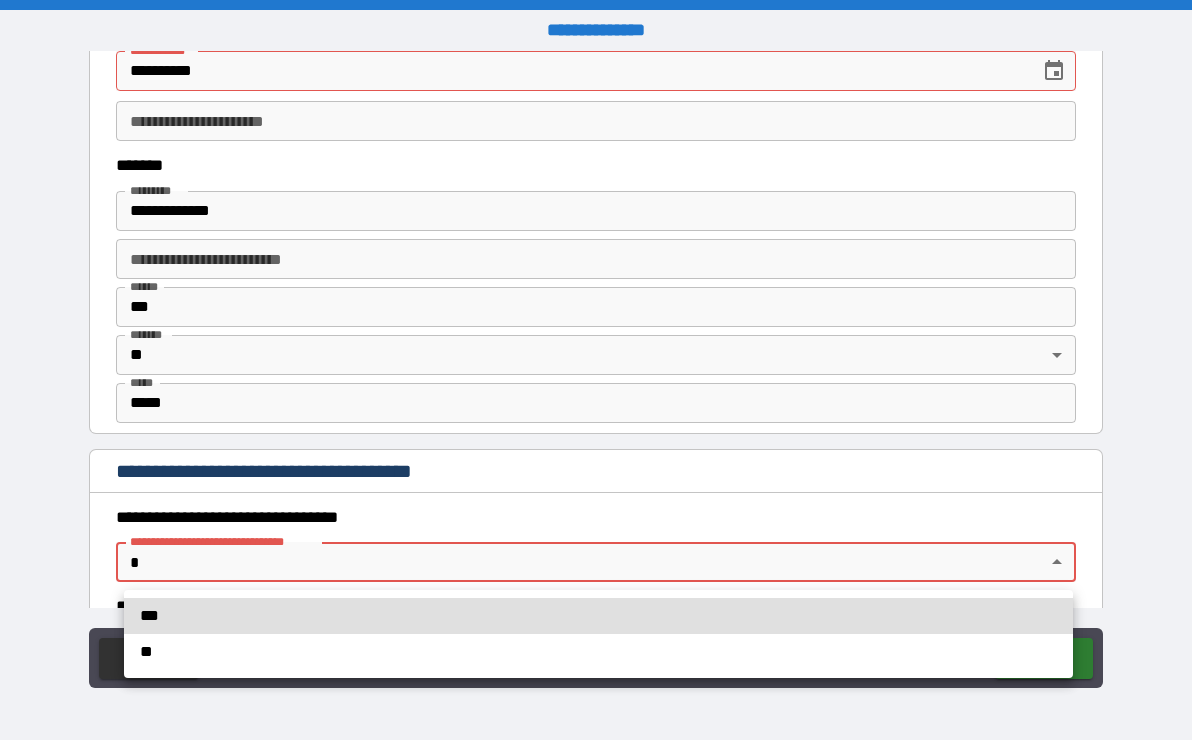 click on "**" at bounding box center (598, 652) 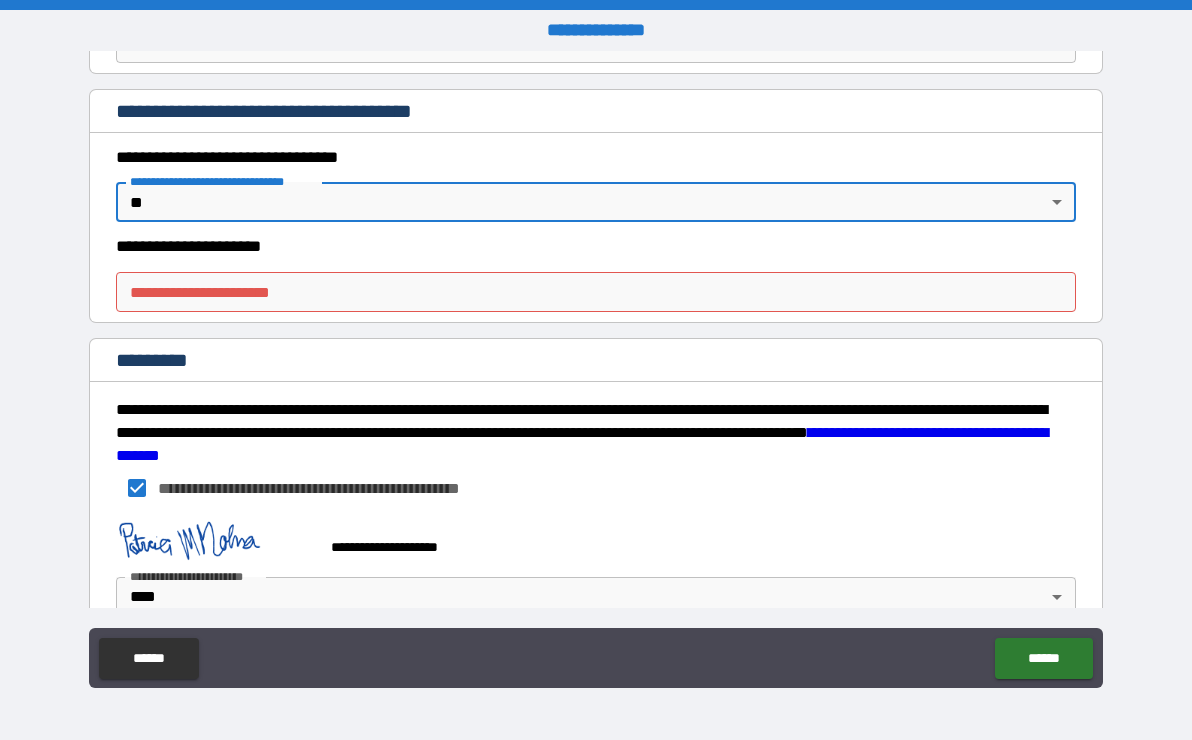 scroll, scrollTop: 3133, scrollLeft: 0, axis: vertical 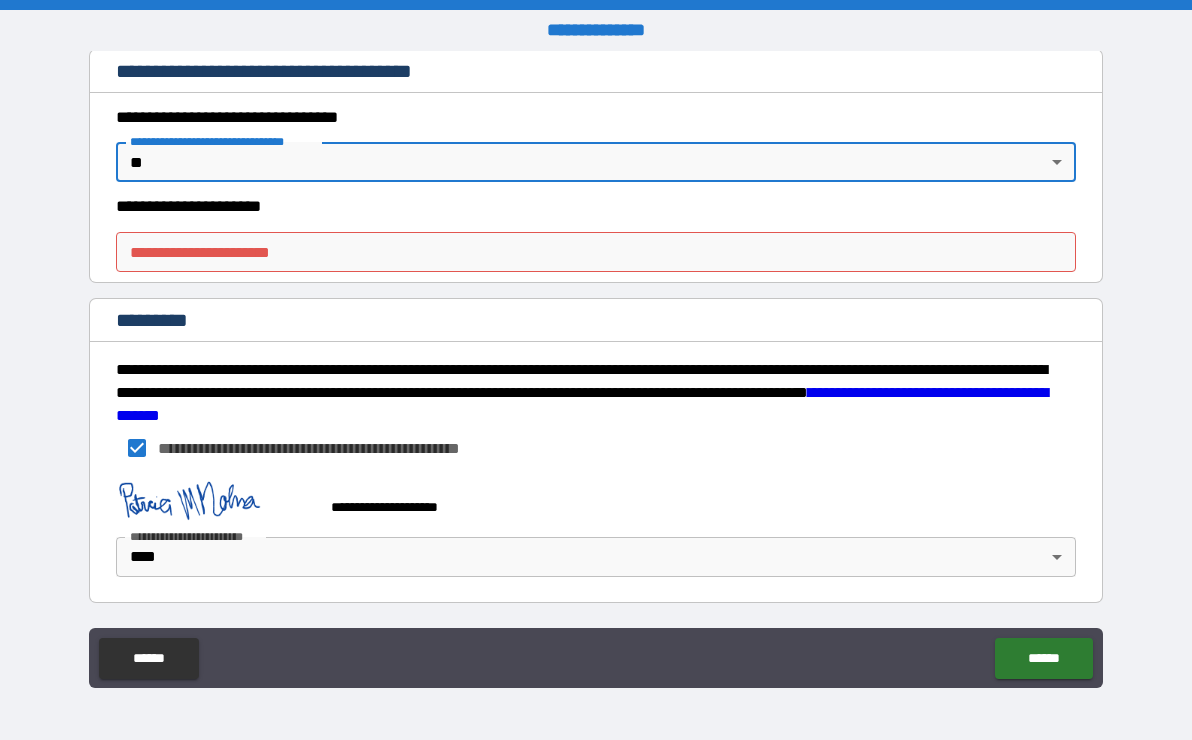 click on "**********" at bounding box center [596, 252] 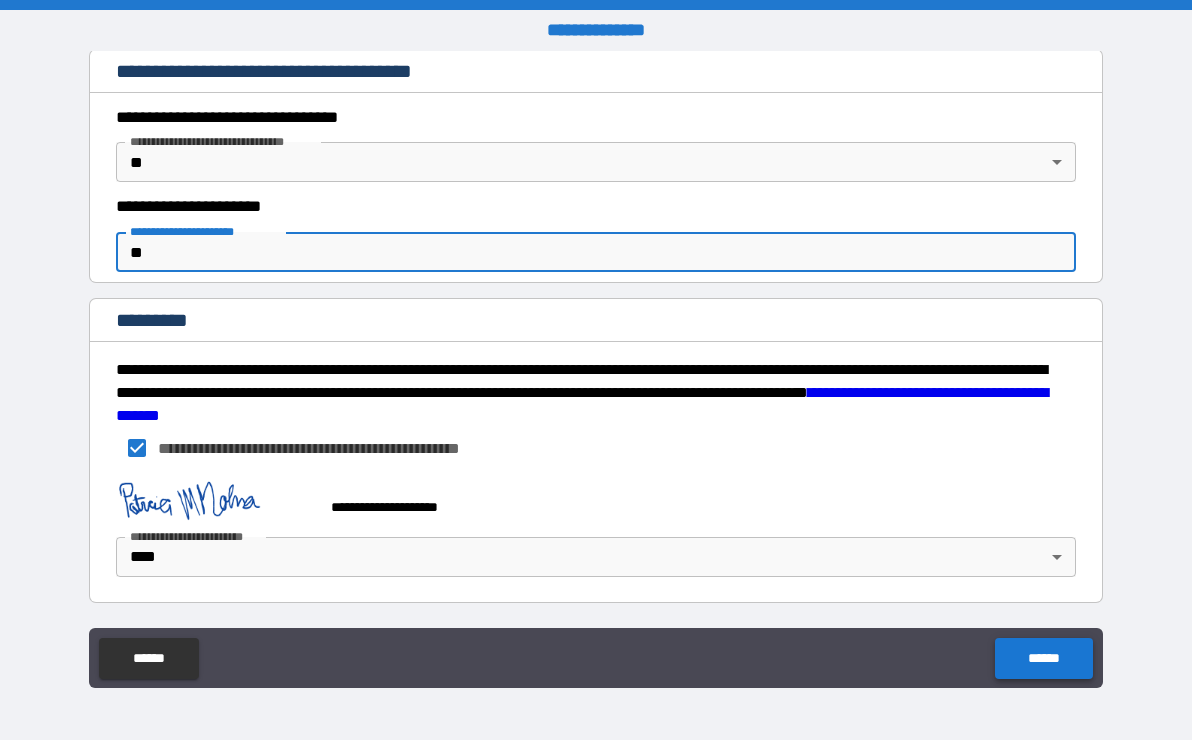 type on "**" 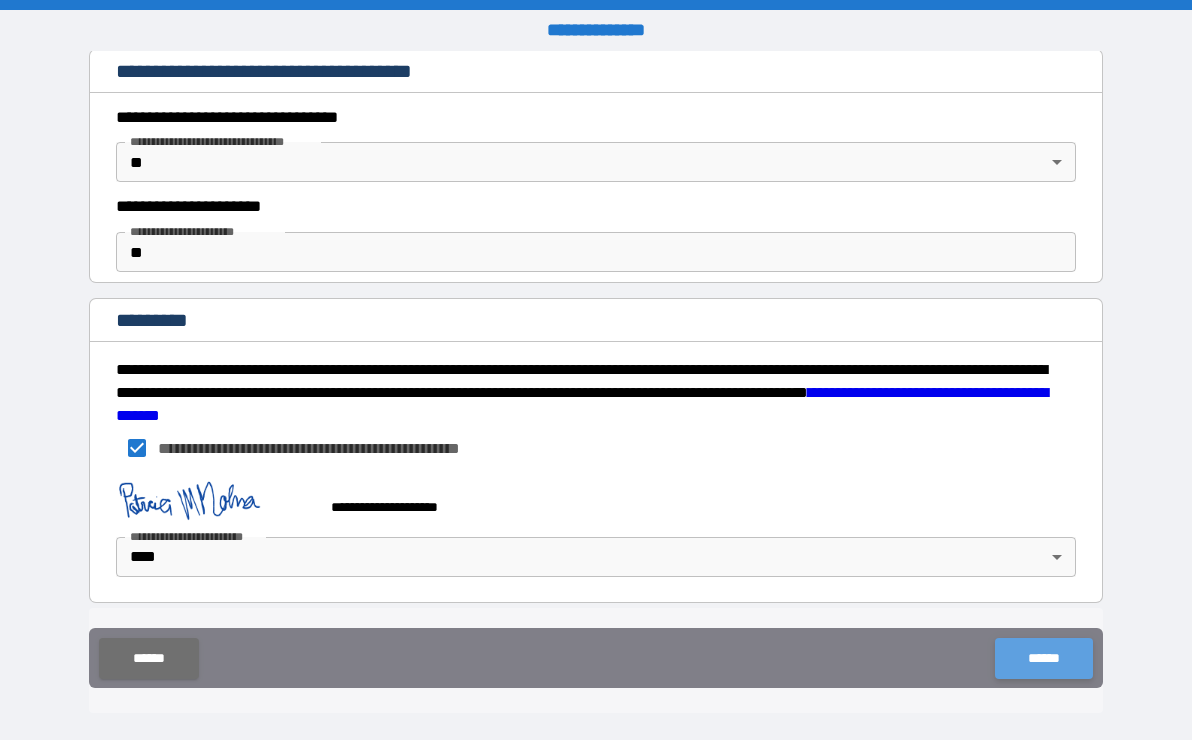 click on "******" at bounding box center (1043, 658) 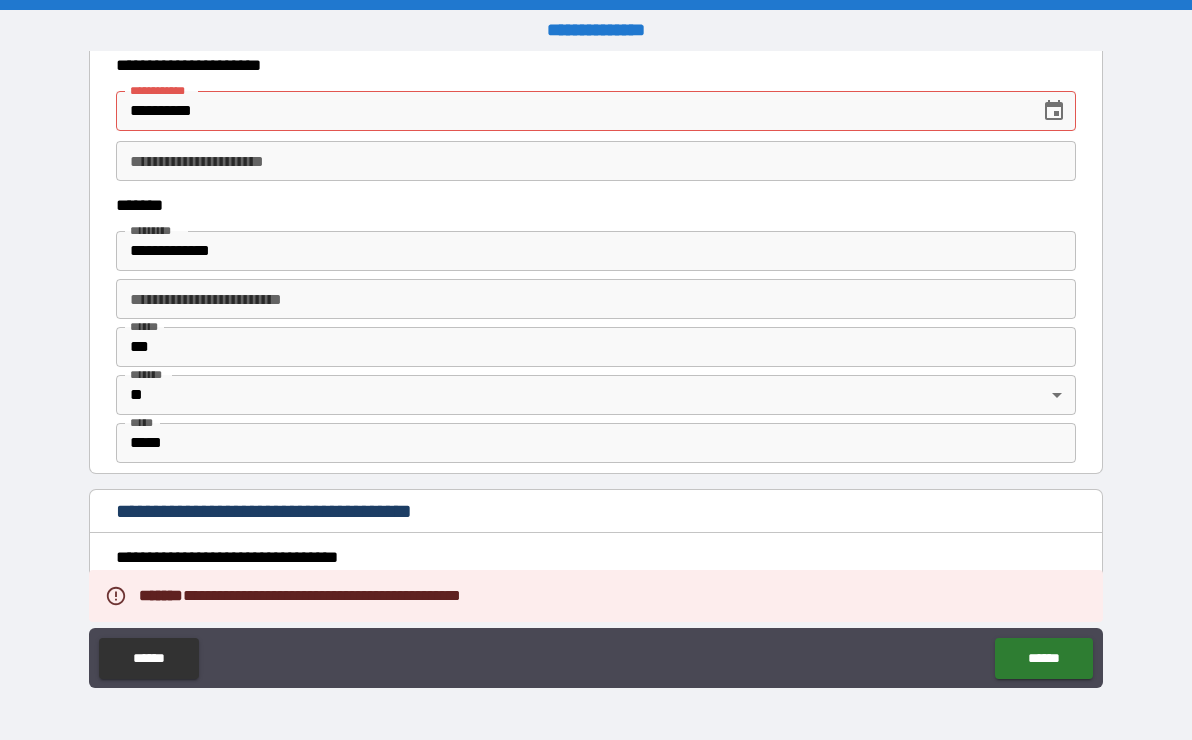 scroll, scrollTop: 2633, scrollLeft: 0, axis: vertical 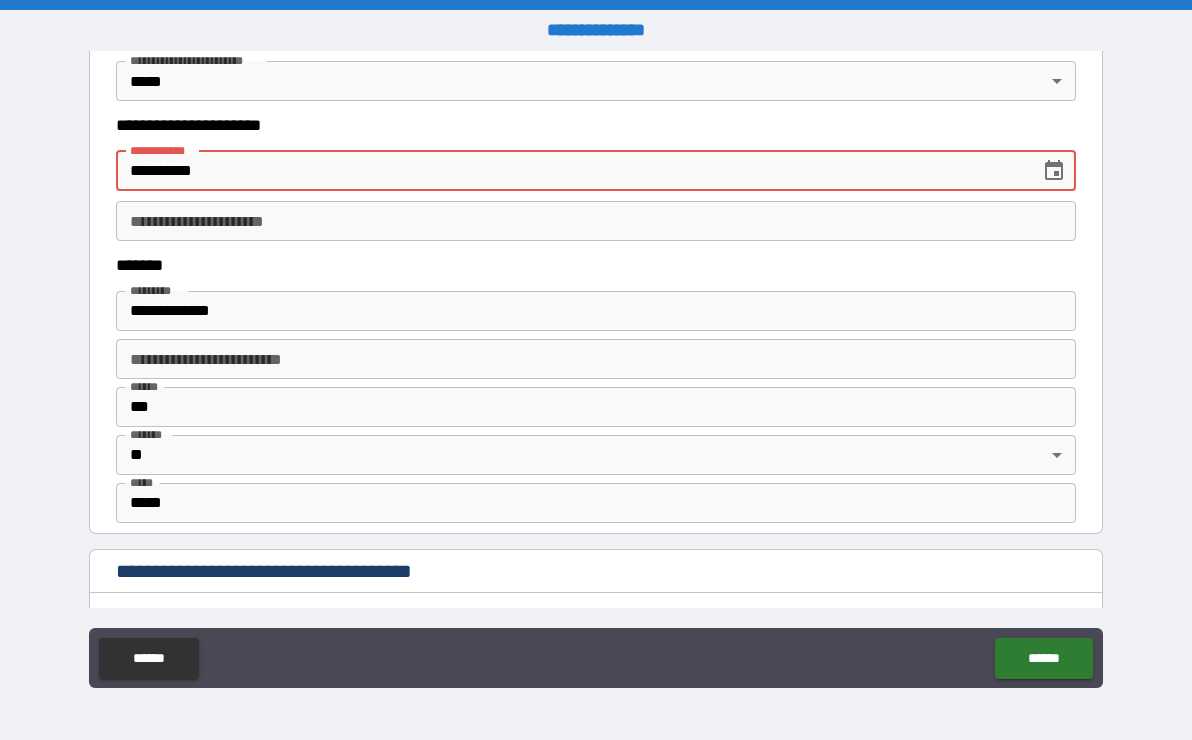 click on "**********" at bounding box center (571, 171) 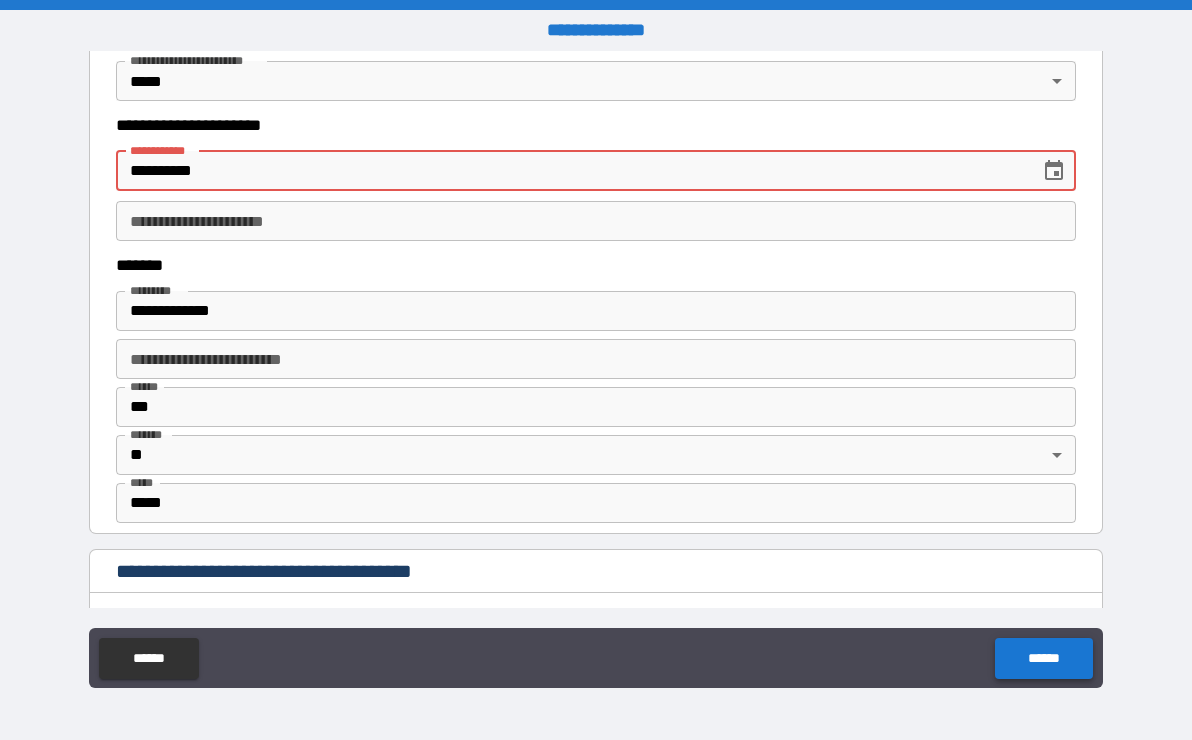 click on "******" at bounding box center [1043, 658] 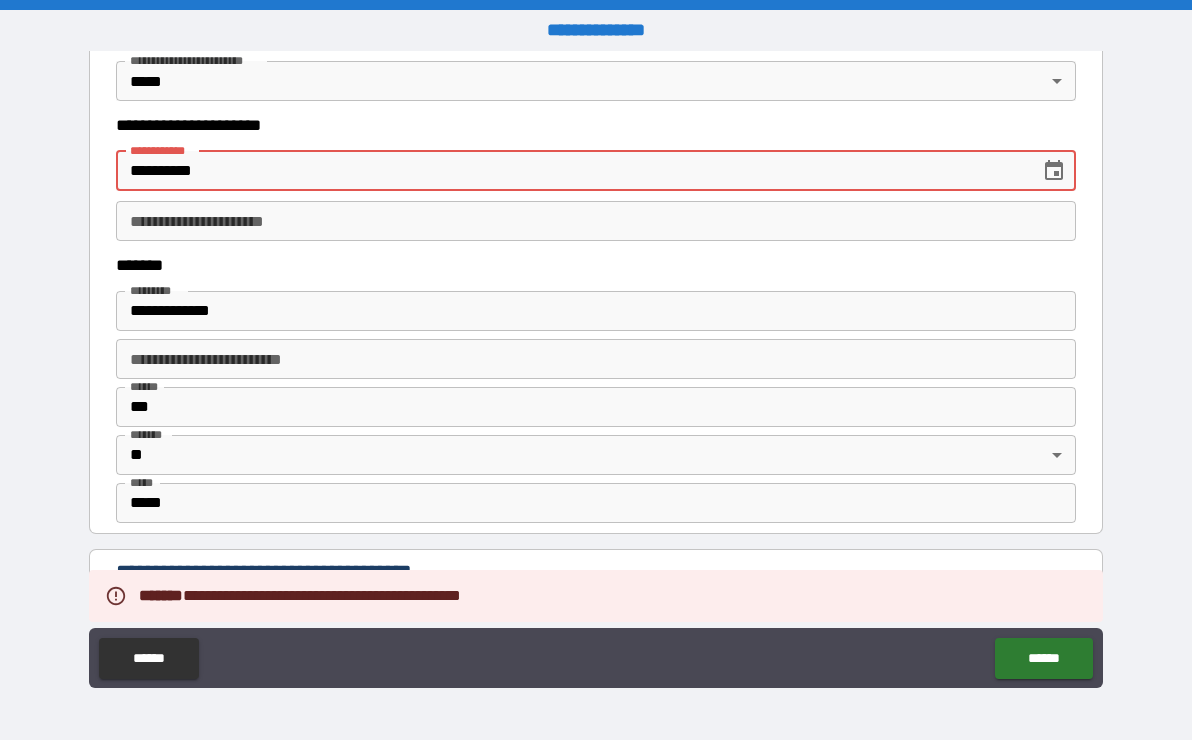 click on "**********" at bounding box center (571, 171) 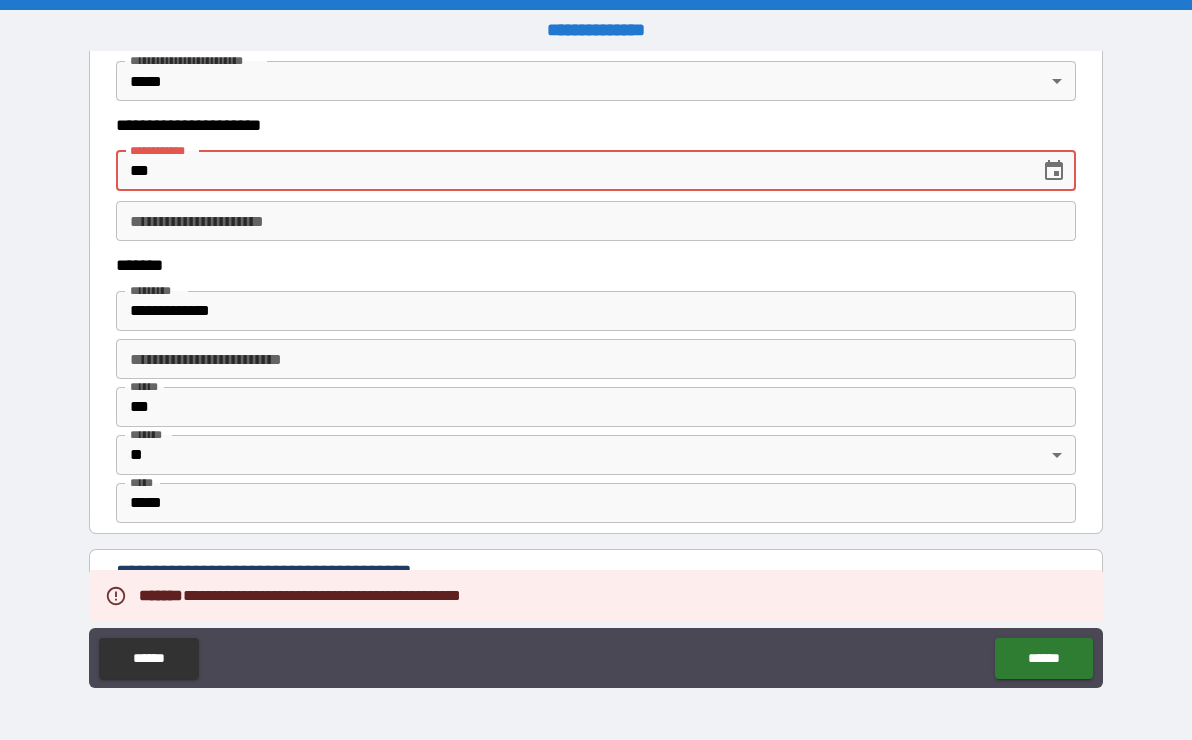type on "*" 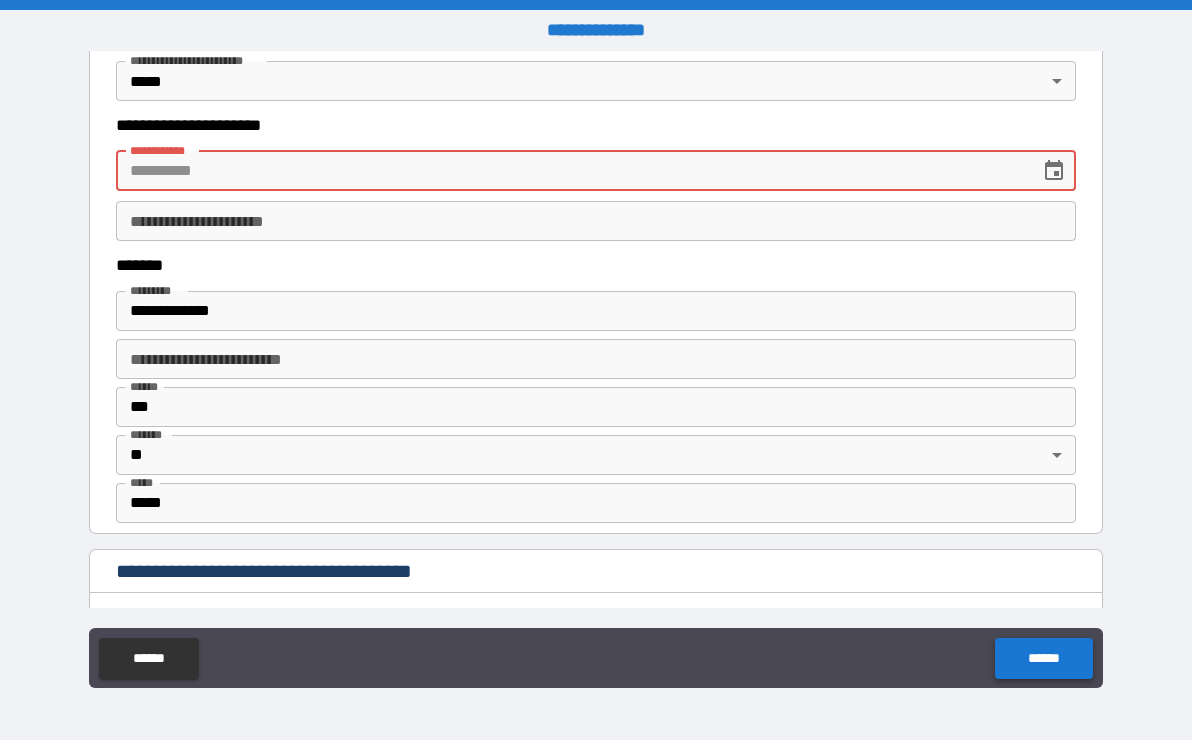 type 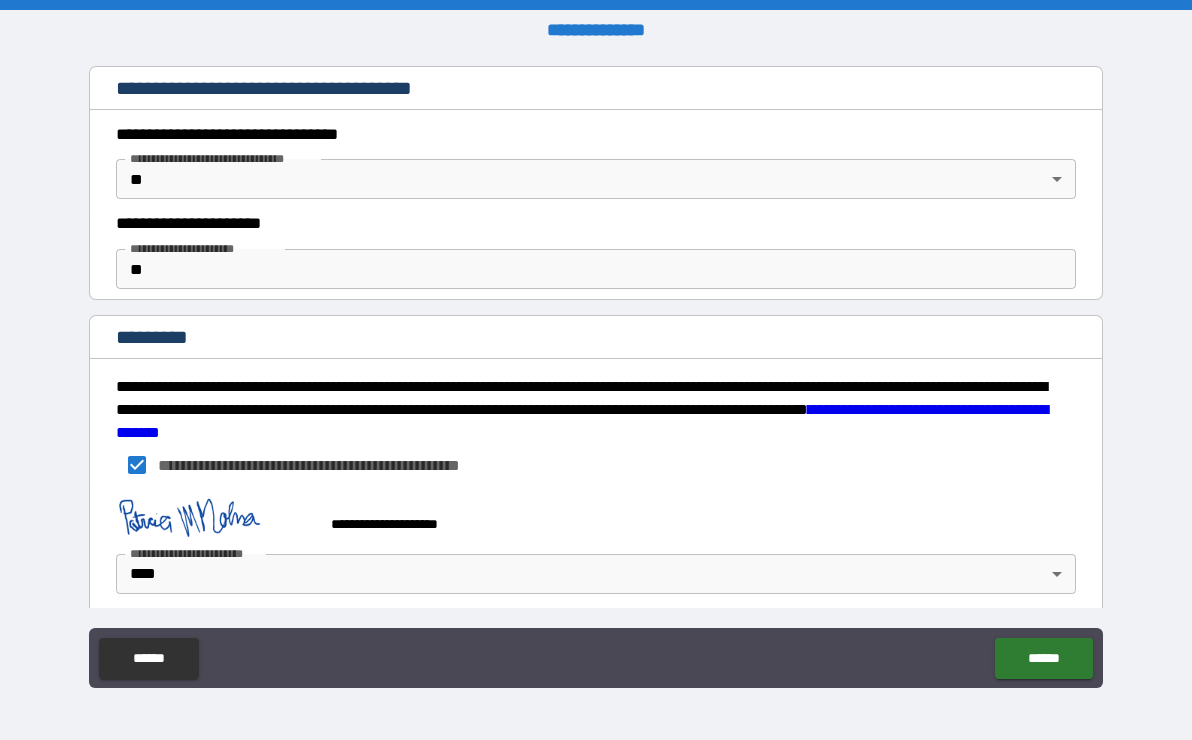 scroll, scrollTop: 3133, scrollLeft: 0, axis: vertical 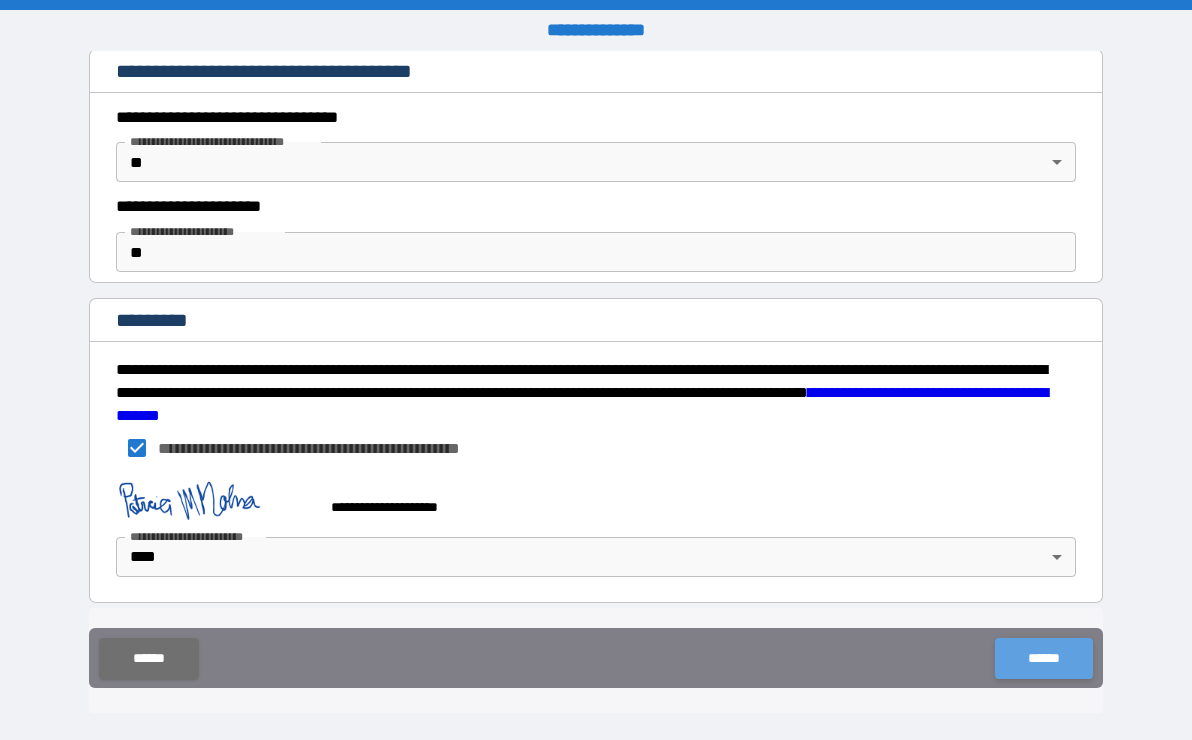 click on "******" at bounding box center (1043, 658) 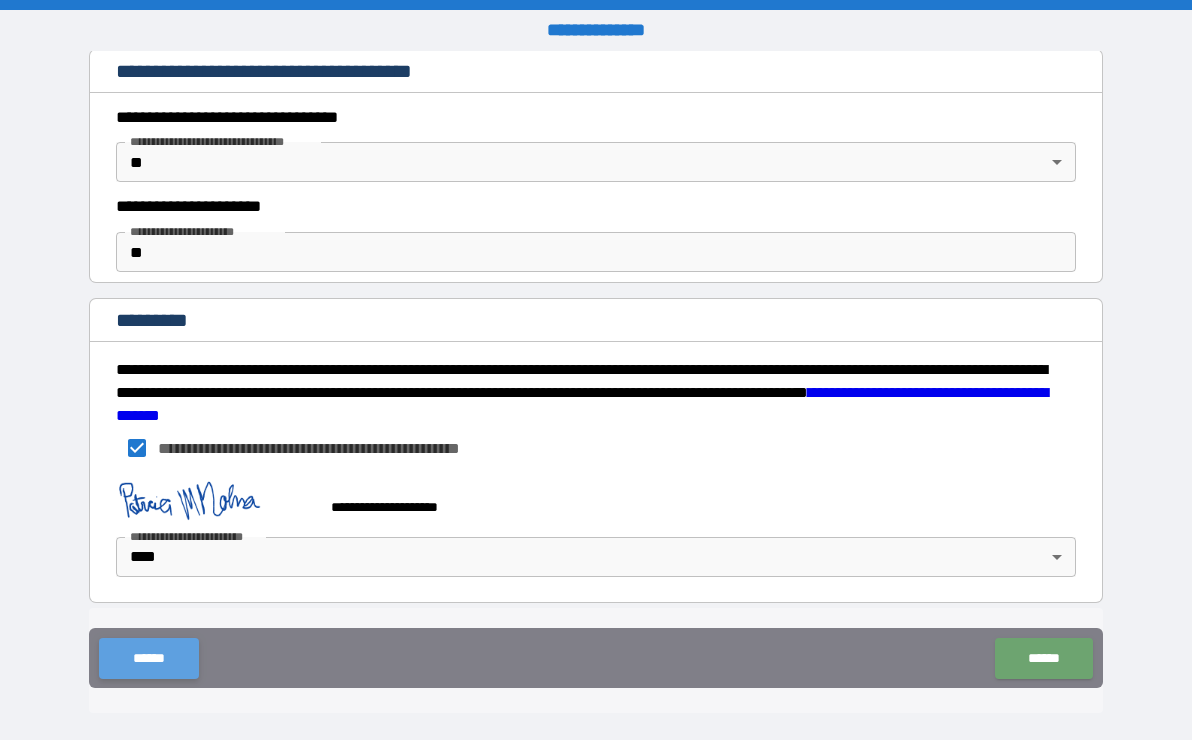 click on "******" at bounding box center (148, 658) 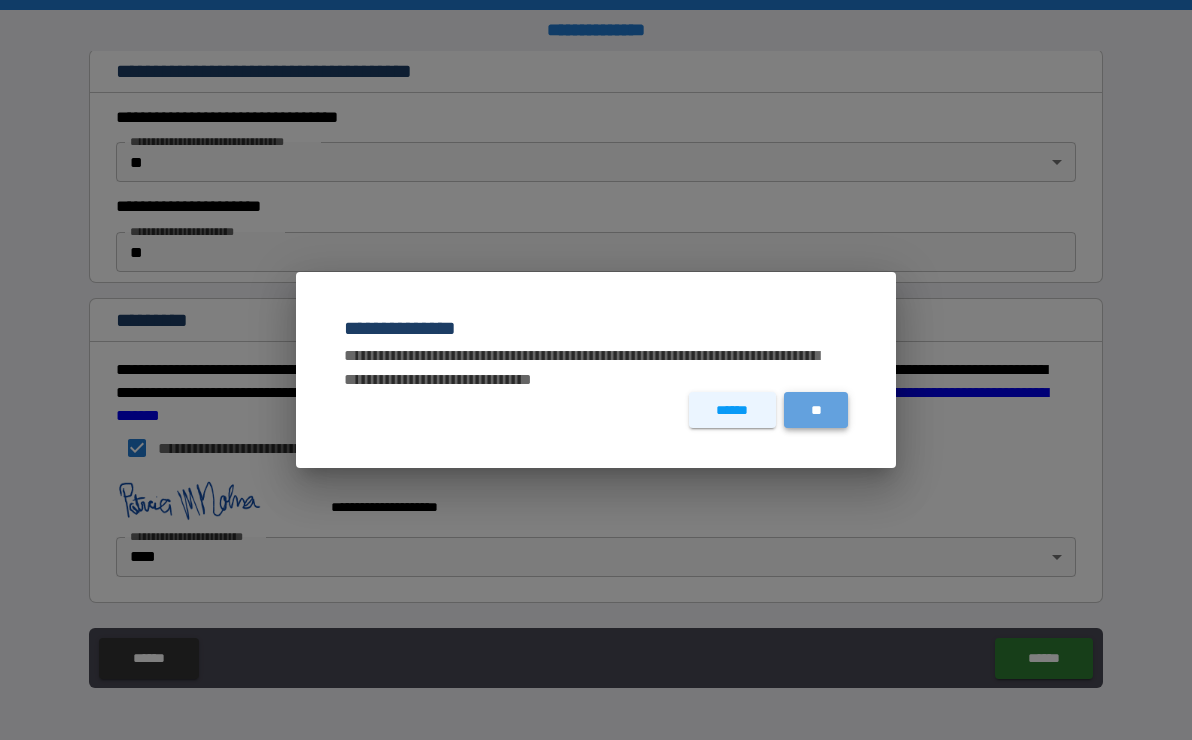 click on "**" at bounding box center (816, 410) 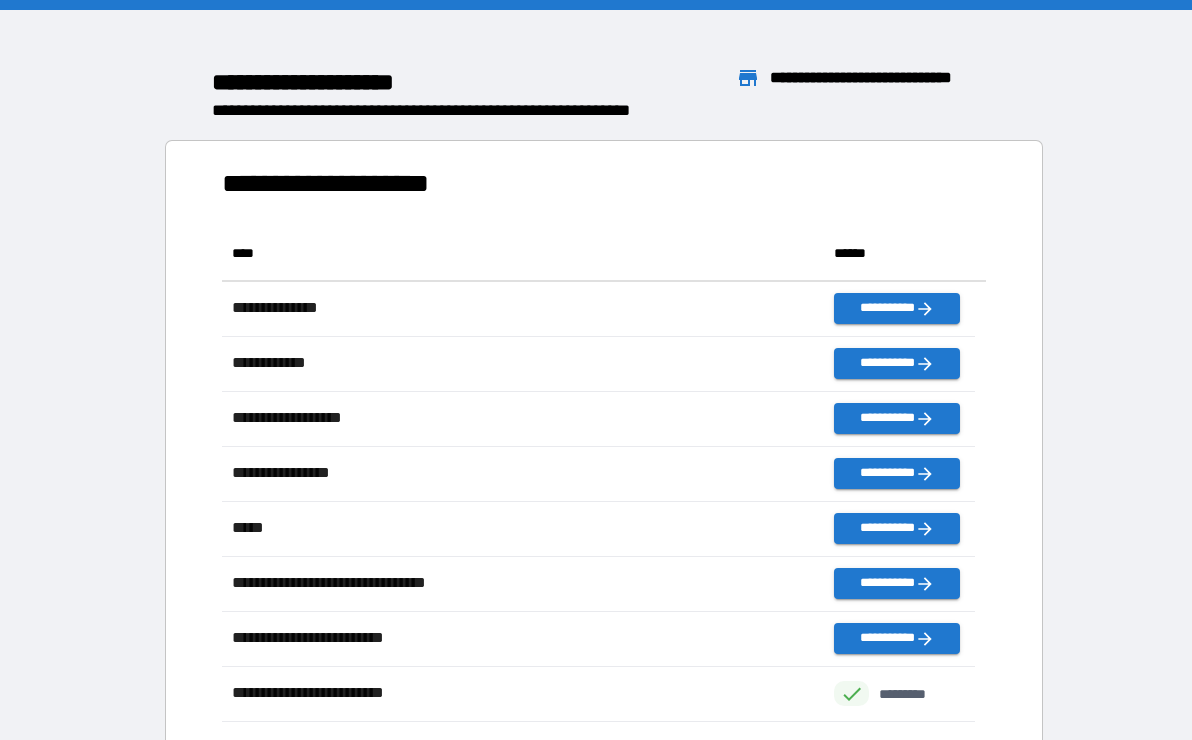 scroll, scrollTop: 16, scrollLeft: 16, axis: both 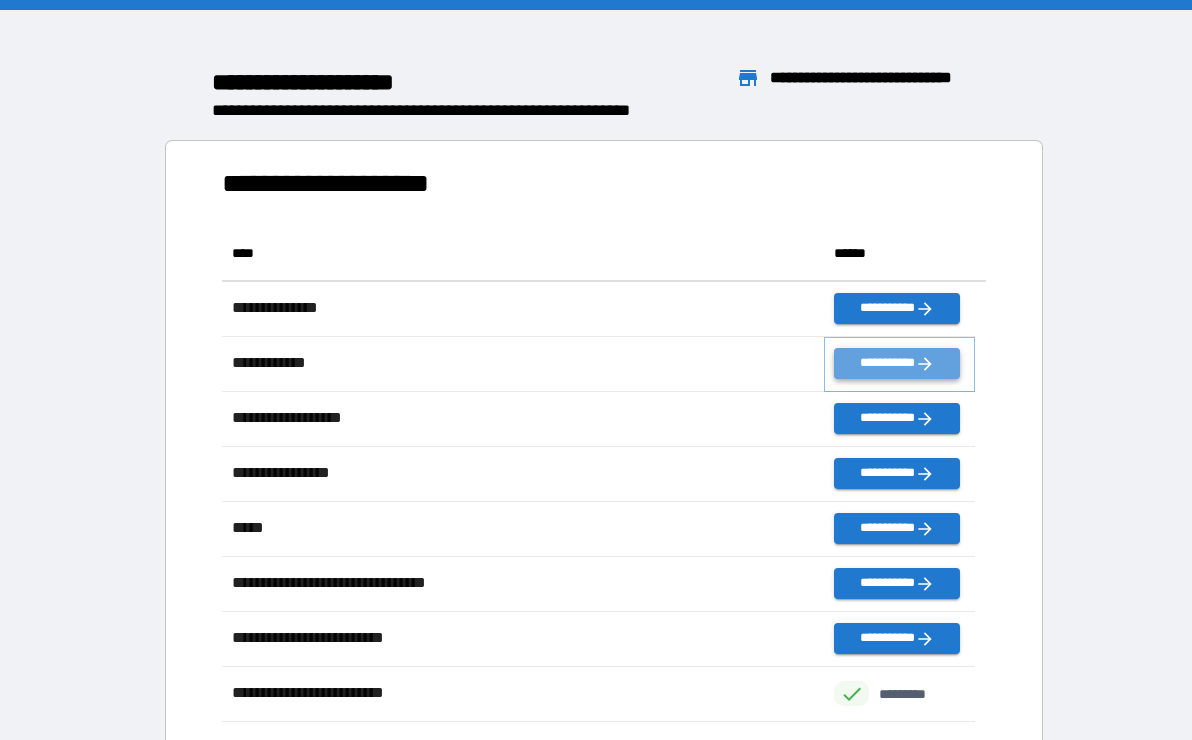 click on "**********" at bounding box center (896, 363) 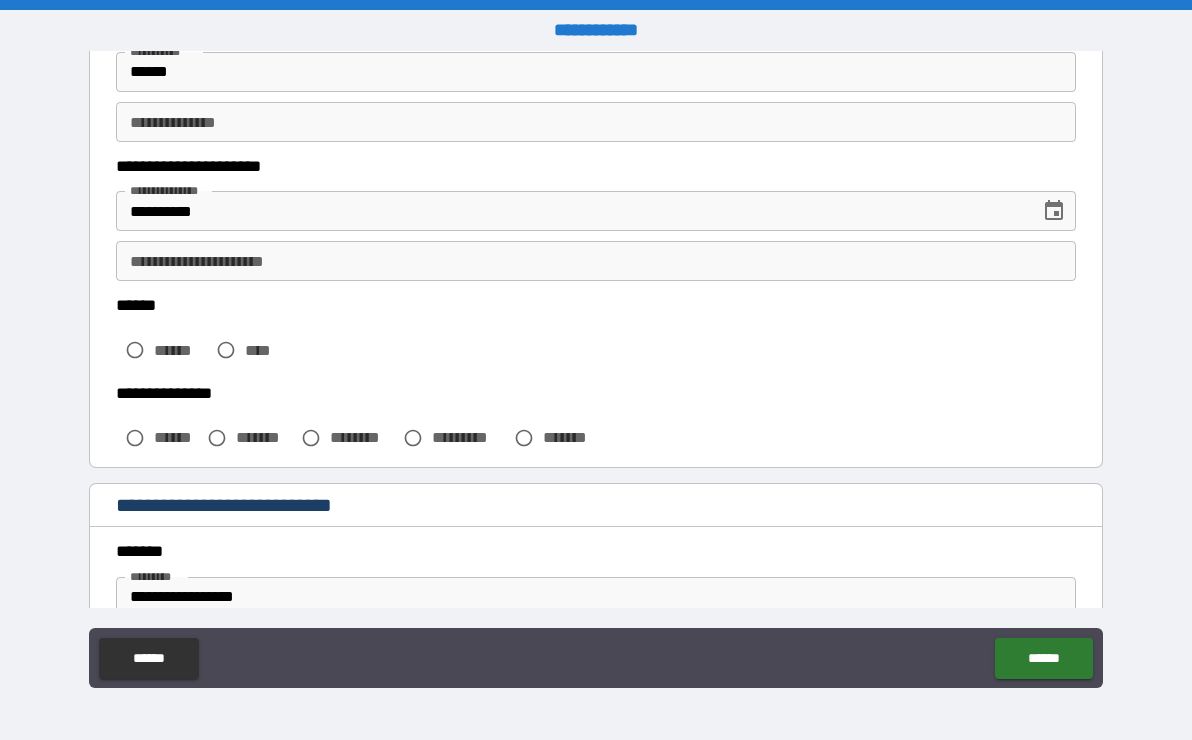 scroll, scrollTop: 300, scrollLeft: 0, axis: vertical 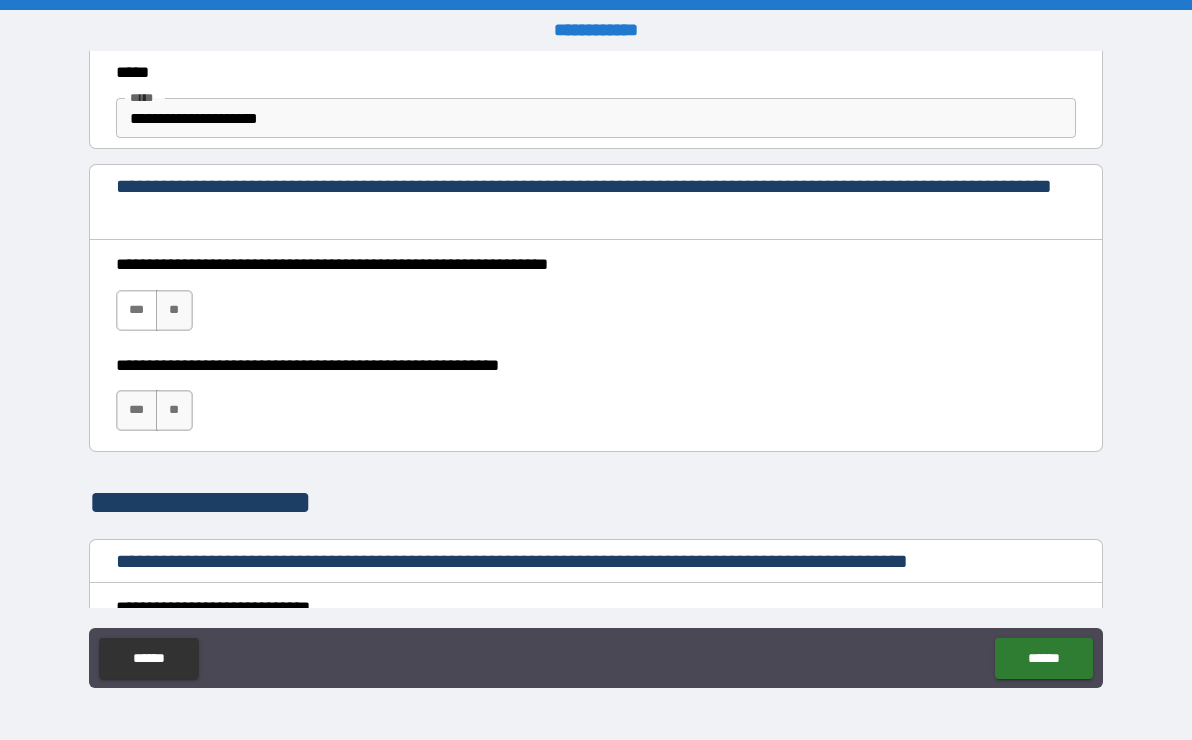 click on "***" at bounding box center [137, 310] 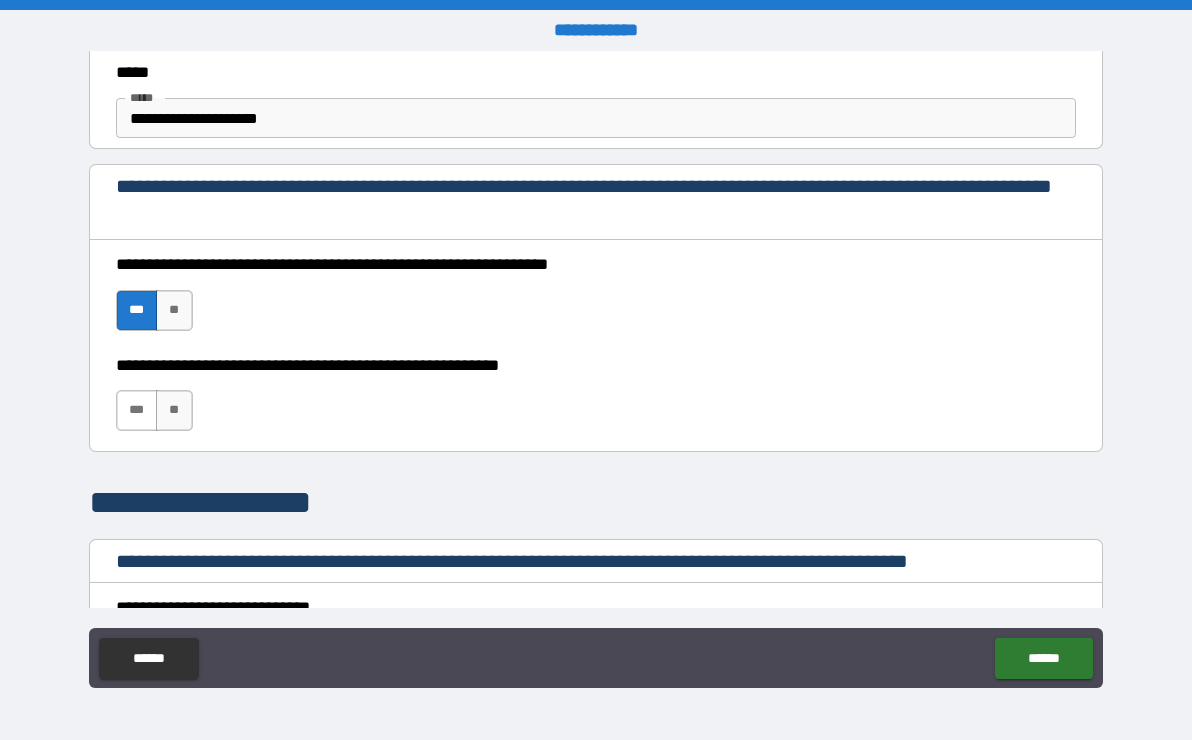 click on "***" at bounding box center [137, 410] 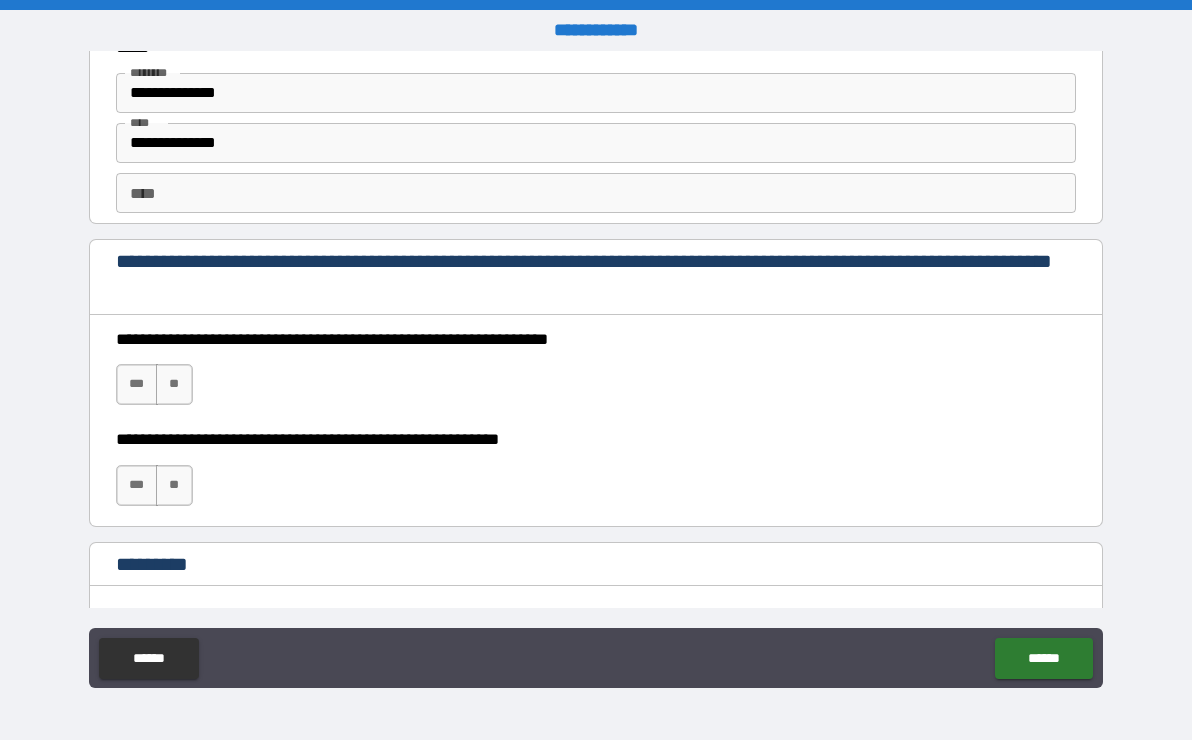 scroll, scrollTop: 2700, scrollLeft: 0, axis: vertical 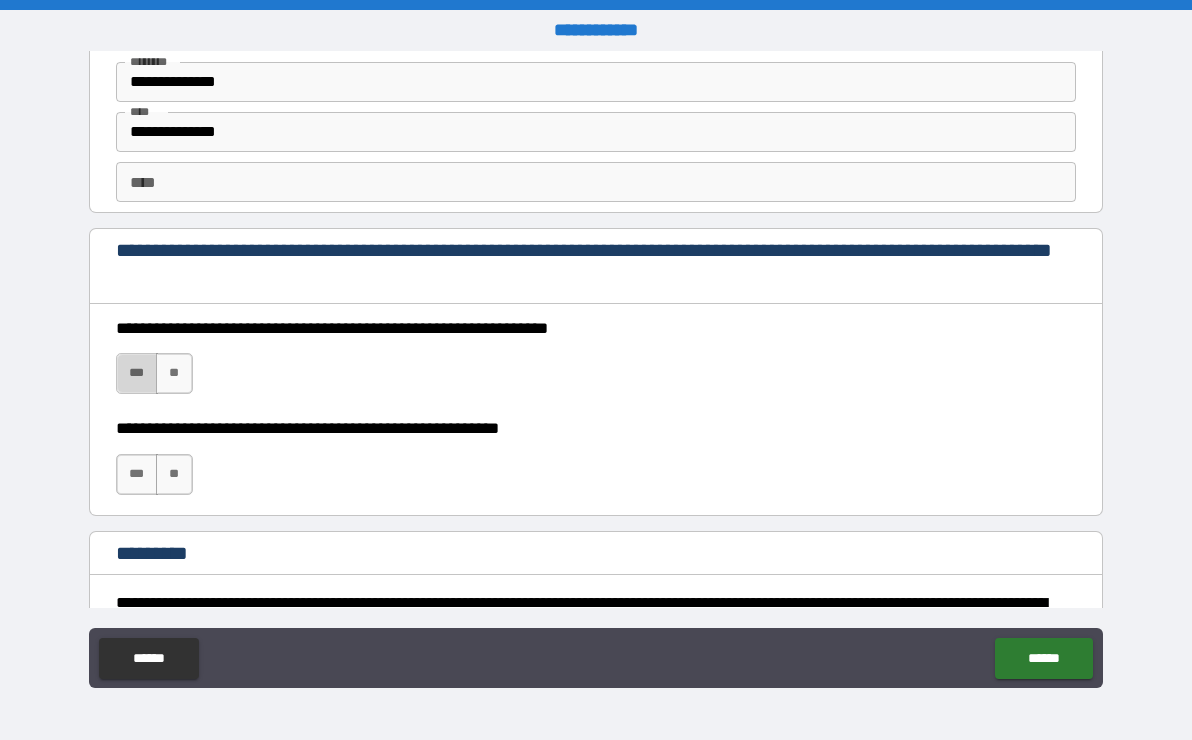 click on "***" at bounding box center [137, 373] 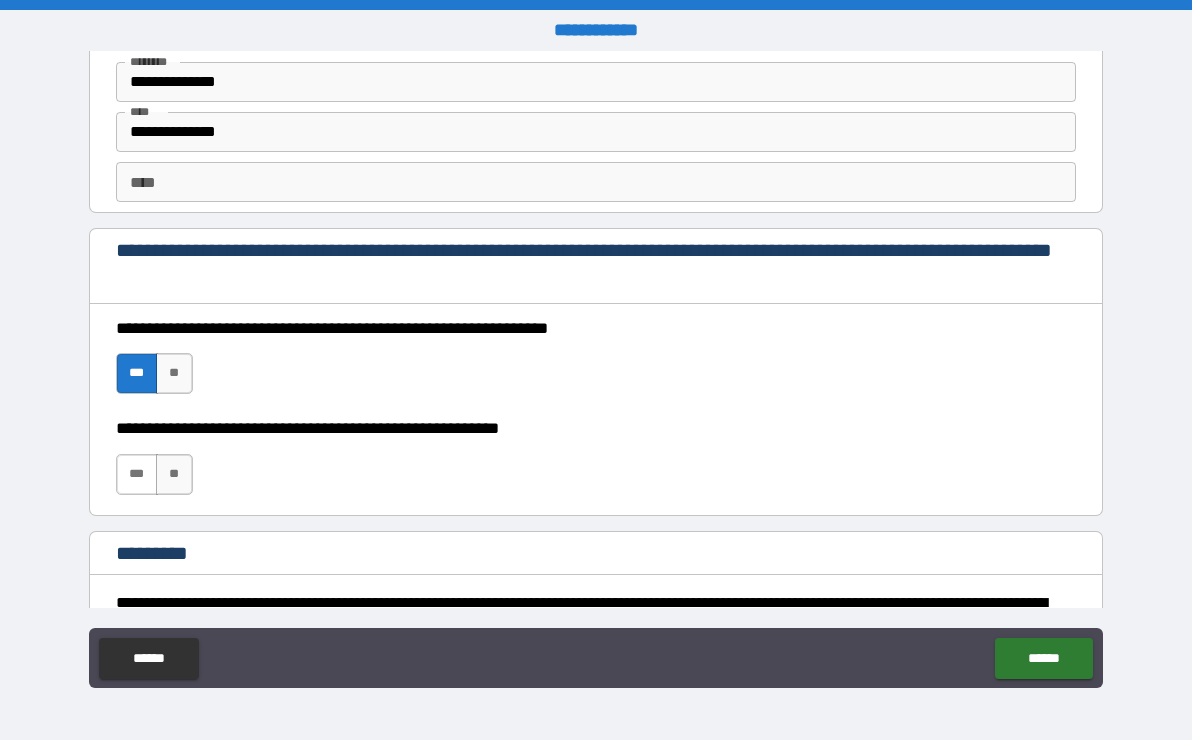 click on "***" at bounding box center [137, 474] 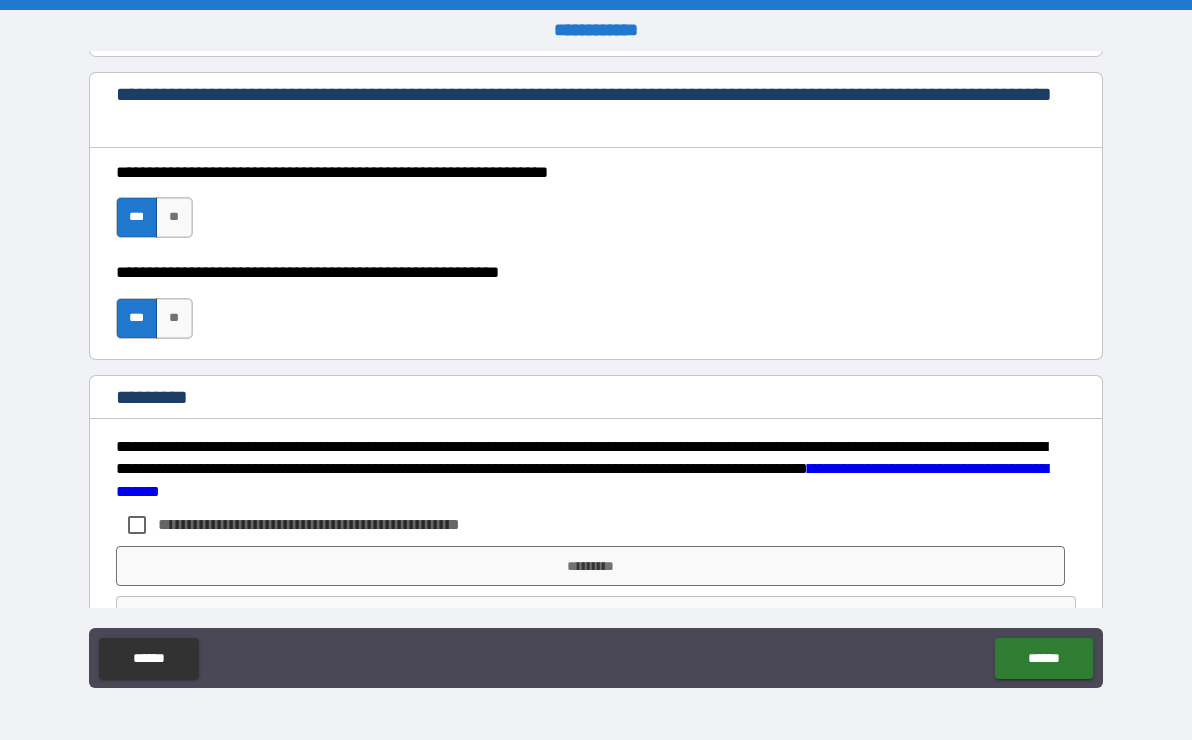 scroll, scrollTop: 2915, scrollLeft: 0, axis: vertical 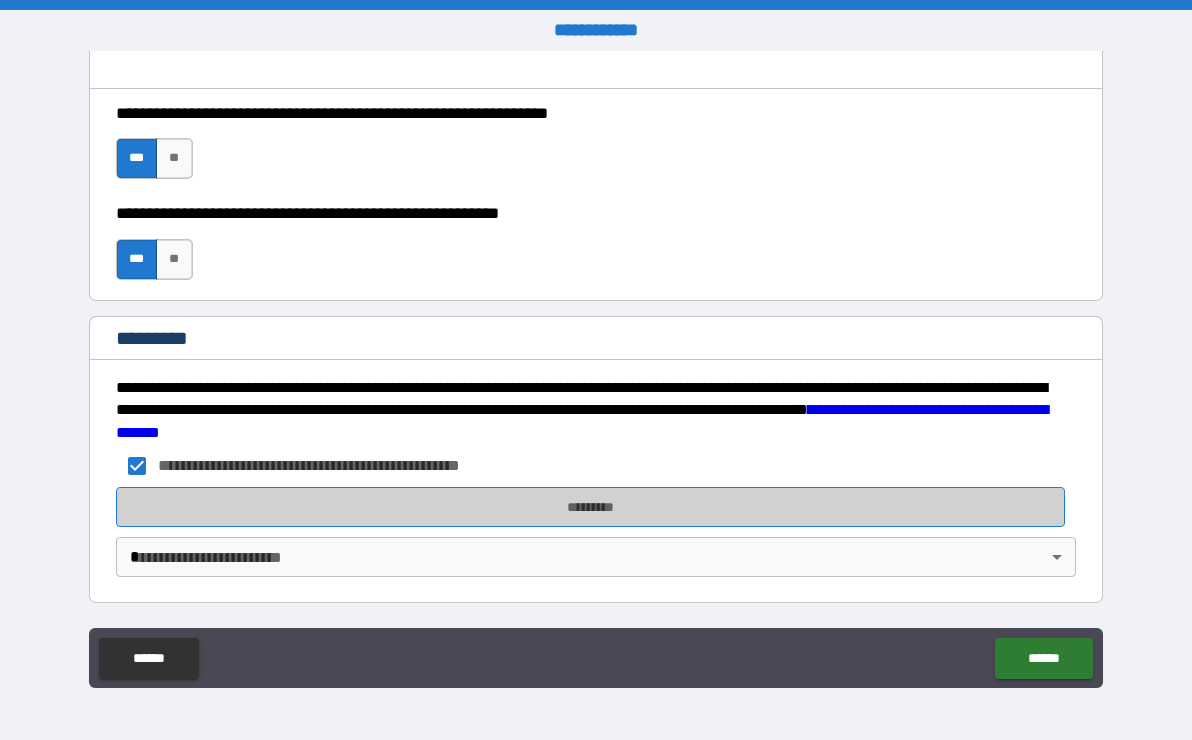 click on "*********" at bounding box center [590, 507] 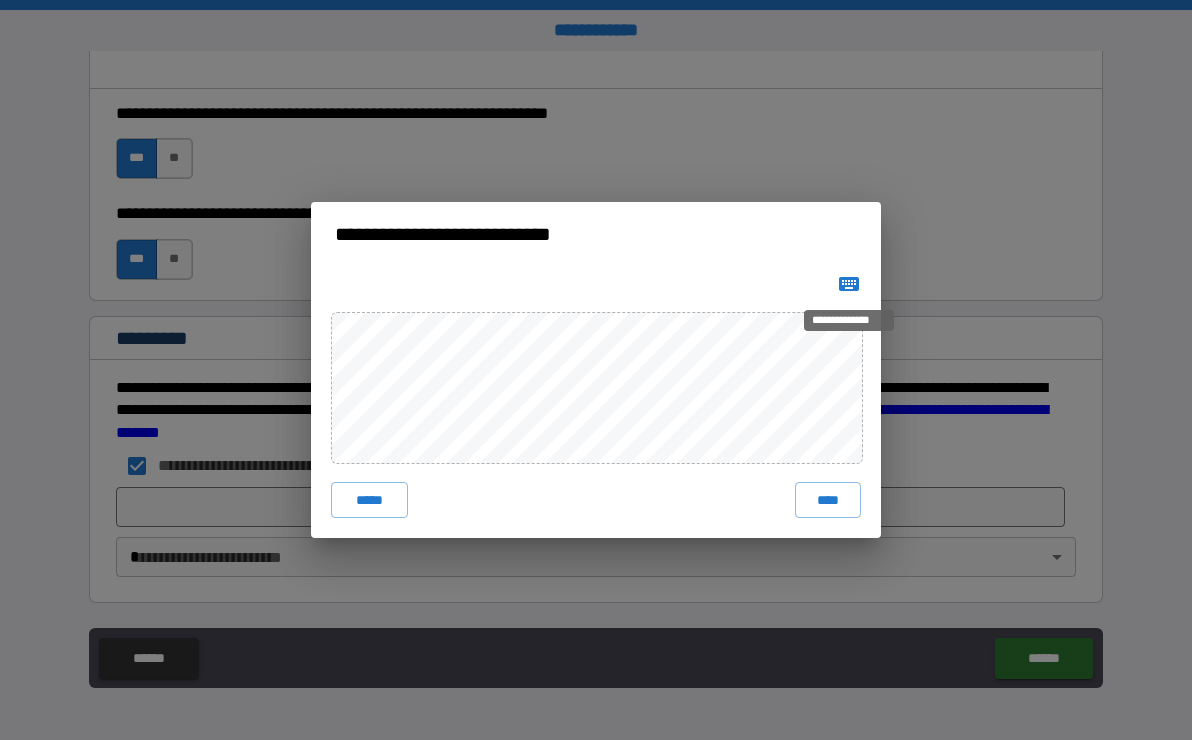 click 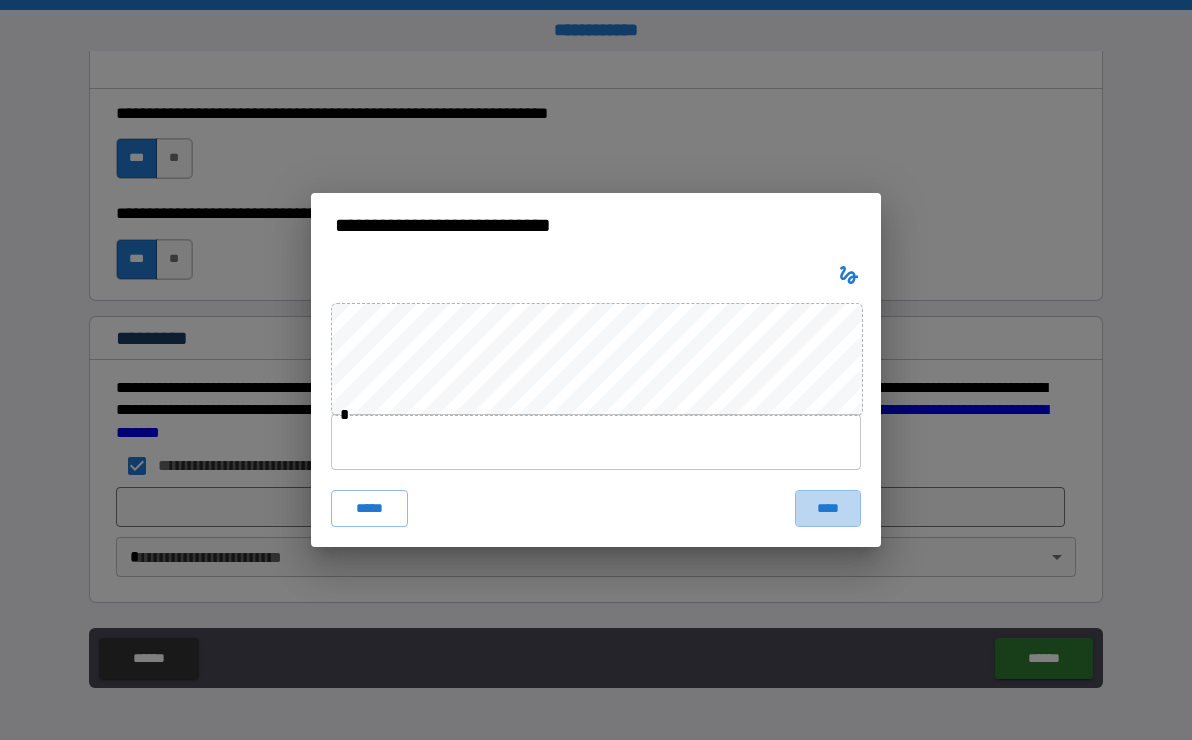 click on "****" at bounding box center (828, 508) 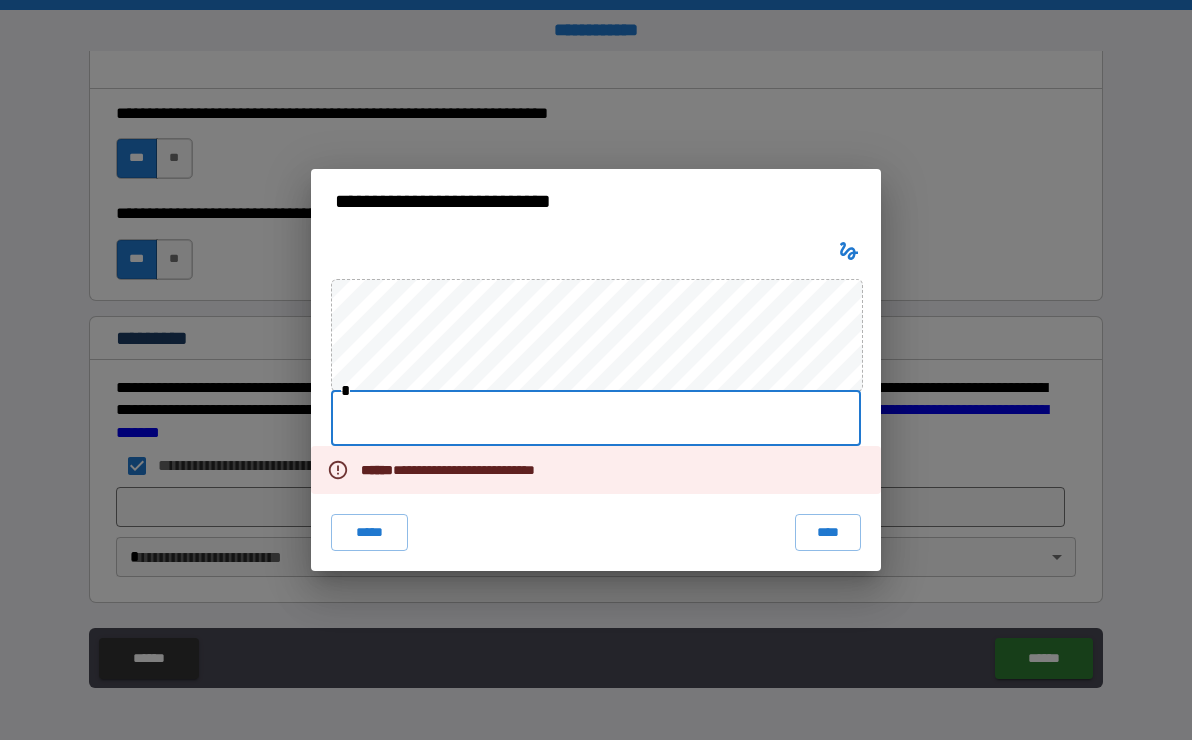 click at bounding box center (596, 418) 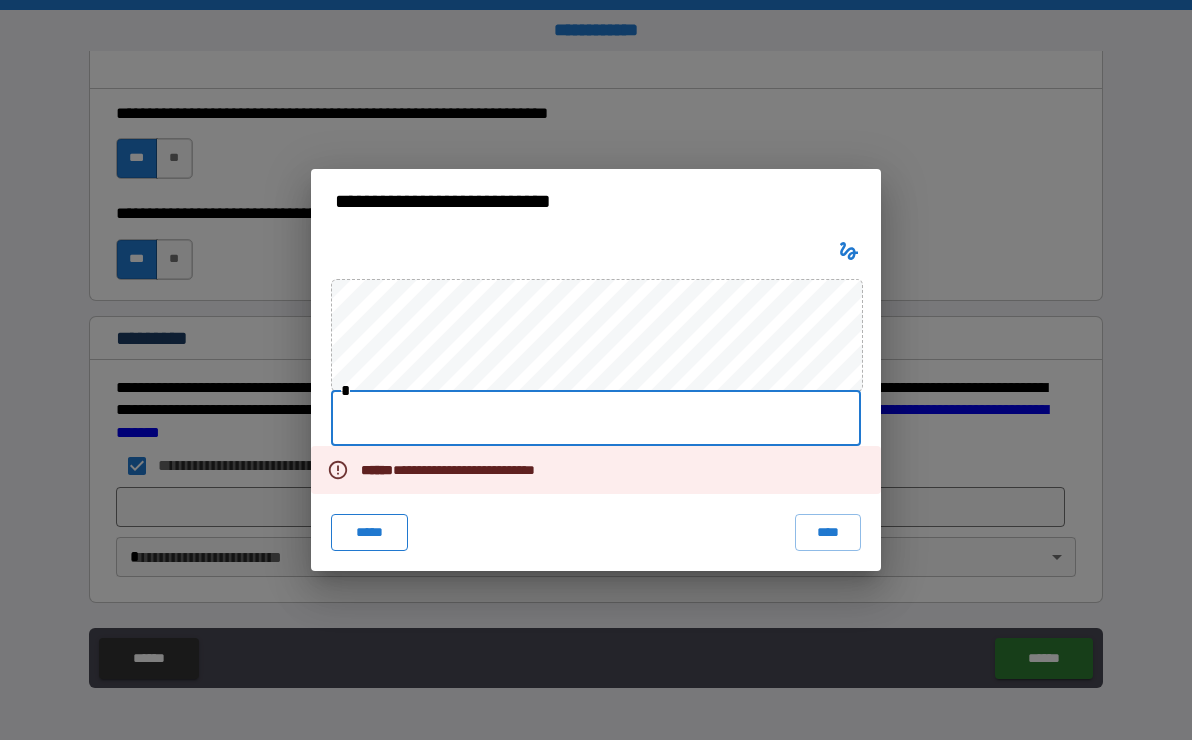 click on "*****" at bounding box center [369, 532] 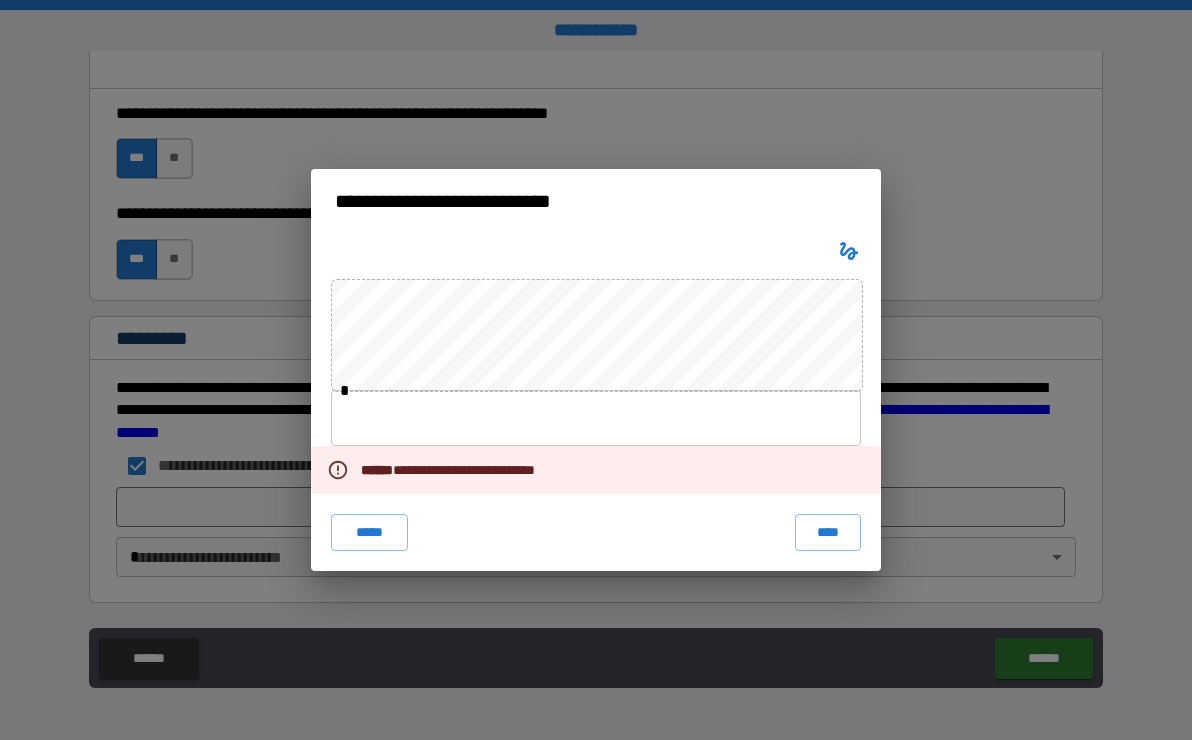 click at bounding box center (596, 418) 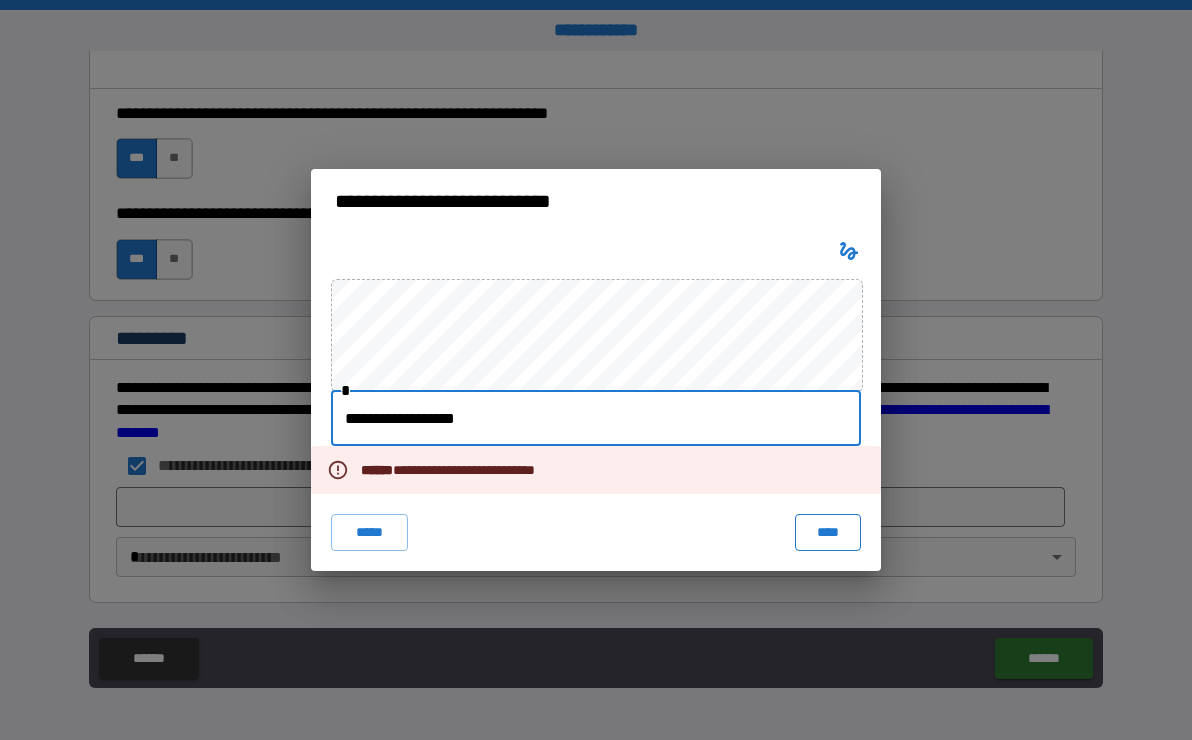 type on "**********" 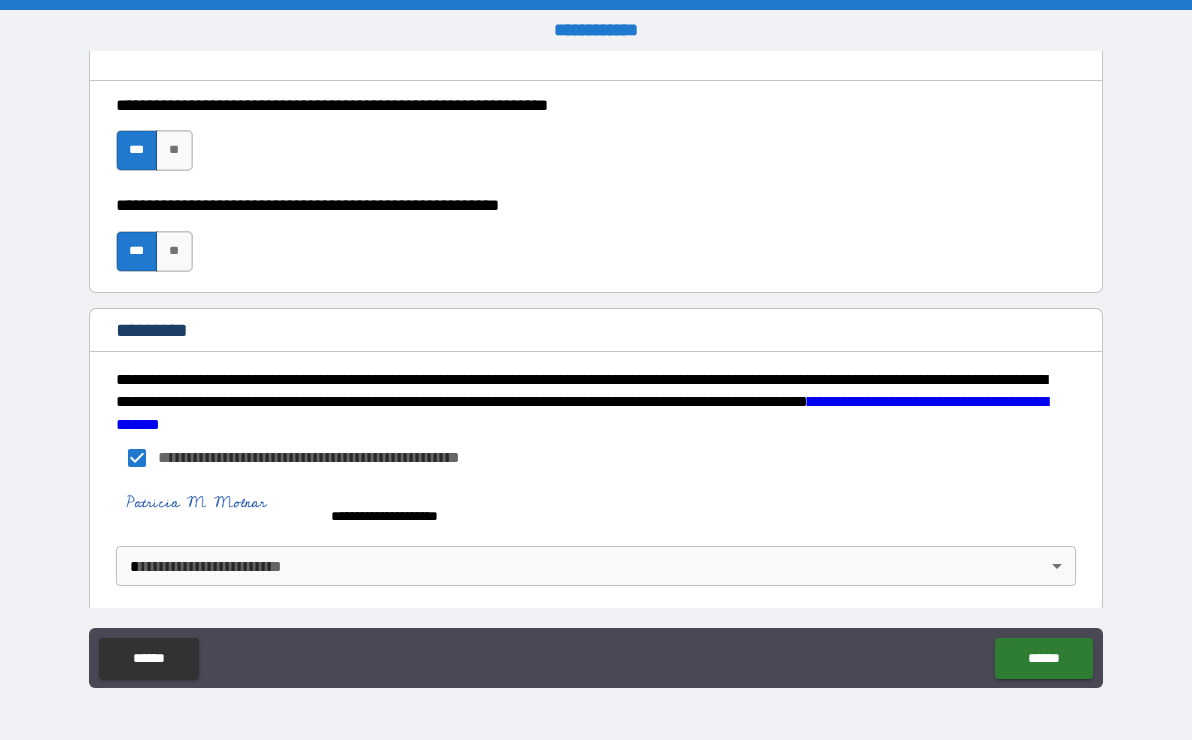 scroll, scrollTop: 2932, scrollLeft: 0, axis: vertical 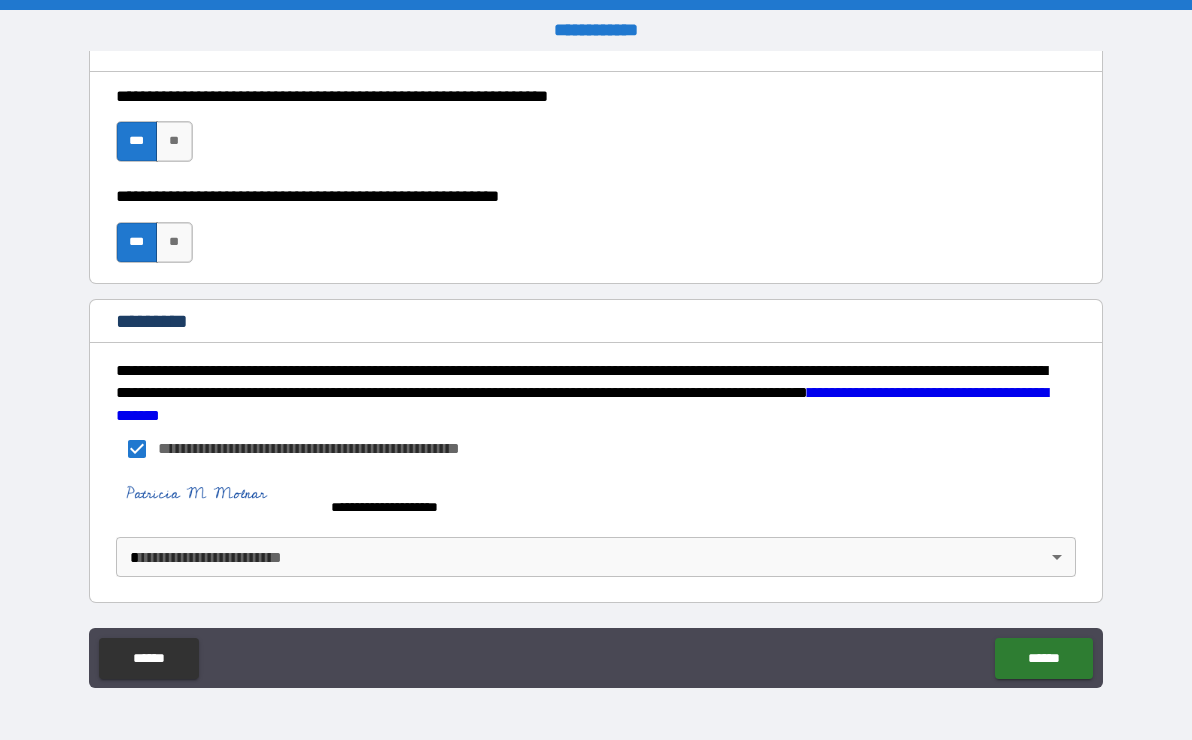 click on "**********" at bounding box center (596, 370) 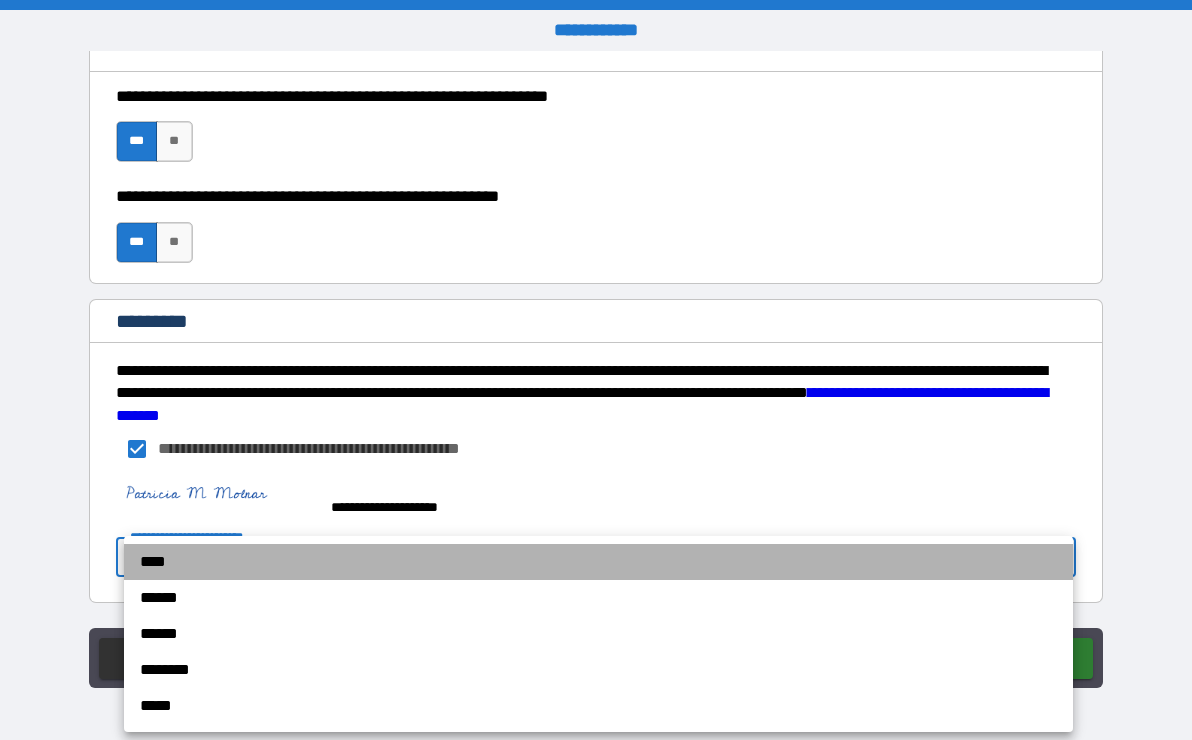 click on "****" at bounding box center [598, 562] 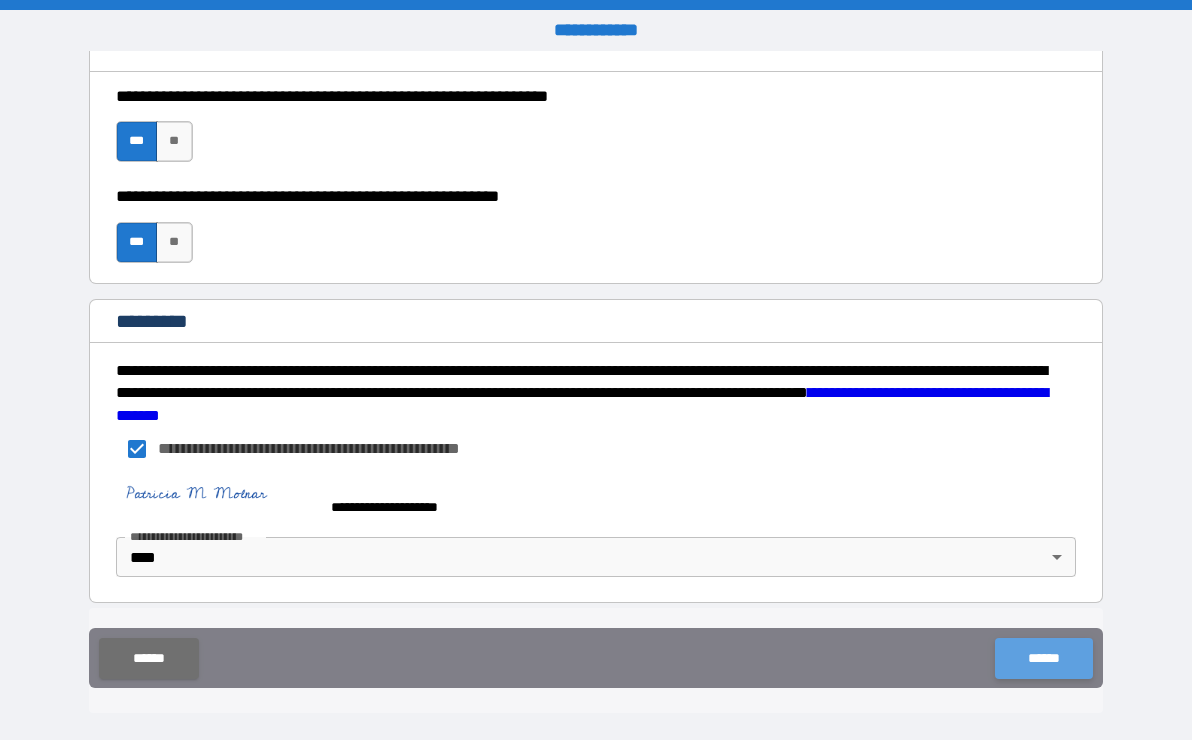 click on "******" at bounding box center (1043, 658) 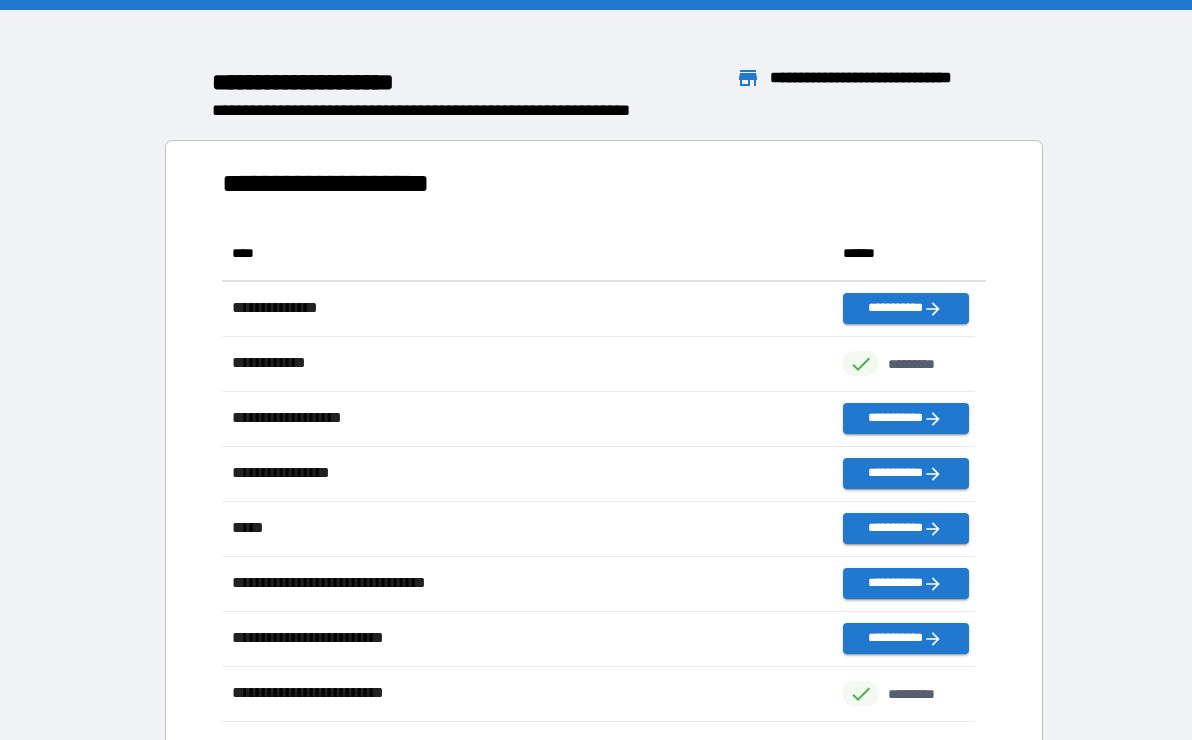 scroll, scrollTop: 16, scrollLeft: 16, axis: both 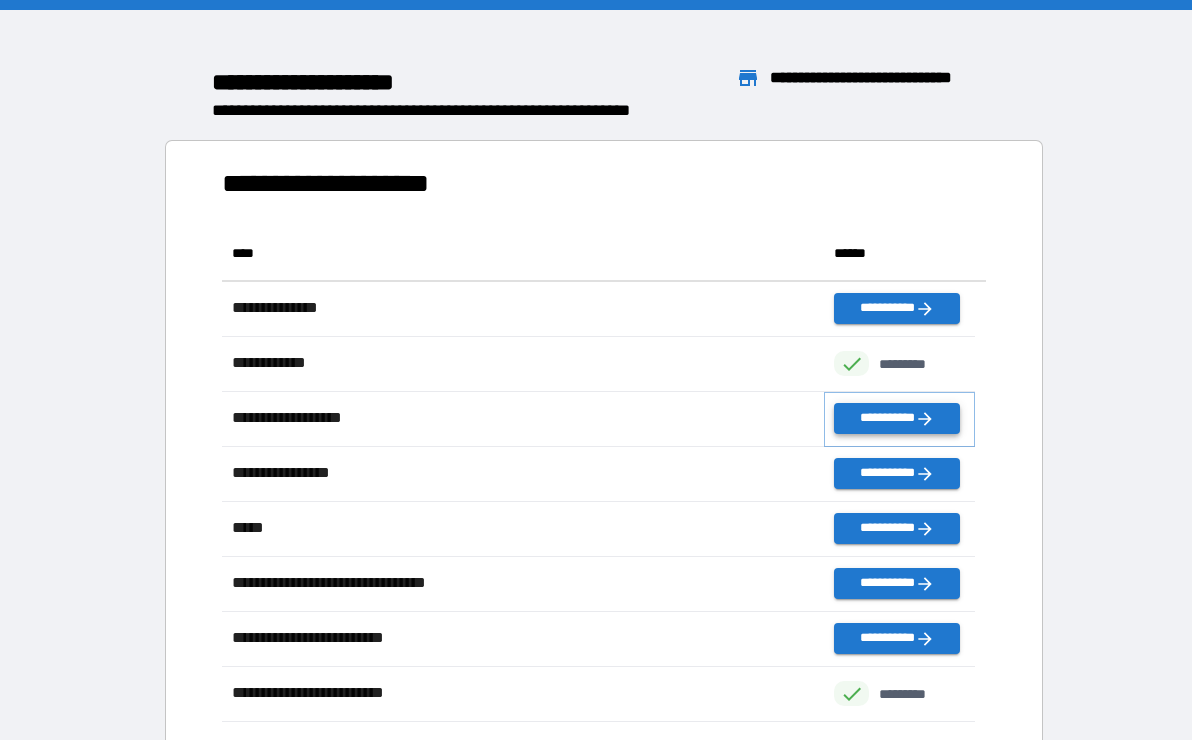 click on "**********" at bounding box center (896, 418) 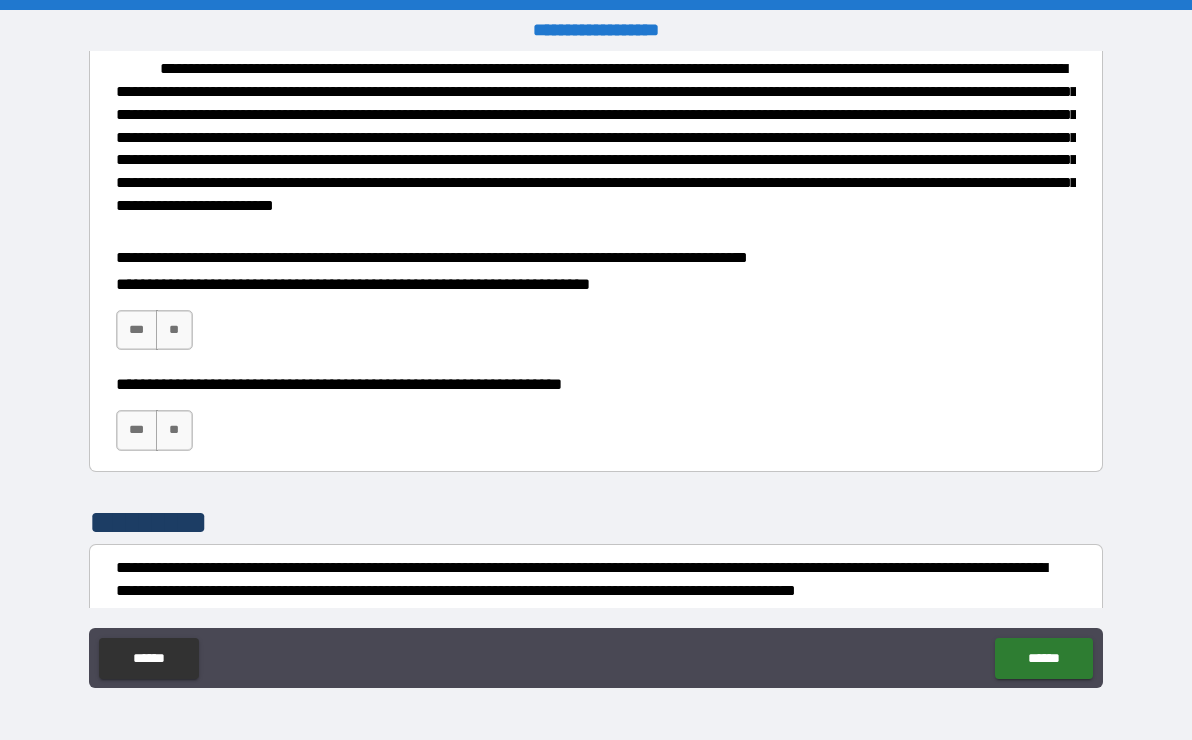scroll, scrollTop: 400, scrollLeft: 0, axis: vertical 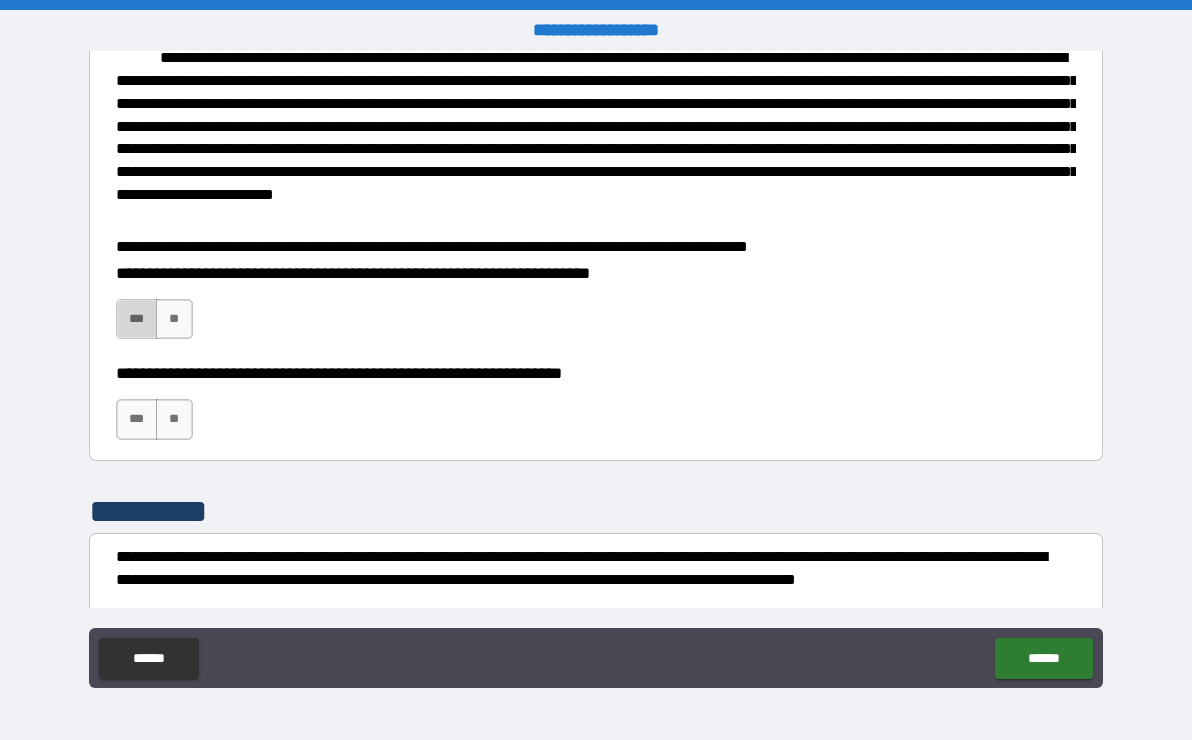 click on "***" at bounding box center (137, 319) 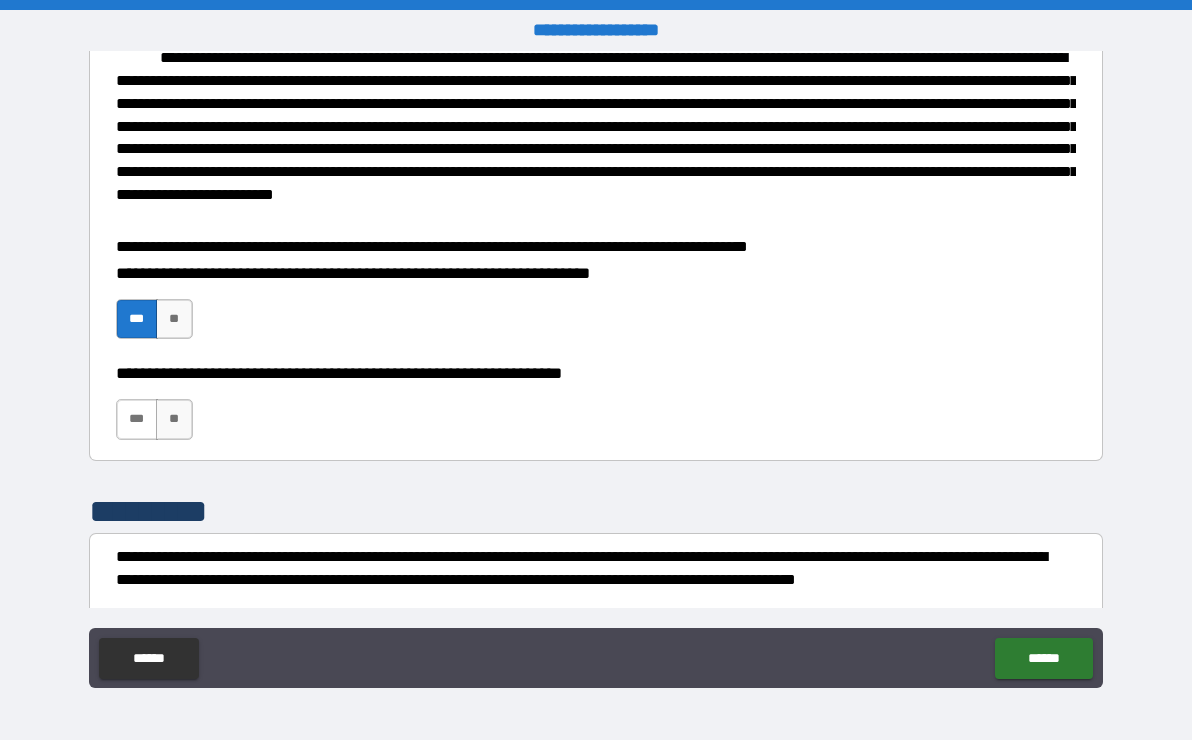 click on "***" at bounding box center [137, 419] 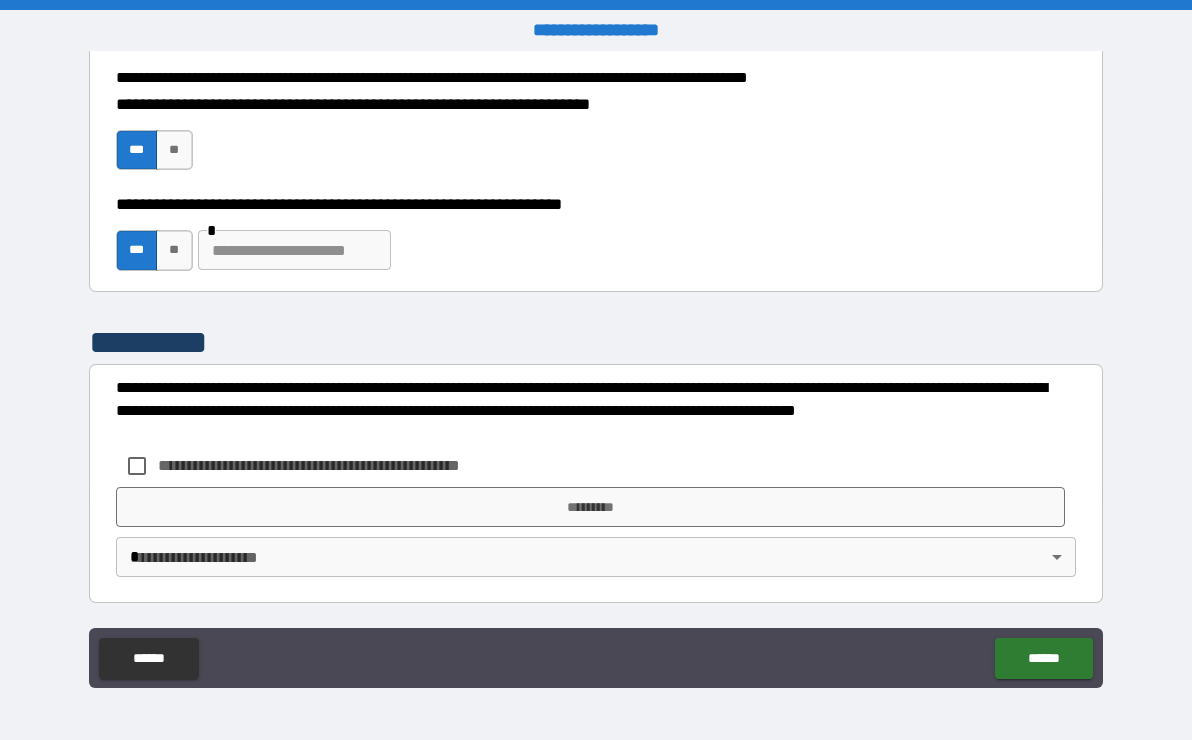 scroll, scrollTop: 600, scrollLeft: 0, axis: vertical 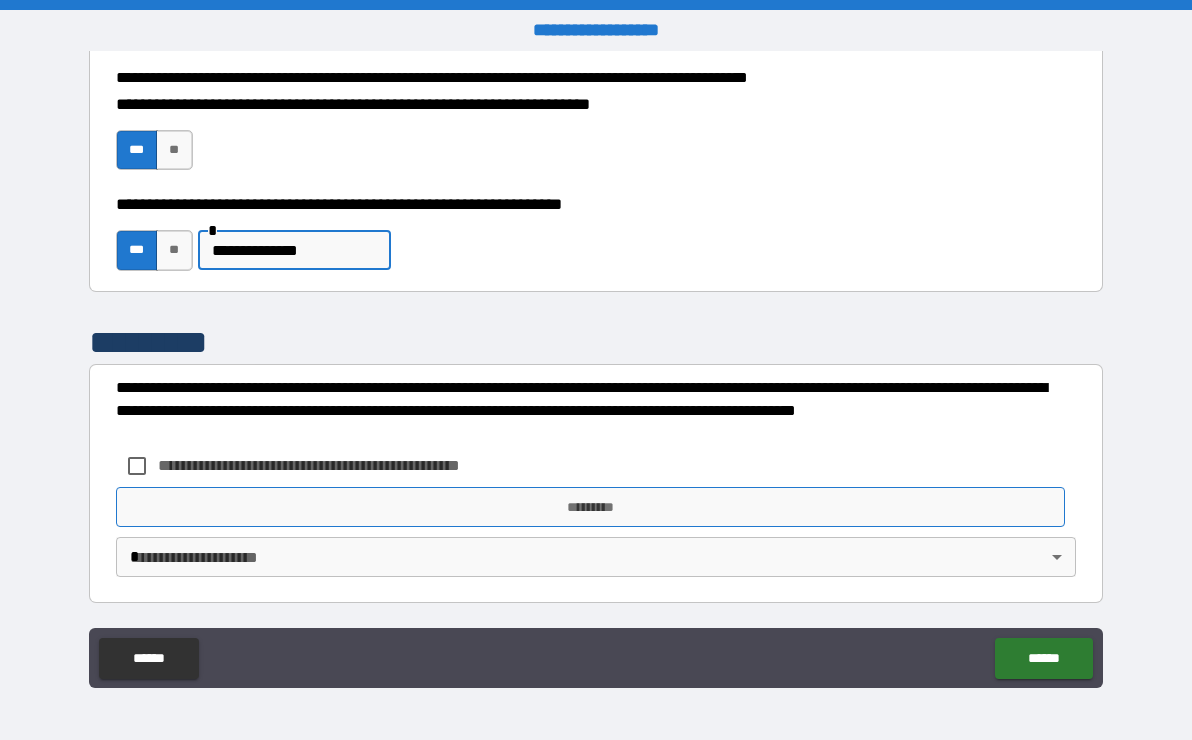type on "**********" 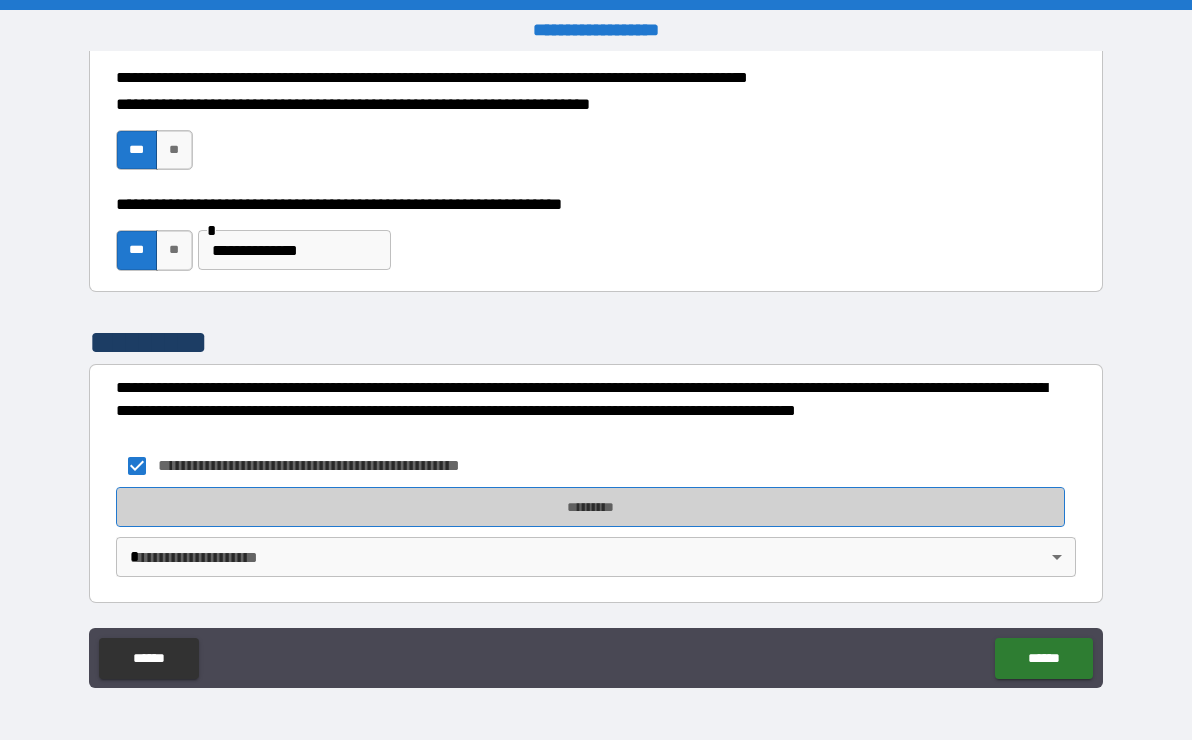 click on "*********" at bounding box center (590, 507) 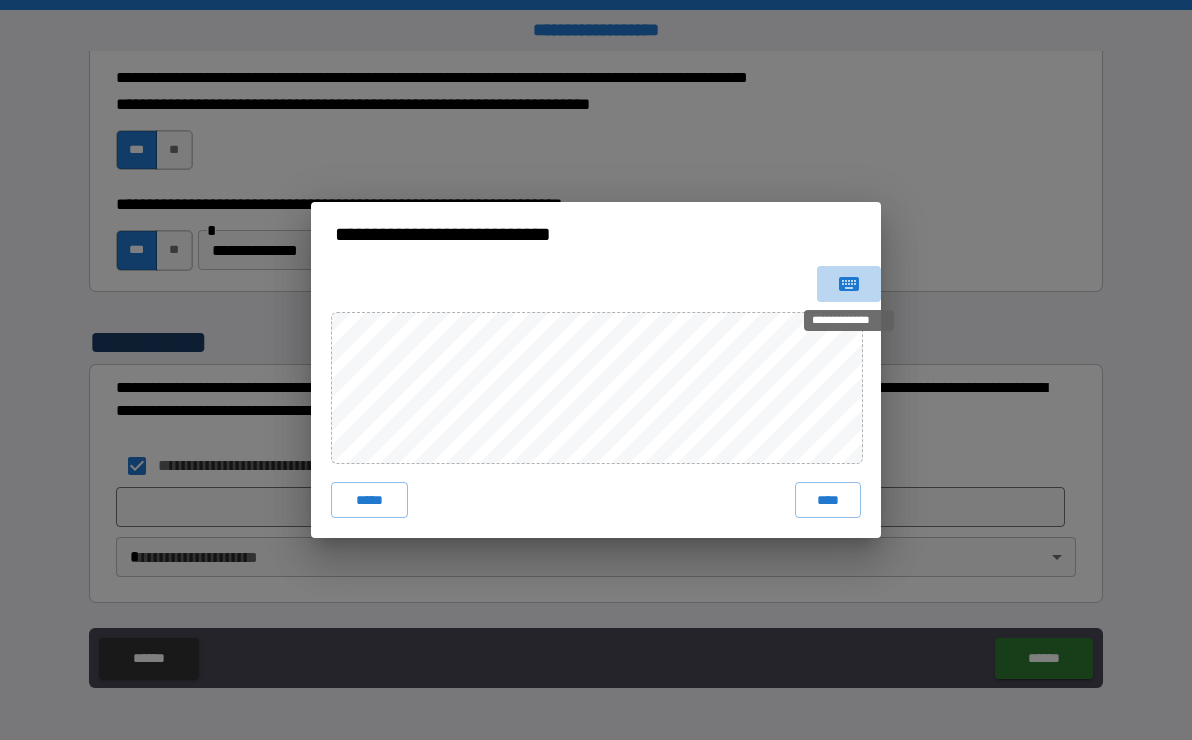 click 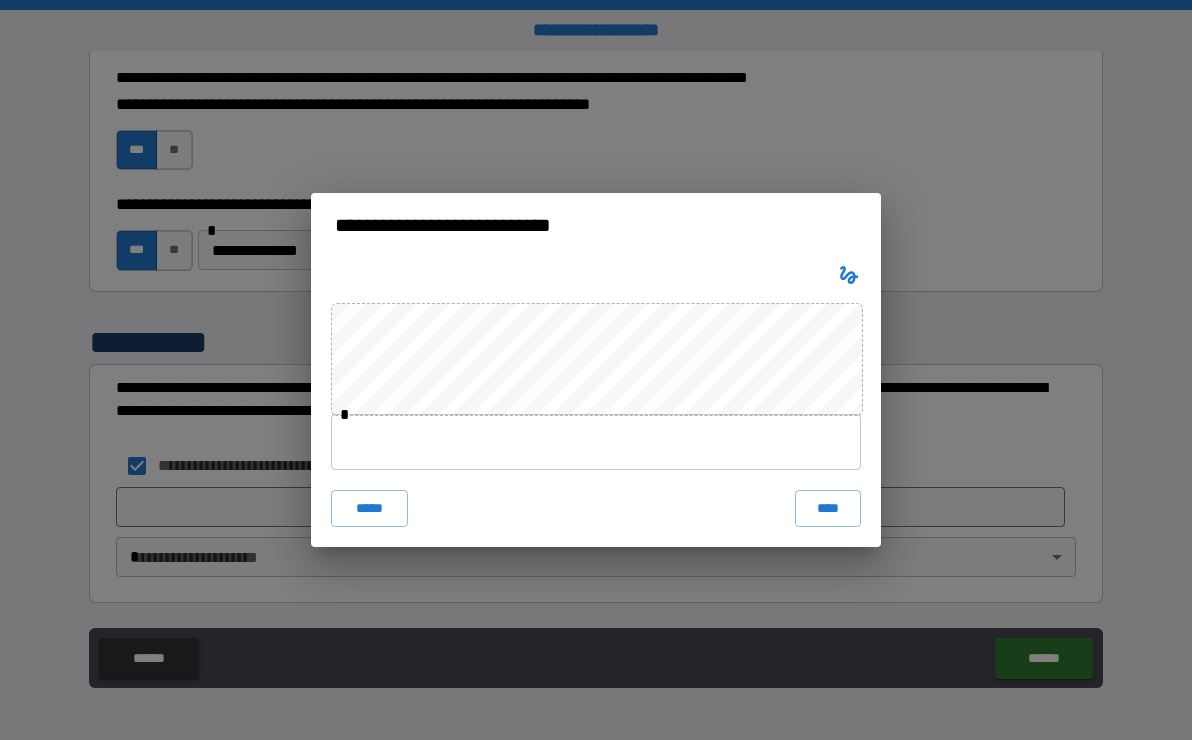 drag, startPoint x: 664, startPoint y: 467, endPoint x: 657, endPoint y: 475, distance: 10.630146 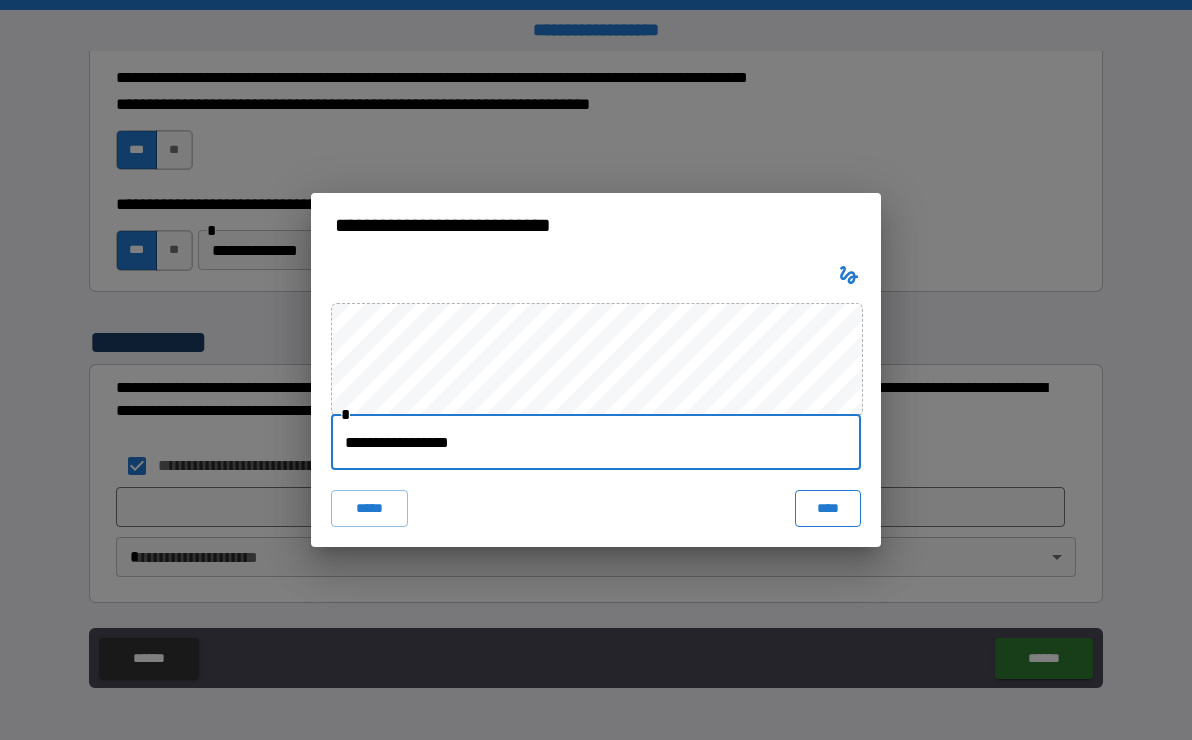 type on "**********" 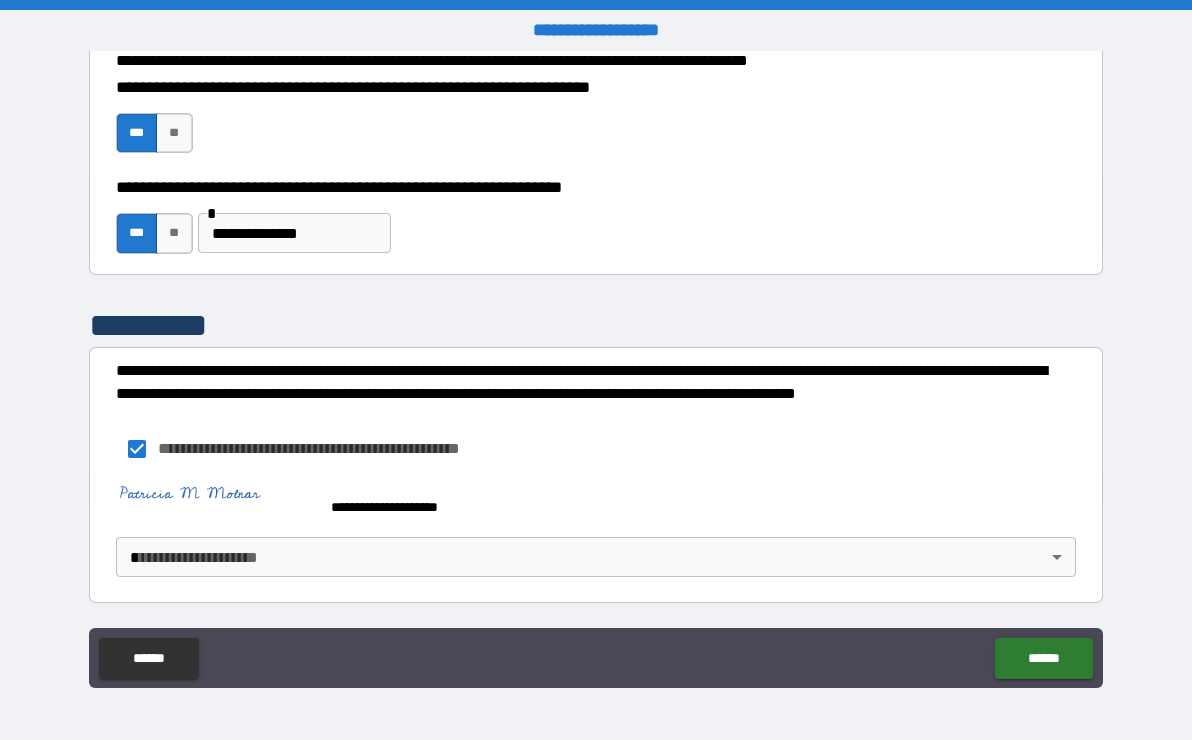 click on "**********" at bounding box center (596, 370) 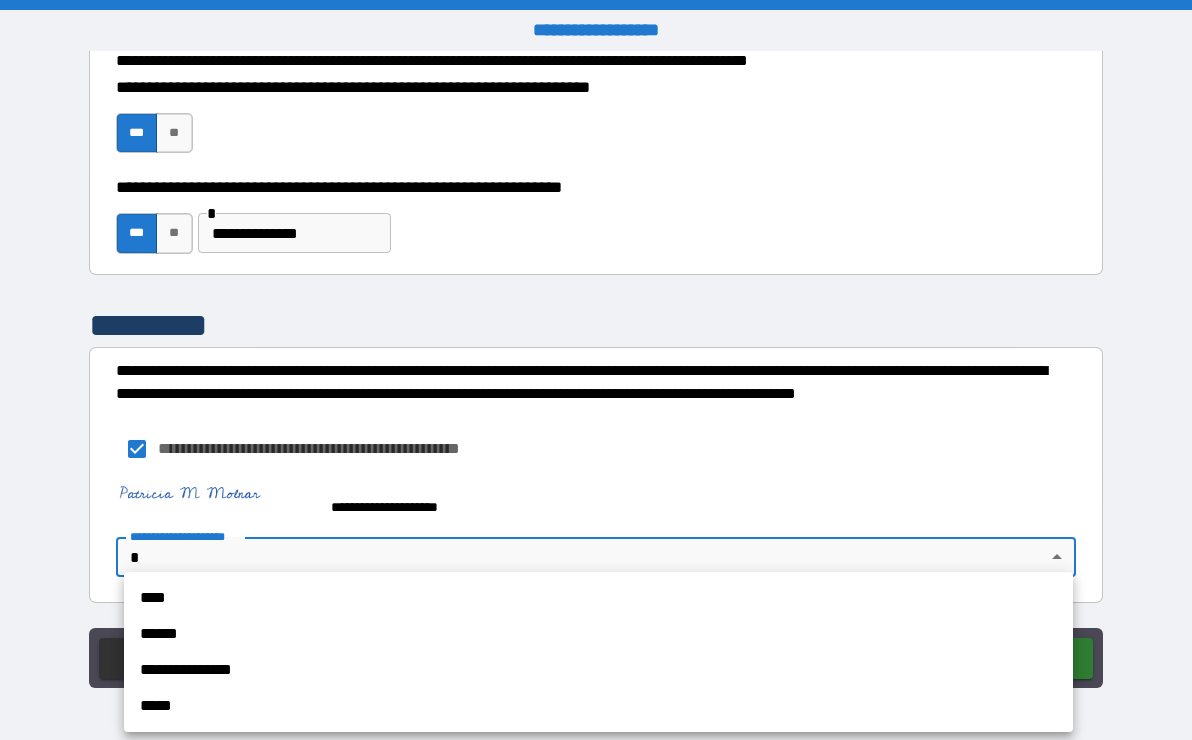 click on "****" at bounding box center (598, 598) 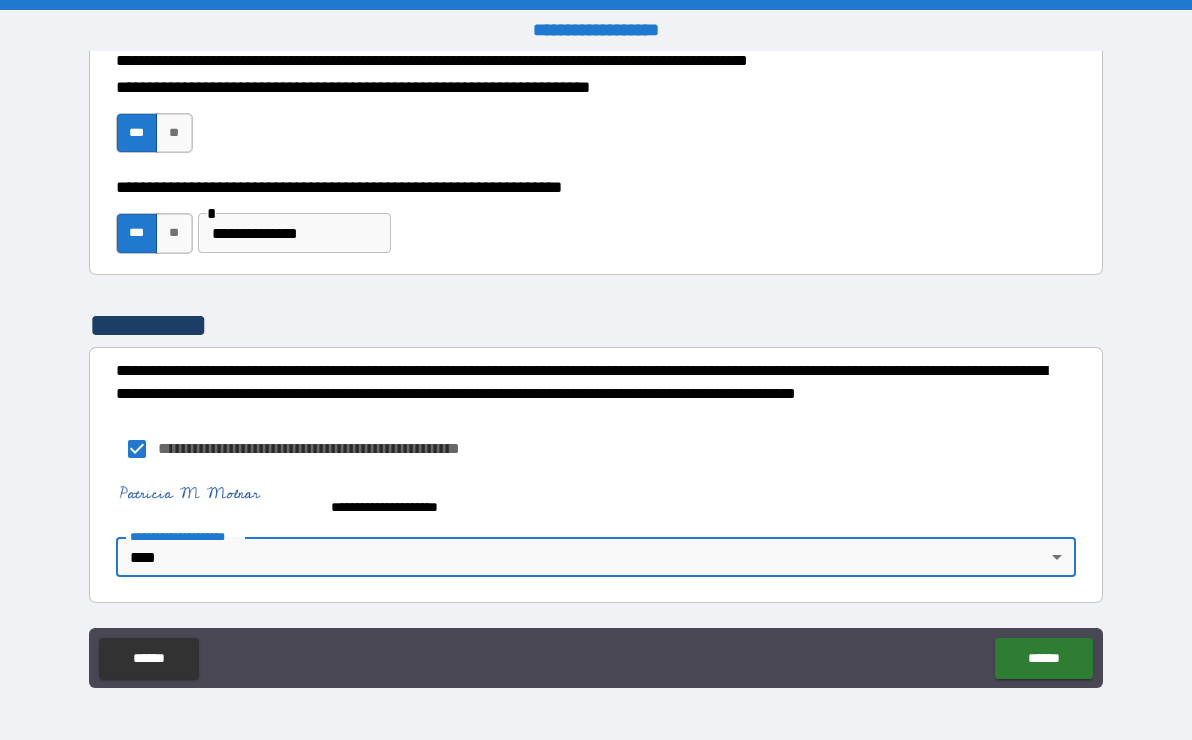 scroll, scrollTop: 632, scrollLeft: 0, axis: vertical 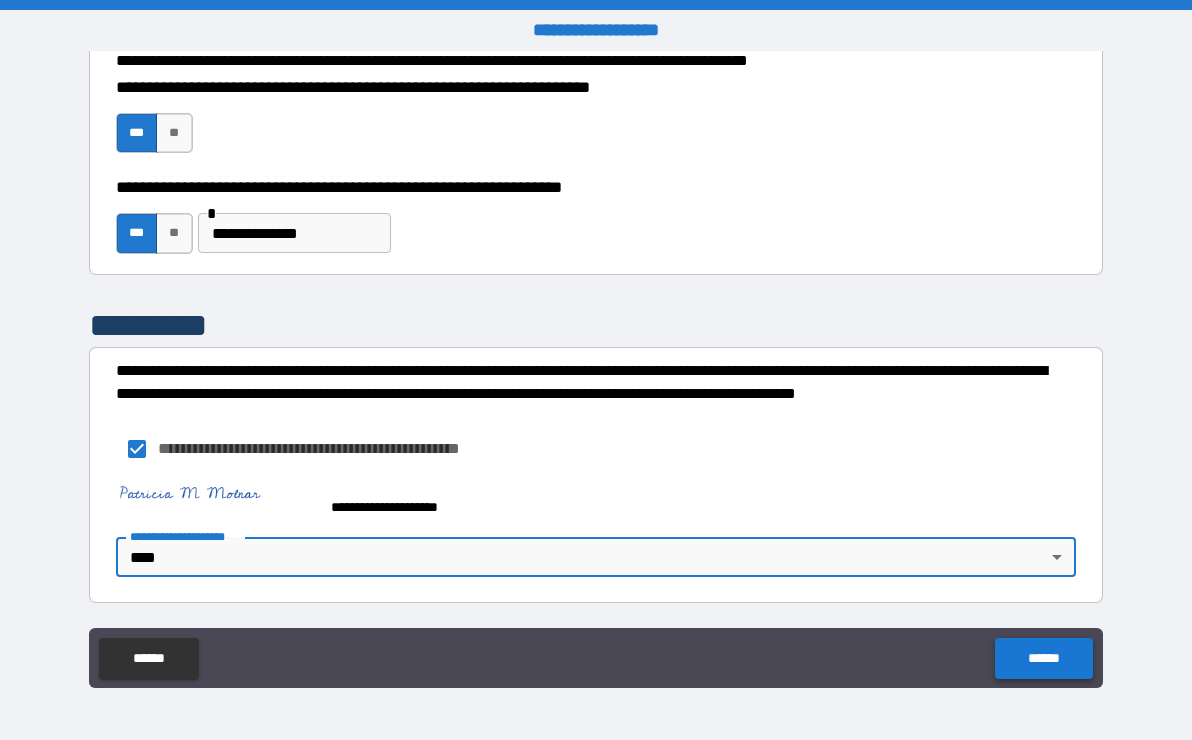 click on "******" at bounding box center (1043, 658) 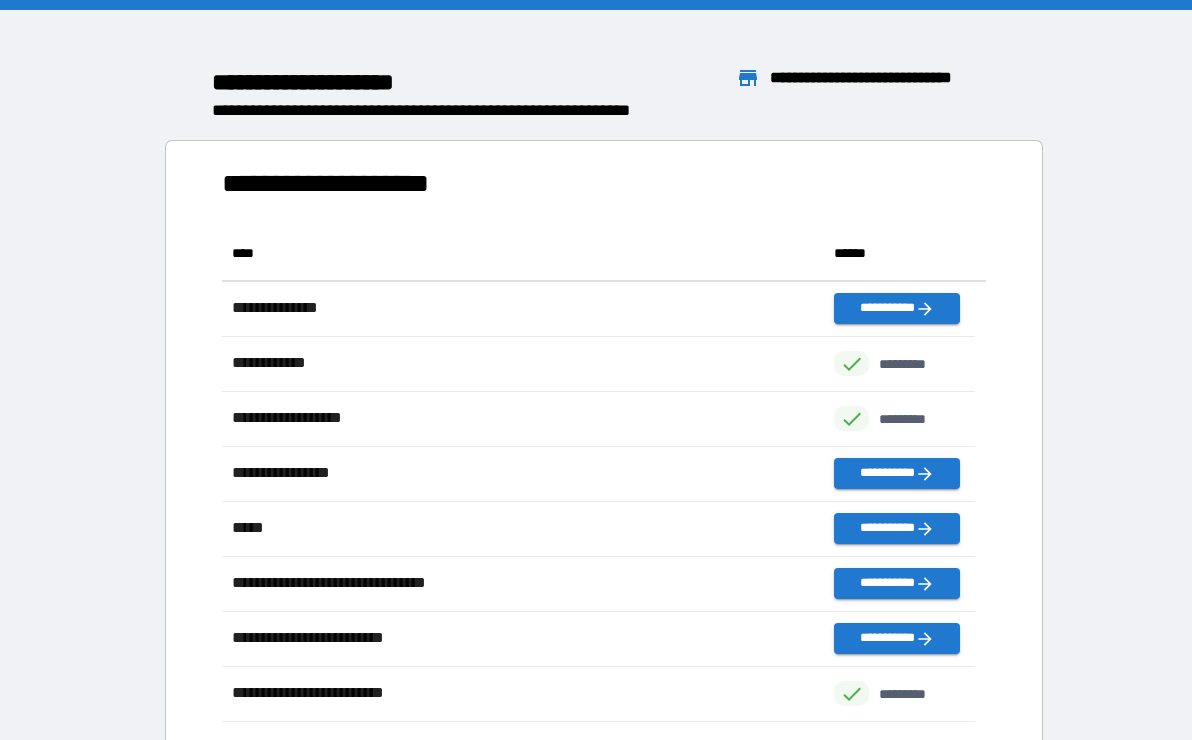 scroll, scrollTop: 16, scrollLeft: 16, axis: both 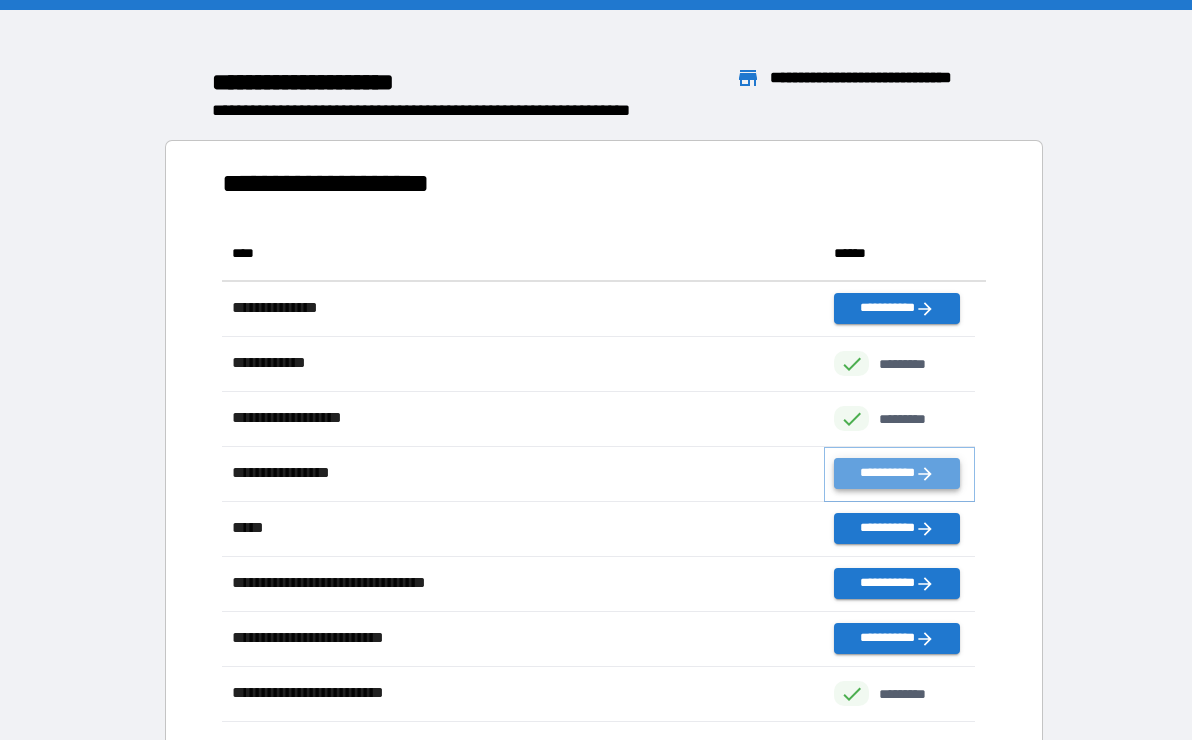 click on "**********" at bounding box center (896, 473) 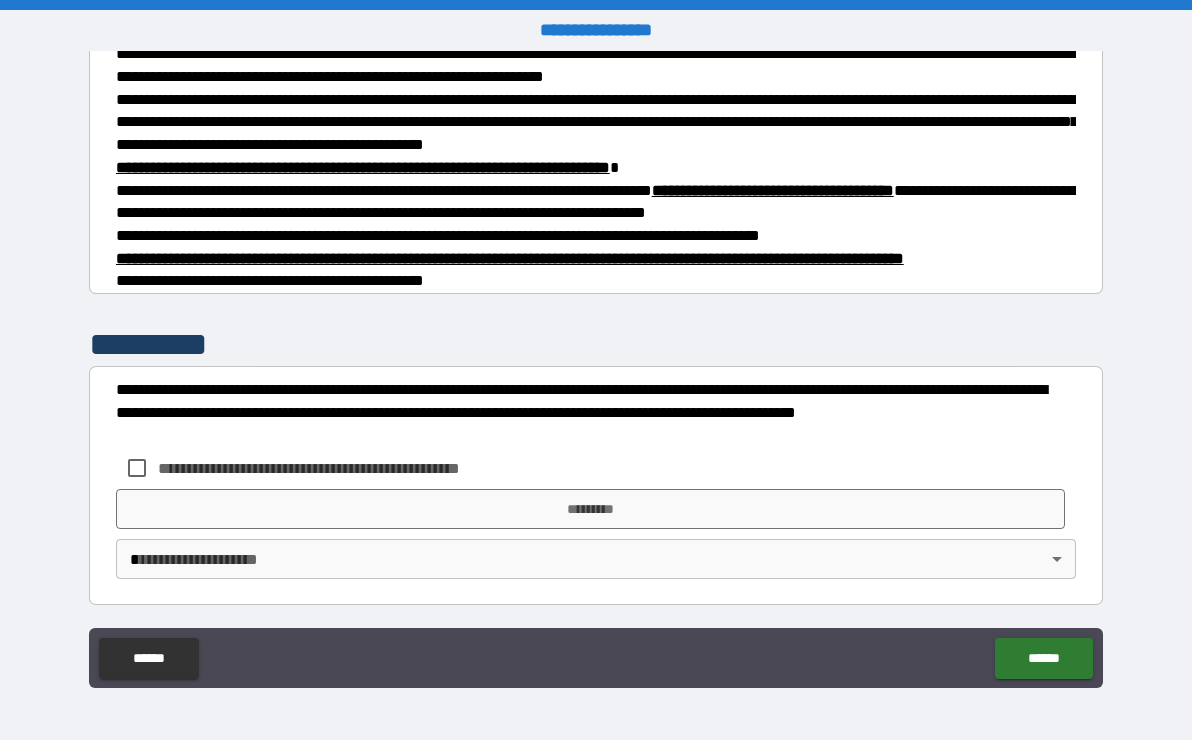 scroll, scrollTop: 338, scrollLeft: 0, axis: vertical 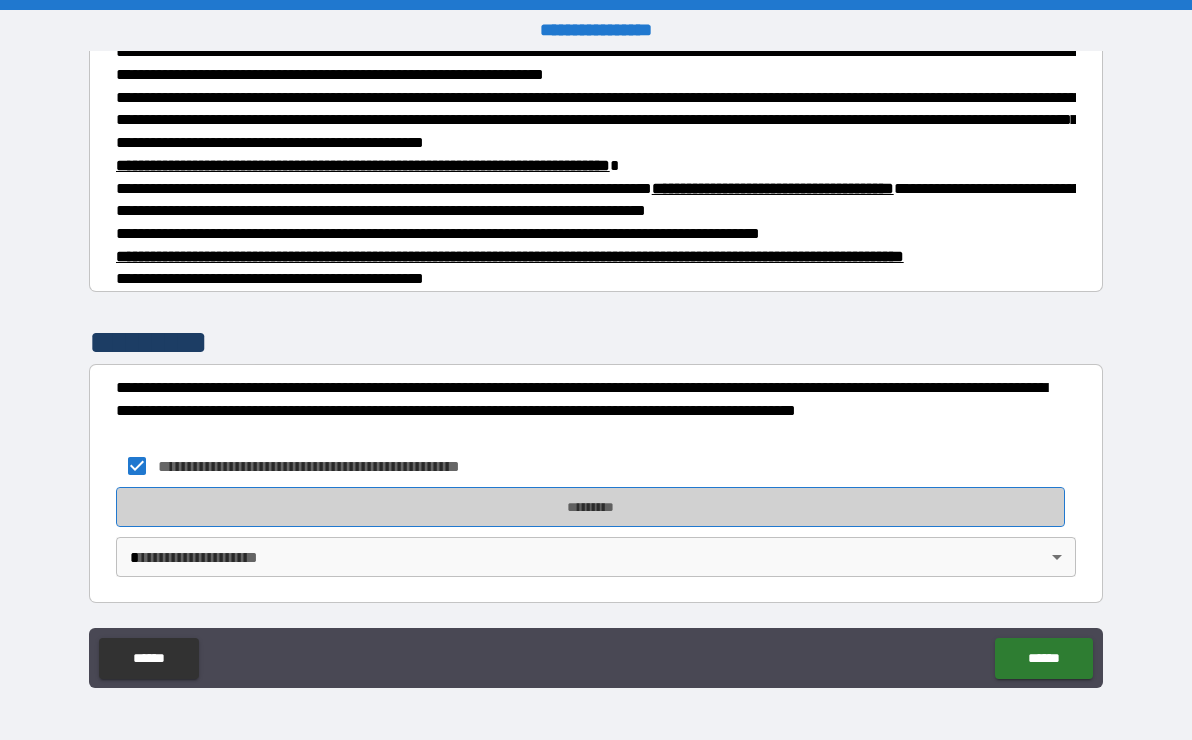 click on "*********" at bounding box center [590, 507] 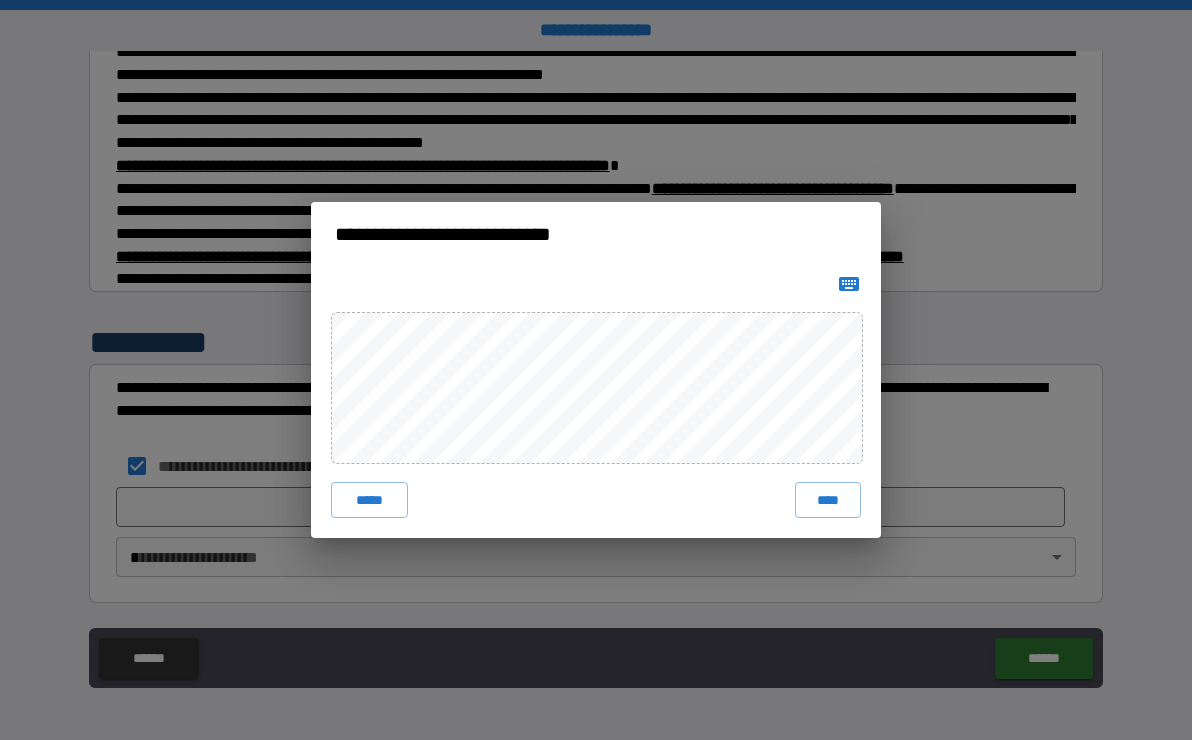 click 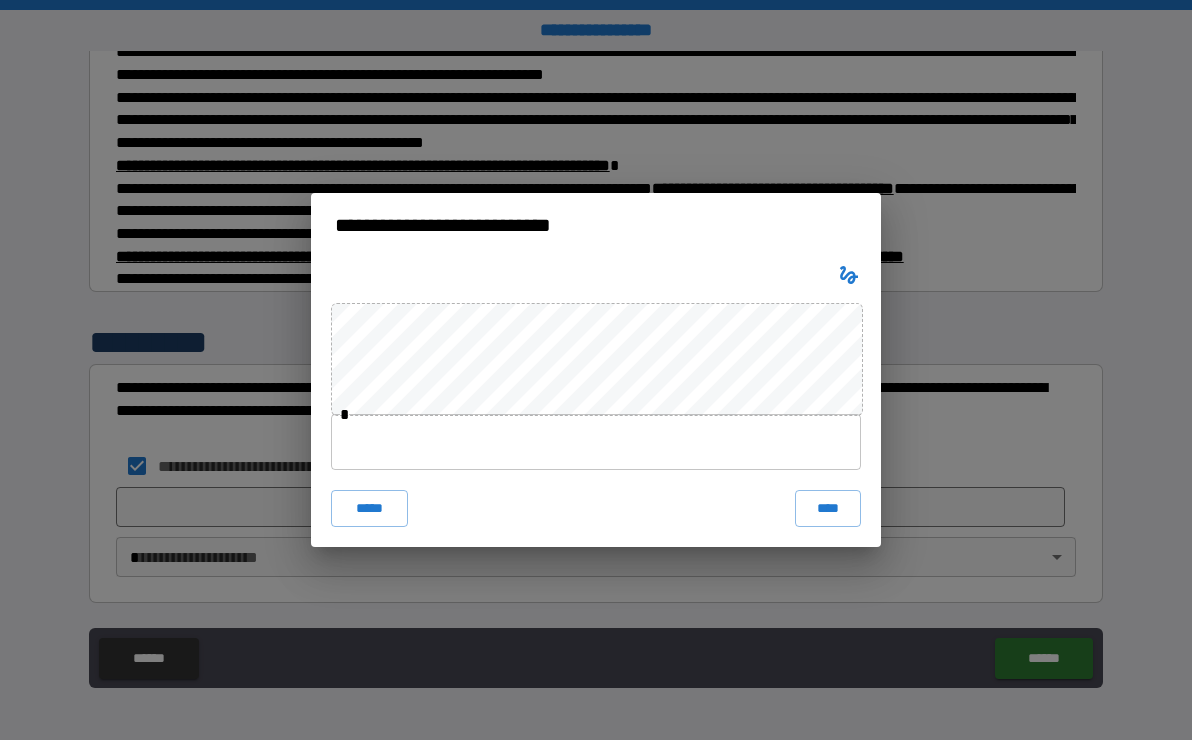 click at bounding box center [596, 442] 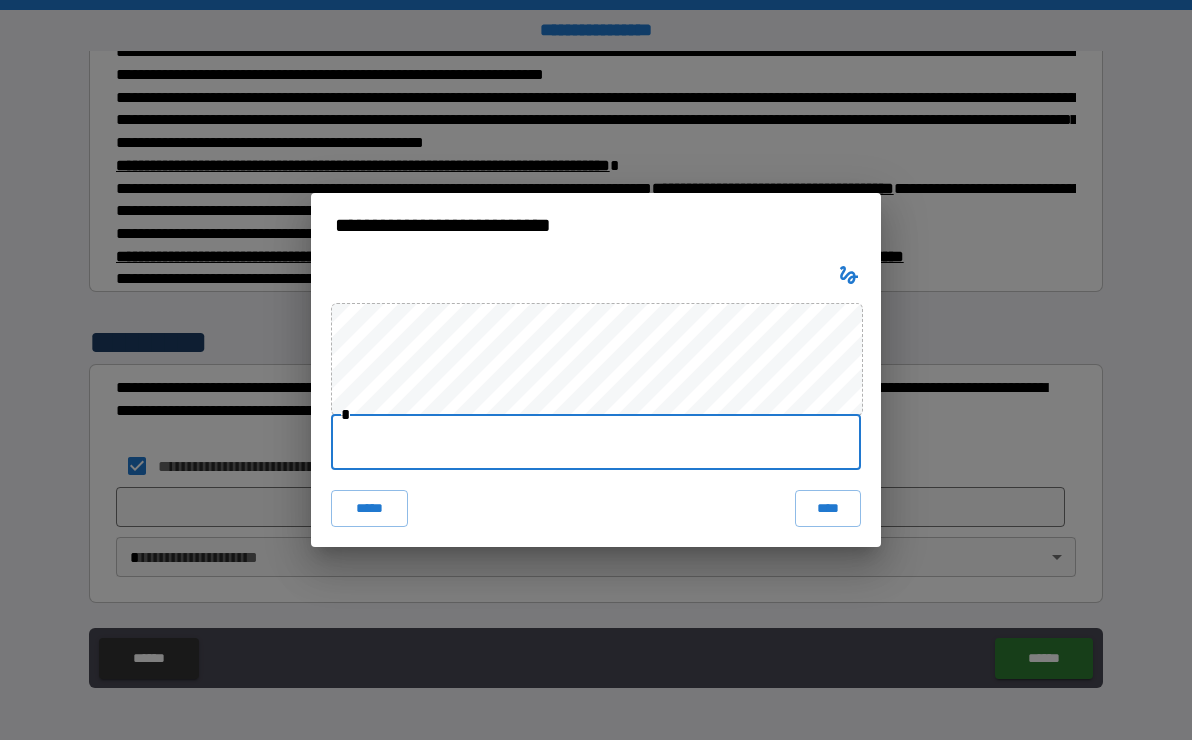 type on "**********" 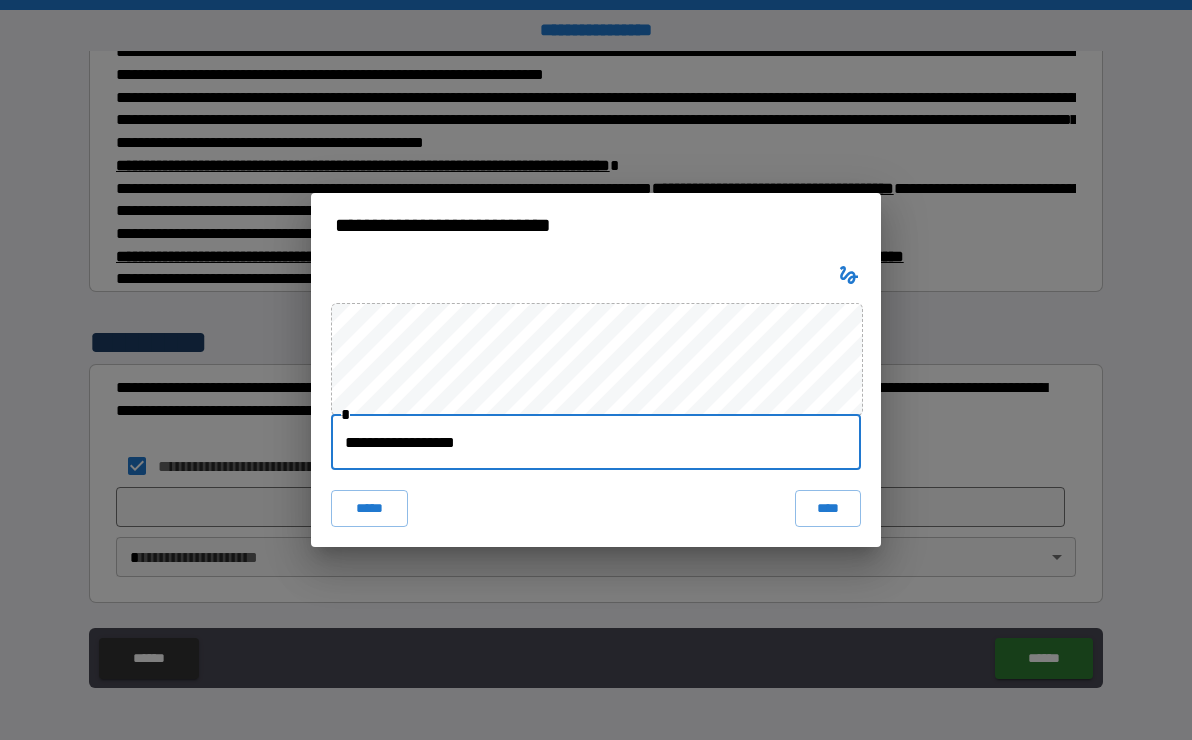 type on "*" 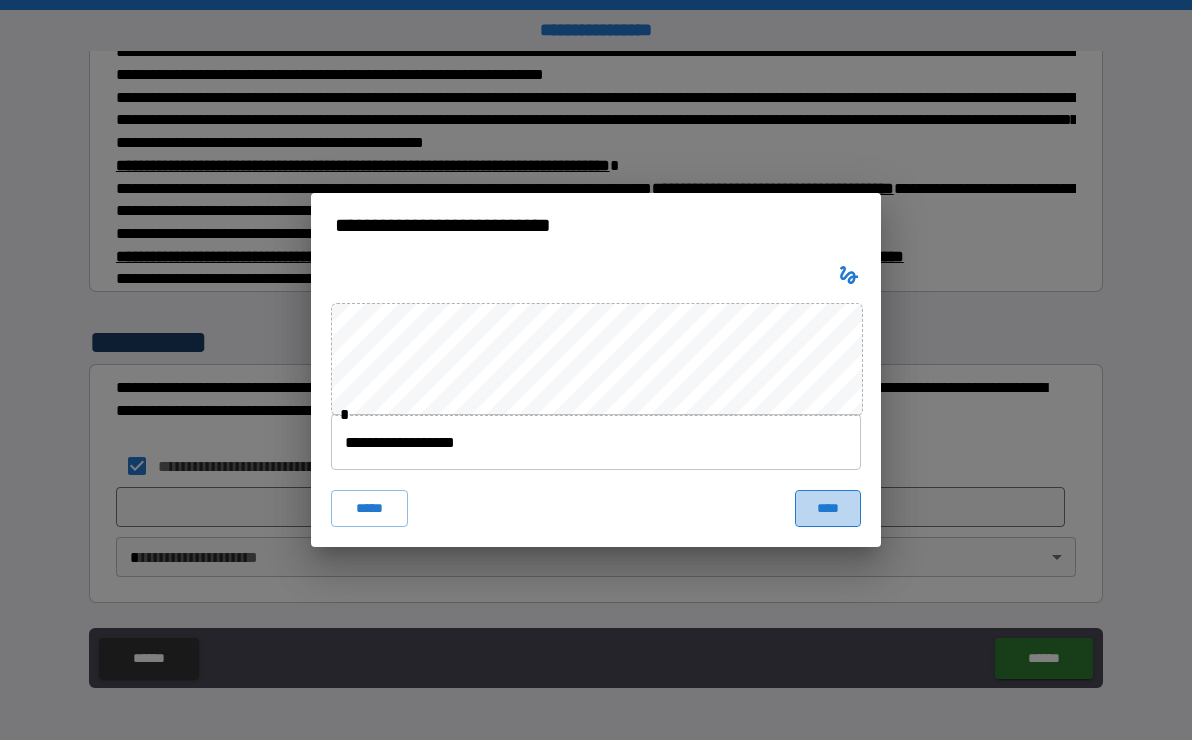 click on "****" at bounding box center [828, 508] 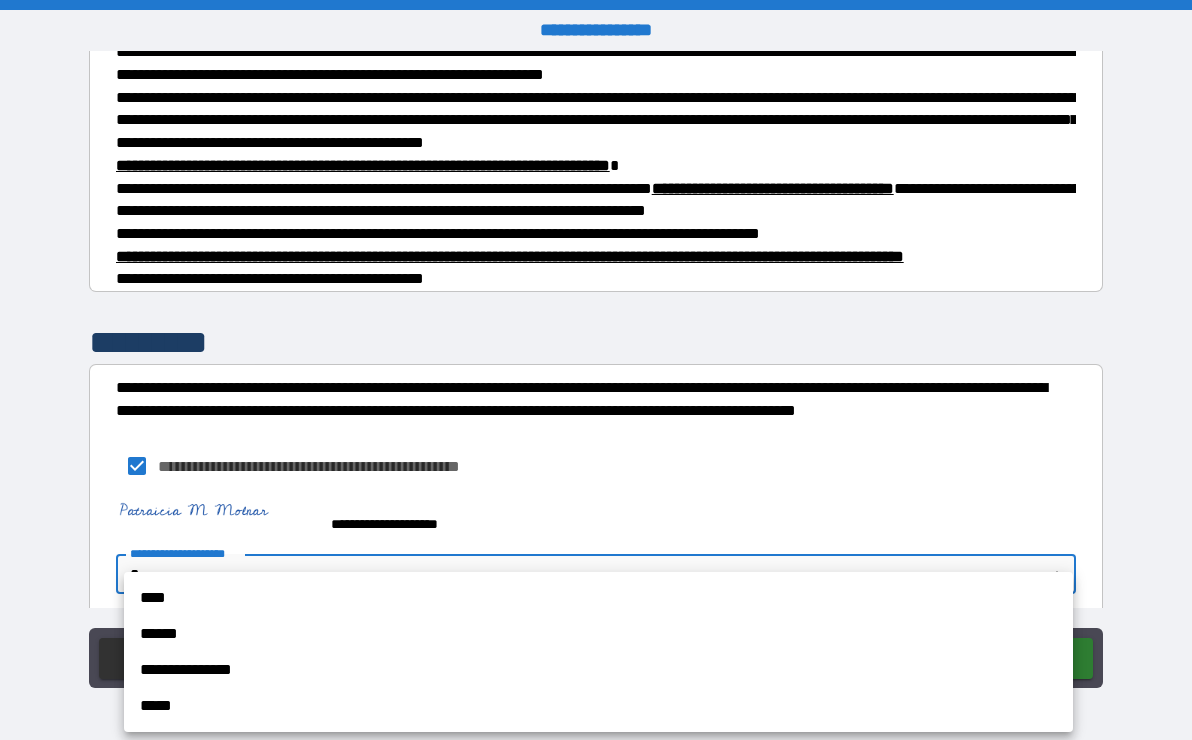 click on "**********" at bounding box center [596, 370] 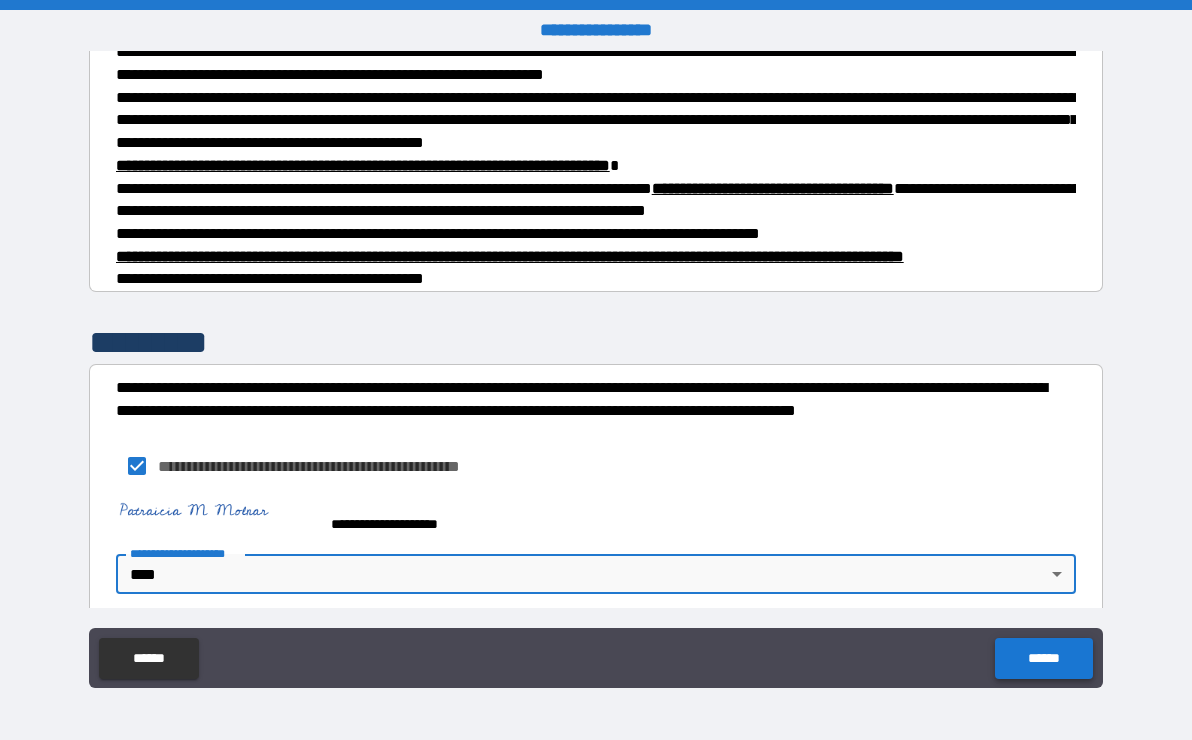 click on "******" at bounding box center (1043, 658) 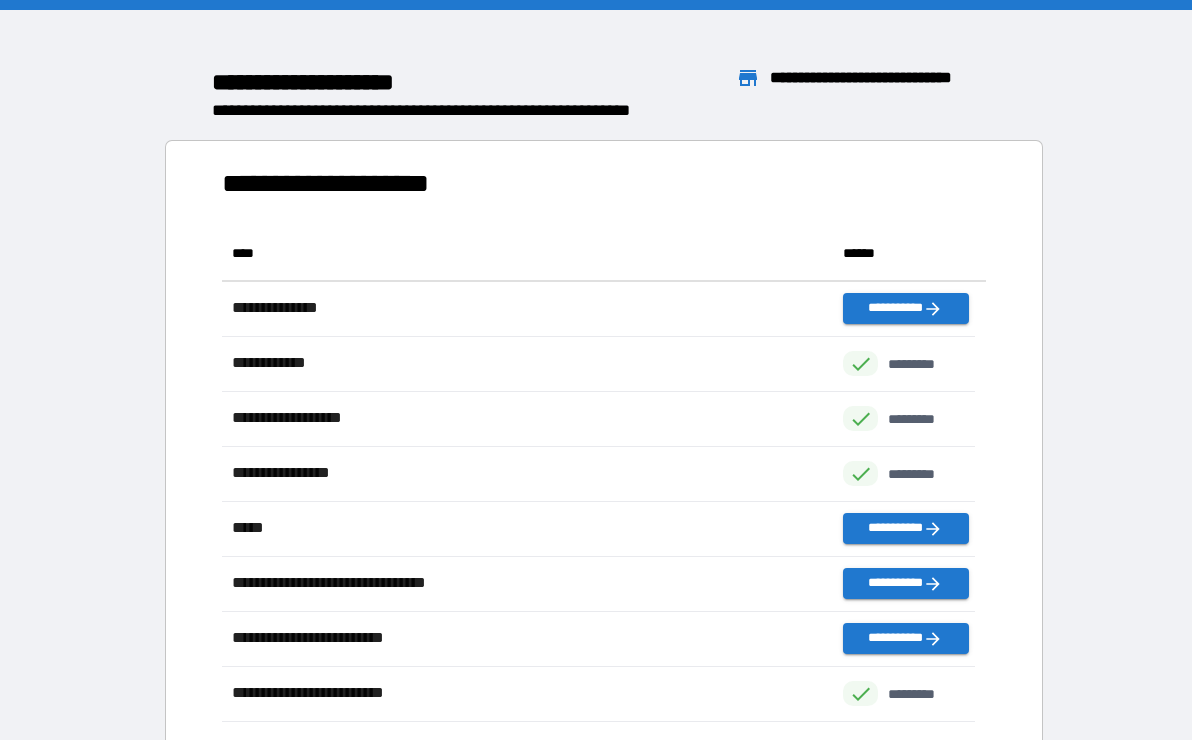 scroll, scrollTop: 16, scrollLeft: 16, axis: both 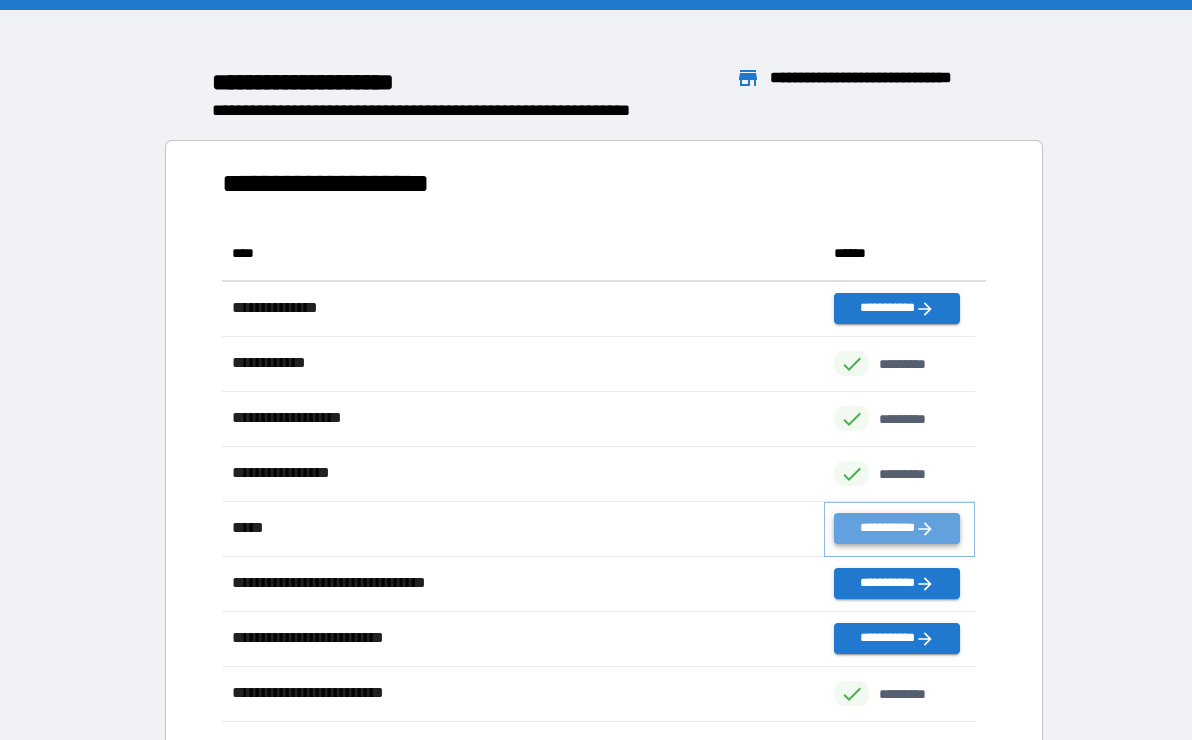 click on "**********" at bounding box center (896, 528) 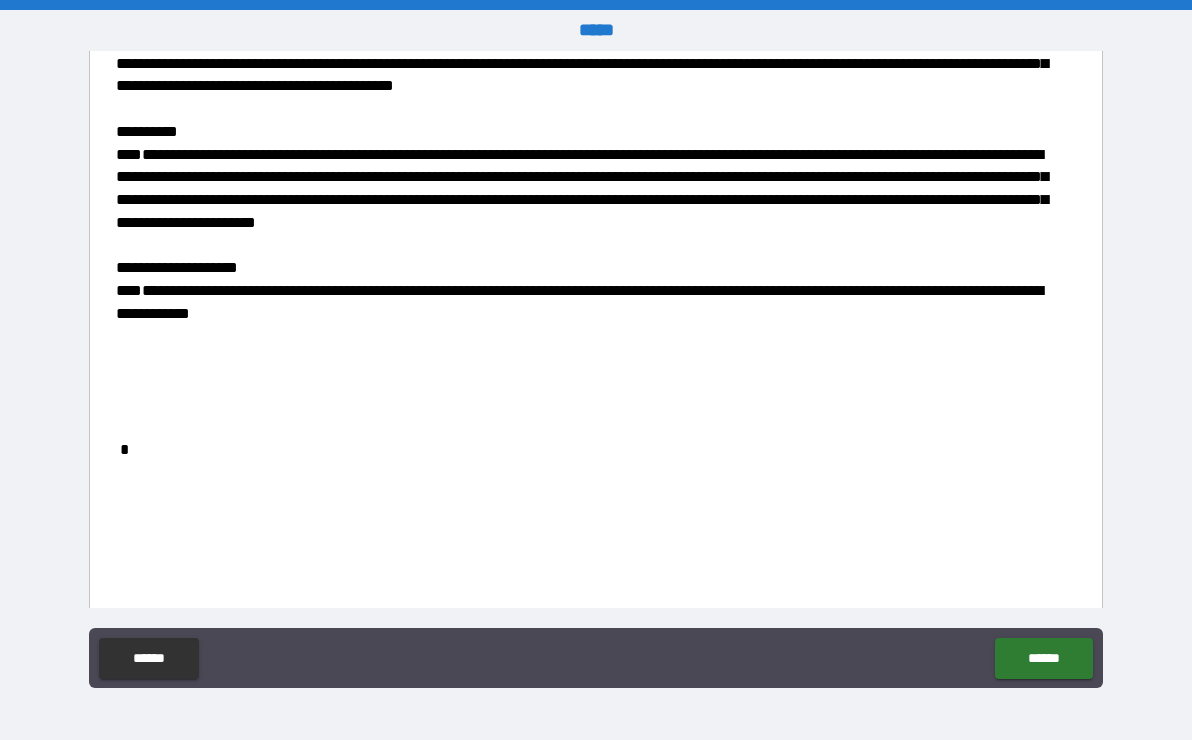 scroll, scrollTop: 2740, scrollLeft: 0, axis: vertical 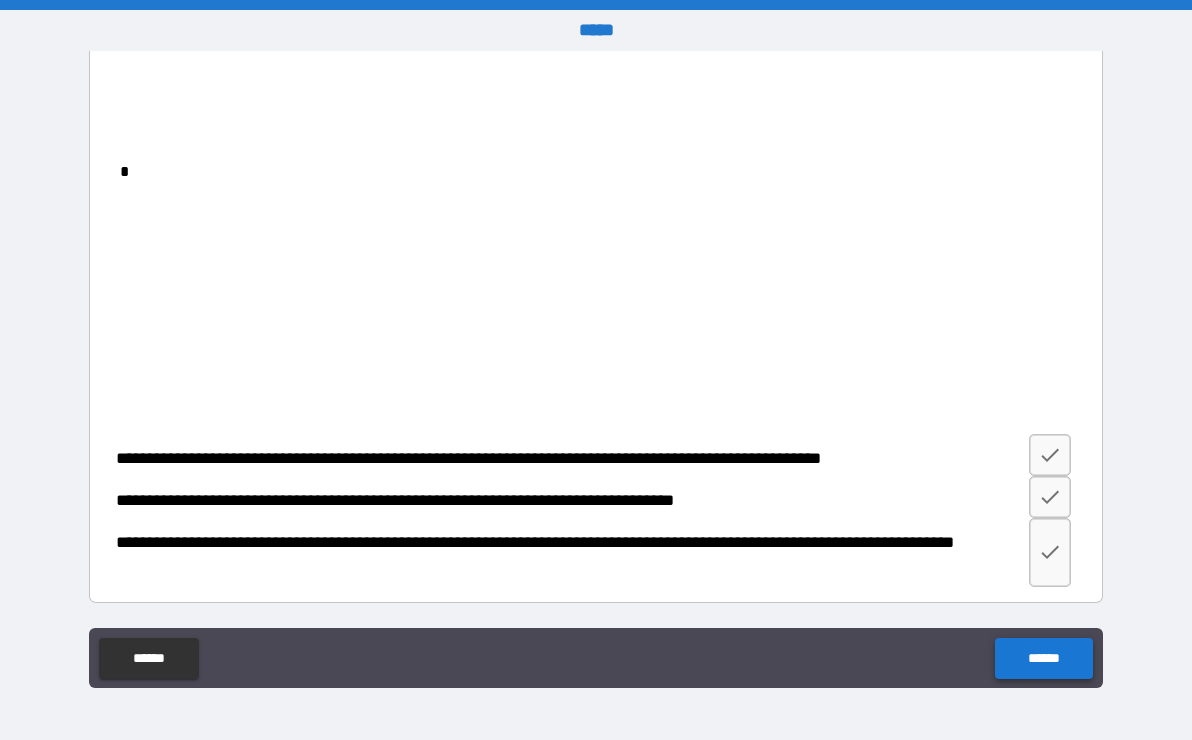 click on "******" at bounding box center (1043, 658) 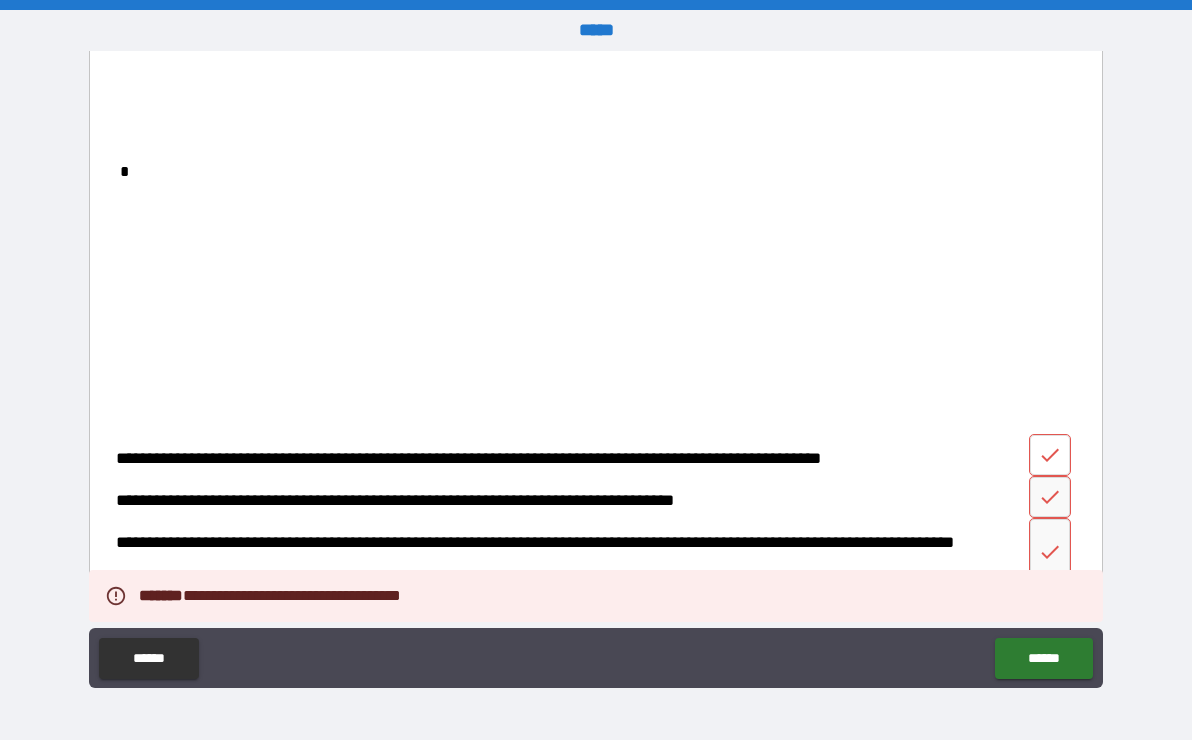 click 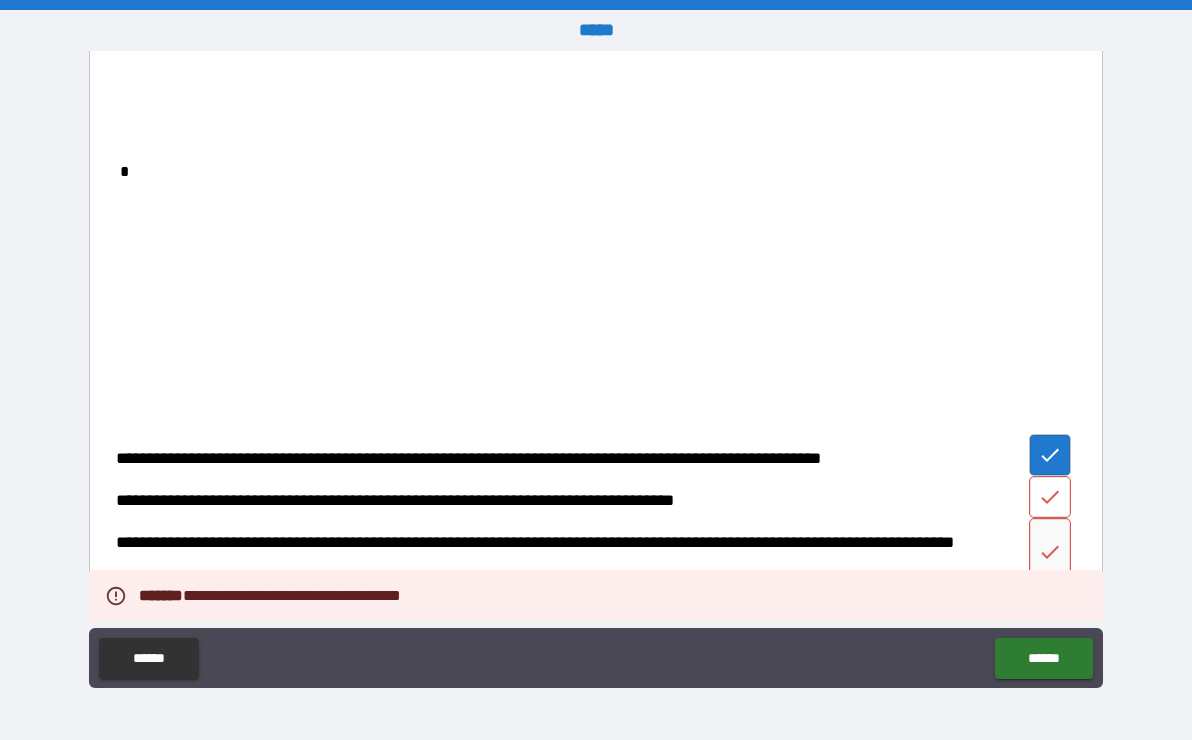click 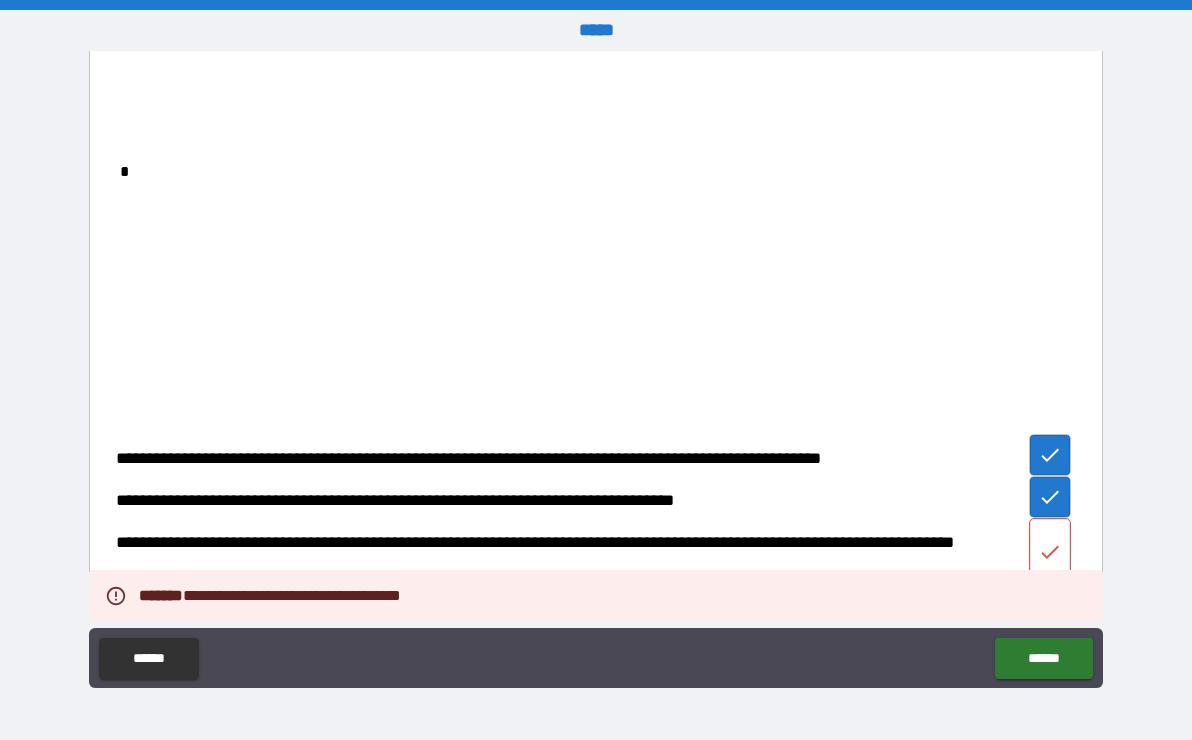 click at bounding box center [1050, 553] 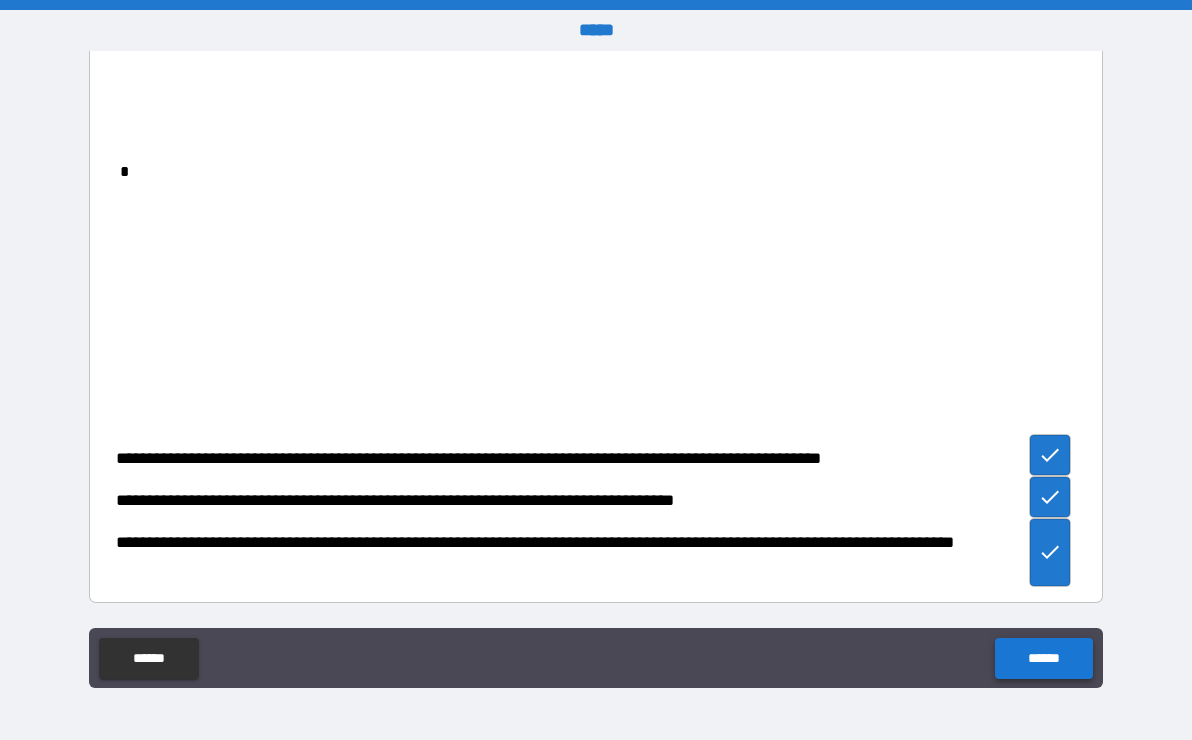 click on "******" at bounding box center [1043, 658] 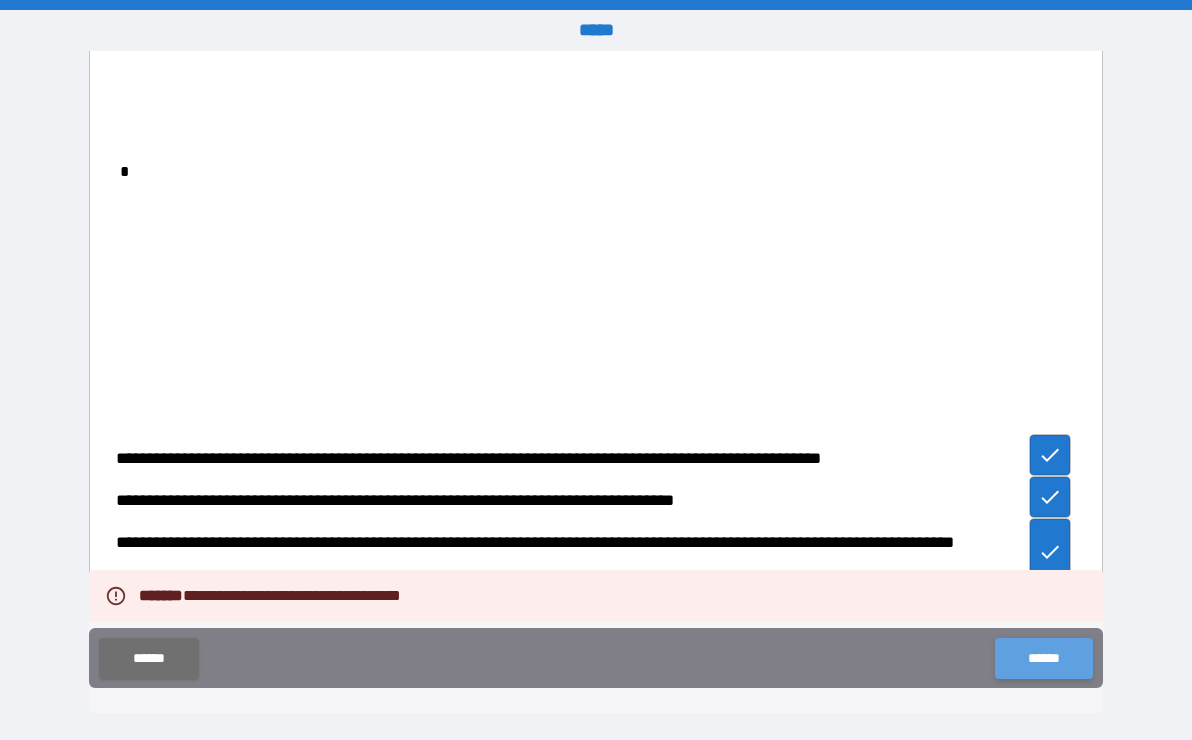 click on "******" at bounding box center [1043, 658] 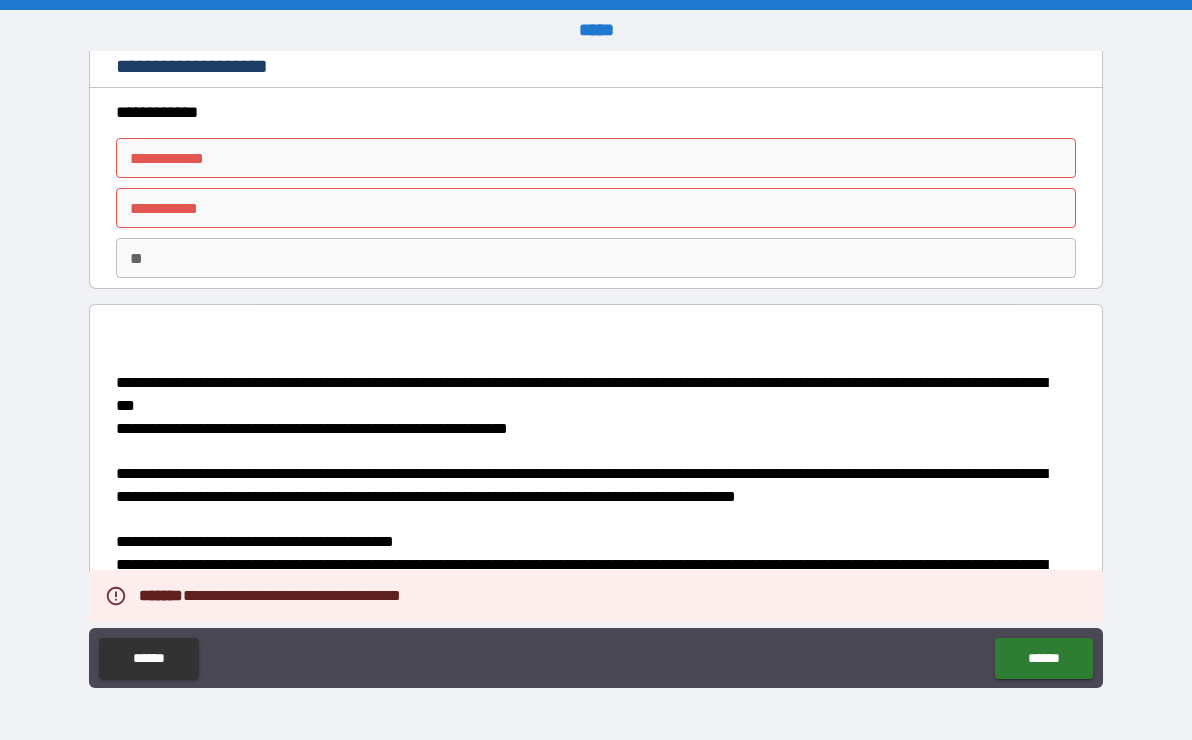 scroll, scrollTop: 0, scrollLeft: 0, axis: both 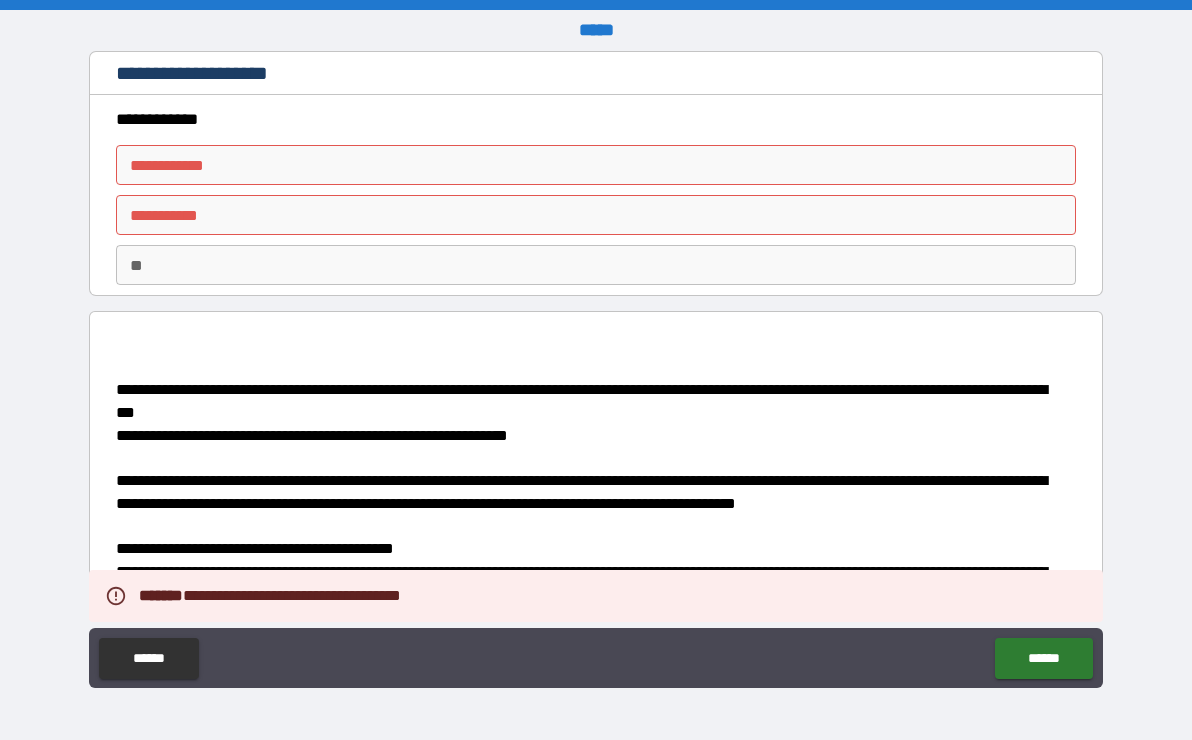click on "**********" at bounding box center [596, 165] 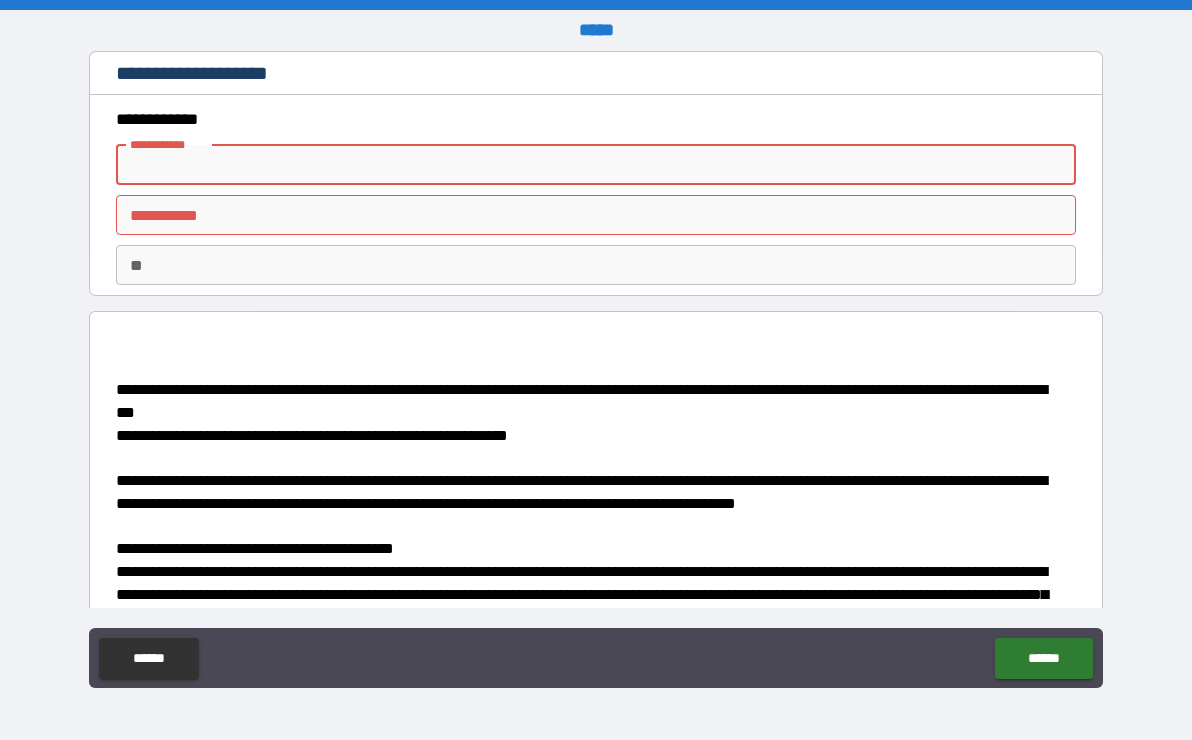 type on "*********" 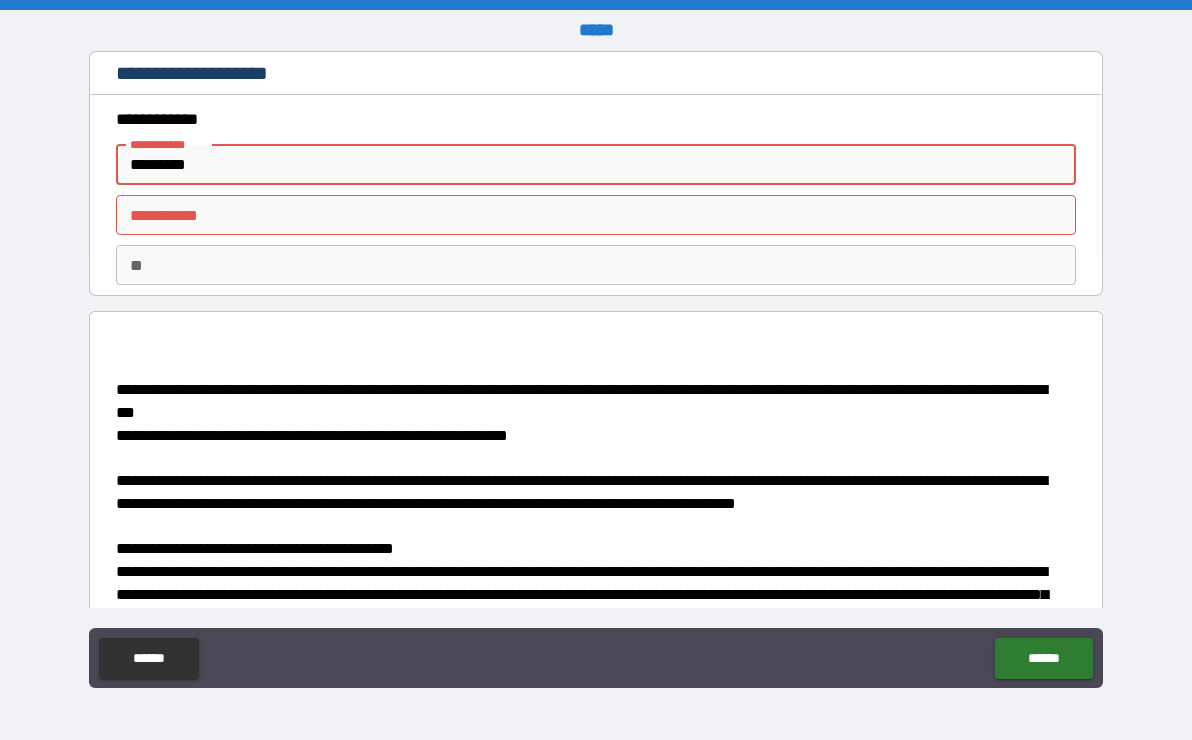 type on "******" 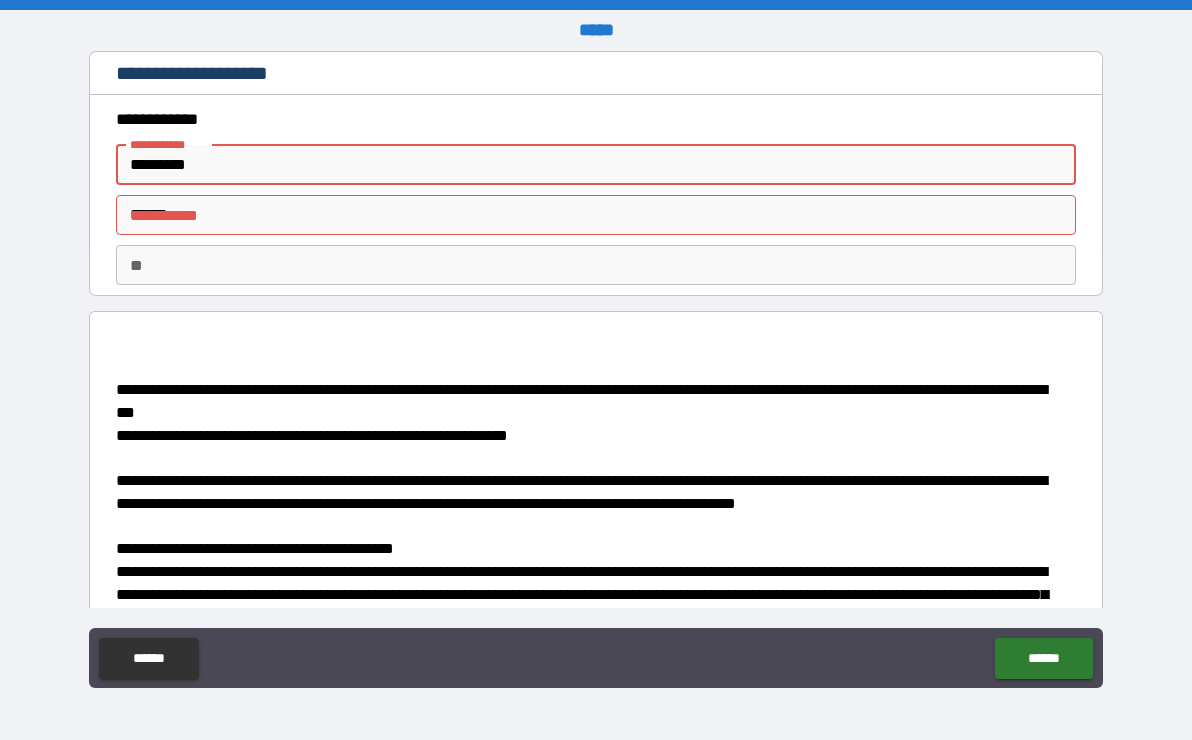 type on "*" 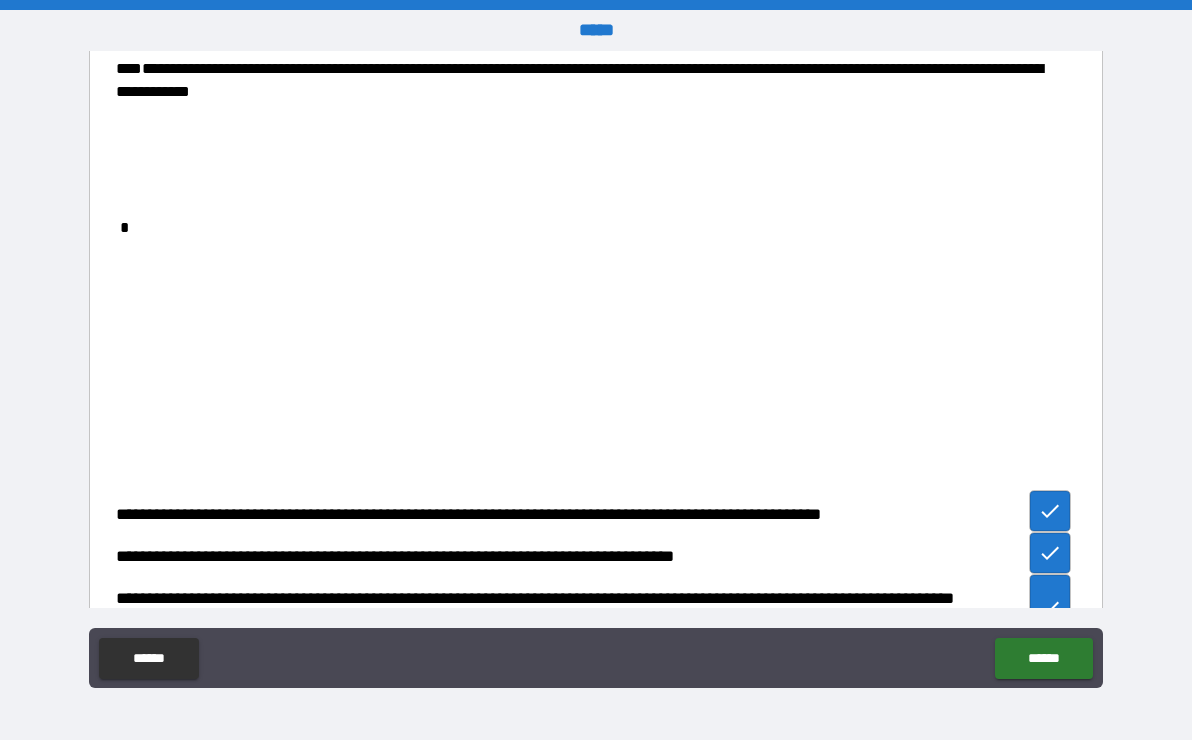 scroll, scrollTop: 2740, scrollLeft: 0, axis: vertical 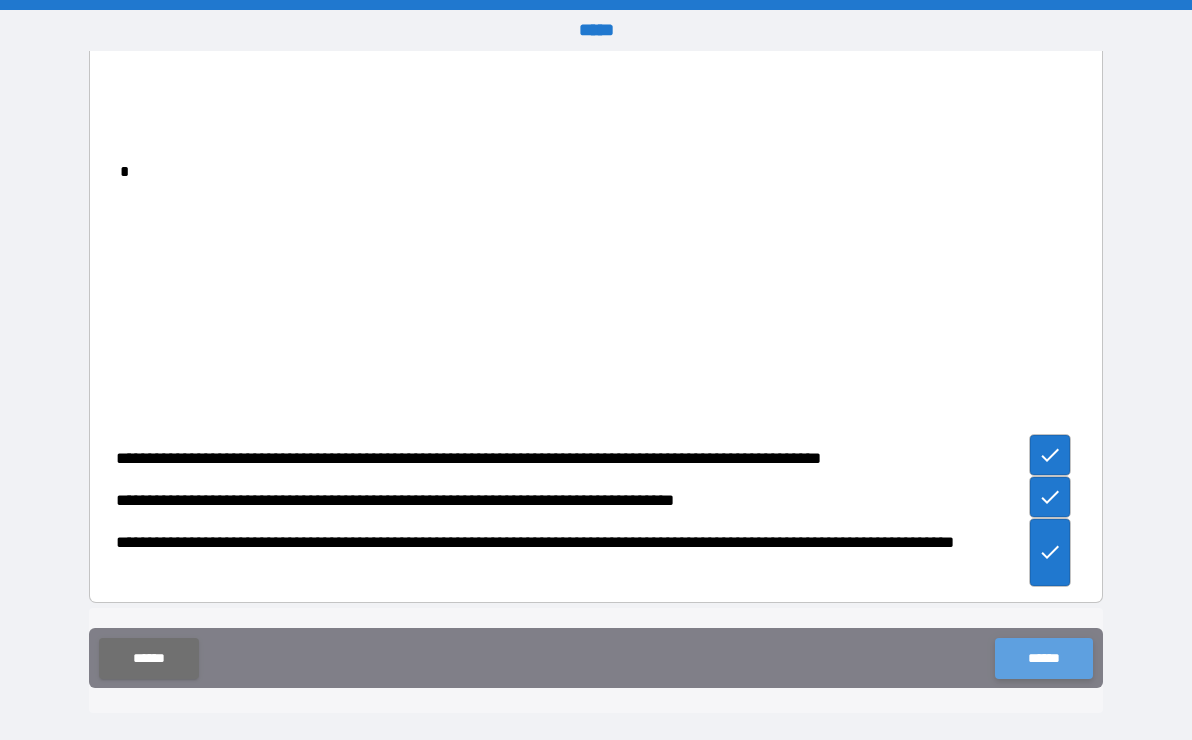 click on "******" at bounding box center [1043, 658] 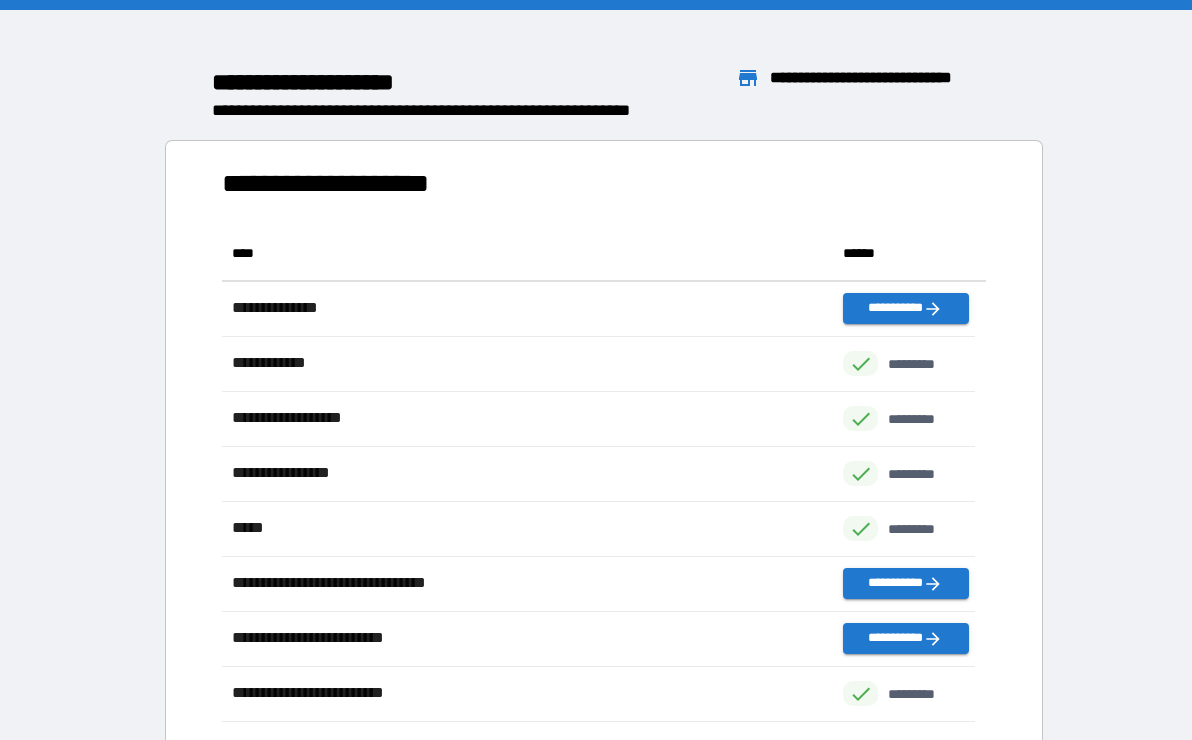 scroll, scrollTop: 16, scrollLeft: 16, axis: both 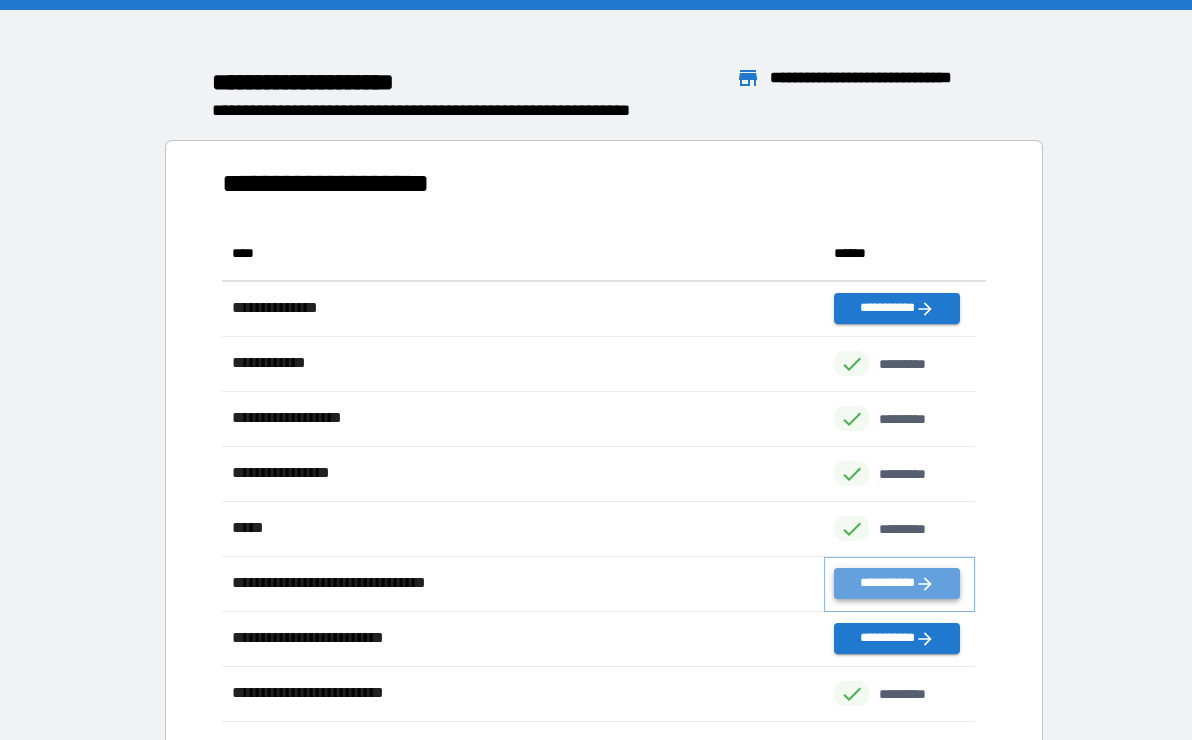 click on "**********" at bounding box center (896, 583) 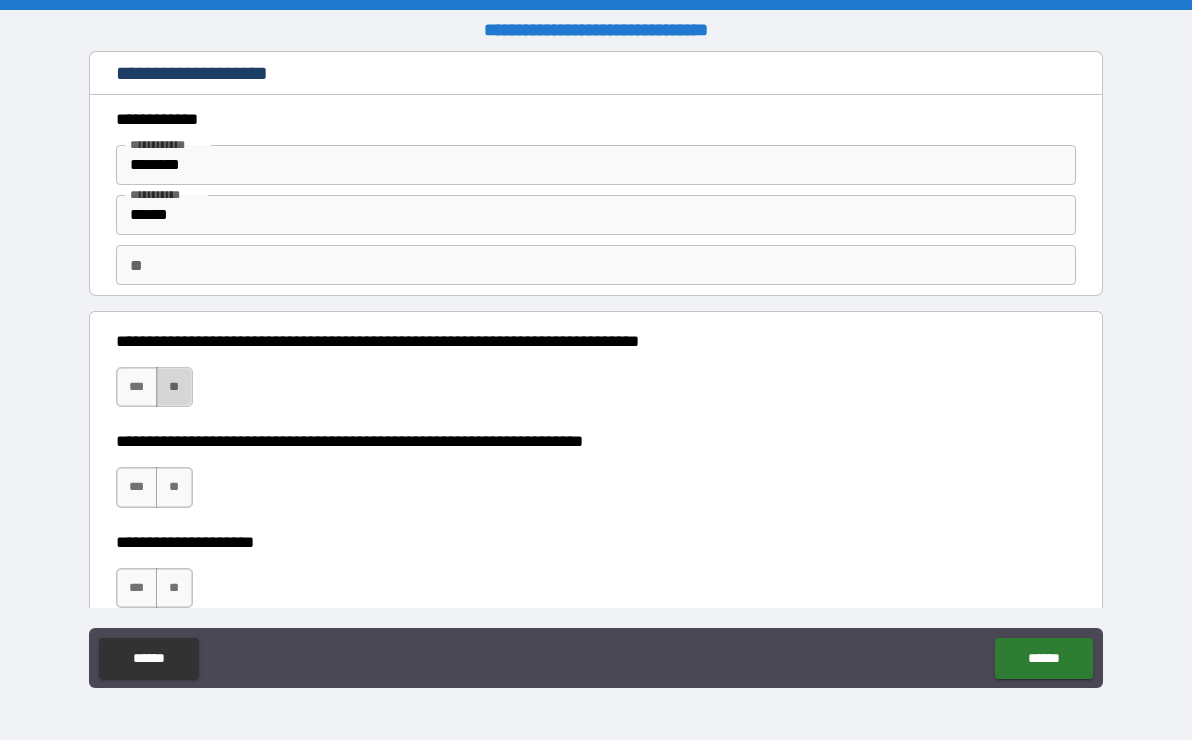 click on "**" at bounding box center [174, 387] 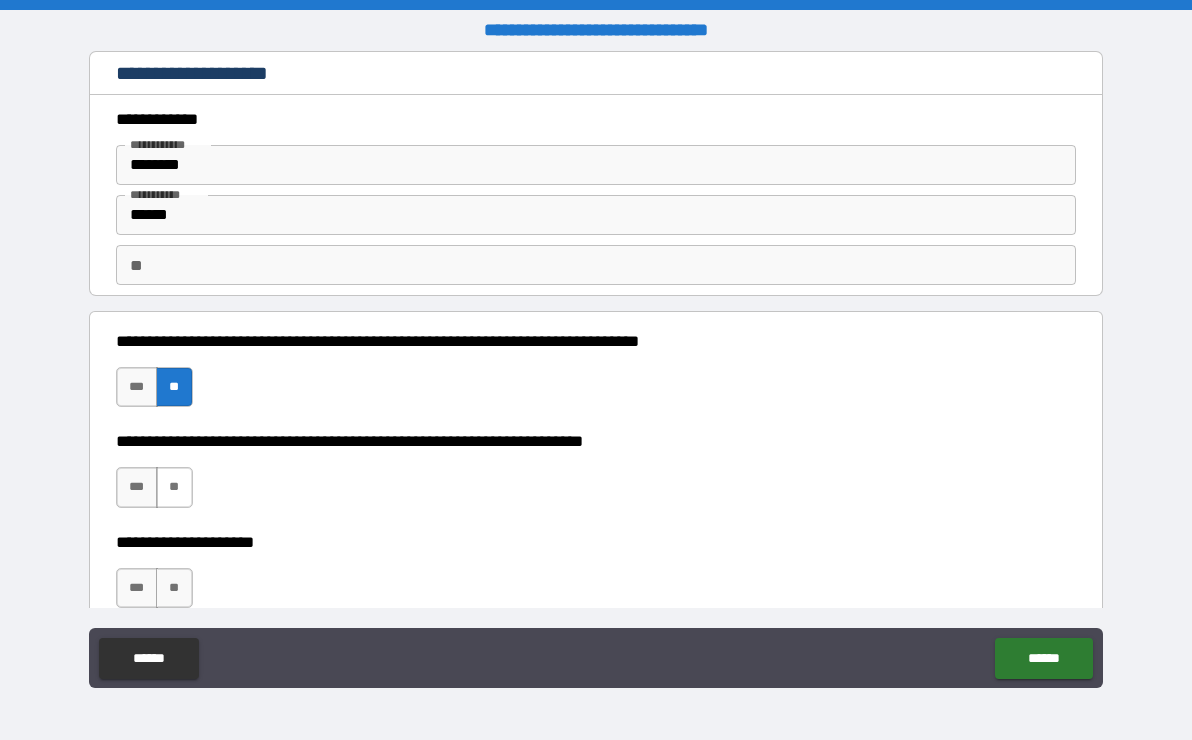 click on "**" at bounding box center [174, 487] 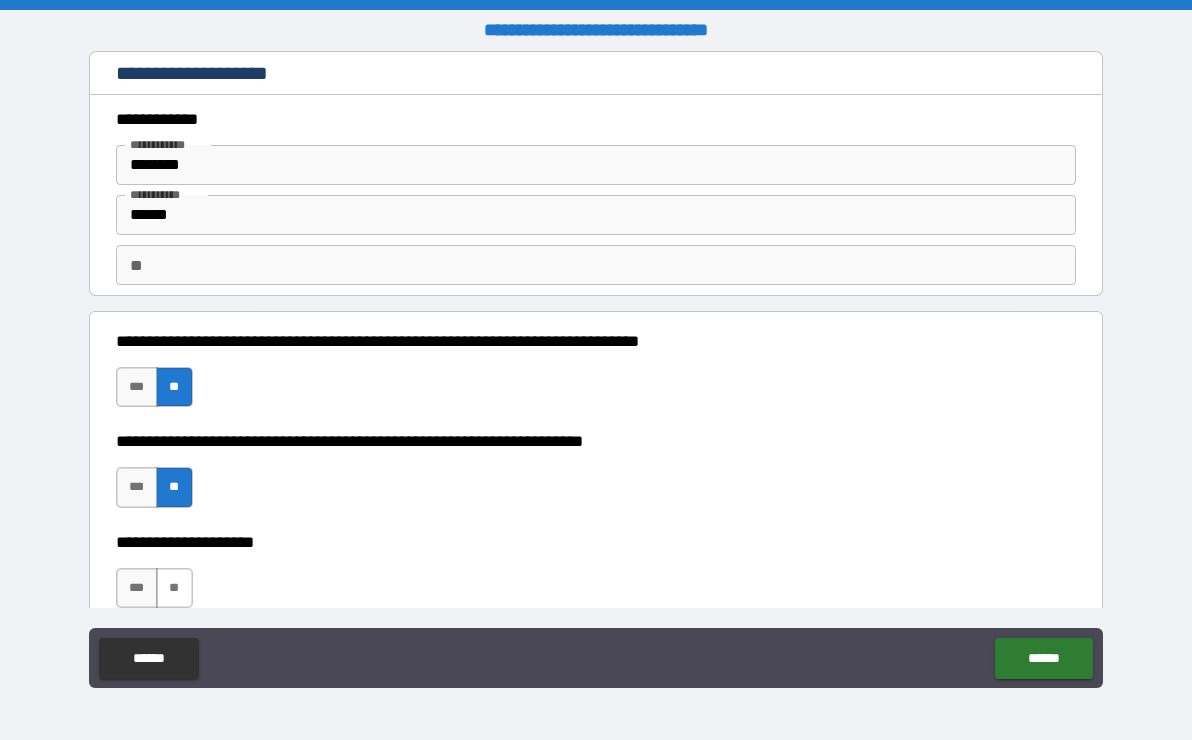 click on "**" at bounding box center [174, 588] 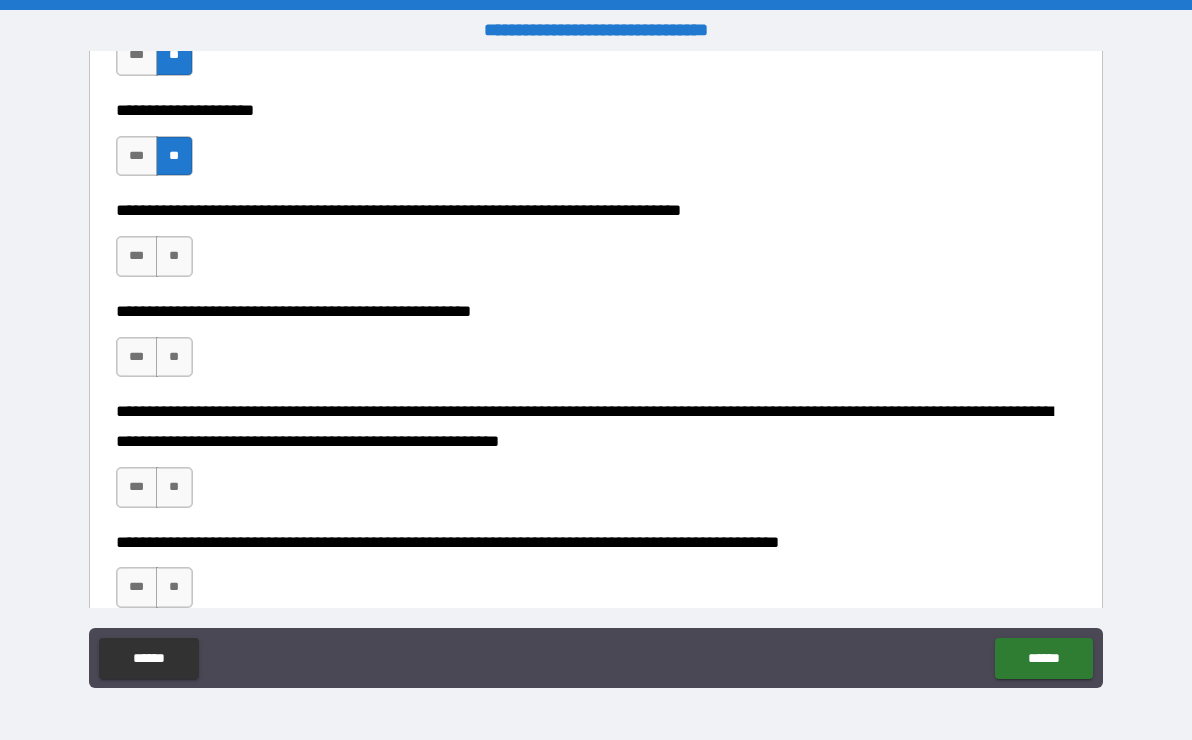 scroll, scrollTop: 500, scrollLeft: 0, axis: vertical 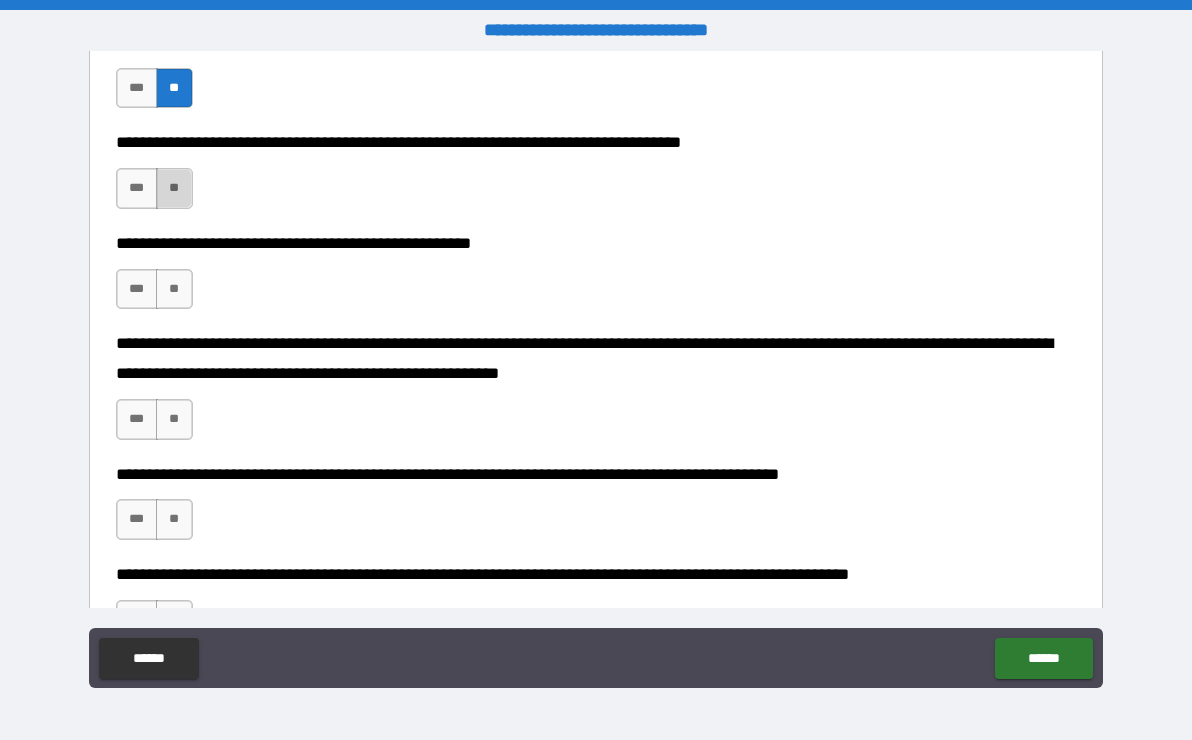 click on "**" at bounding box center [174, 188] 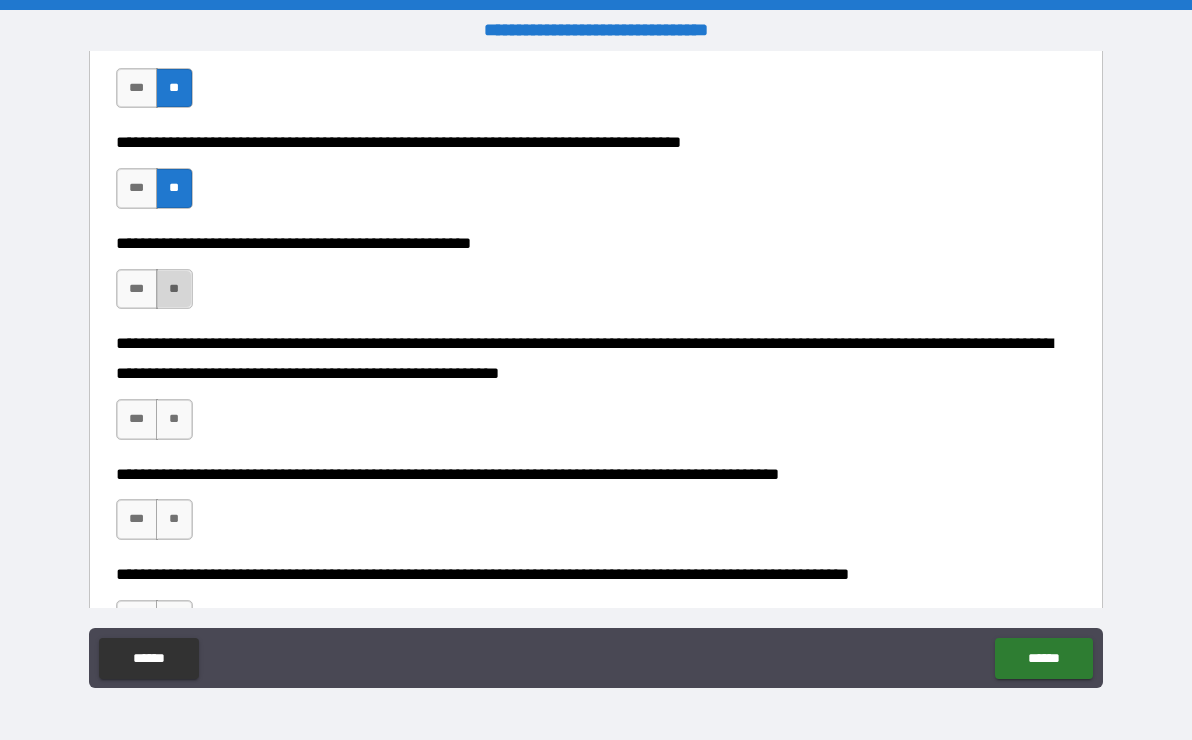click on "**" at bounding box center (174, 289) 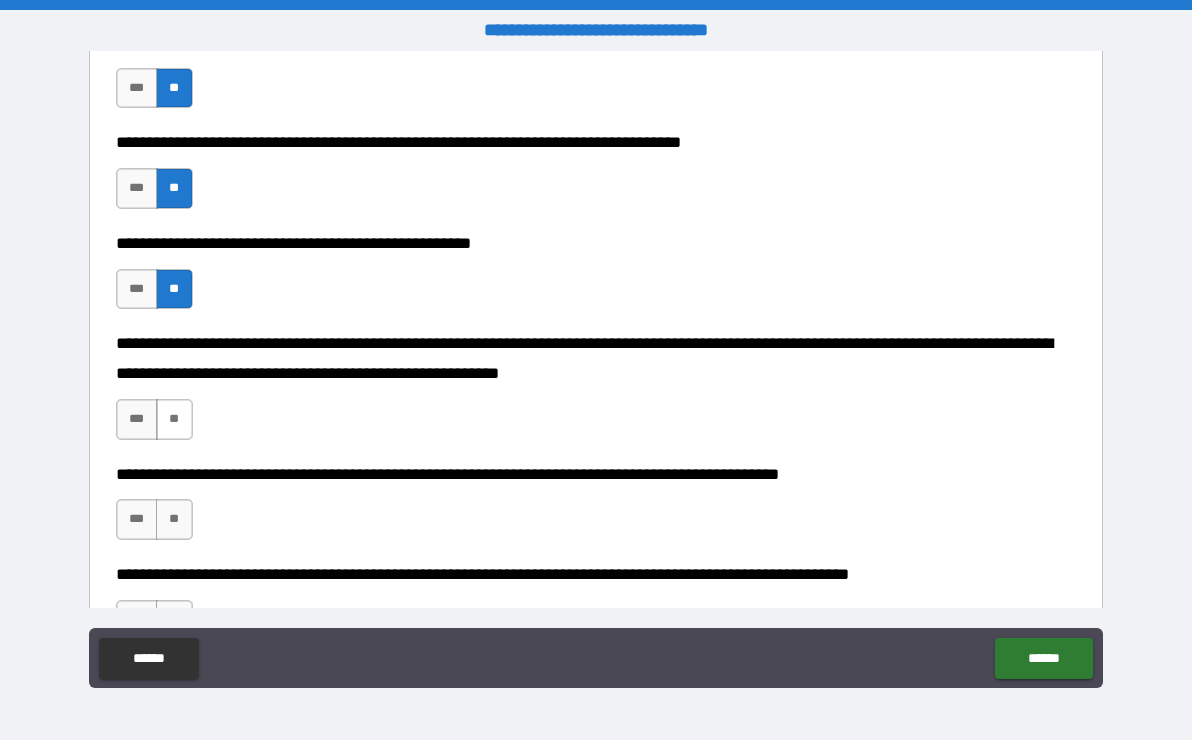 click on "**" at bounding box center [174, 419] 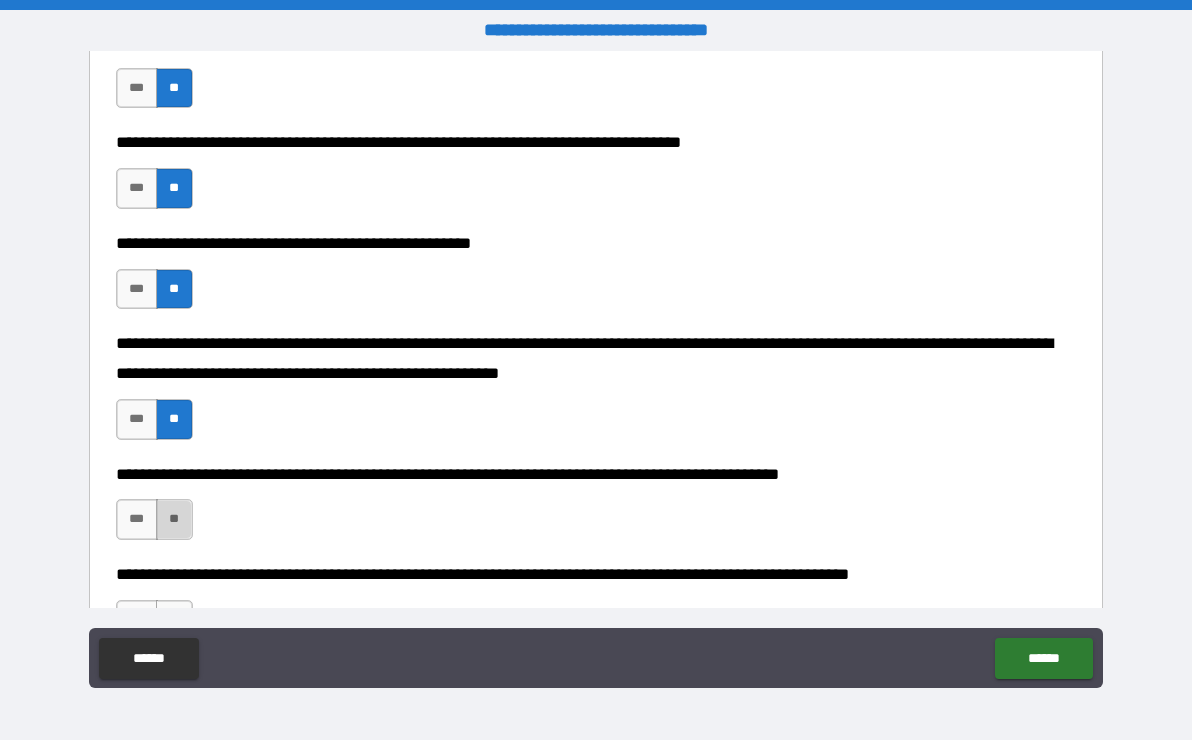 click on "**" at bounding box center (174, 519) 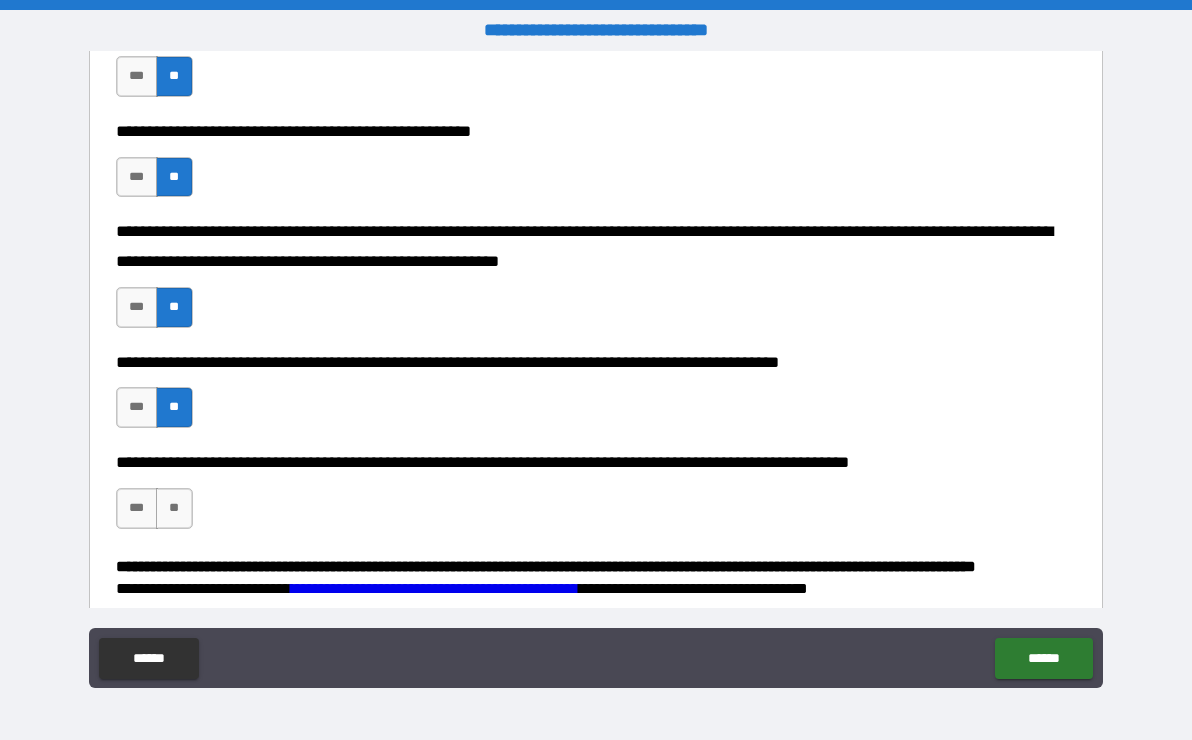scroll, scrollTop: 649, scrollLeft: 0, axis: vertical 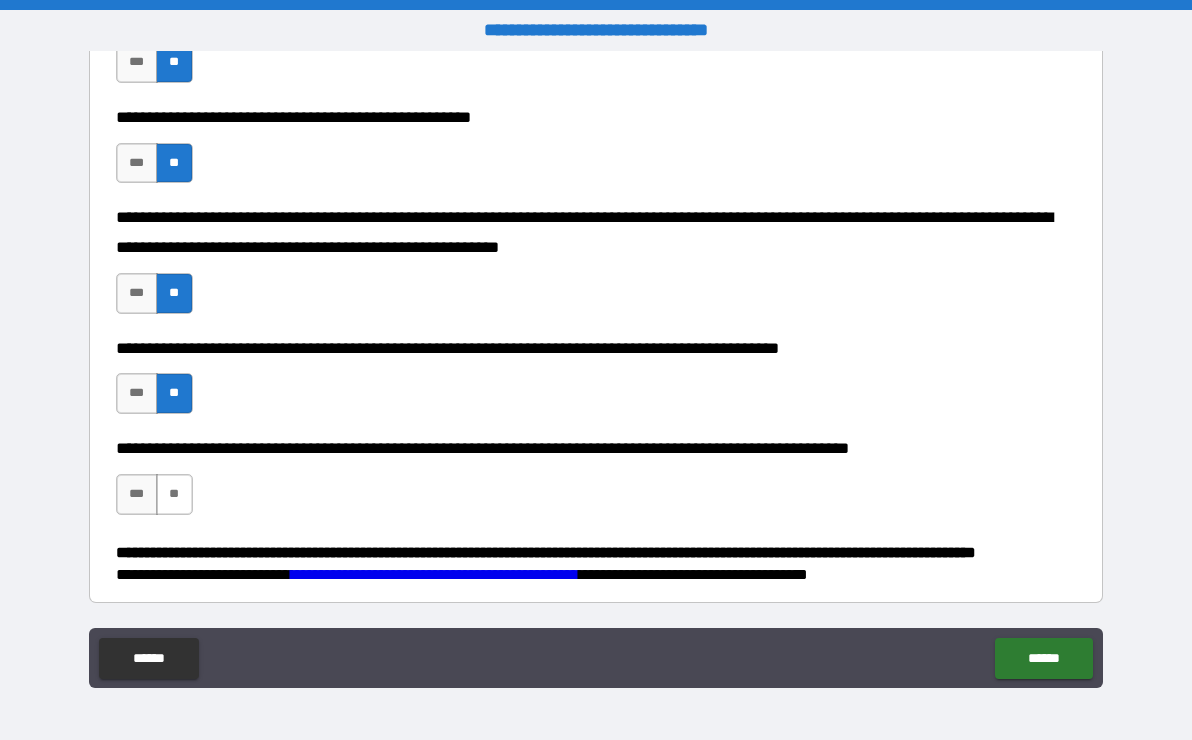 click on "**" at bounding box center (174, 494) 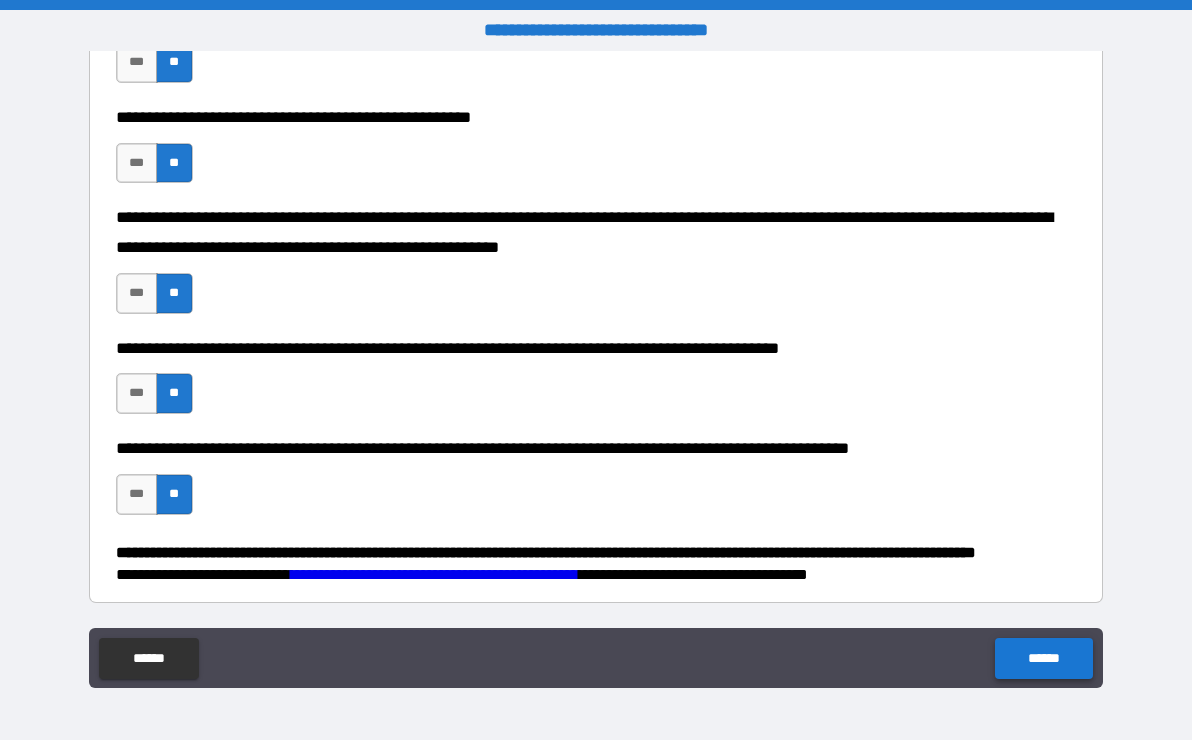 click on "******" at bounding box center [1043, 658] 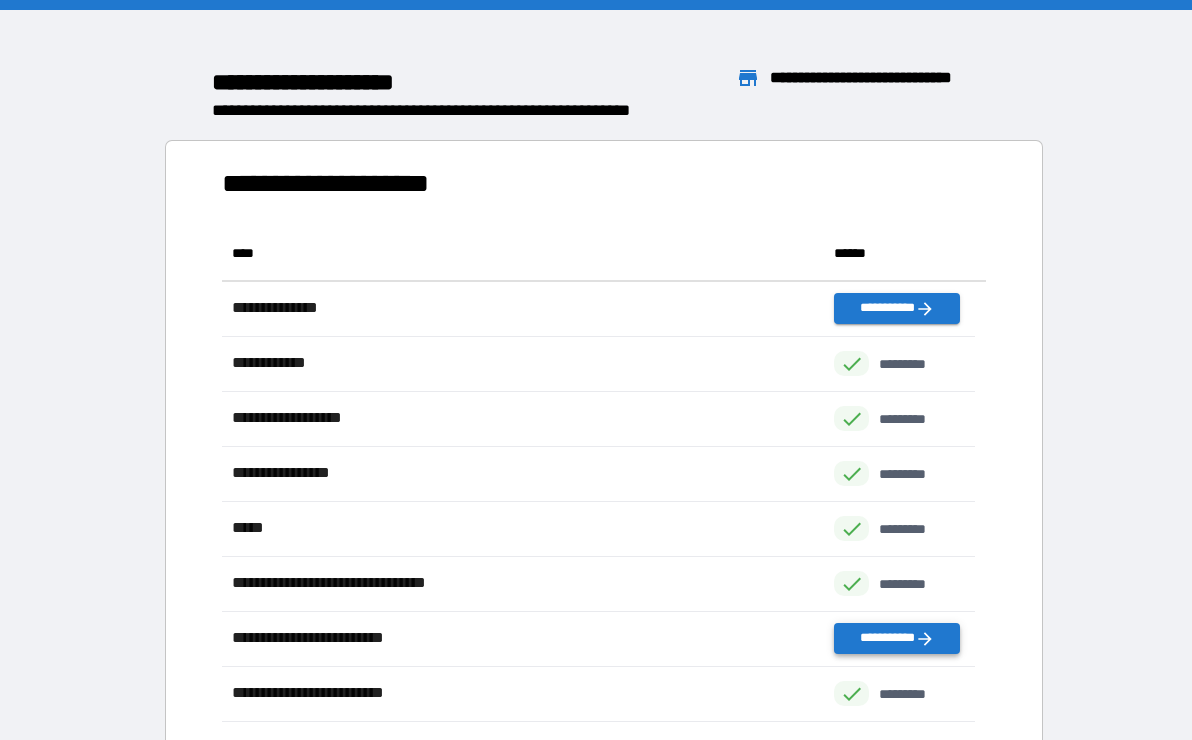 scroll, scrollTop: 16, scrollLeft: 16, axis: both 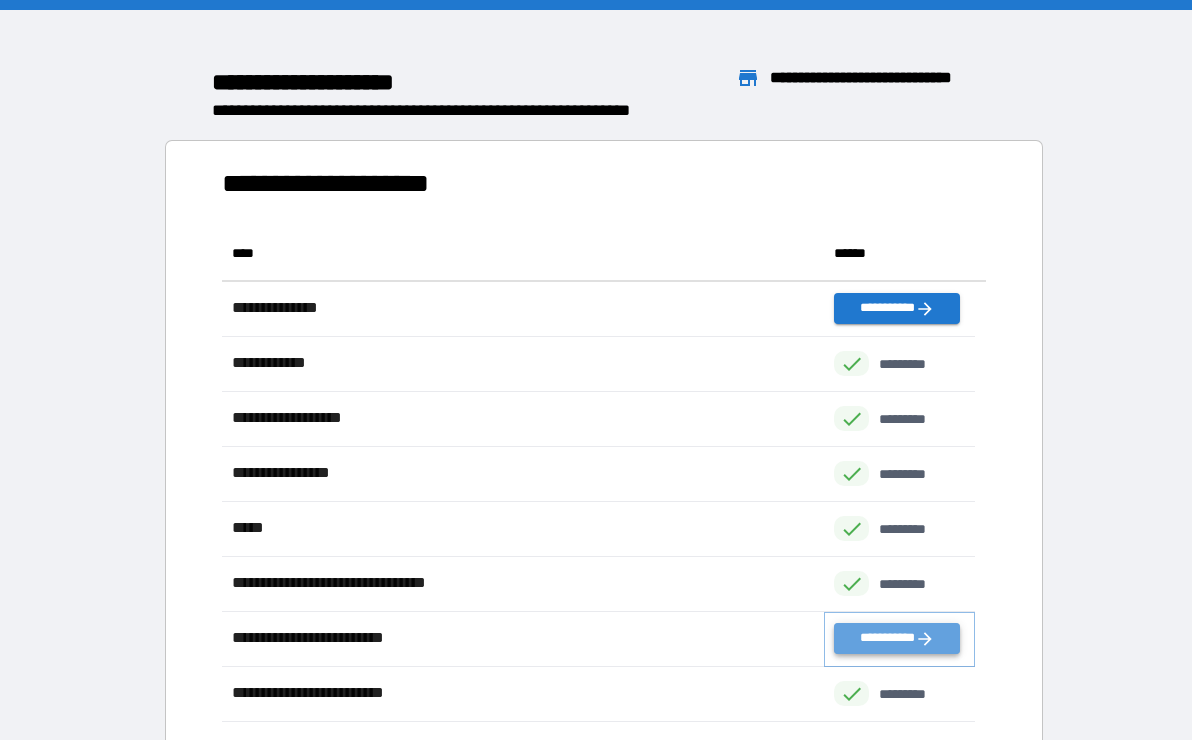 click 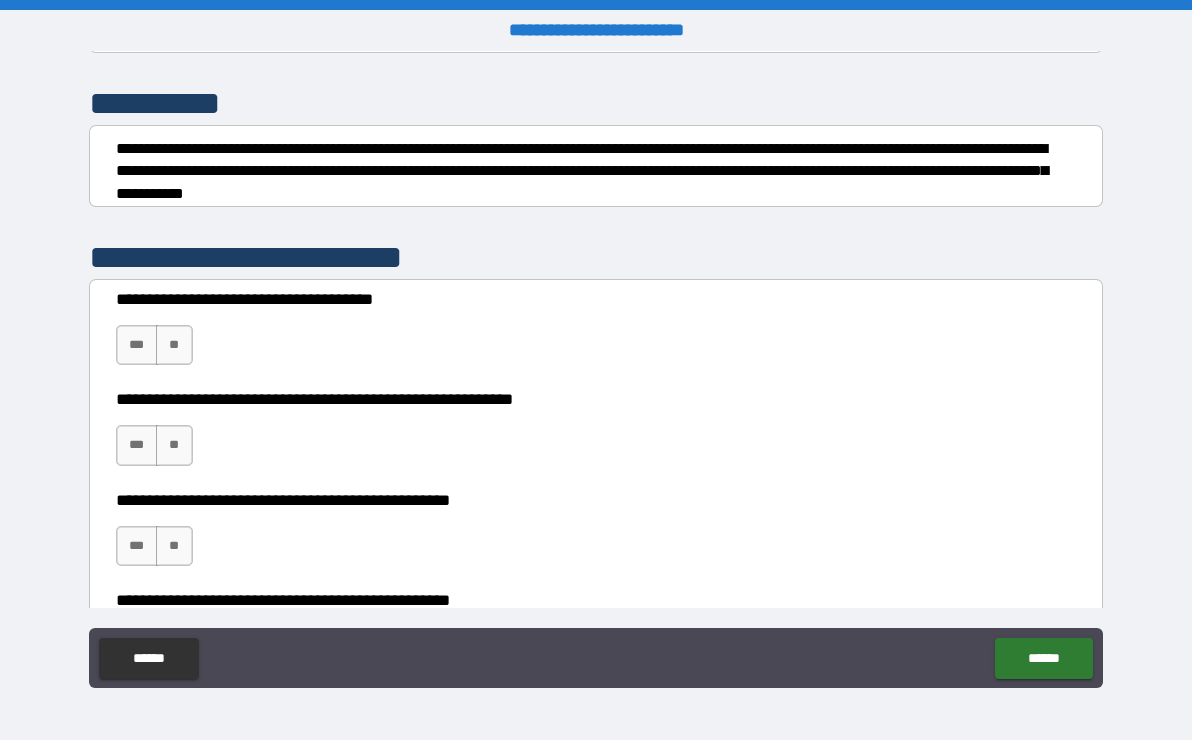 scroll, scrollTop: 400, scrollLeft: 0, axis: vertical 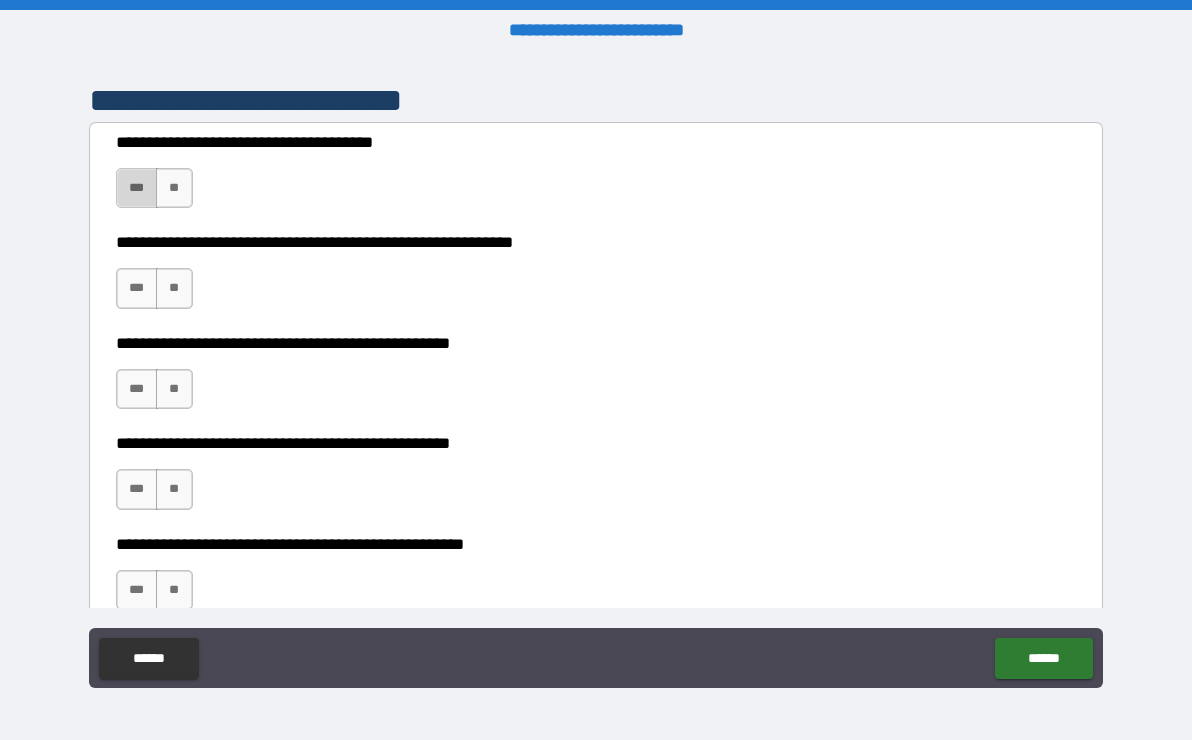 click on "***" at bounding box center [137, 188] 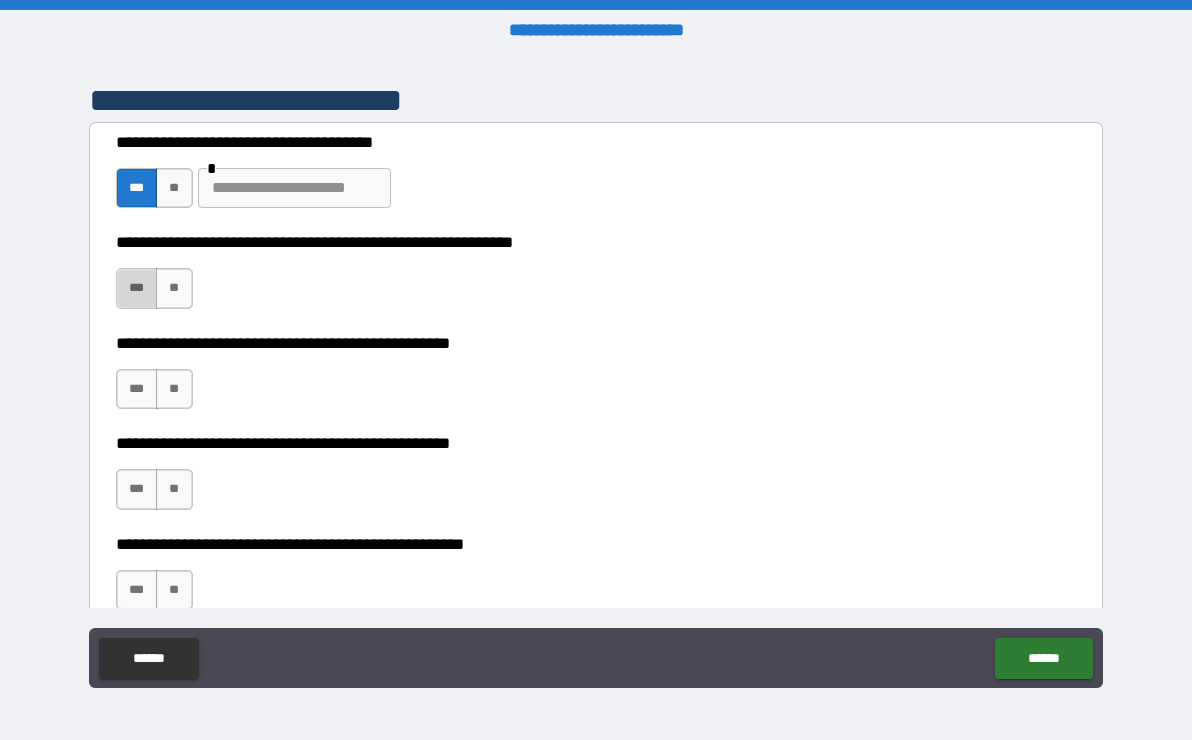 click on "***" at bounding box center (137, 288) 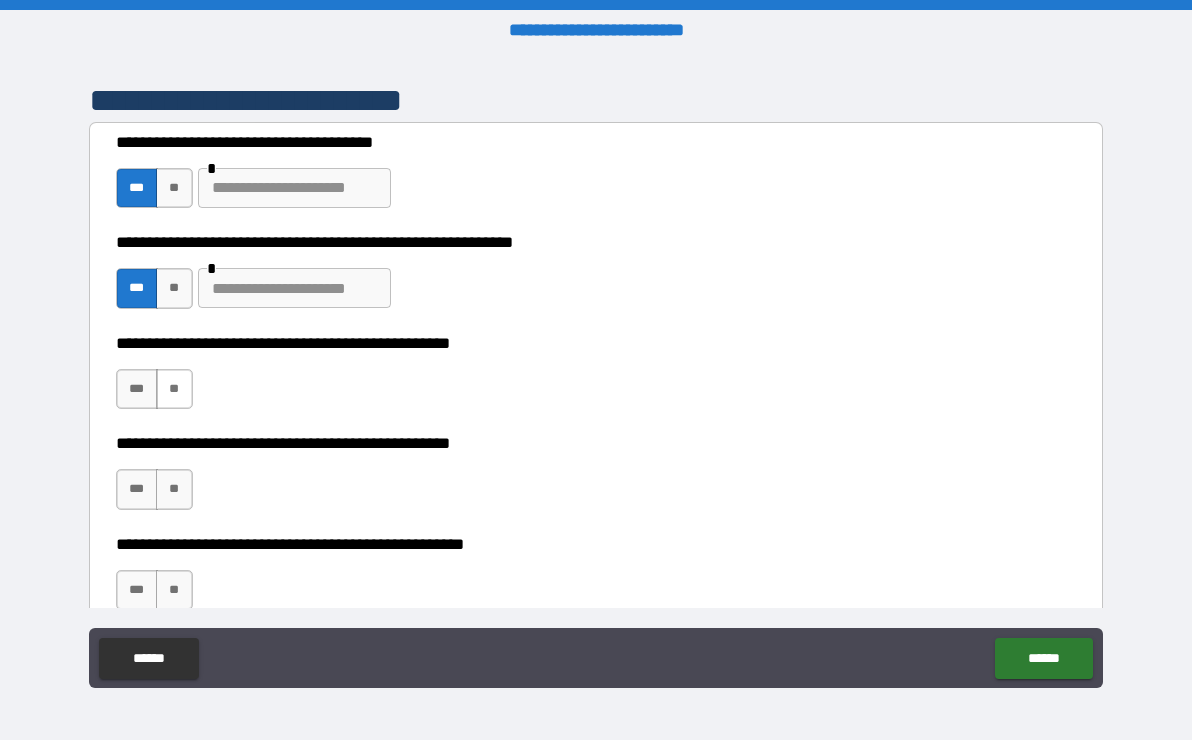 click on "**" at bounding box center [174, 389] 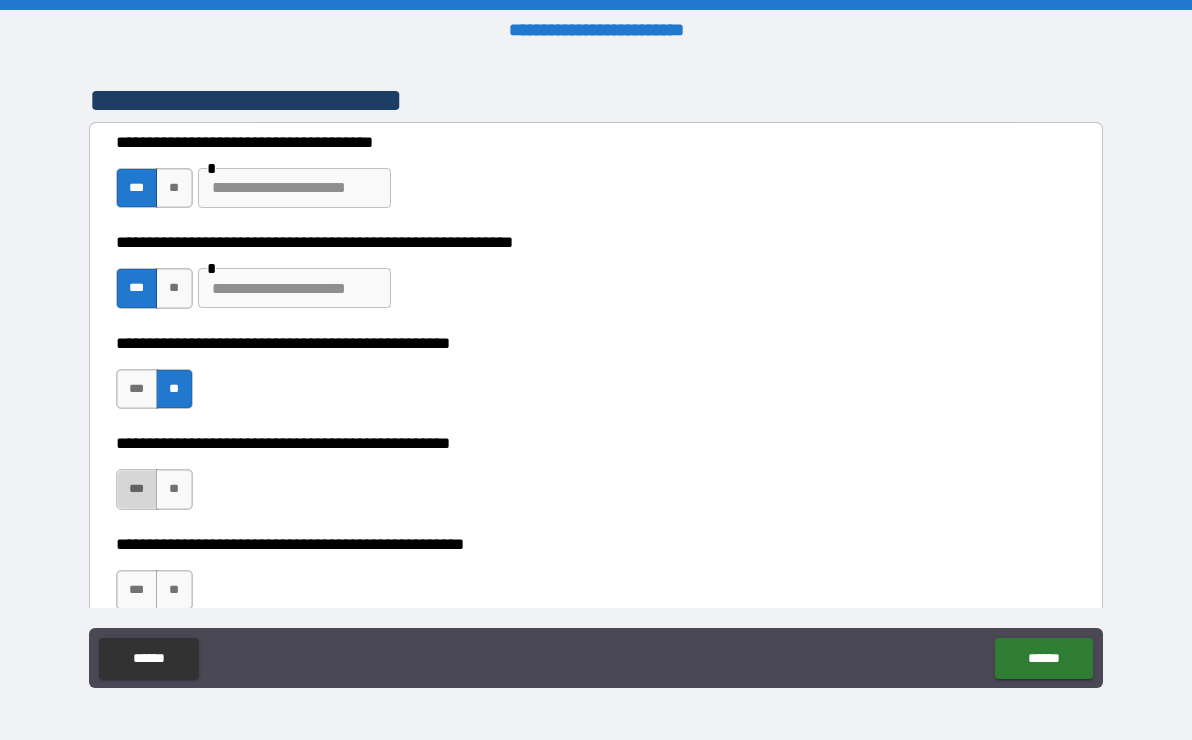 click on "***" at bounding box center (137, 489) 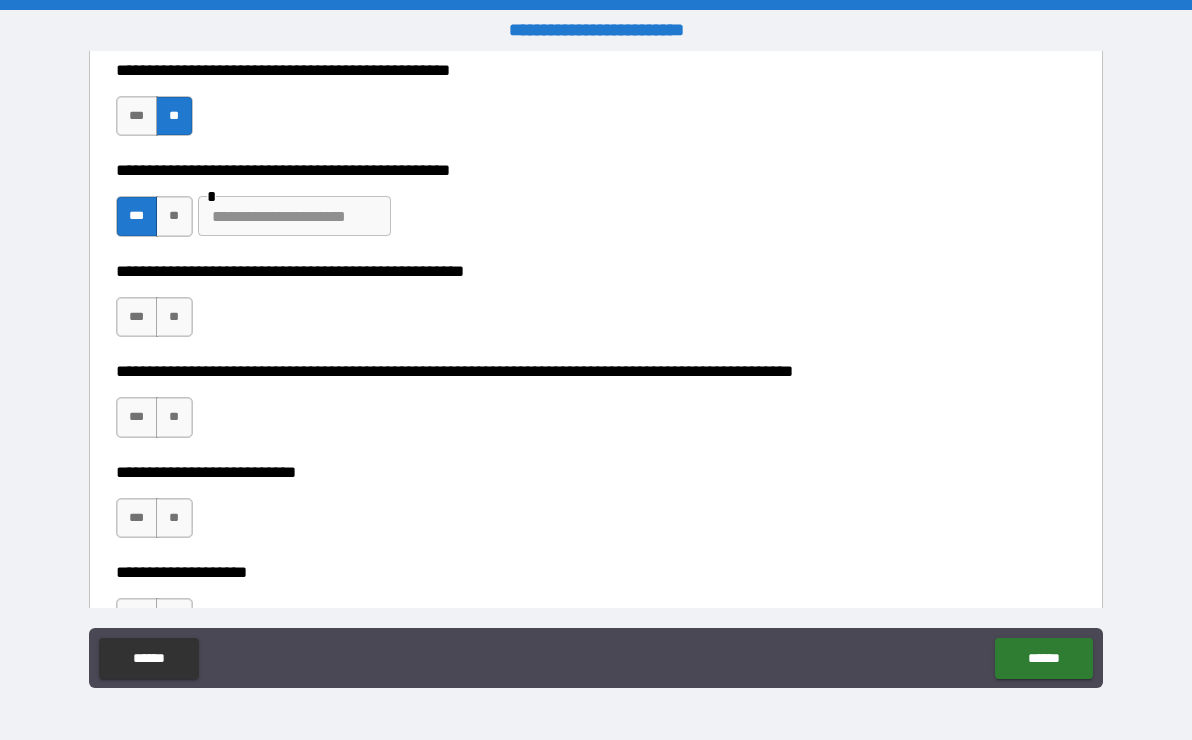 scroll, scrollTop: 700, scrollLeft: 0, axis: vertical 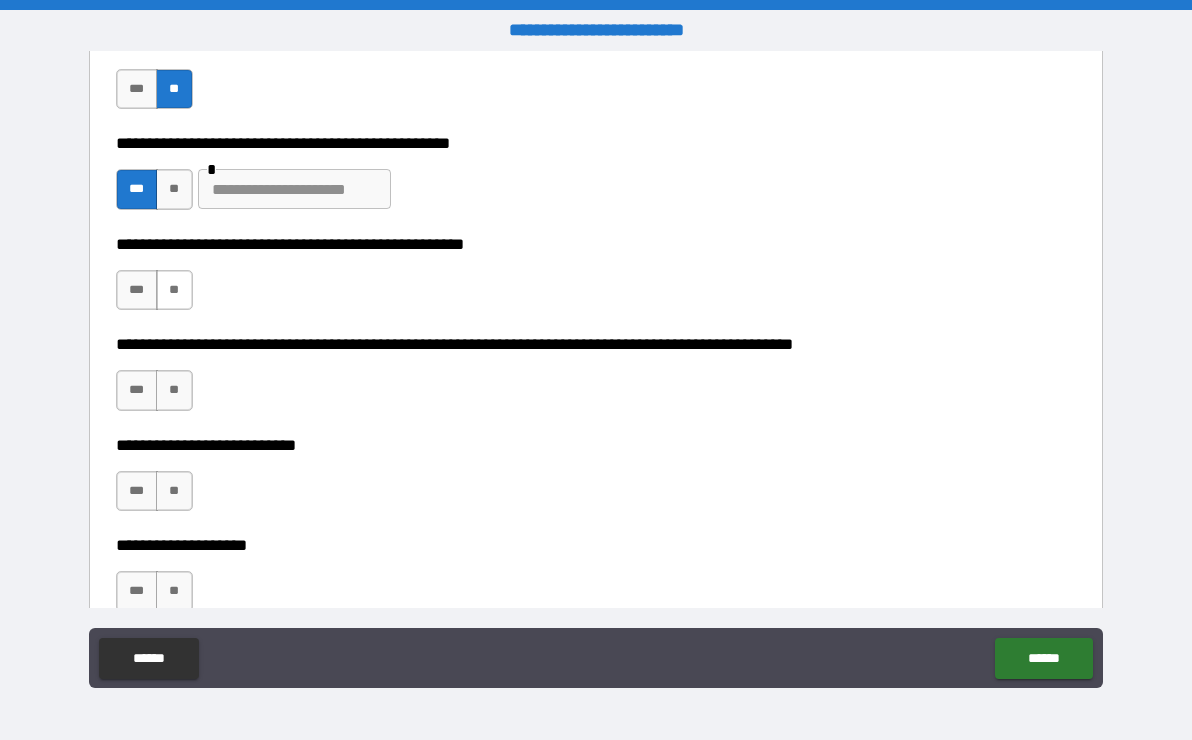 click on "**" at bounding box center (174, 290) 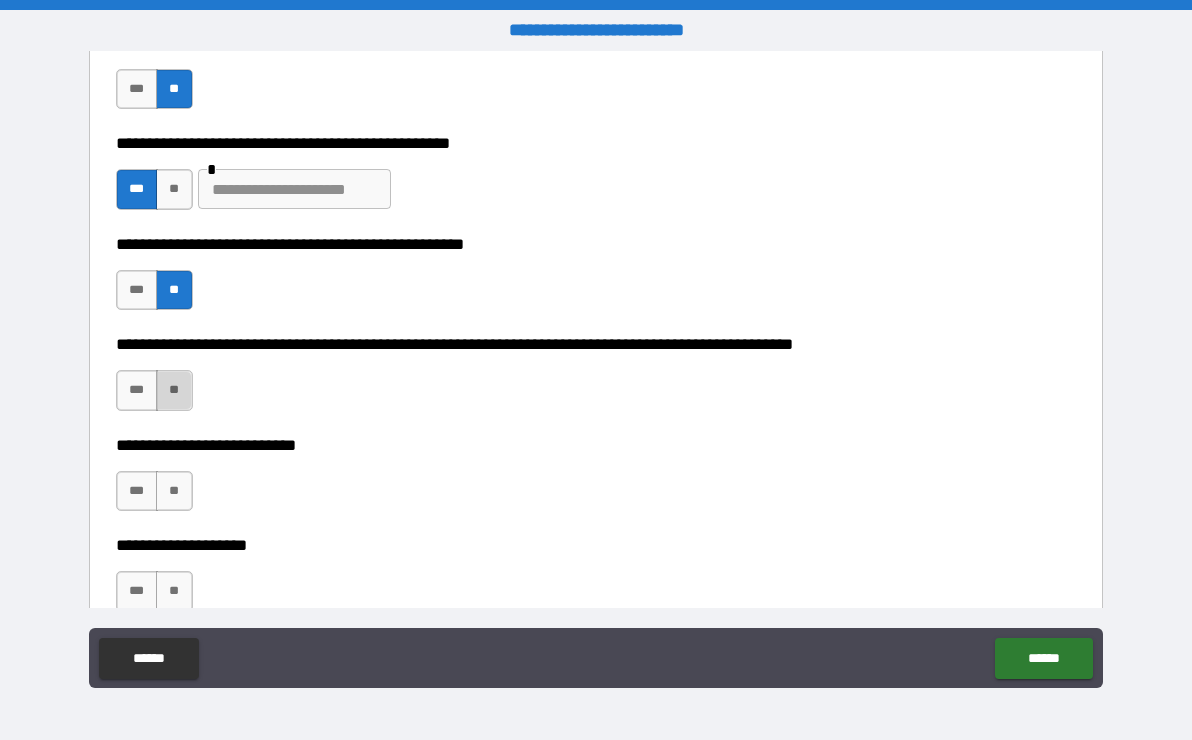 click on "**" at bounding box center [174, 390] 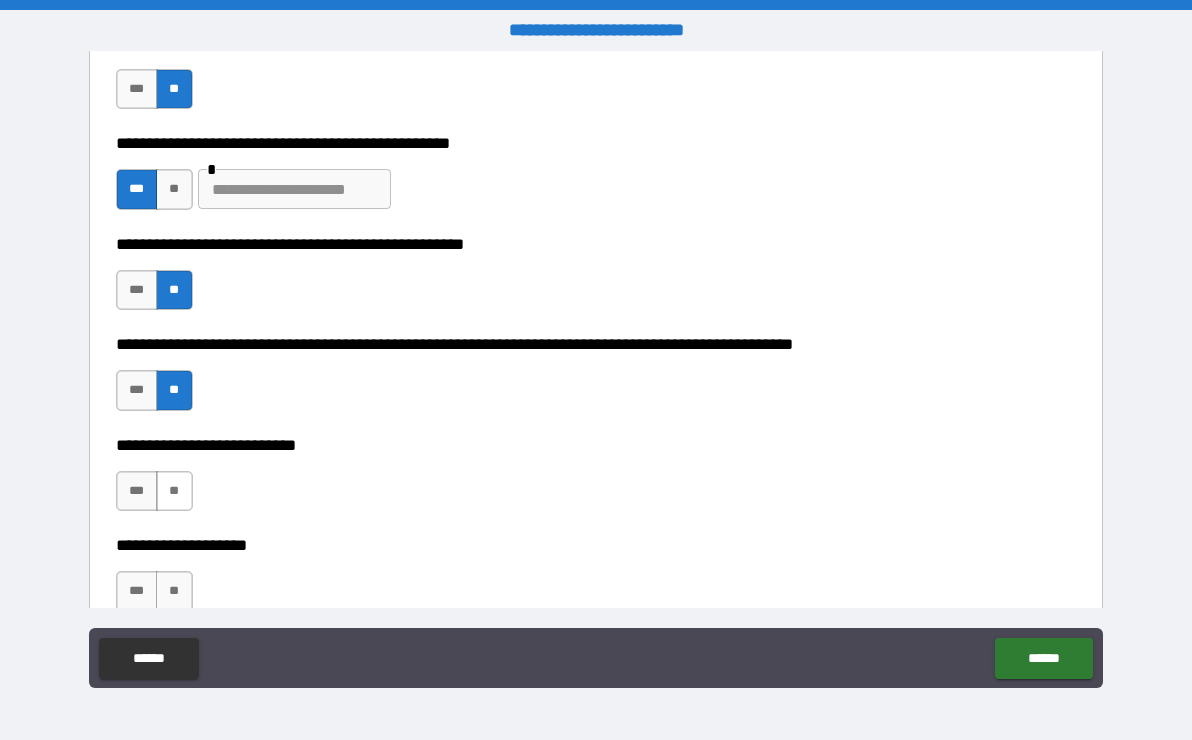 click on "**" at bounding box center [174, 491] 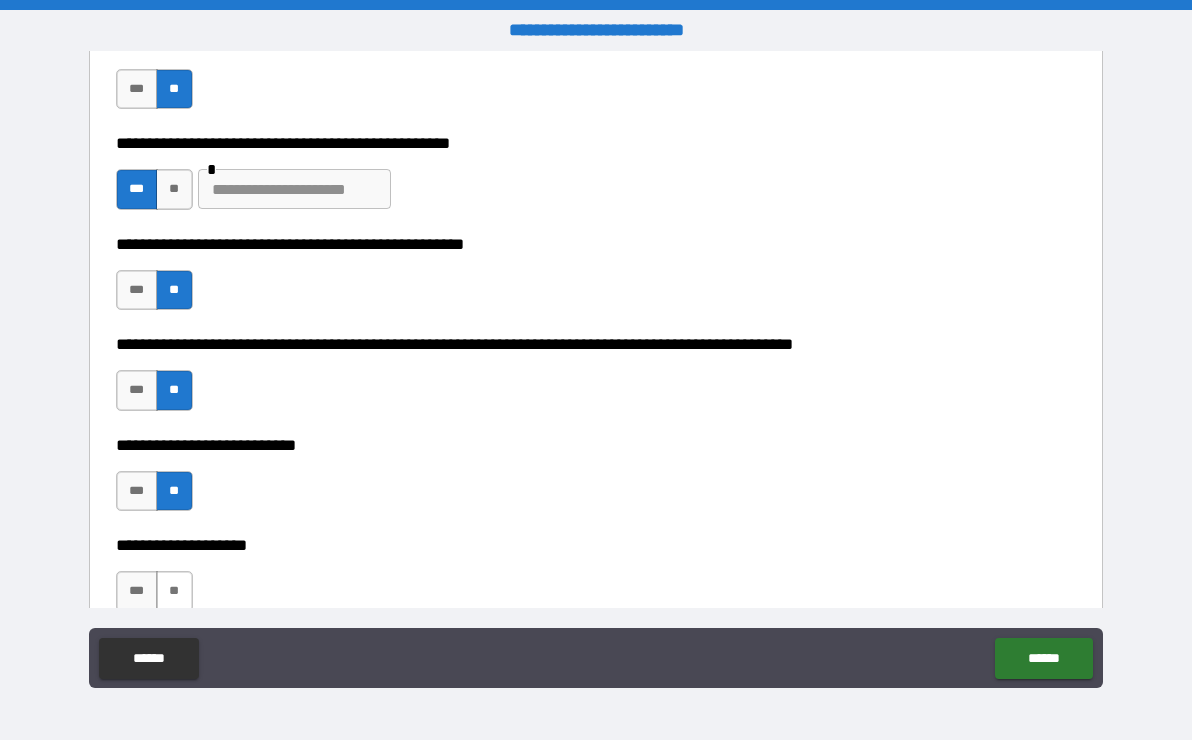 click on "**" at bounding box center (174, 591) 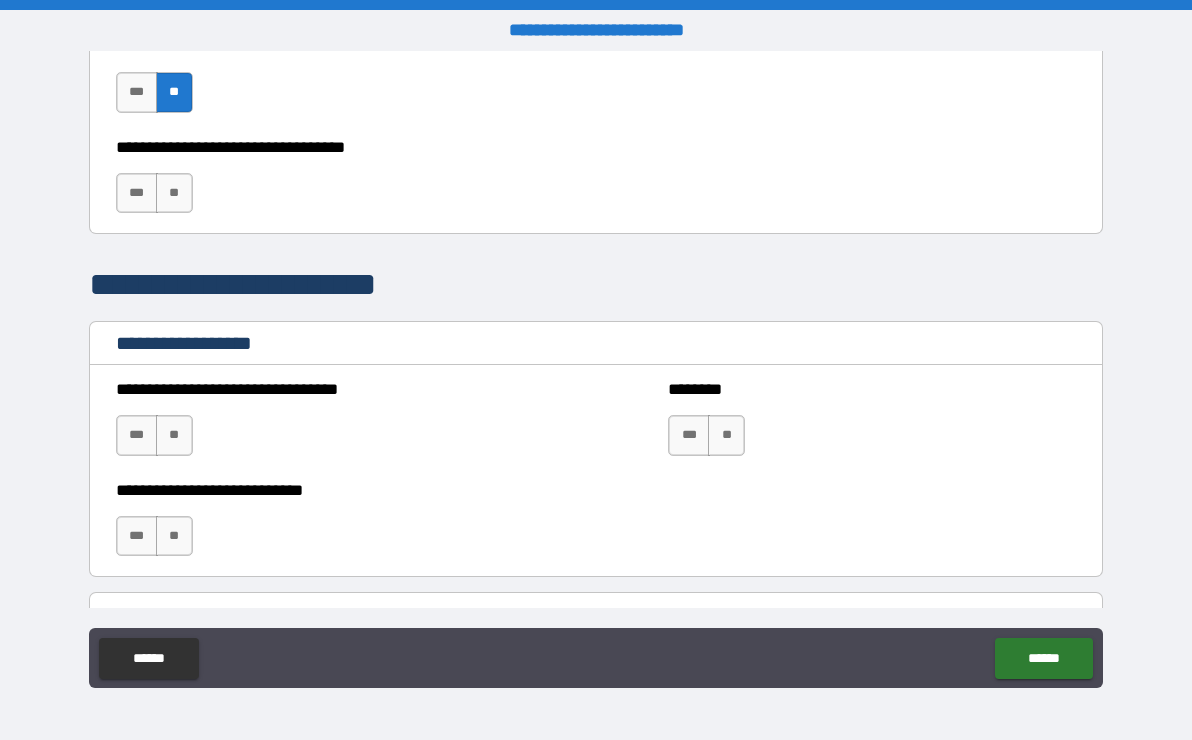 scroll, scrollTop: 1200, scrollLeft: 0, axis: vertical 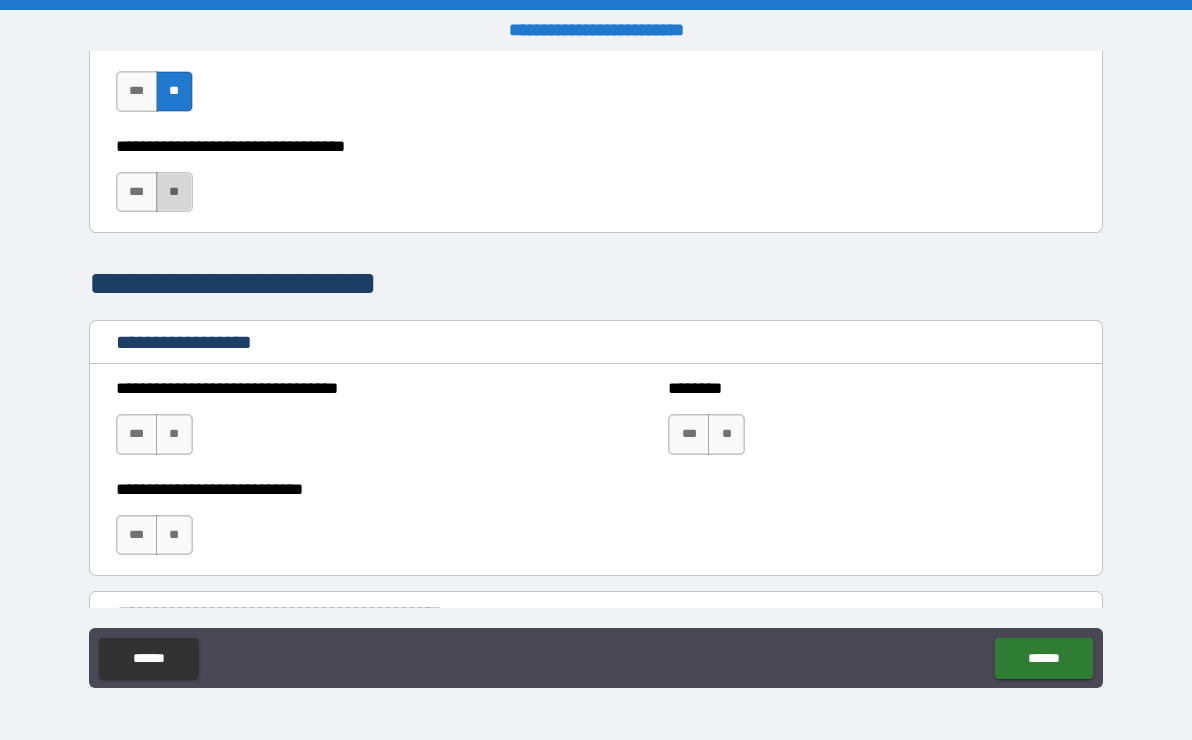 click on "**" at bounding box center (174, 192) 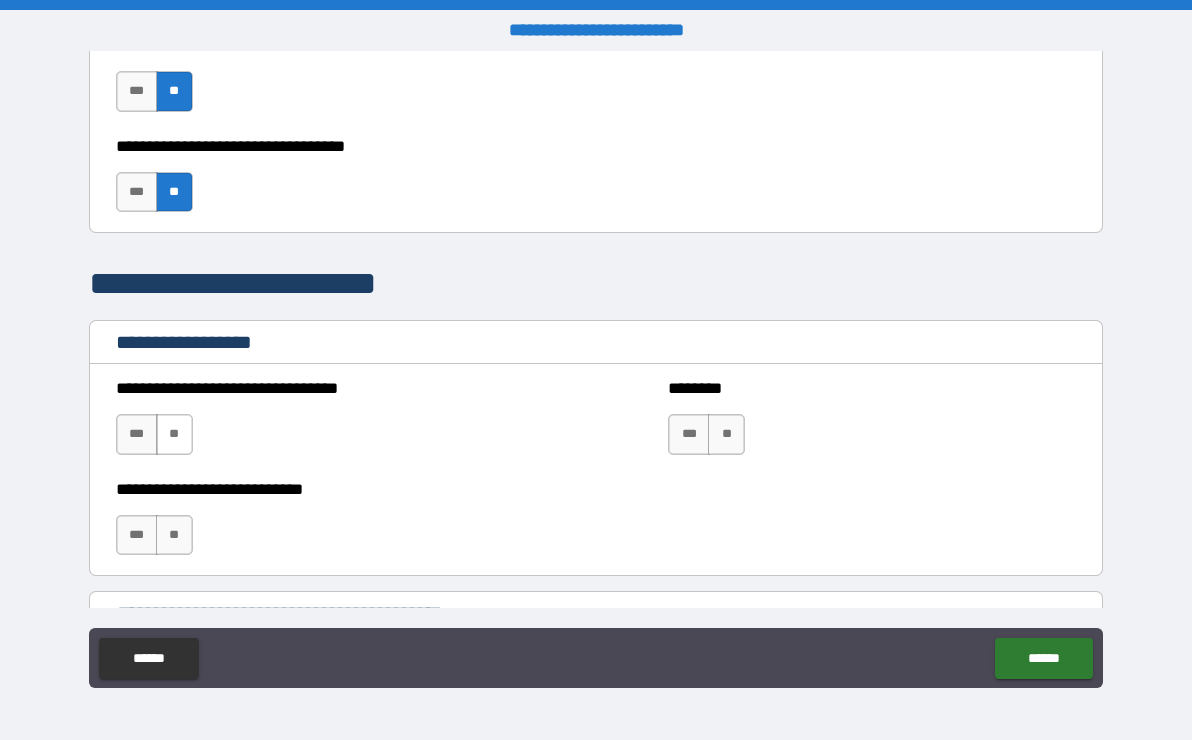 click on "**" at bounding box center (174, 434) 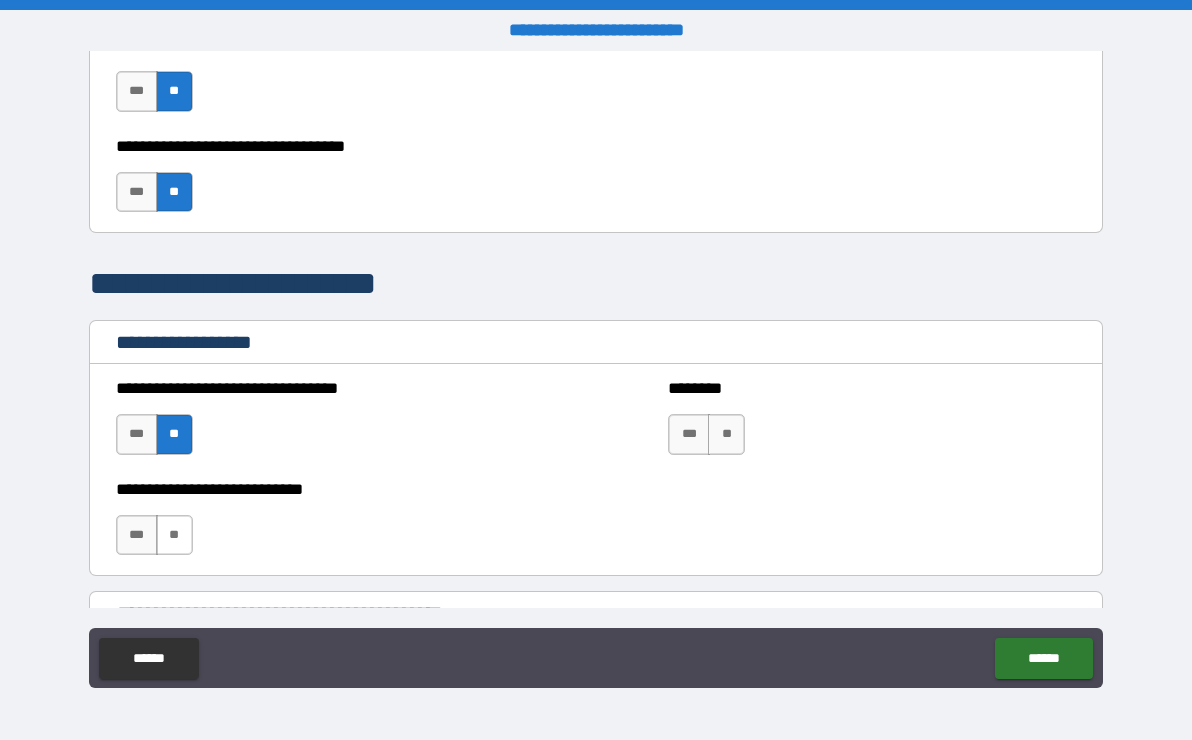 click on "**" at bounding box center [174, 535] 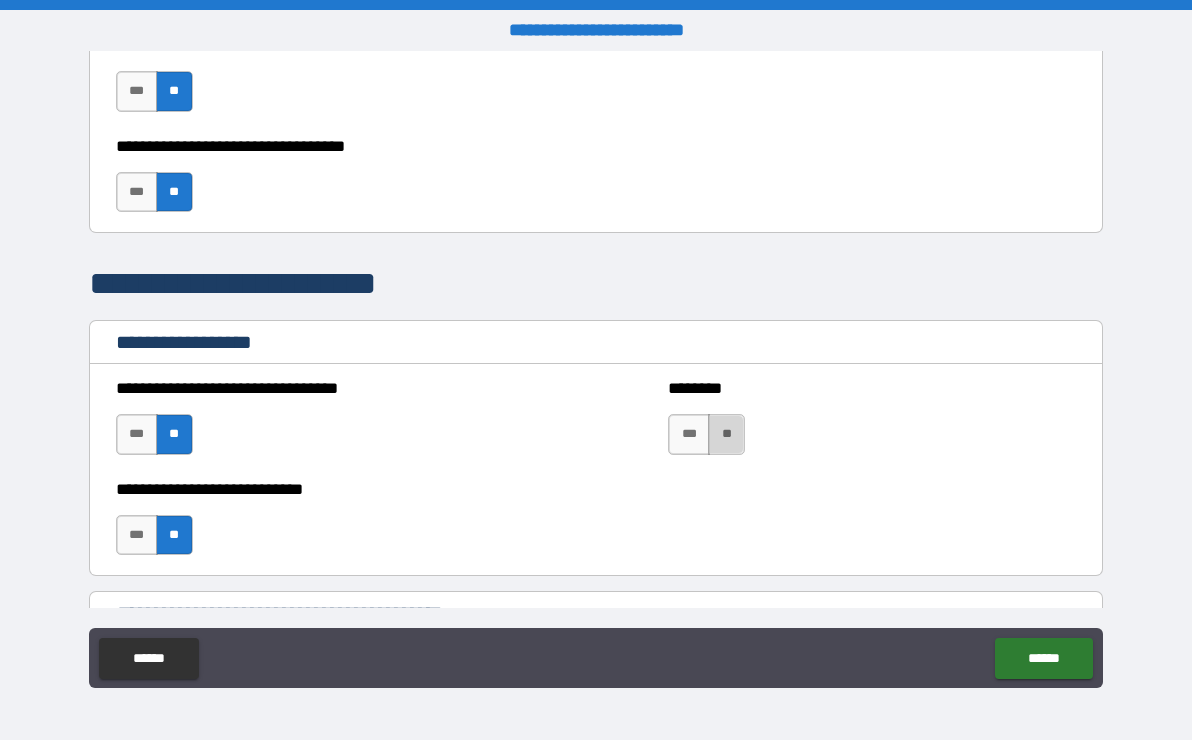 click on "**" at bounding box center (726, 434) 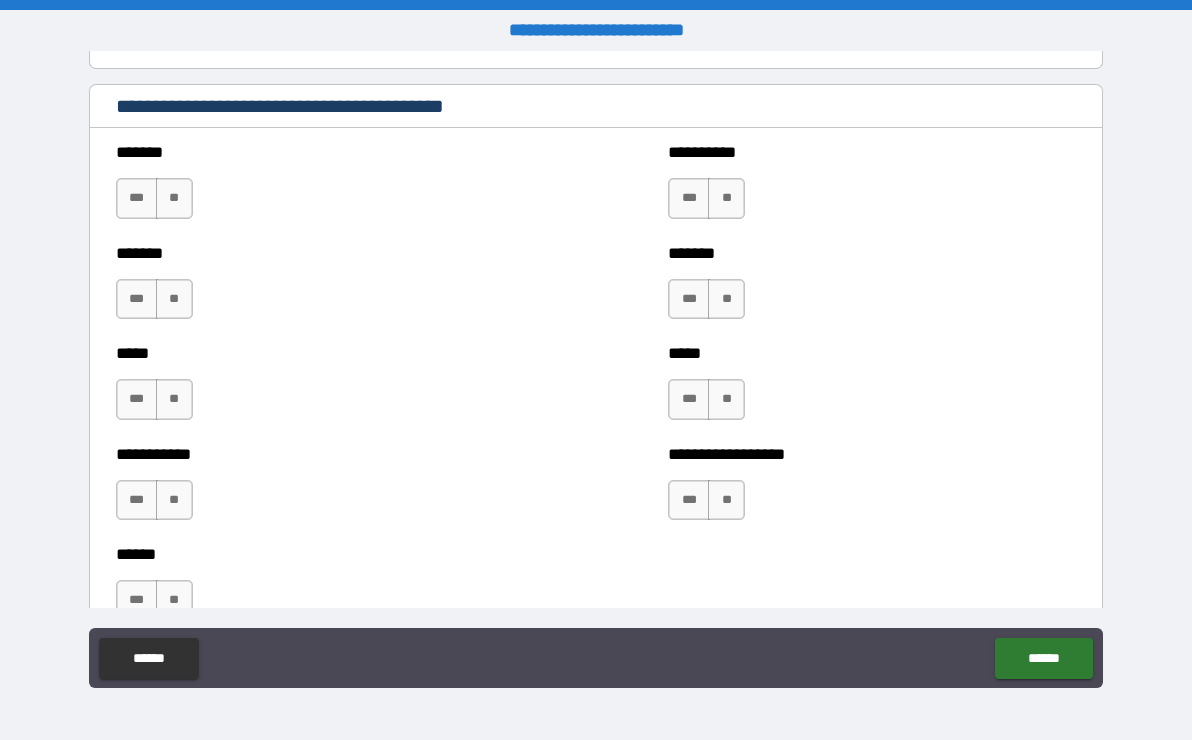 scroll, scrollTop: 1700, scrollLeft: 0, axis: vertical 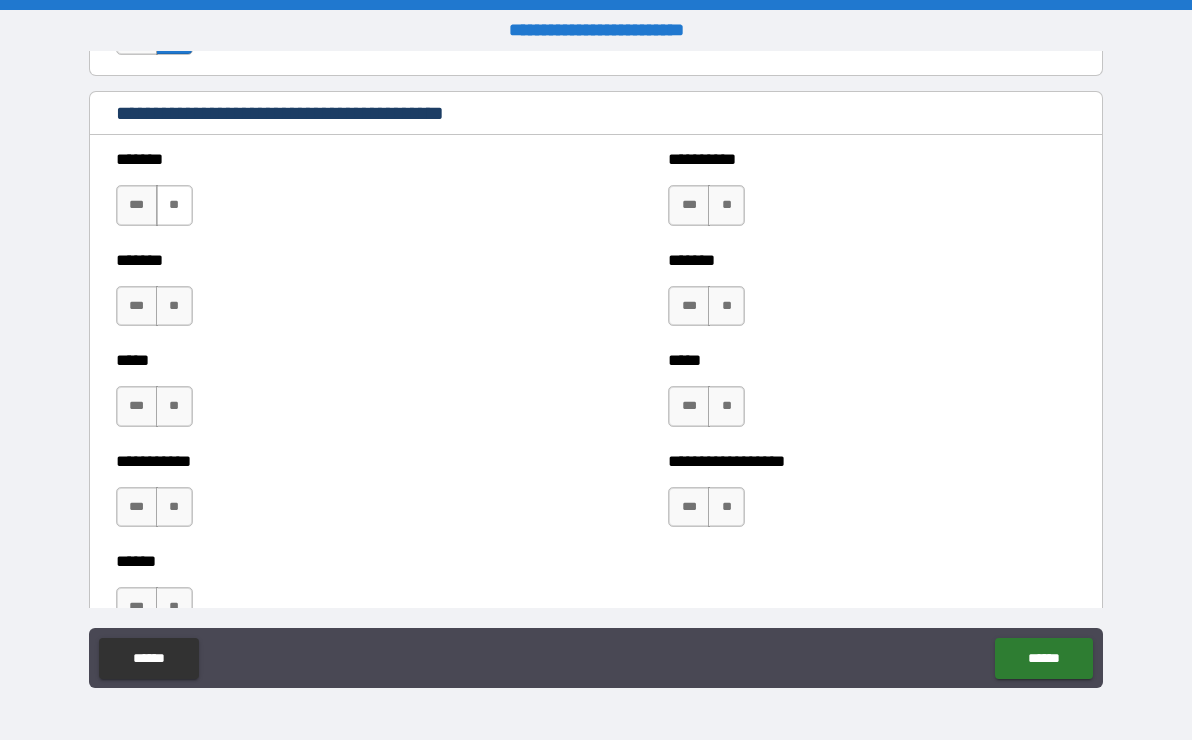 click on "**" at bounding box center (174, 205) 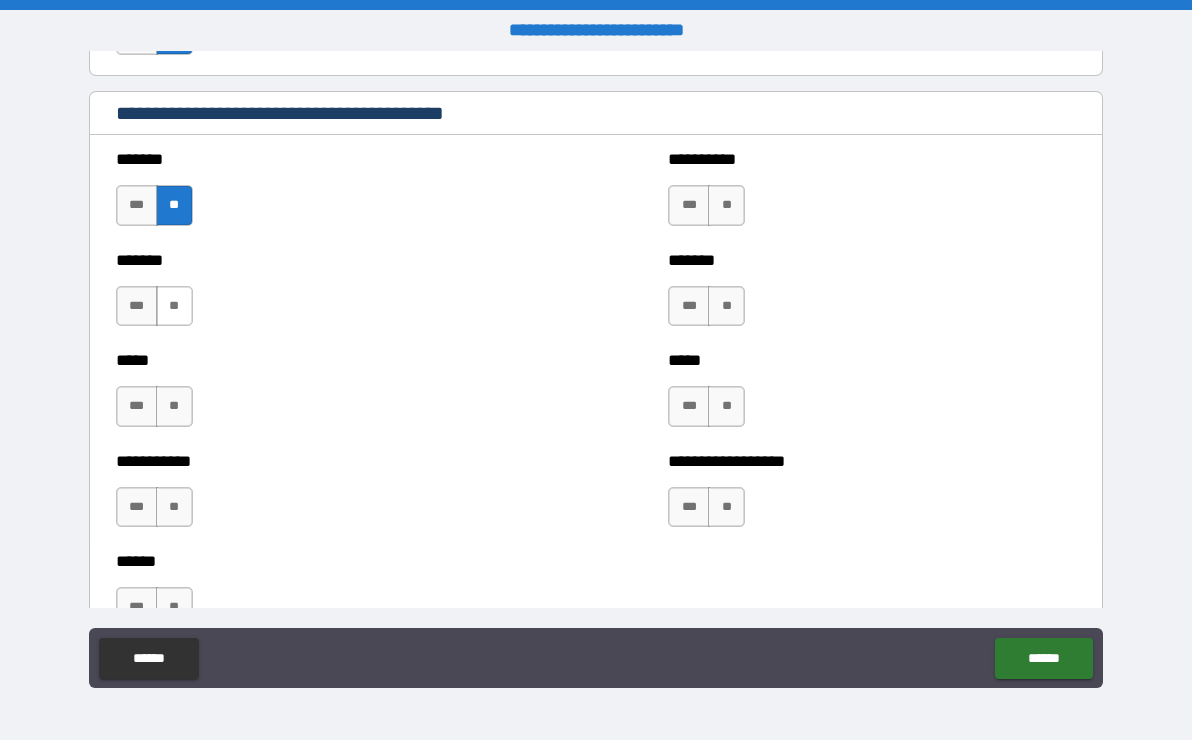 click on "**" at bounding box center [174, 306] 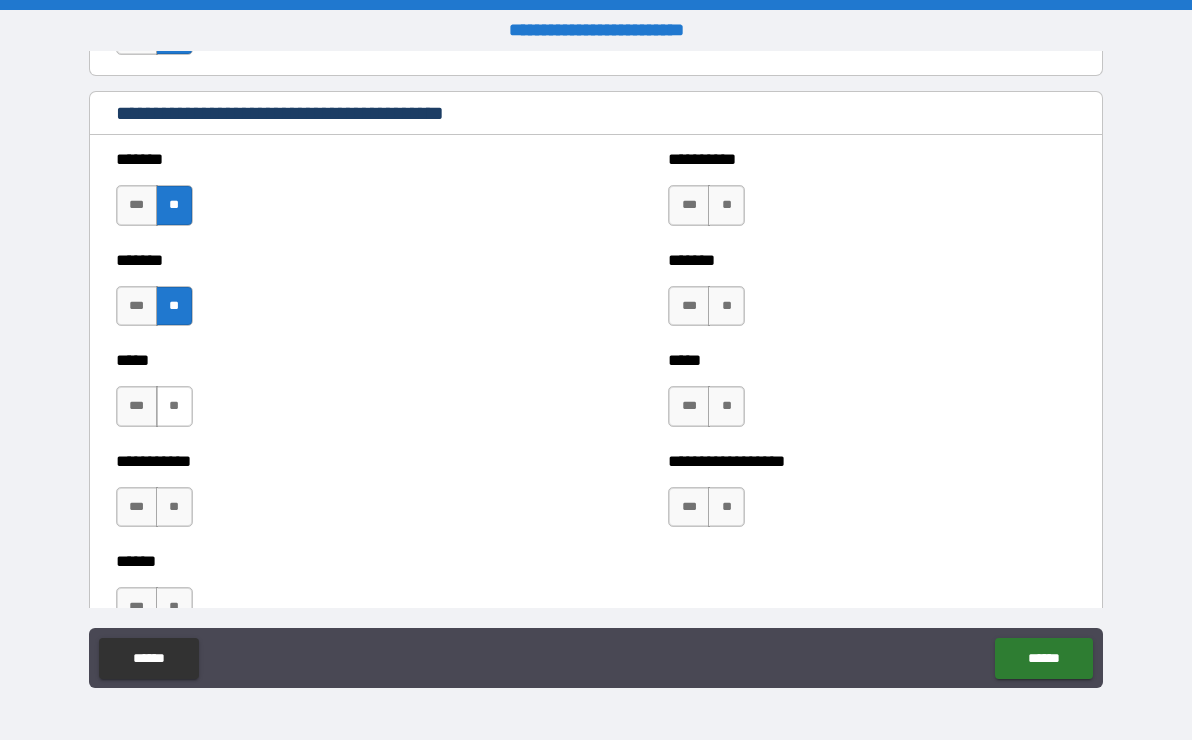 click on "**" at bounding box center [174, 406] 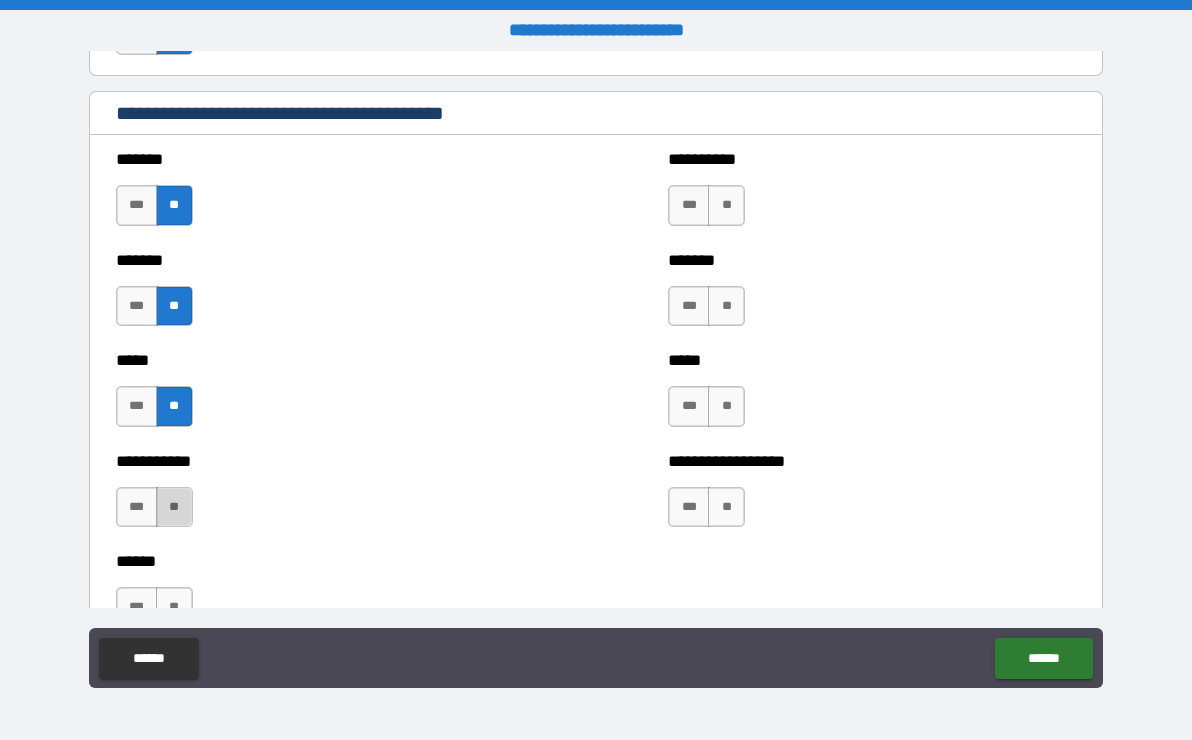 click on "**" at bounding box center (174, 507) 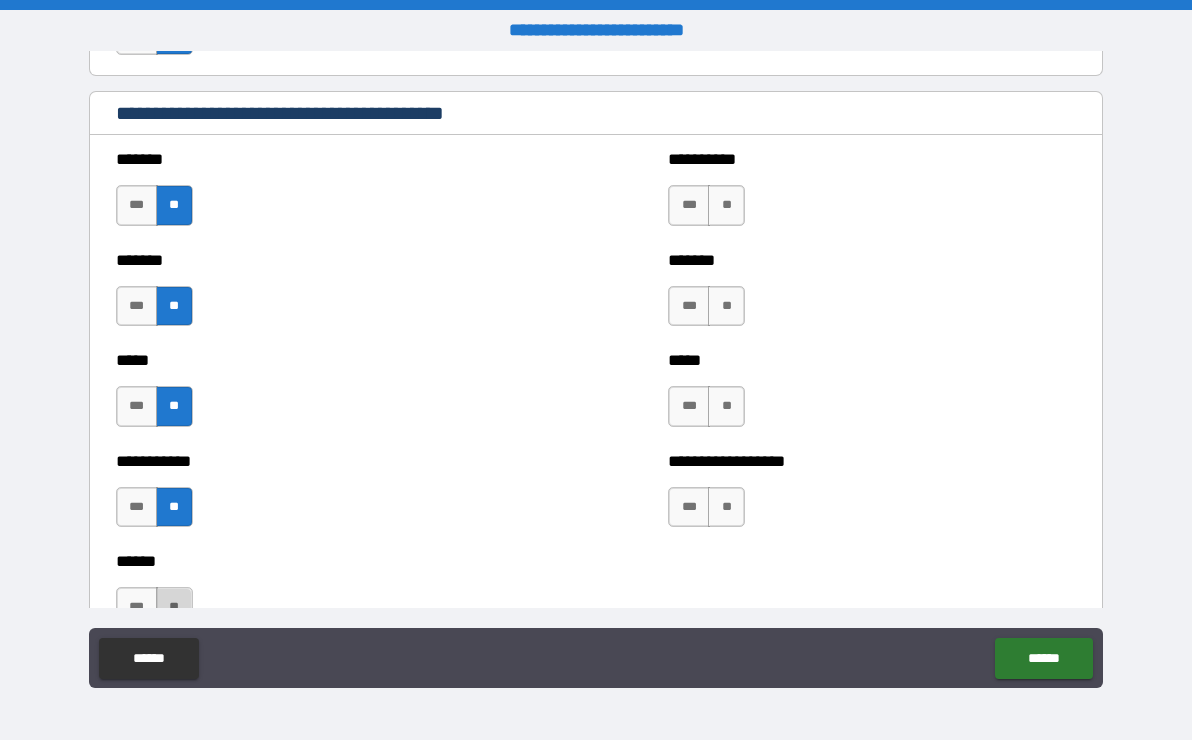 click on "**" at bounding box center [174, 607] 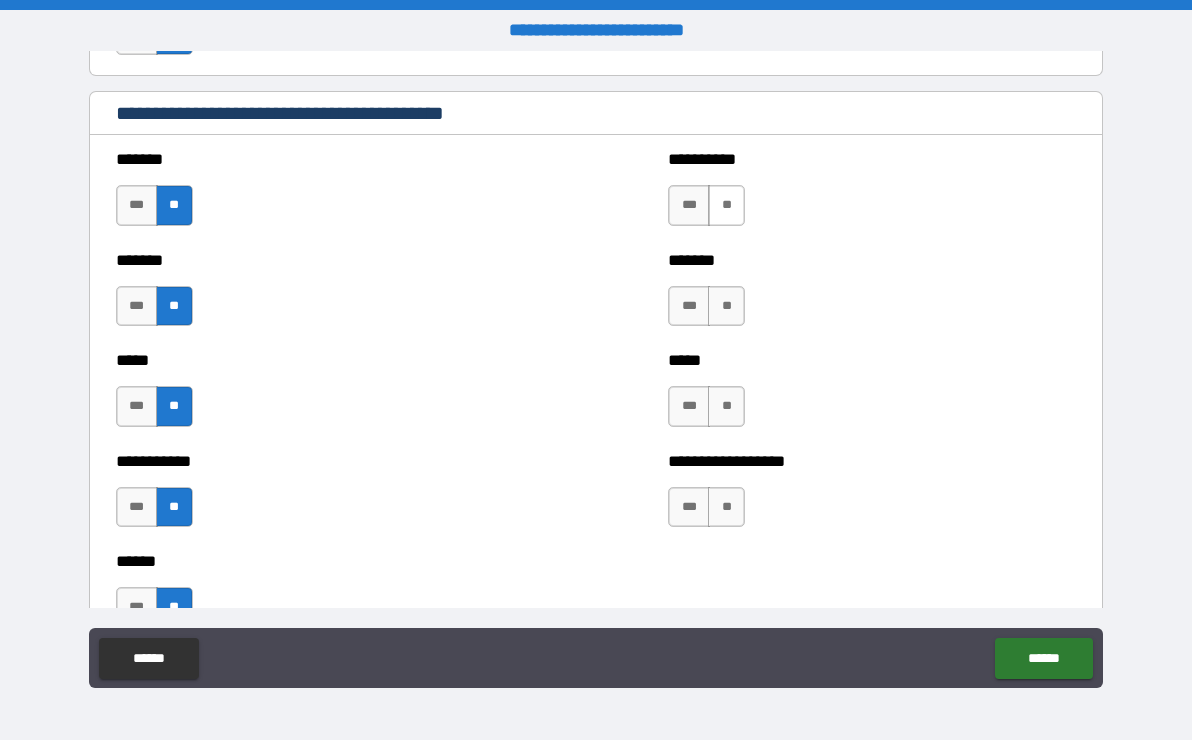 click on "**" at bounding box center (726, 205) 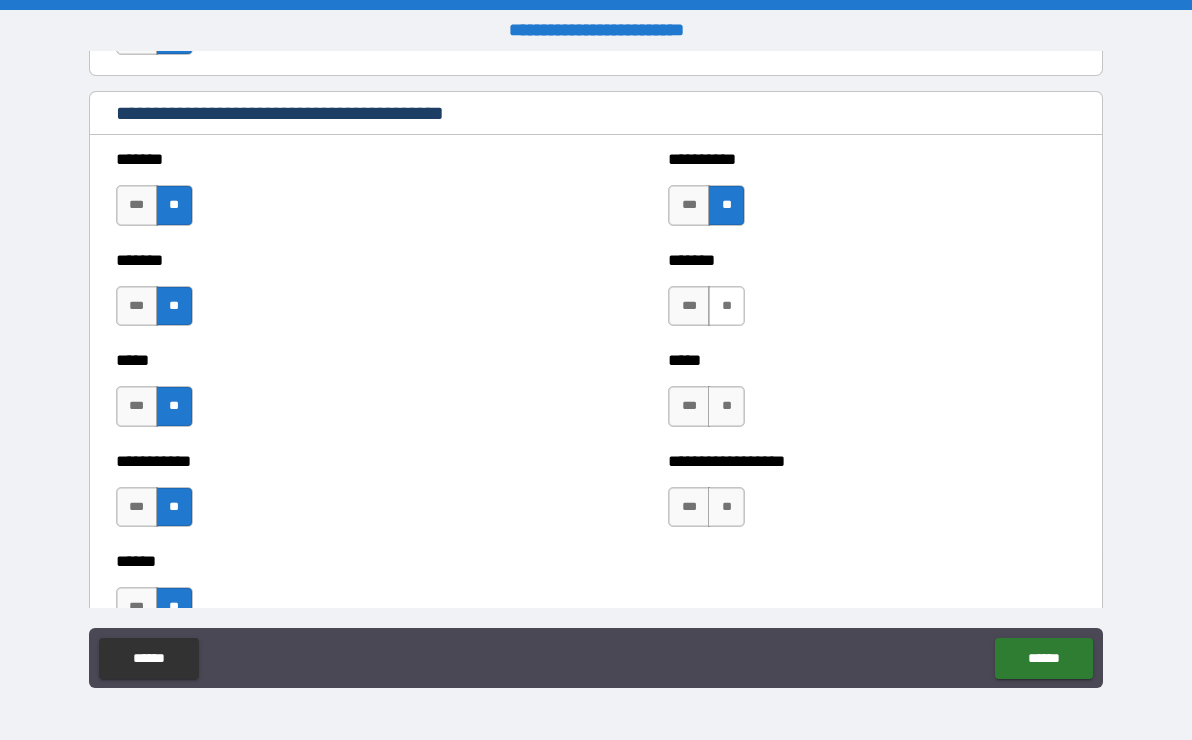 drag, startPoint x: 721, startPoint y: 304, endPoint x: 723, endPoint y: 315, distance: 11.18034 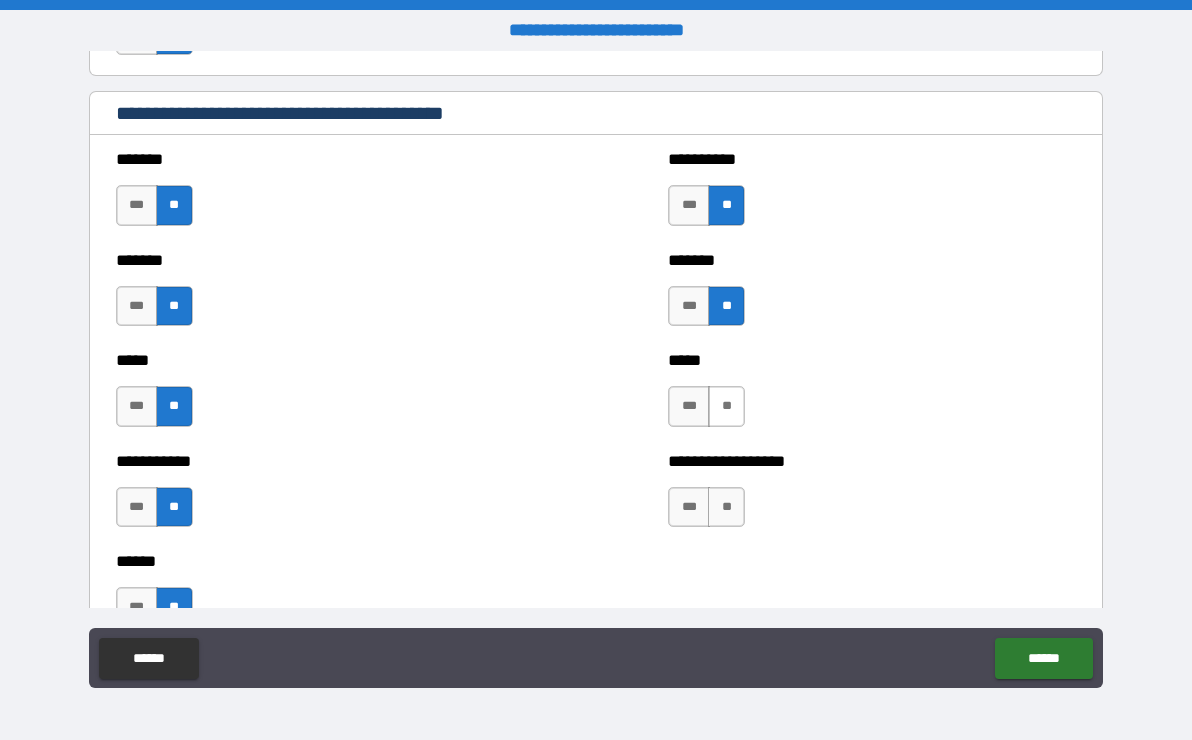 click on "**" at bounding box center (726, 406) 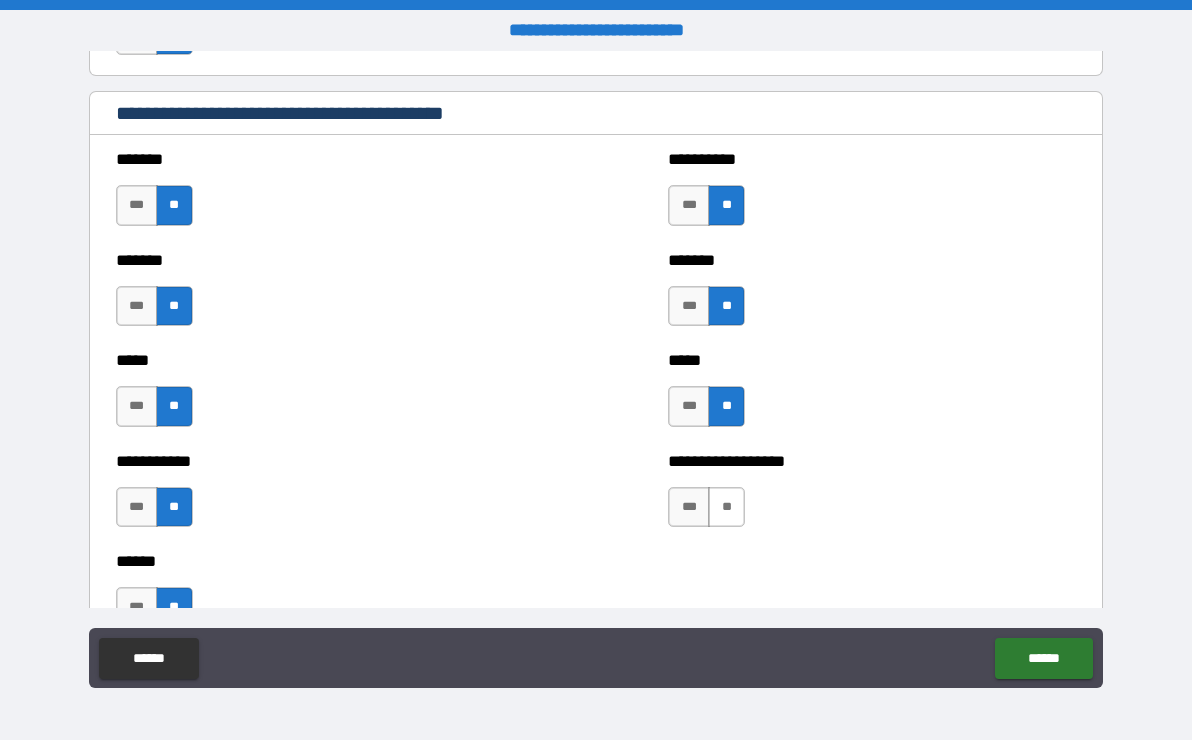 click on "**" at bounding box center [726, 507] 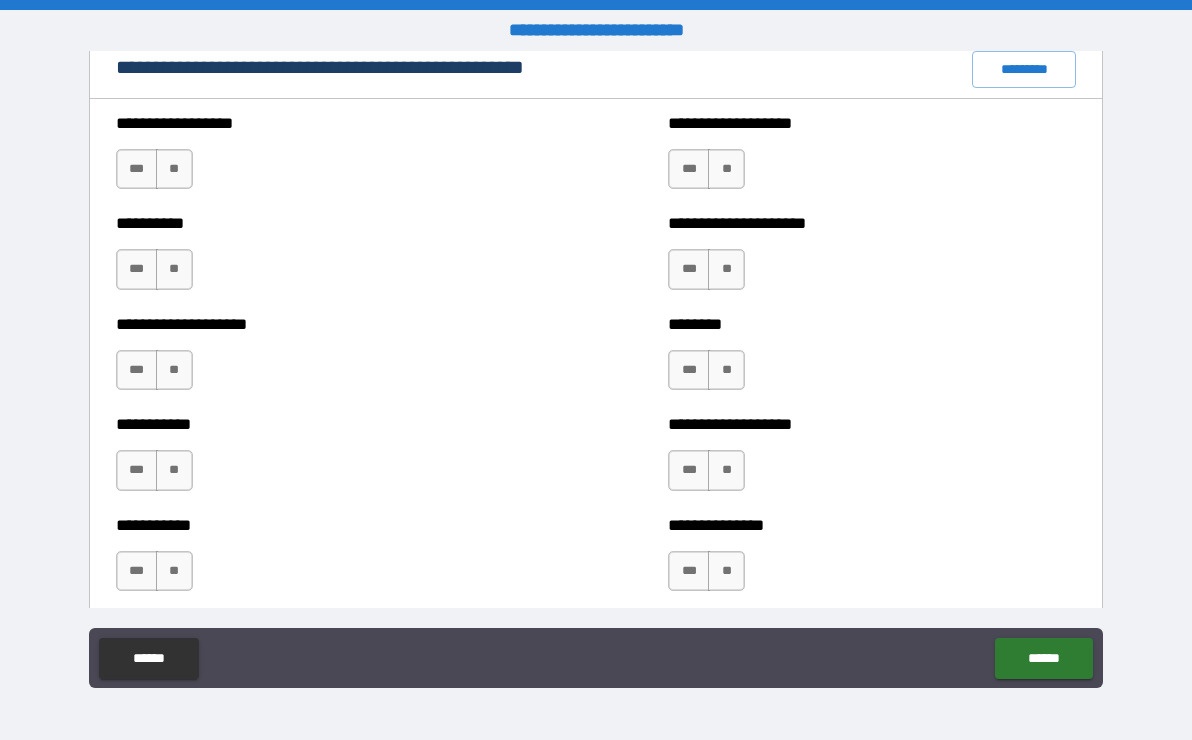scroll, scrollTop: 2400, scrollLeft: 0, axis: vertical 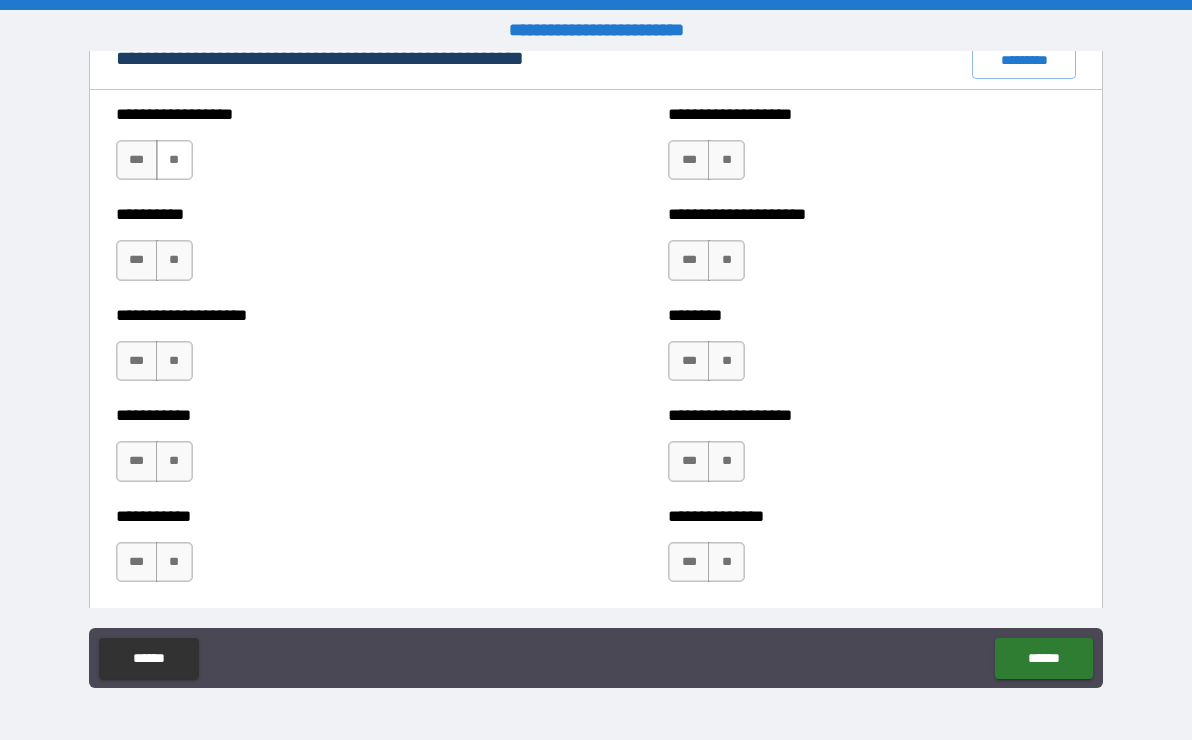 click on "**" at bounding box center (174, 160) 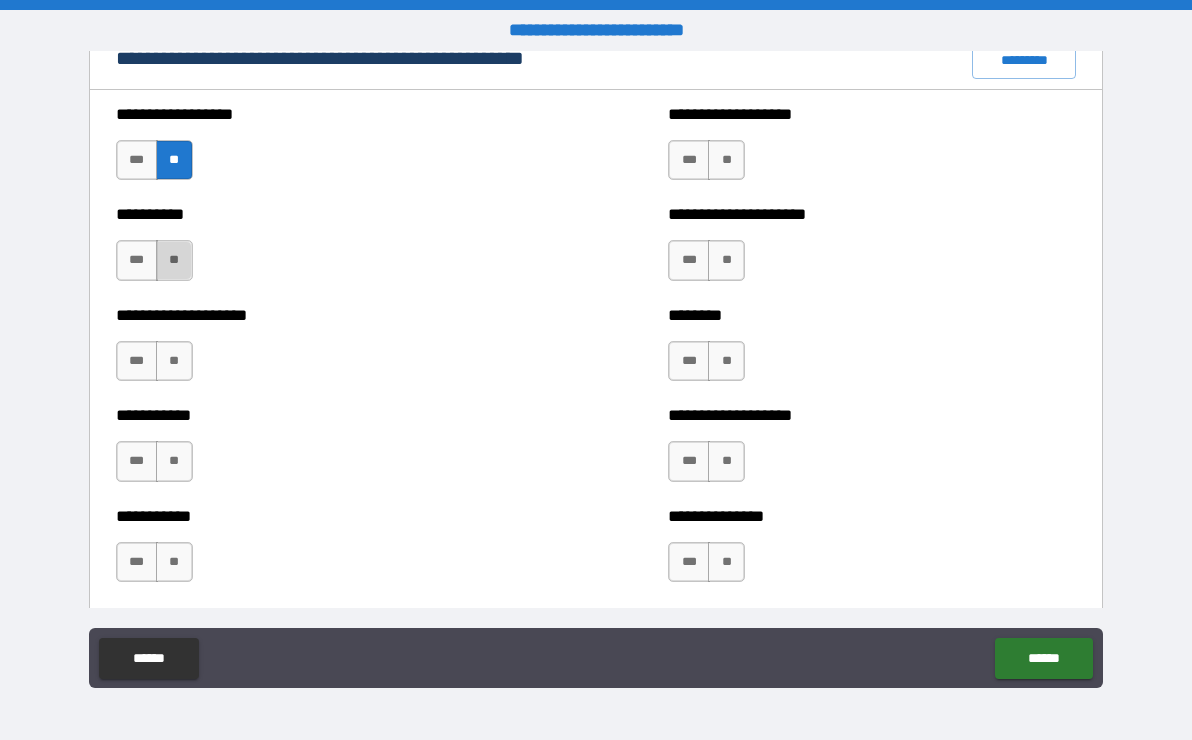 click on "**" at bounding box center [174, 260] 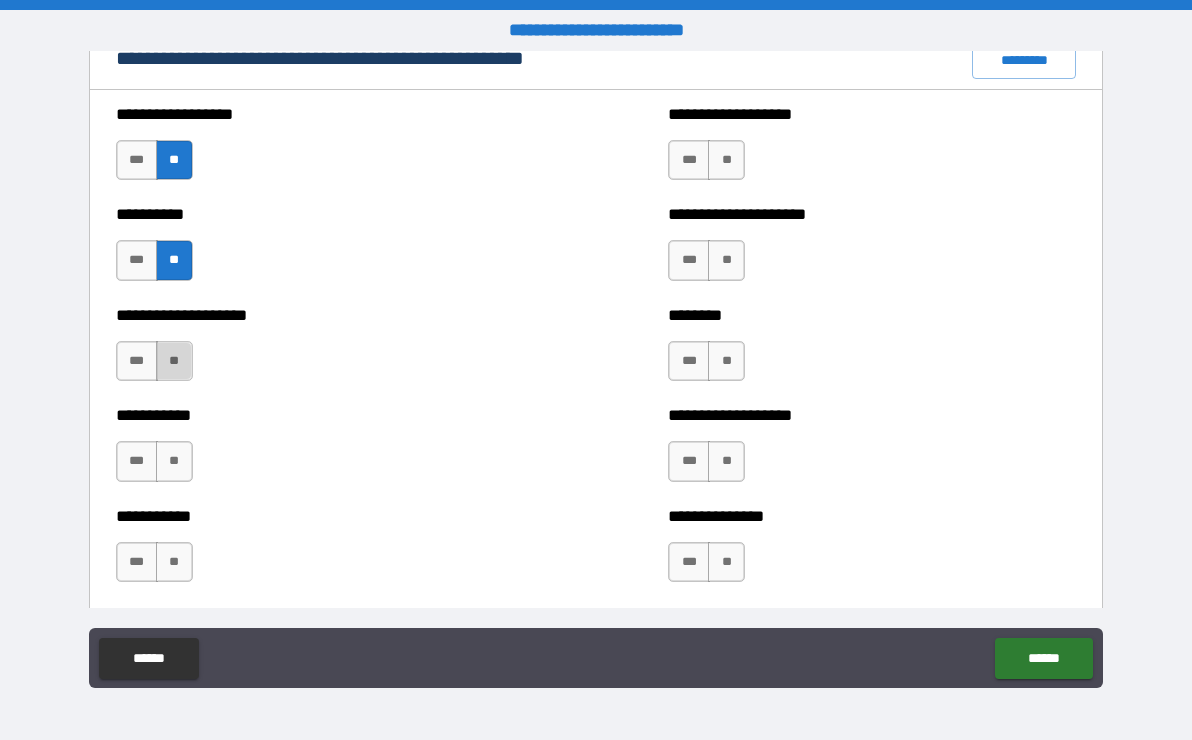 click on "**" at bounding box center [174, 361] 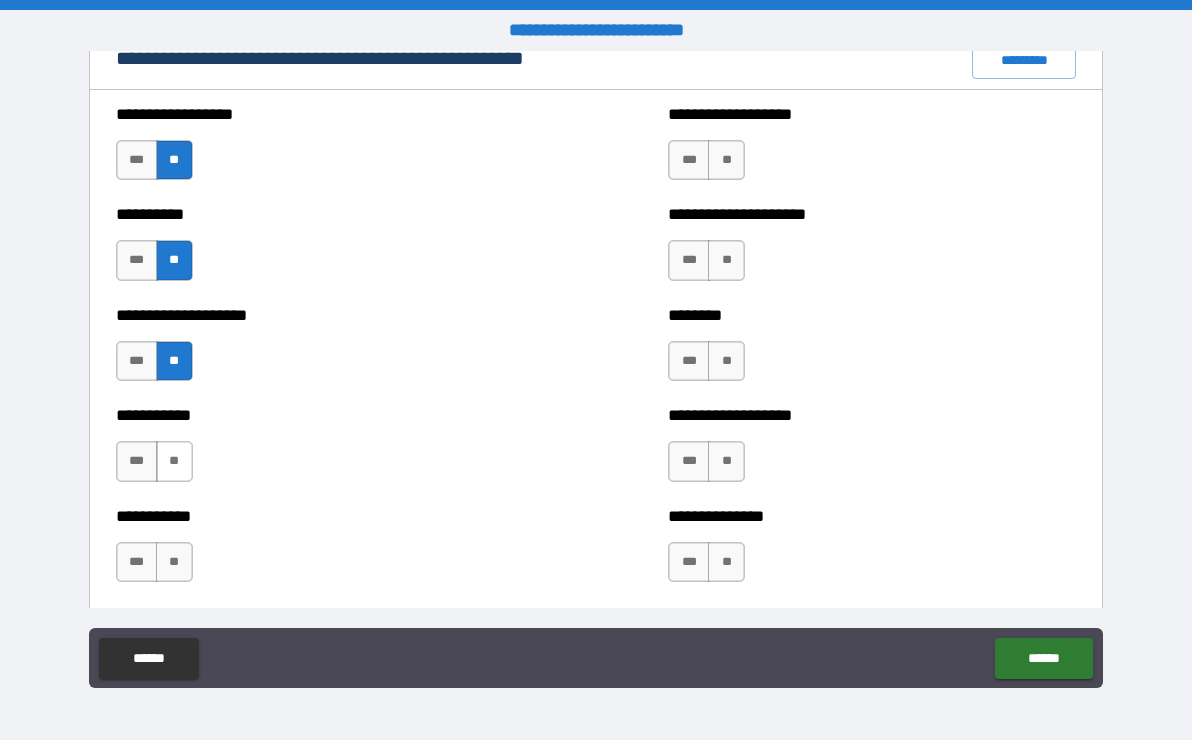 click on "**" at bounding box center (174, 461) 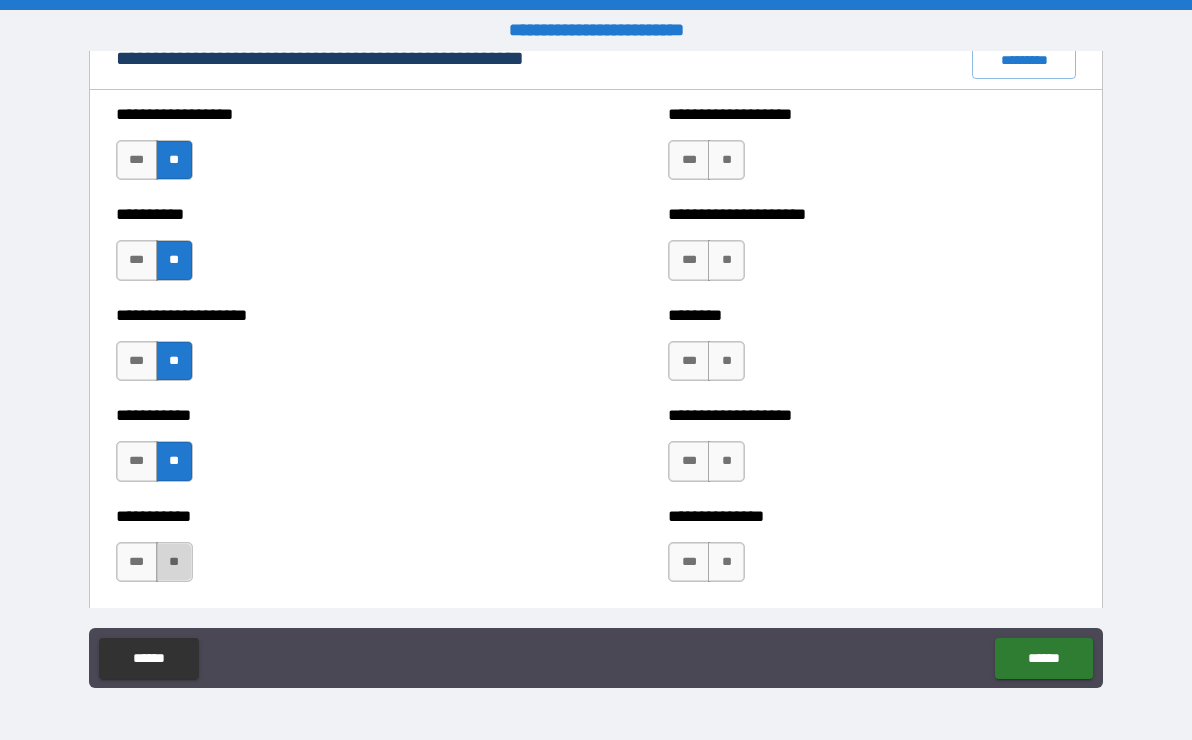 click on "**" at bounding box center (174, 562) 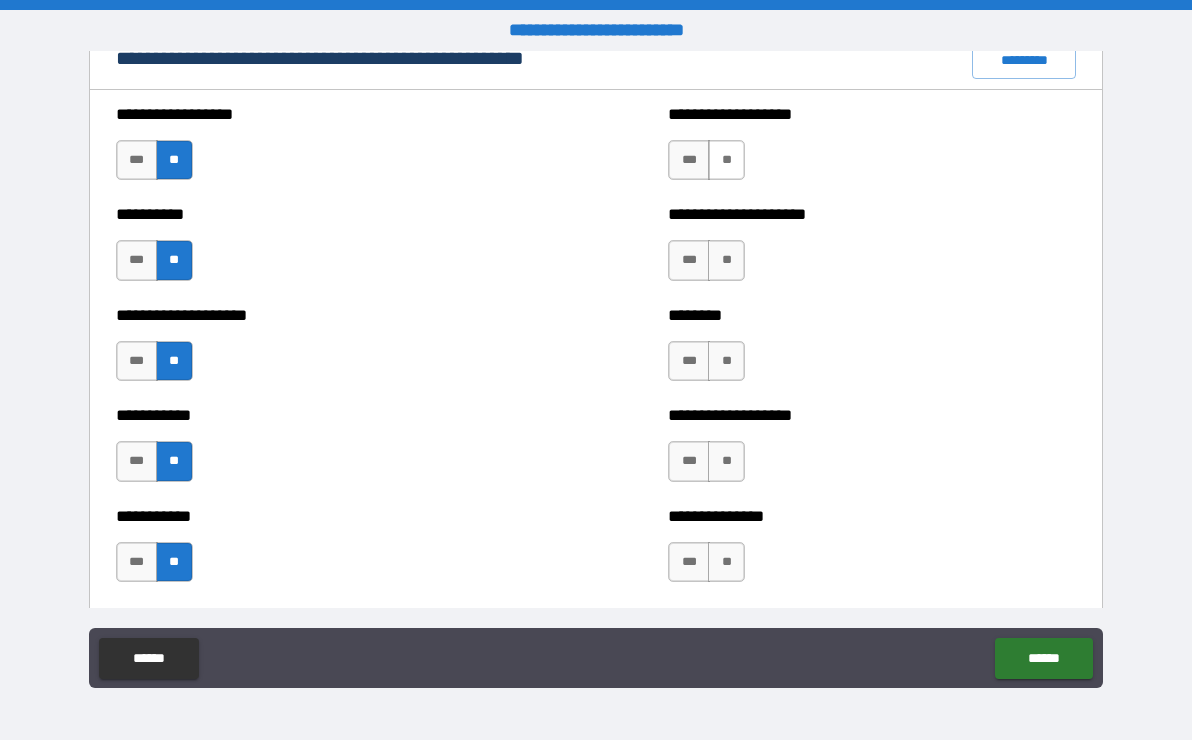 click on "**" at bounding box center (726, 160) 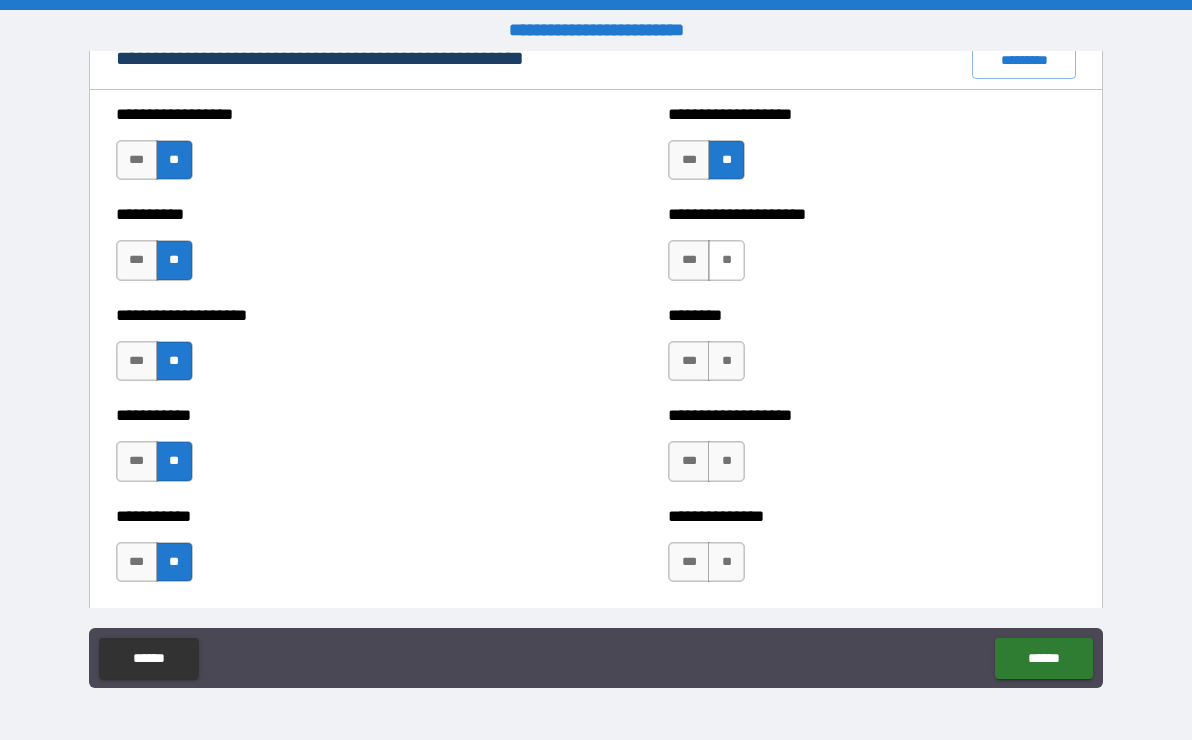 click on "**" at bounding box center (726, 260) 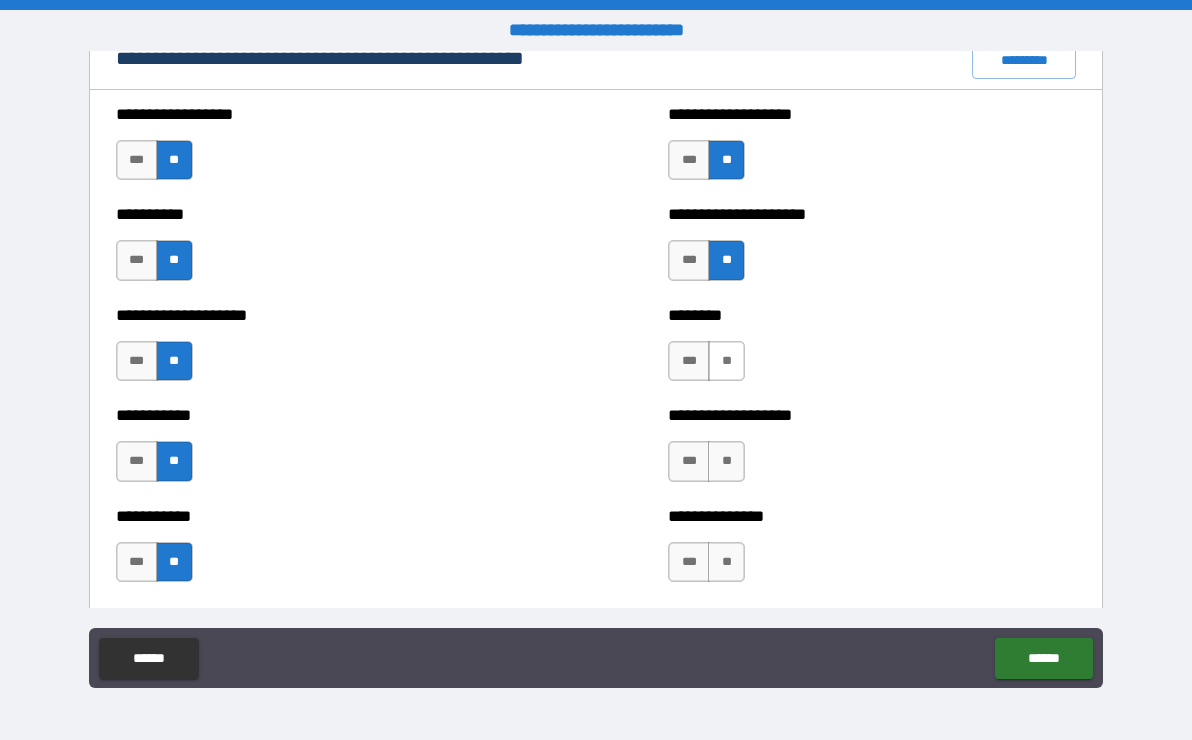 click on "**" at bounding box center (726, 361) 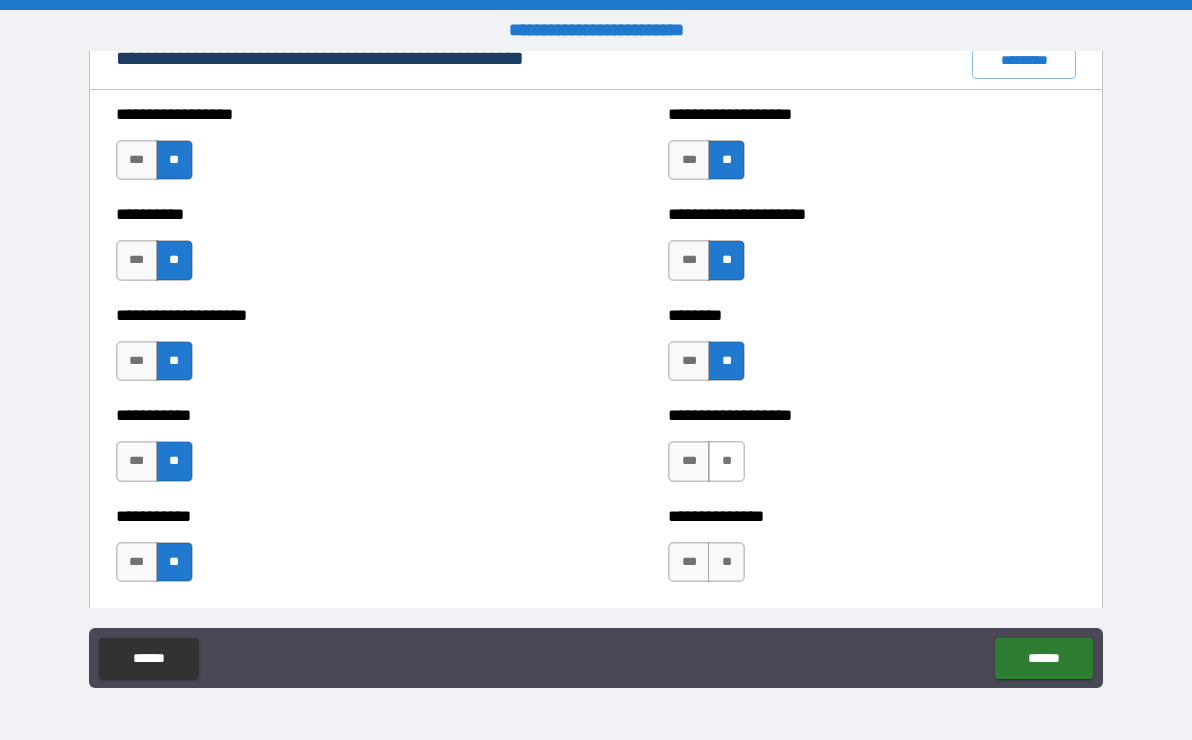 click on "**" at bounding box center [726, 461] 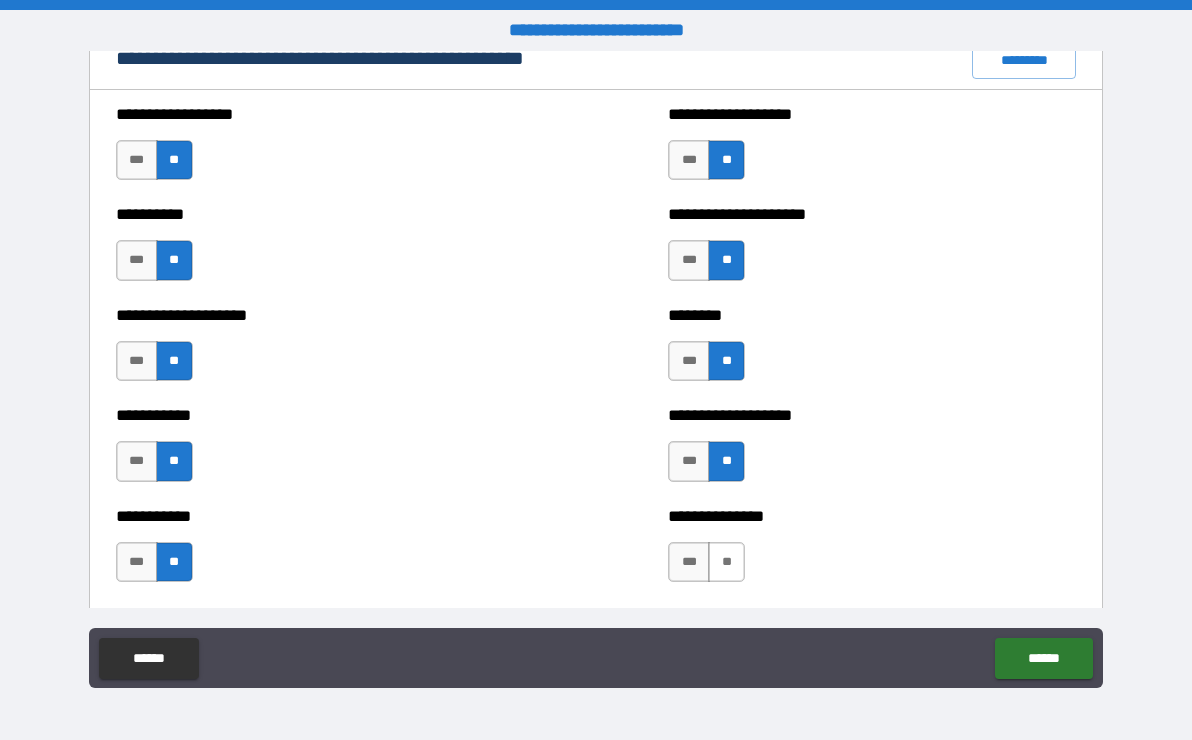 click on "**" at bounding box center [726, 562] 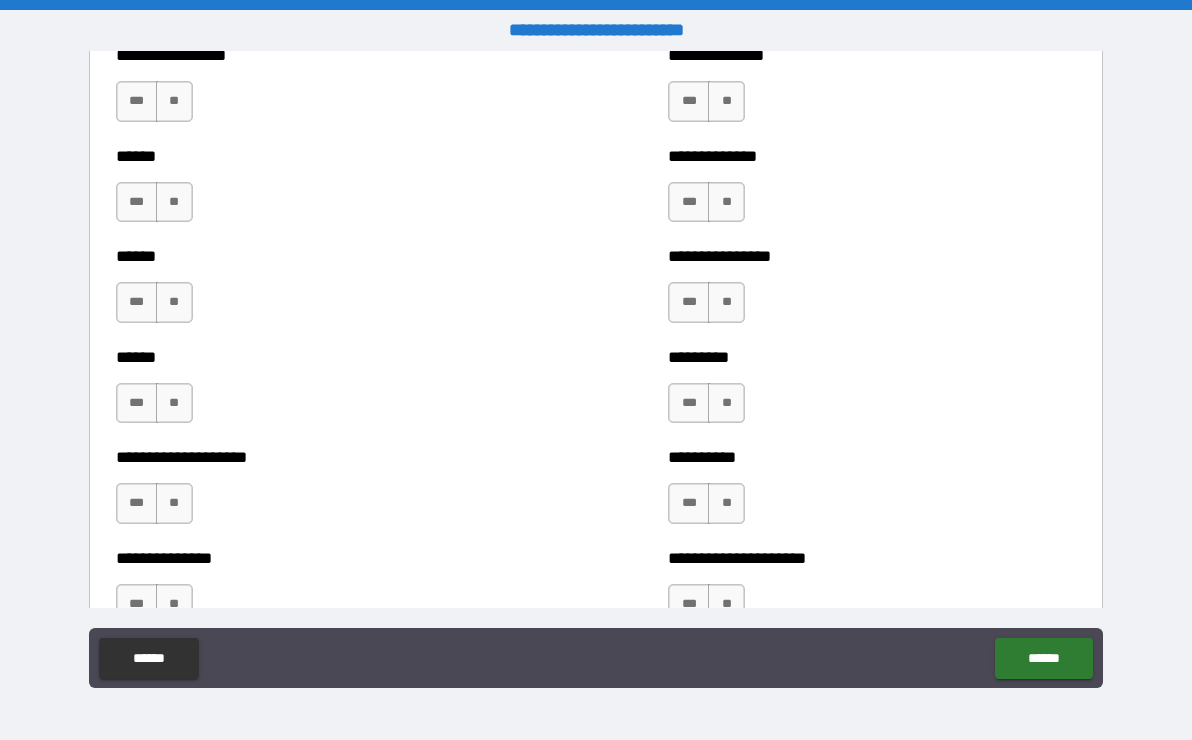 scroll, scrollTop: 3000, scrollLeft: 0, axis: vertical 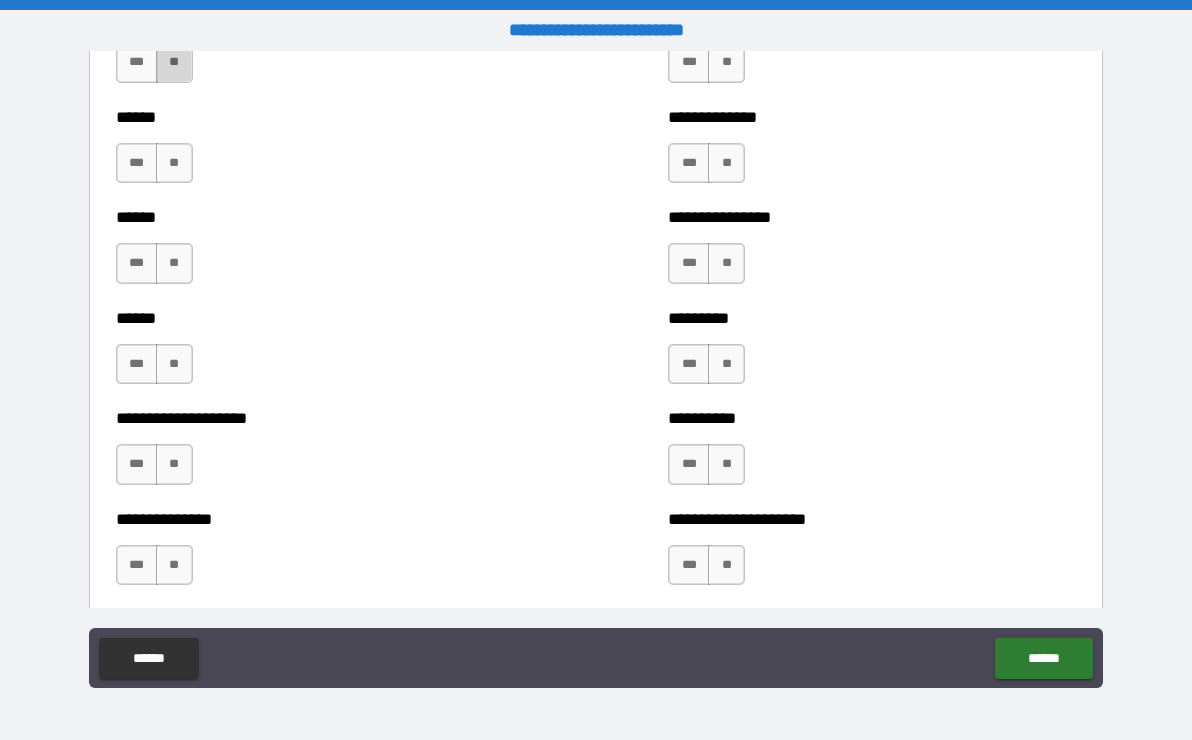drag, startPoint x: 184, startPoint y: 63, endPoint x: 190, endPoint y: 80, distance: 18.027756 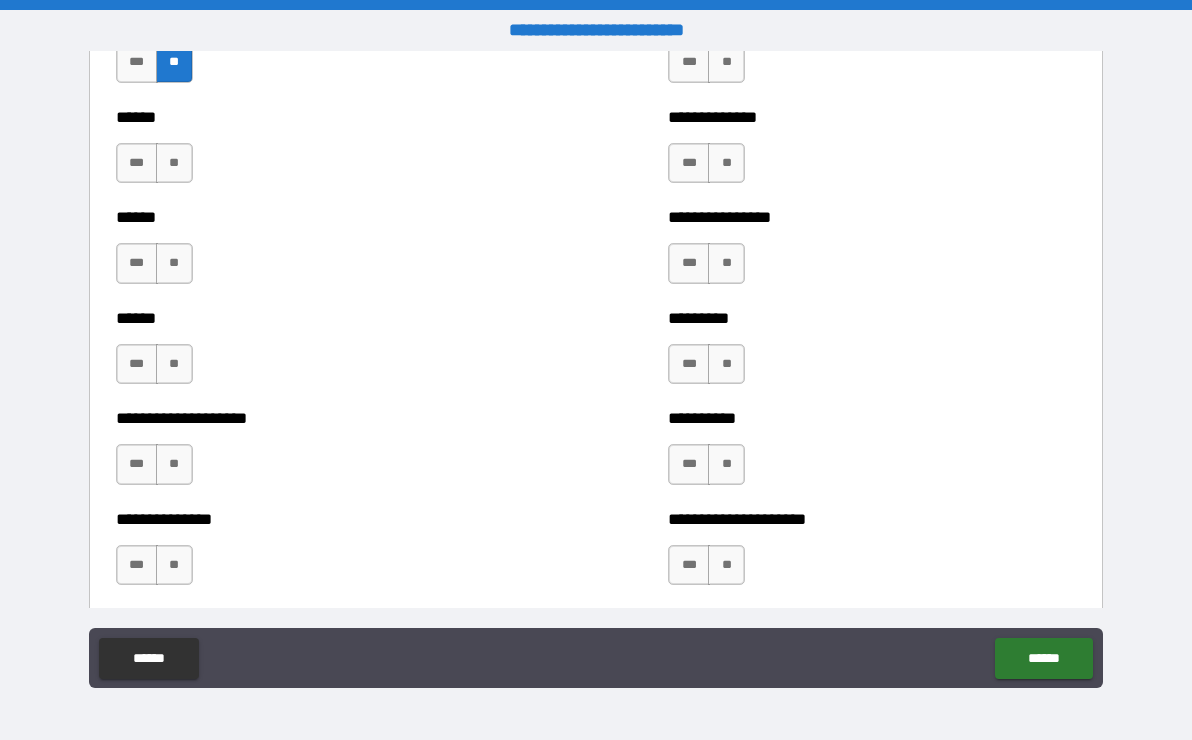 click on "****** *** **" at bounding box center (320, 153) 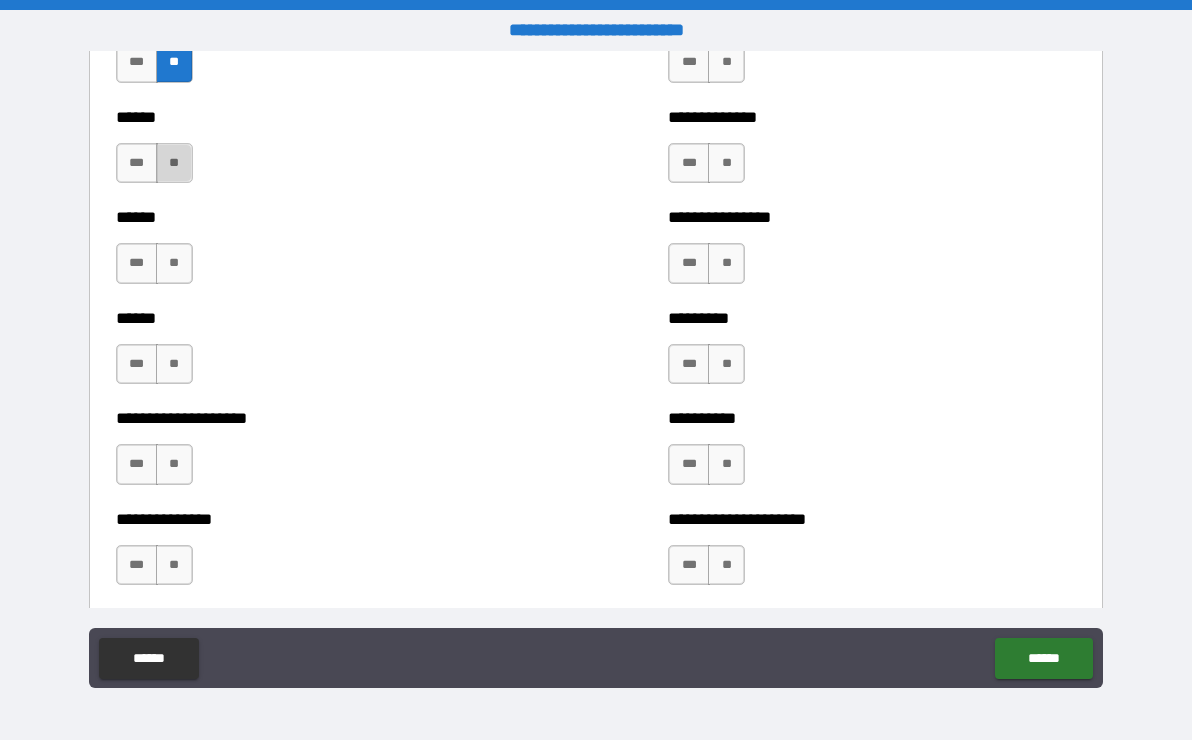 click on "**" at bounding box center (174, 163) 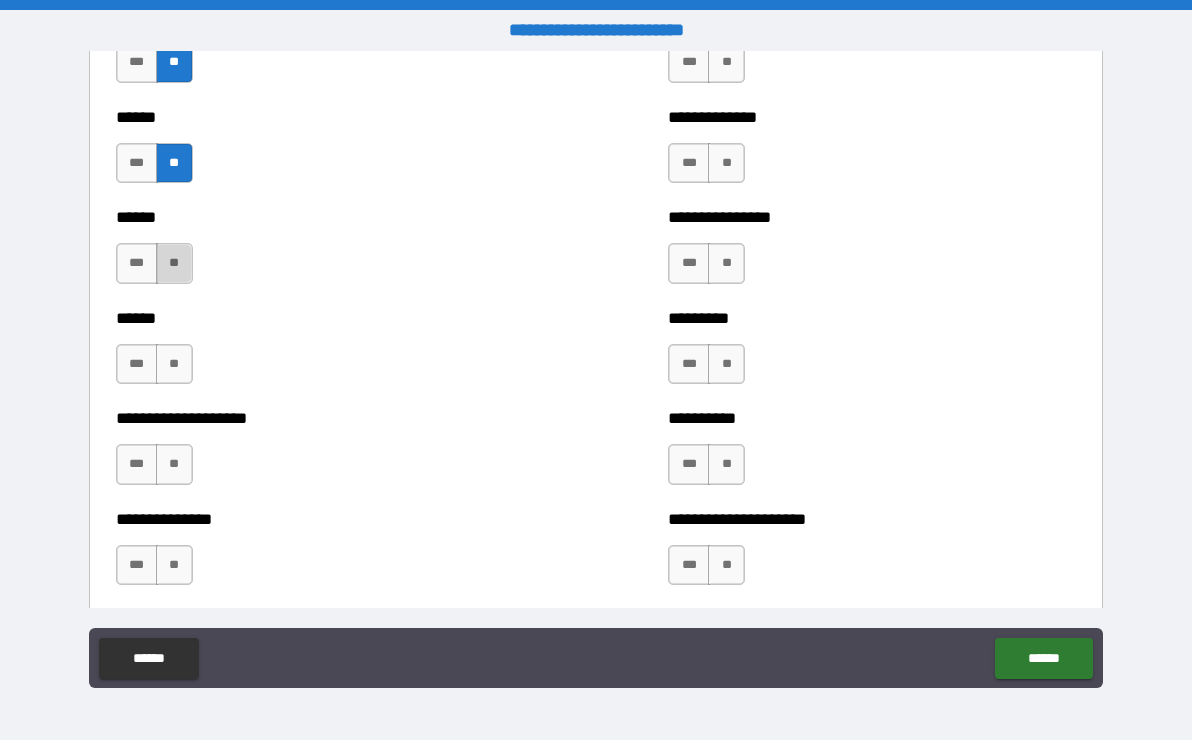 click on "**" at bounding box center [174, 263] 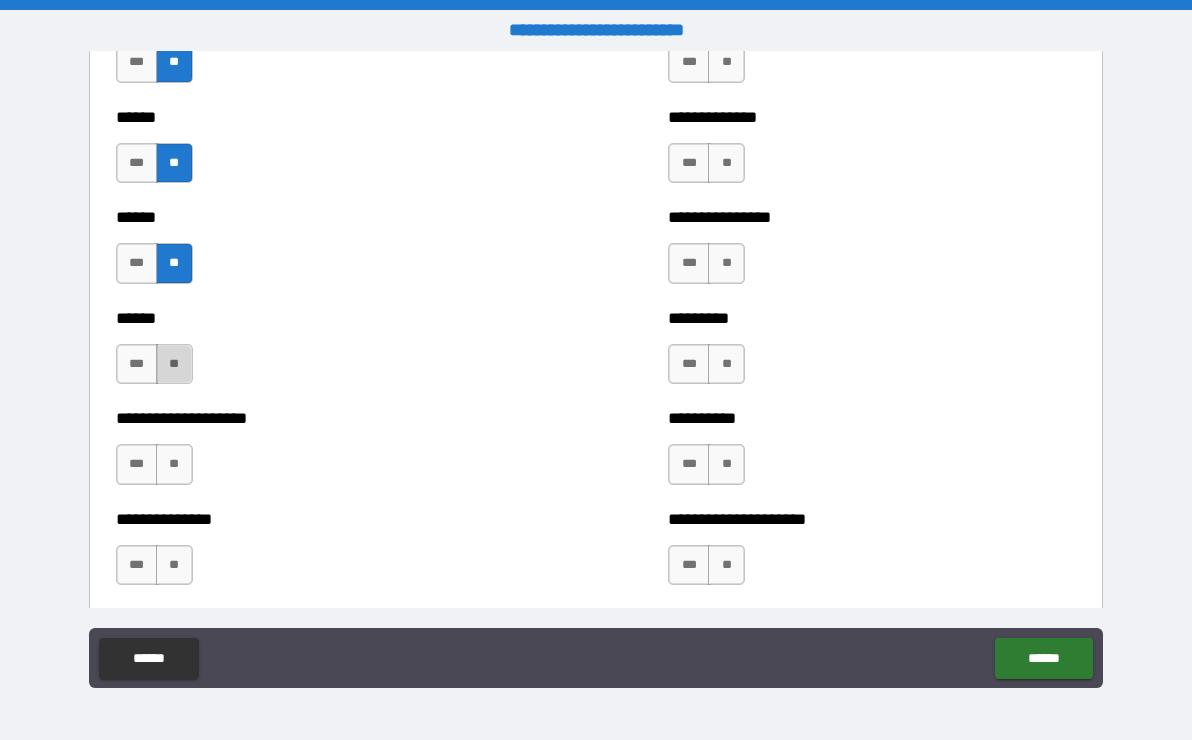 click on "**" at bounding box center (174, 364) 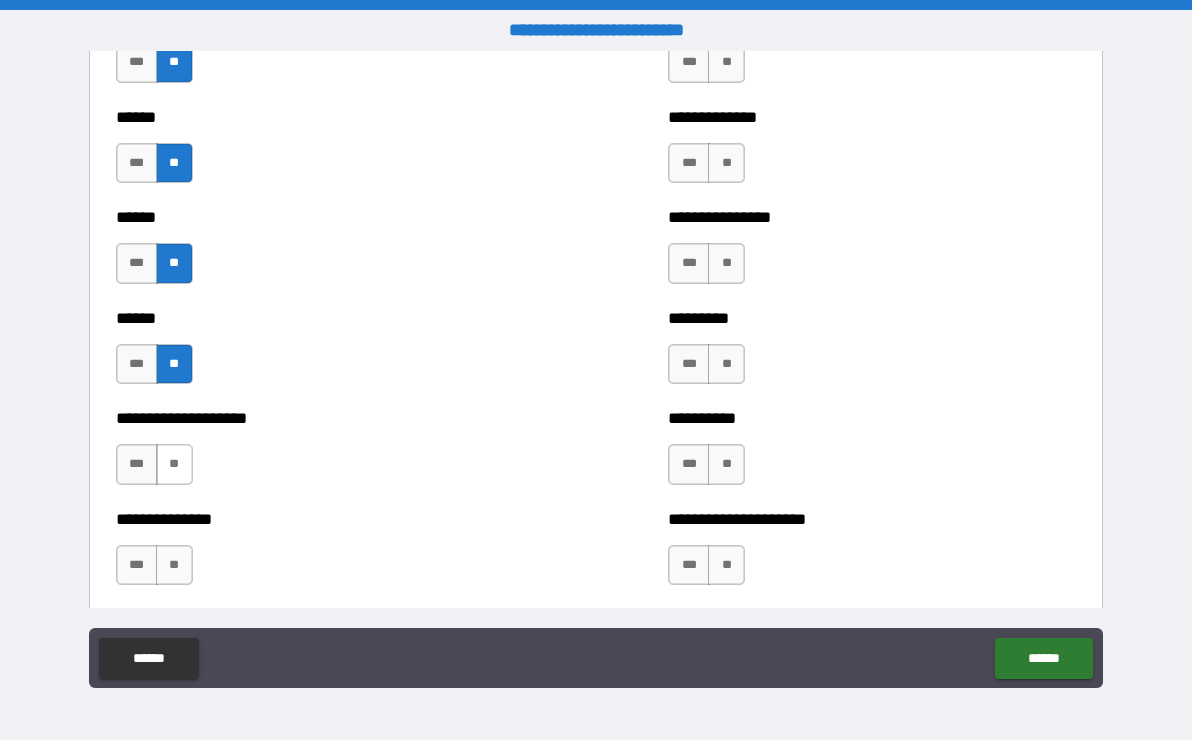 click on "**" at bounding box center (174, 464) 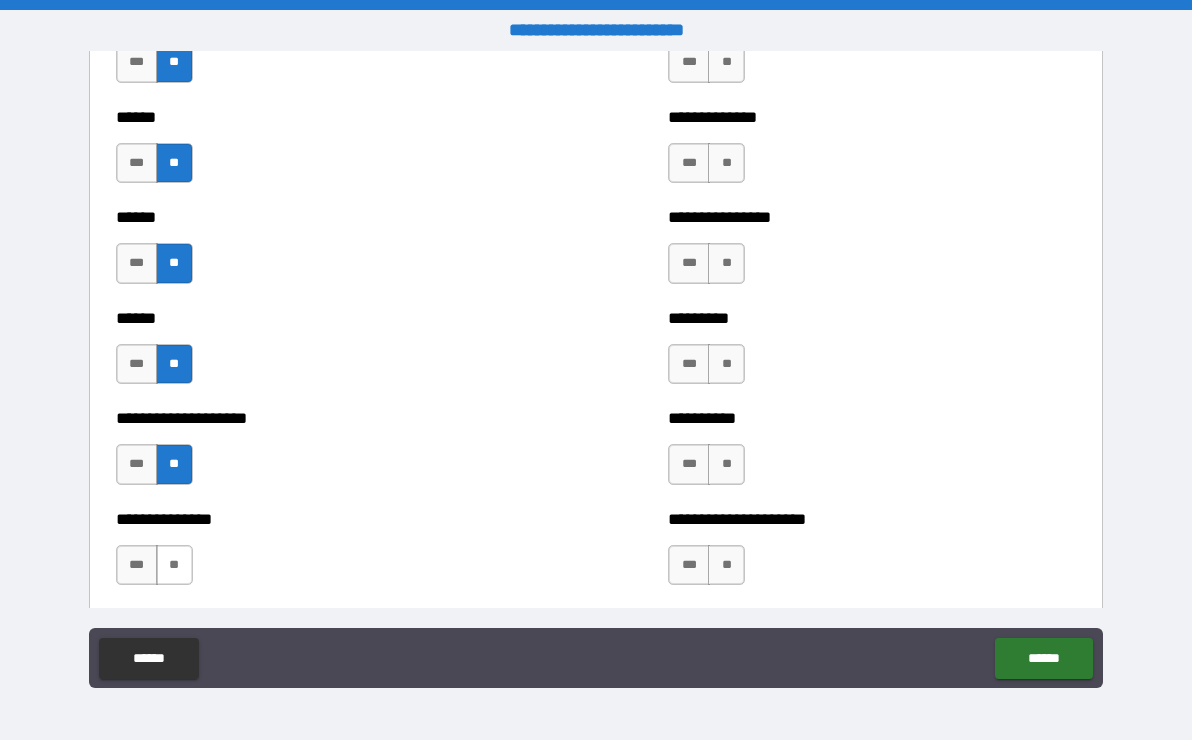 click on "**" at bounding box center [174, 565] 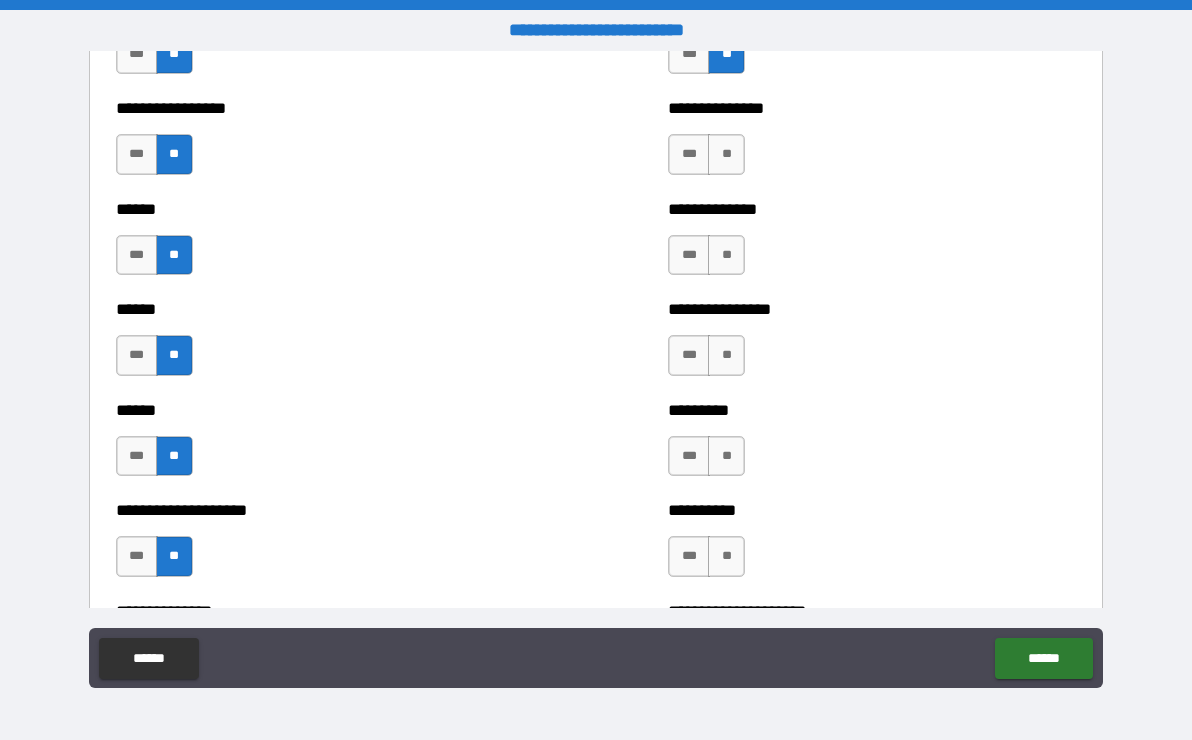 scroll, scrollTop: 2900, scrollLeft: 0, axis: vertical 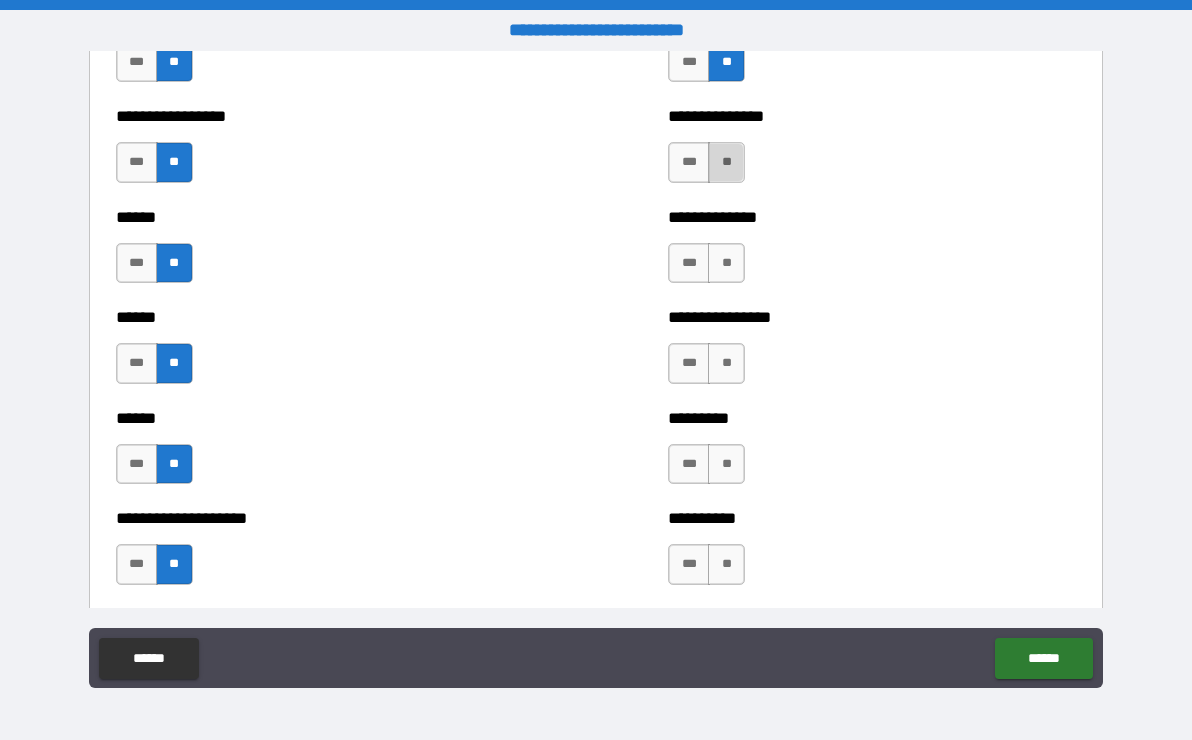 click on "**" at bounding box center (726, 162) 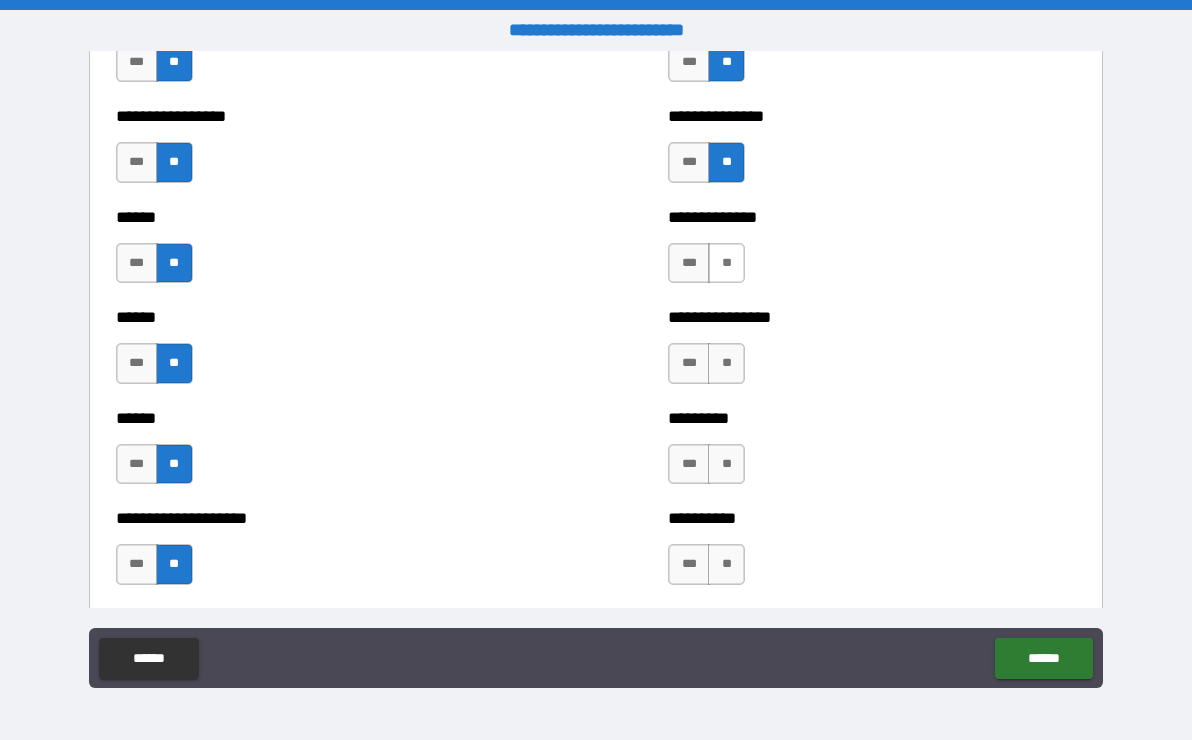 click on "**" at bounding box center (726, 263) 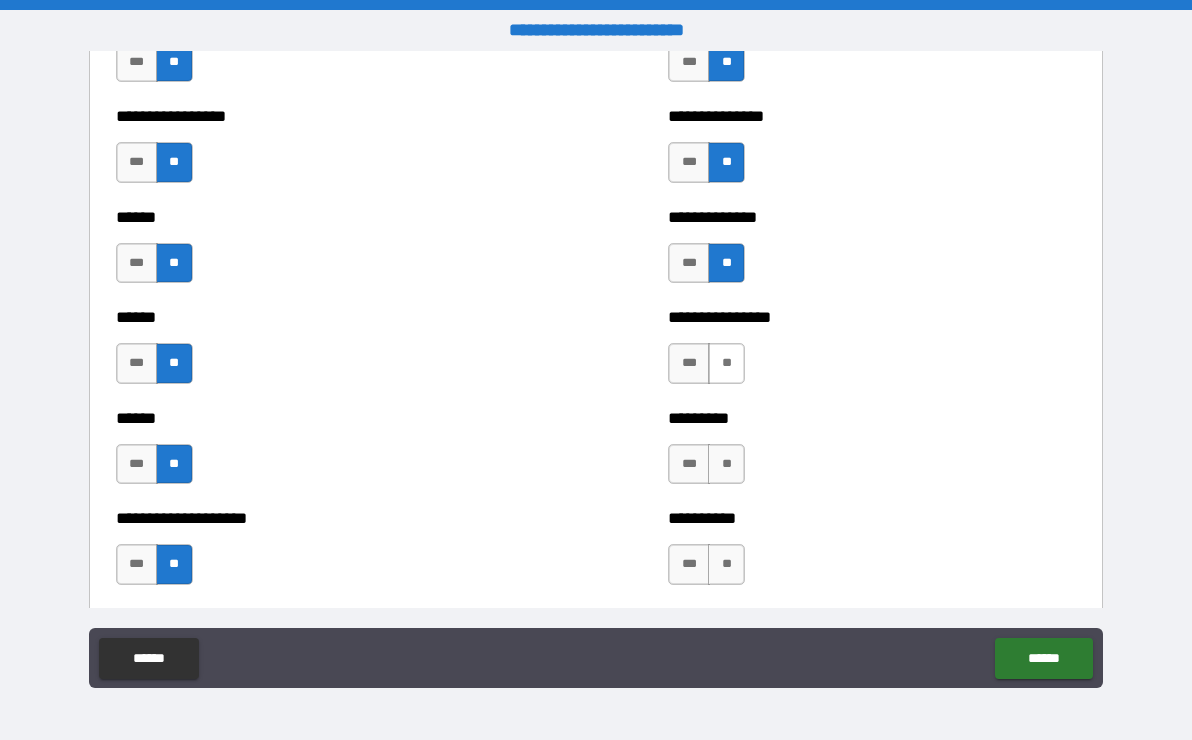 click on "**" at bounding box center (726, 363) 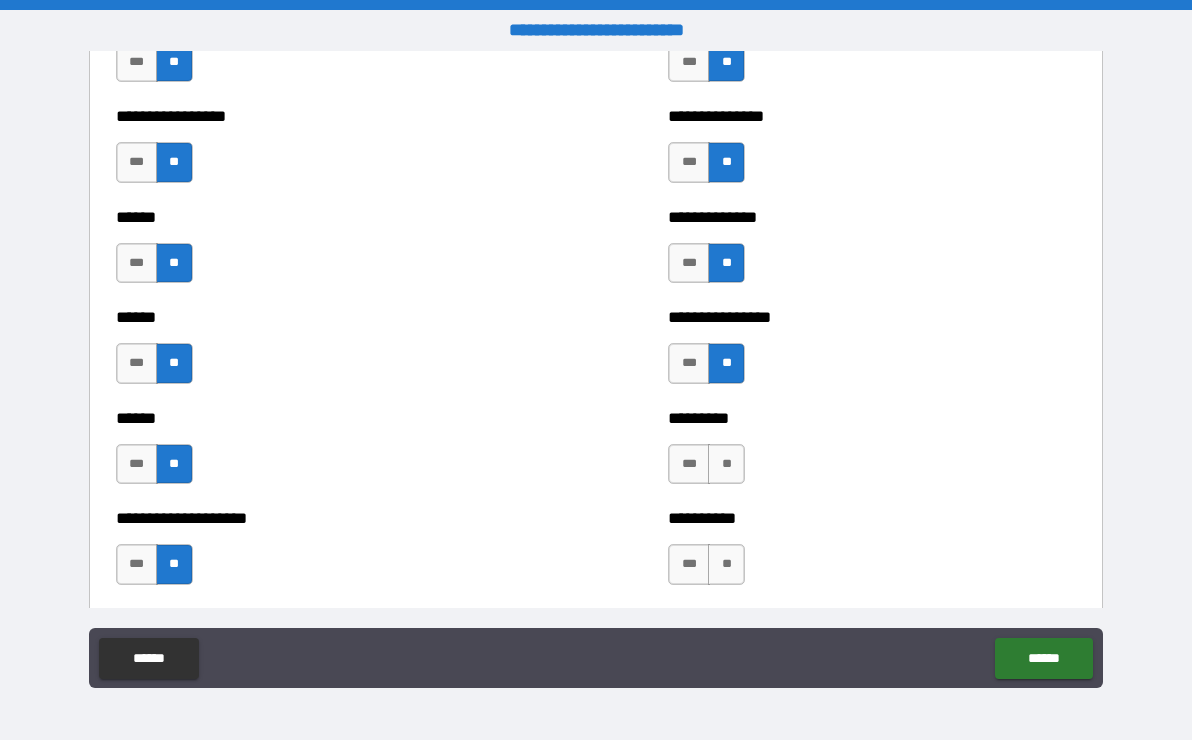 drag, startPoint x: 712, startPoint y: 466, endPoint x: 714, endPoint y: 484, distance: 18.110771 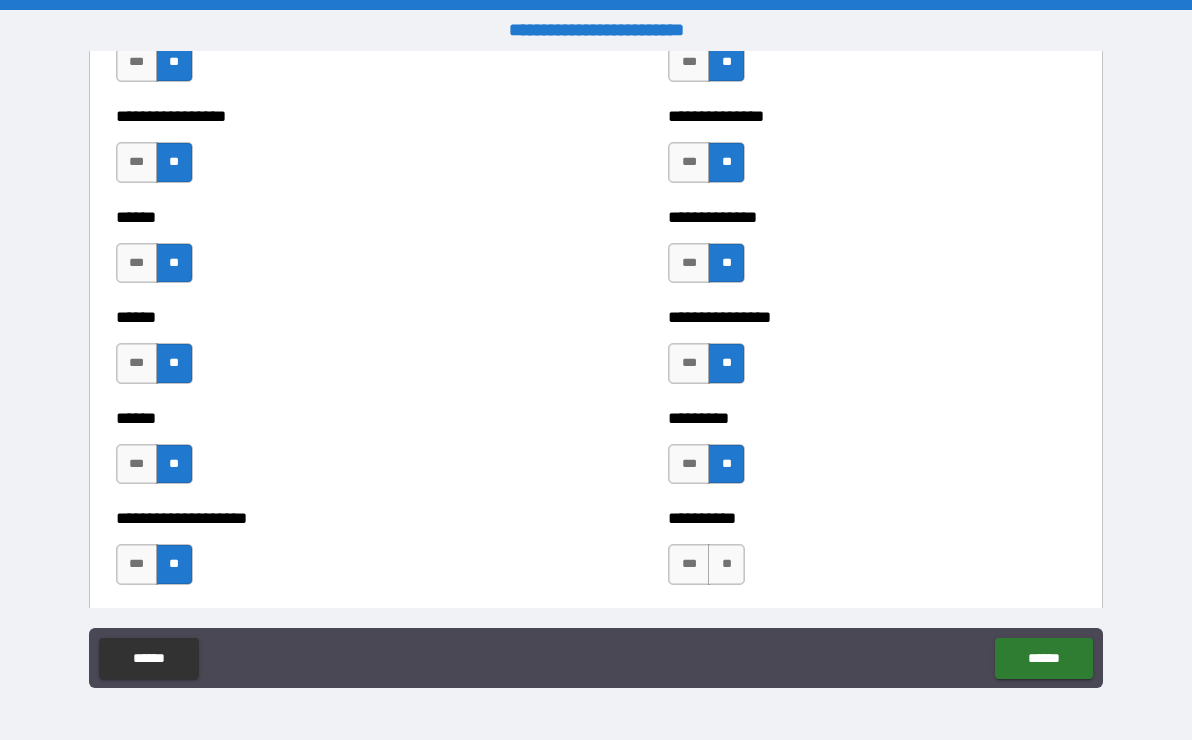 drag, startPoint x: 717, startPoint y: 560, endPoint x: 683, endPoint y: 533, distance: 43.416588 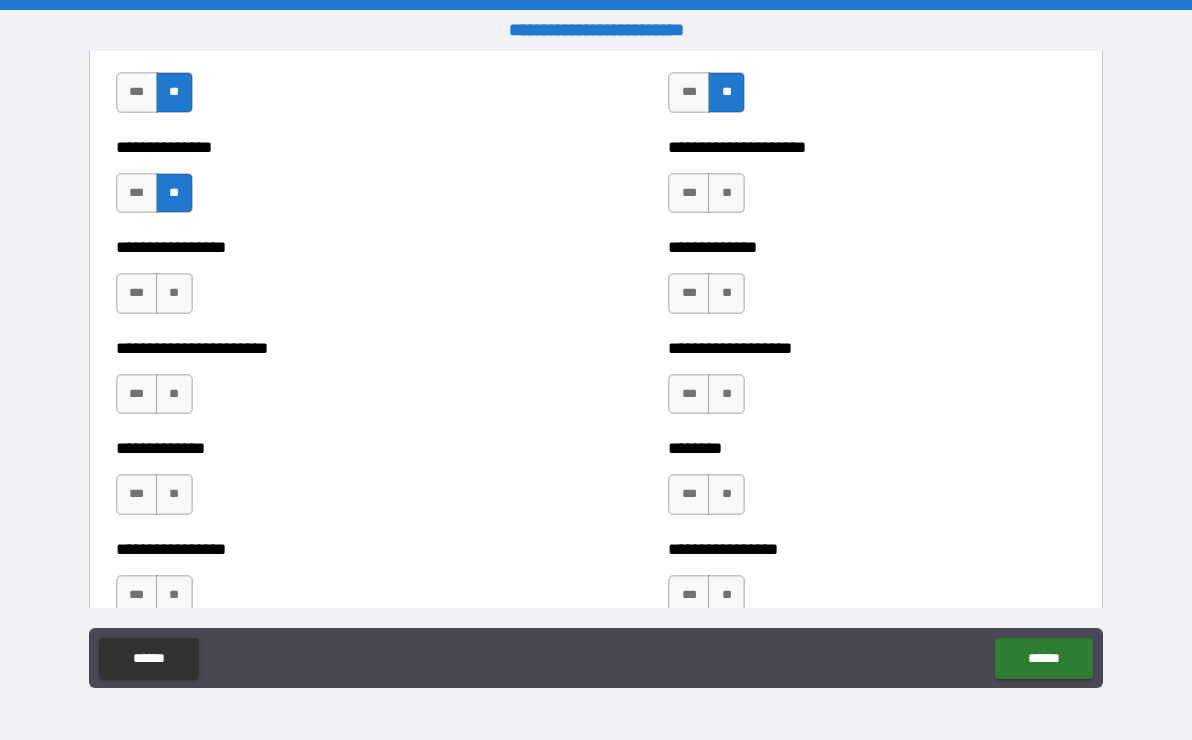 scroll, scrollTop: 3400, scrollLeft: 0, axis: vertical 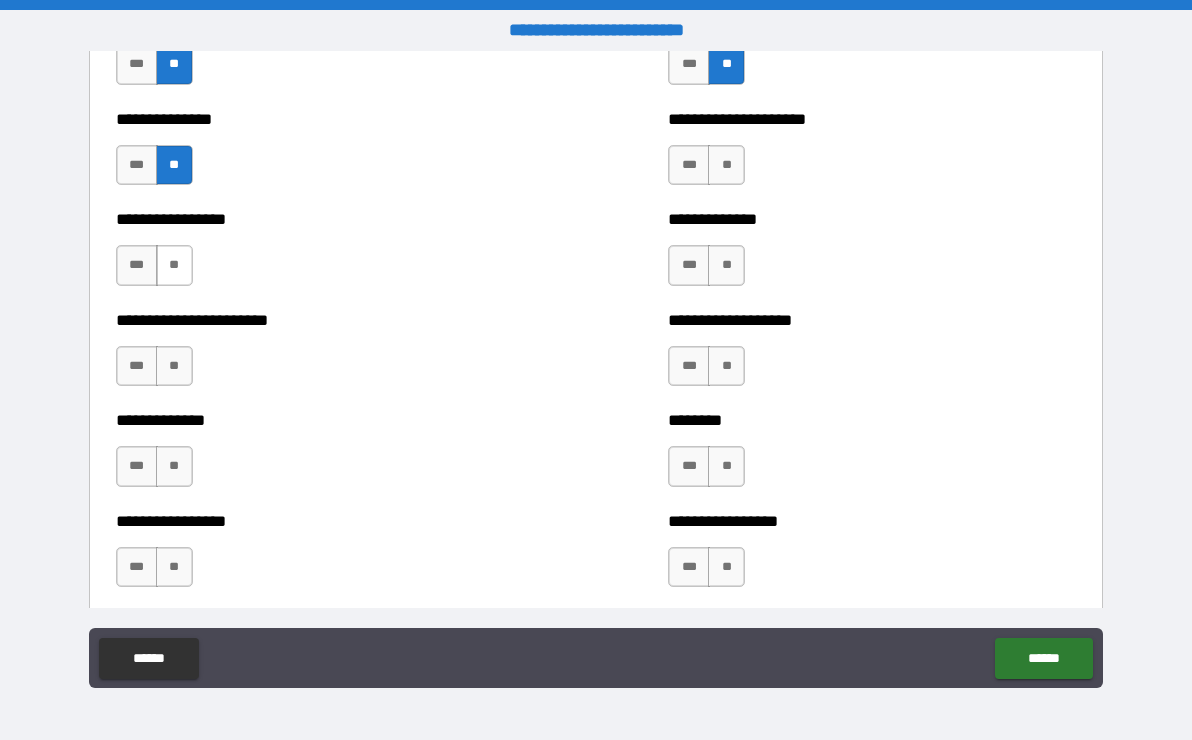 click on "**" at bounding box center [174, 265] 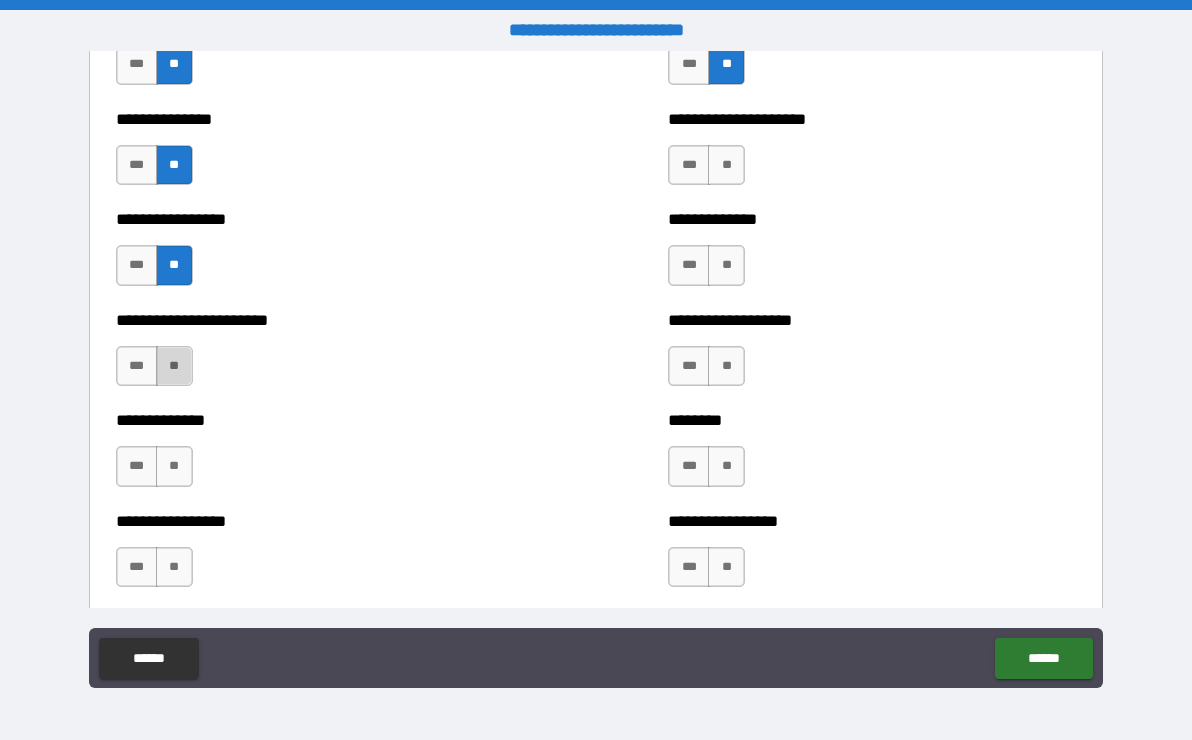 click on "**" at bounding box center [174, 366] 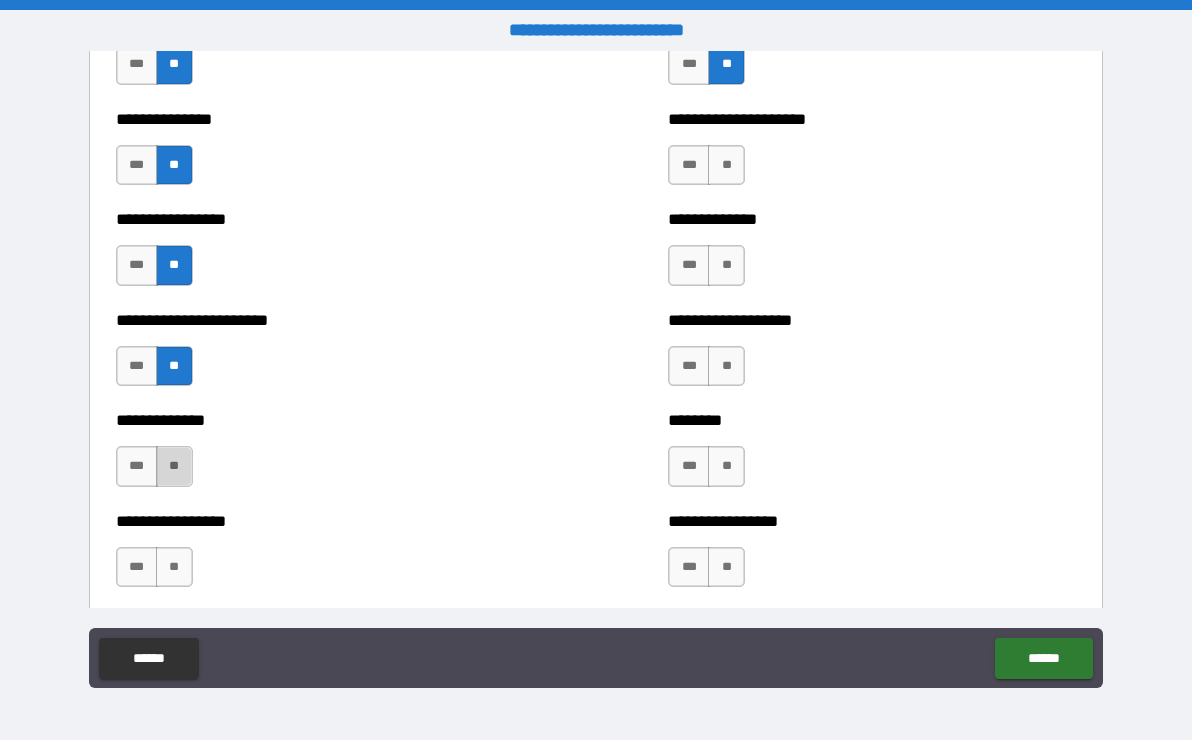 click on "**" at bounding box center [174, 466] 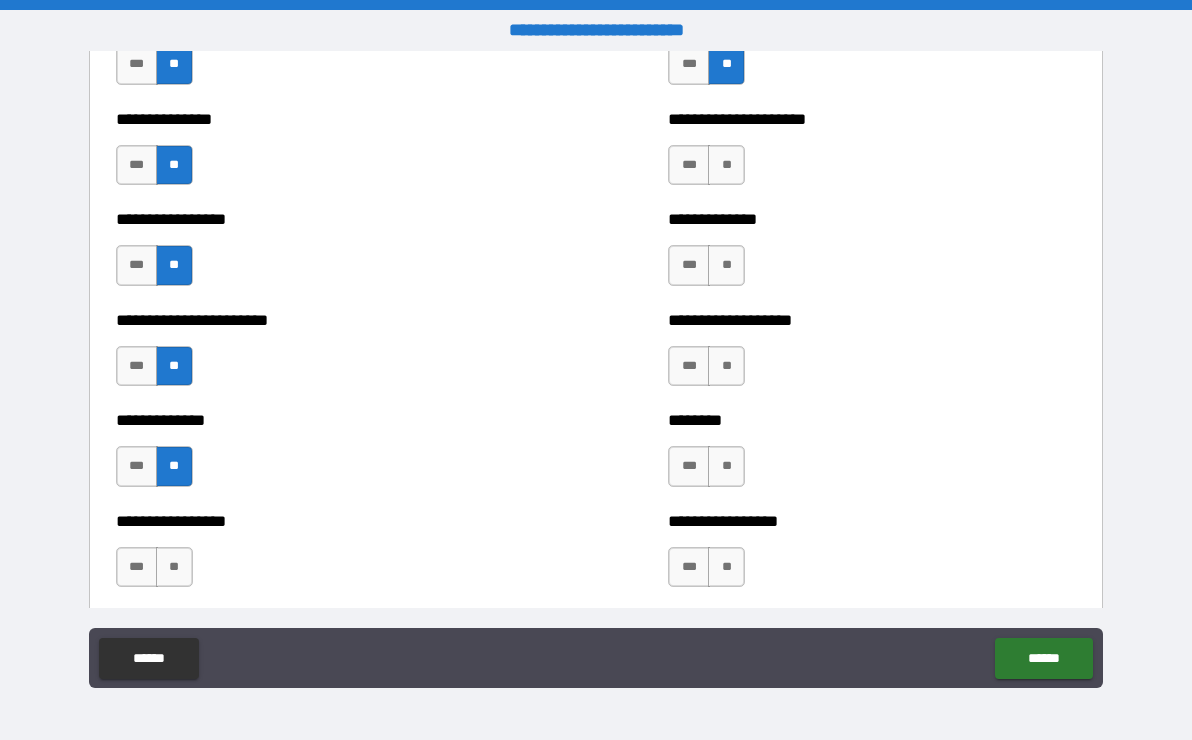 drag, startPoint x: 139, startPoint y: 570, endPoint x: 242, endPoint y: 537, distance: 108.157295 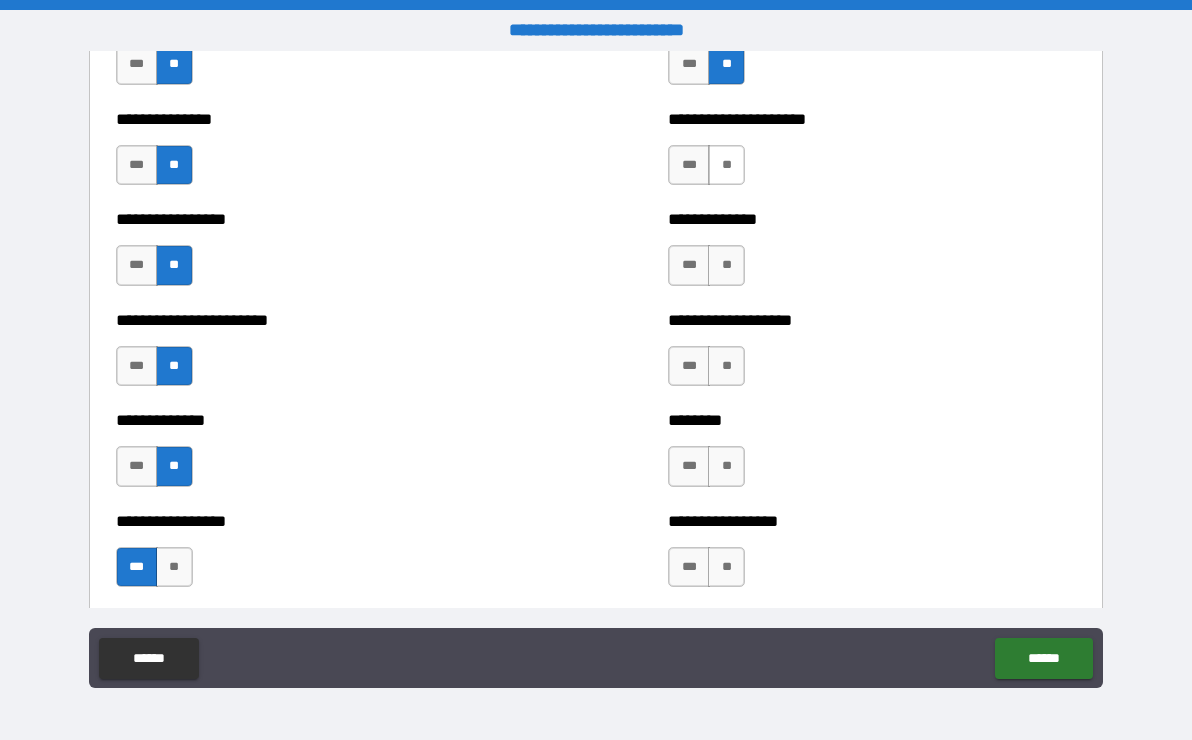 click on "**" at bounding box center [726, 165] 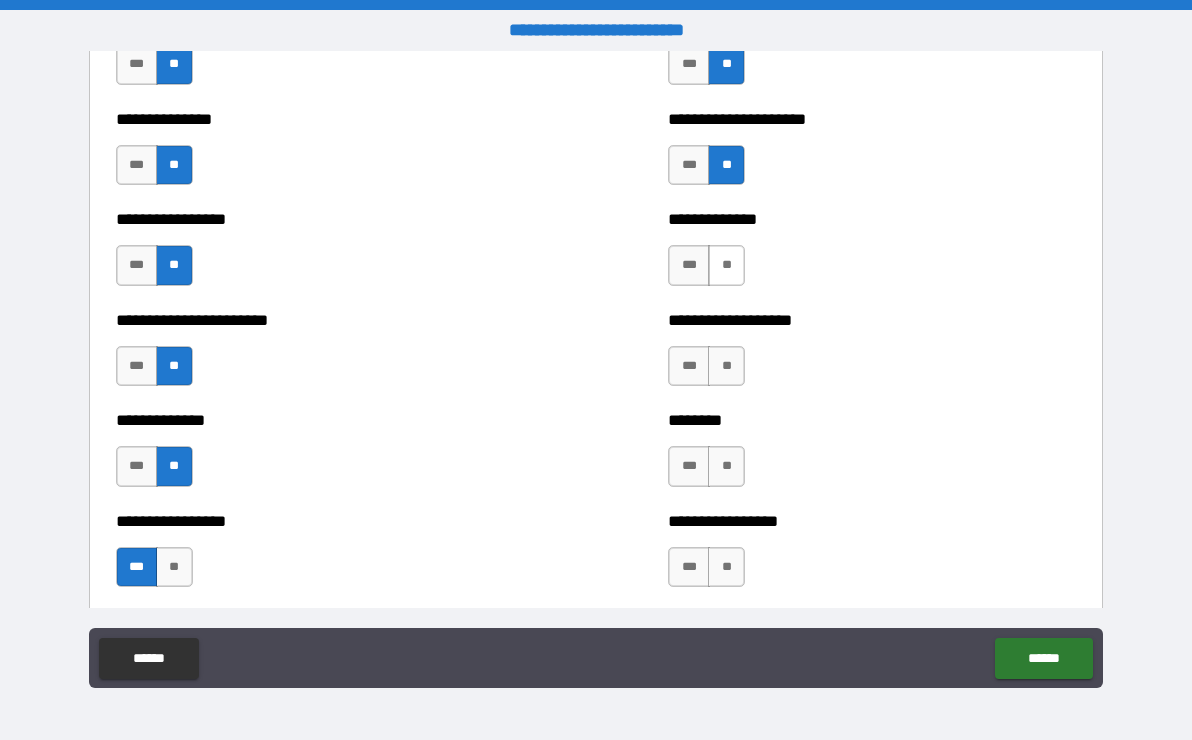 click on "**" at bounding box center [726, 265] 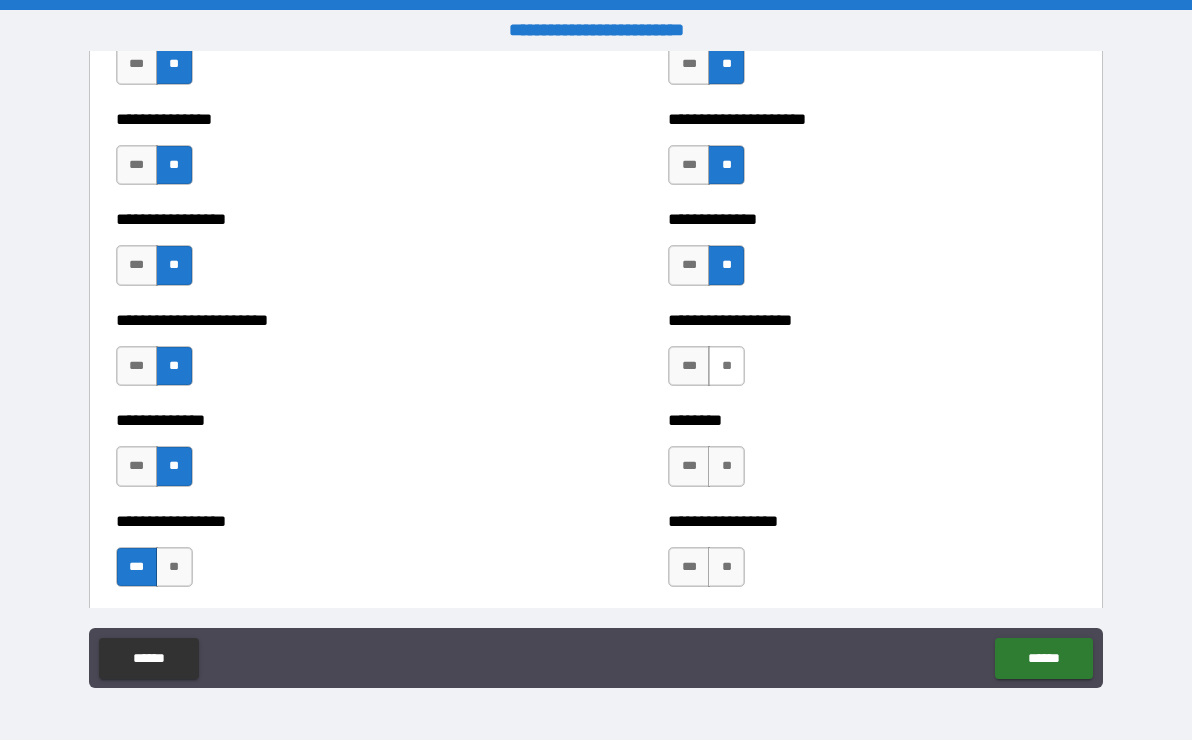 click on "**" at bounding box center [726, 366] 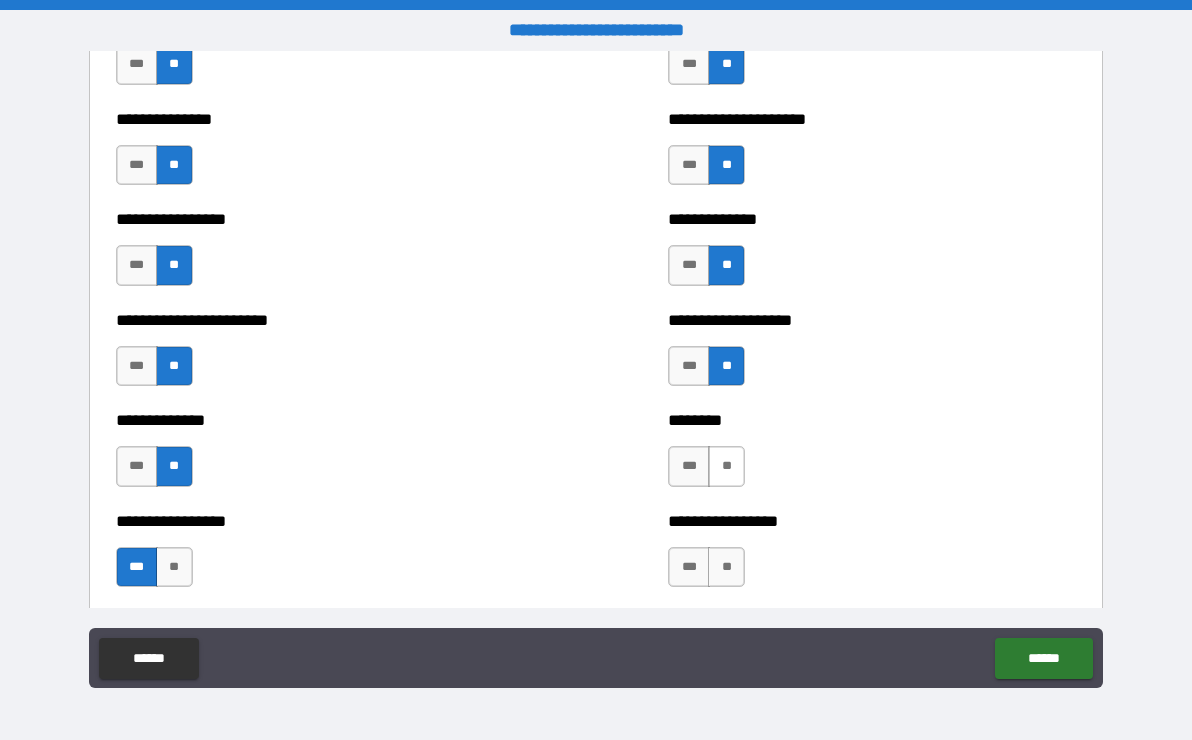 click on "**" at bounding box center [726, 466] 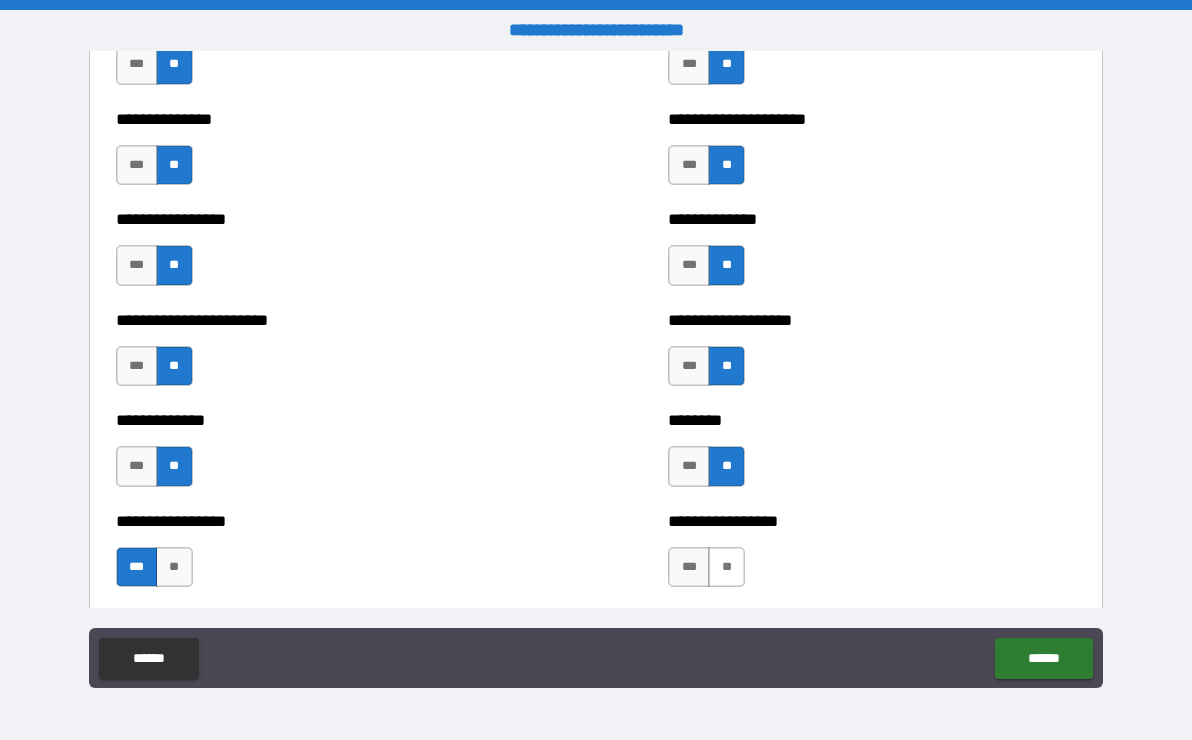 drag, startPoint x: 728, startPoint y: 572, endPoint x: 704, endPoint y: 551, distance: 31.890438 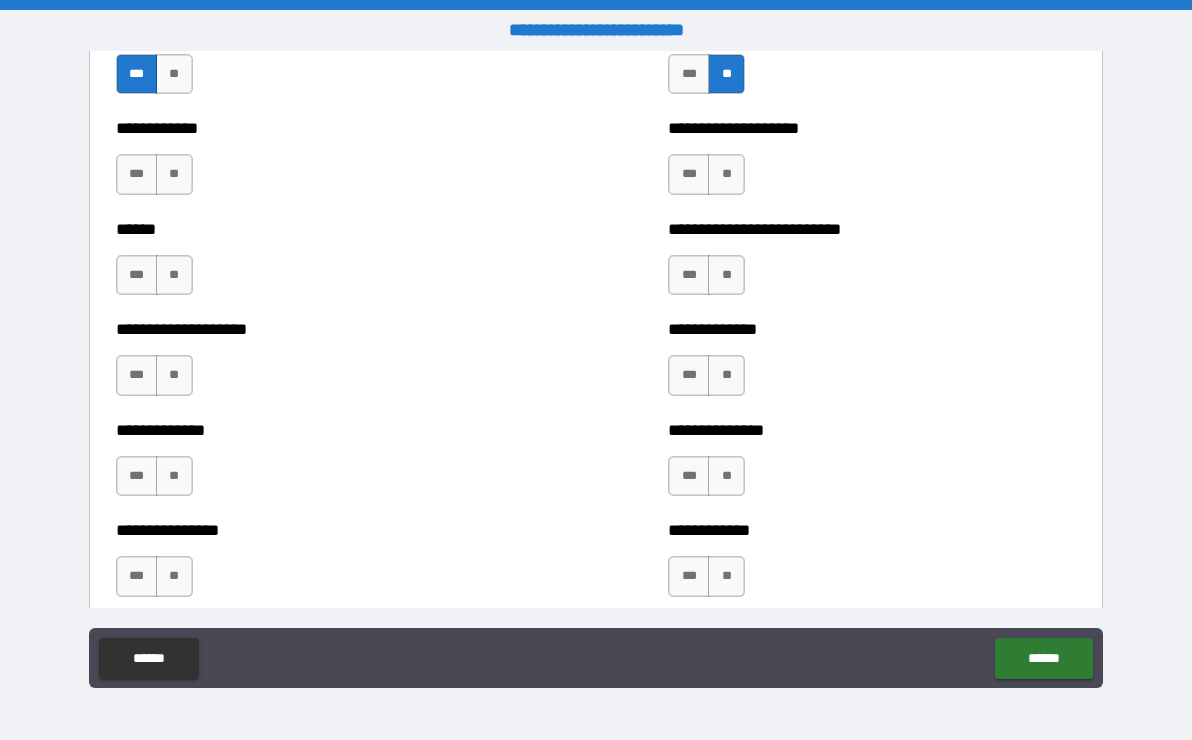 scroll, scrollTop: 3900, scrollLeft: 0, axis: vertical 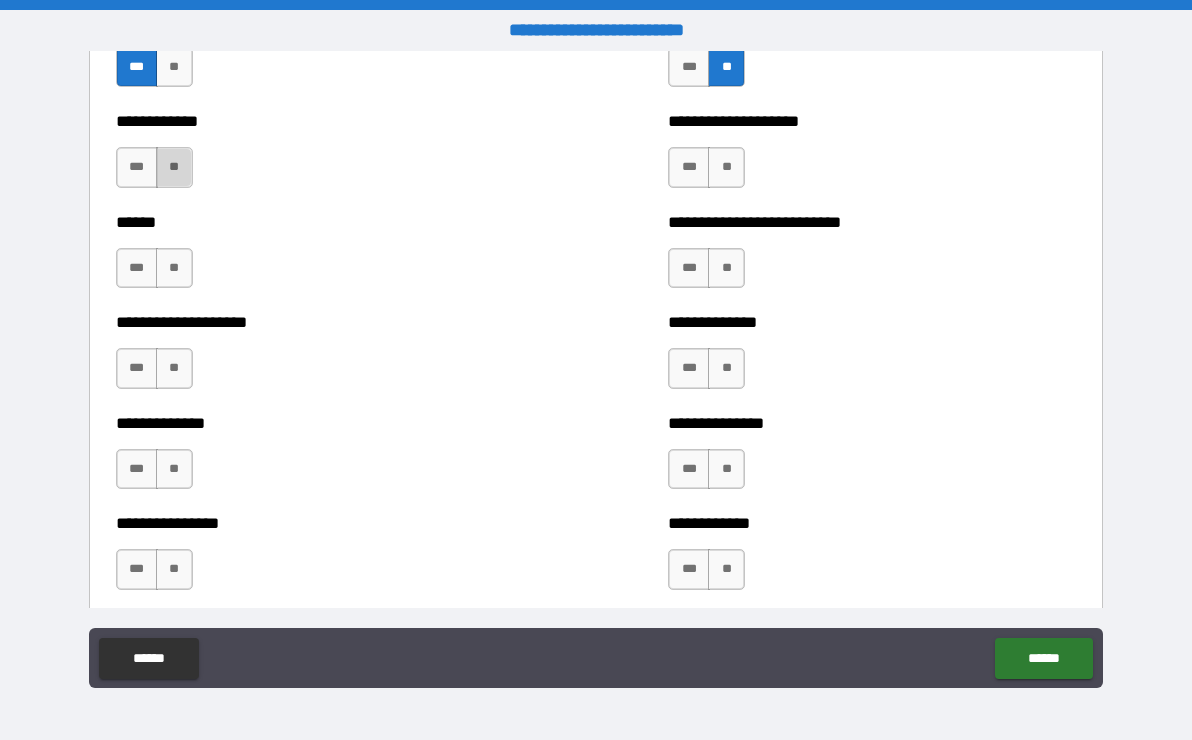 click on "**" at bounding box center [174, 167] 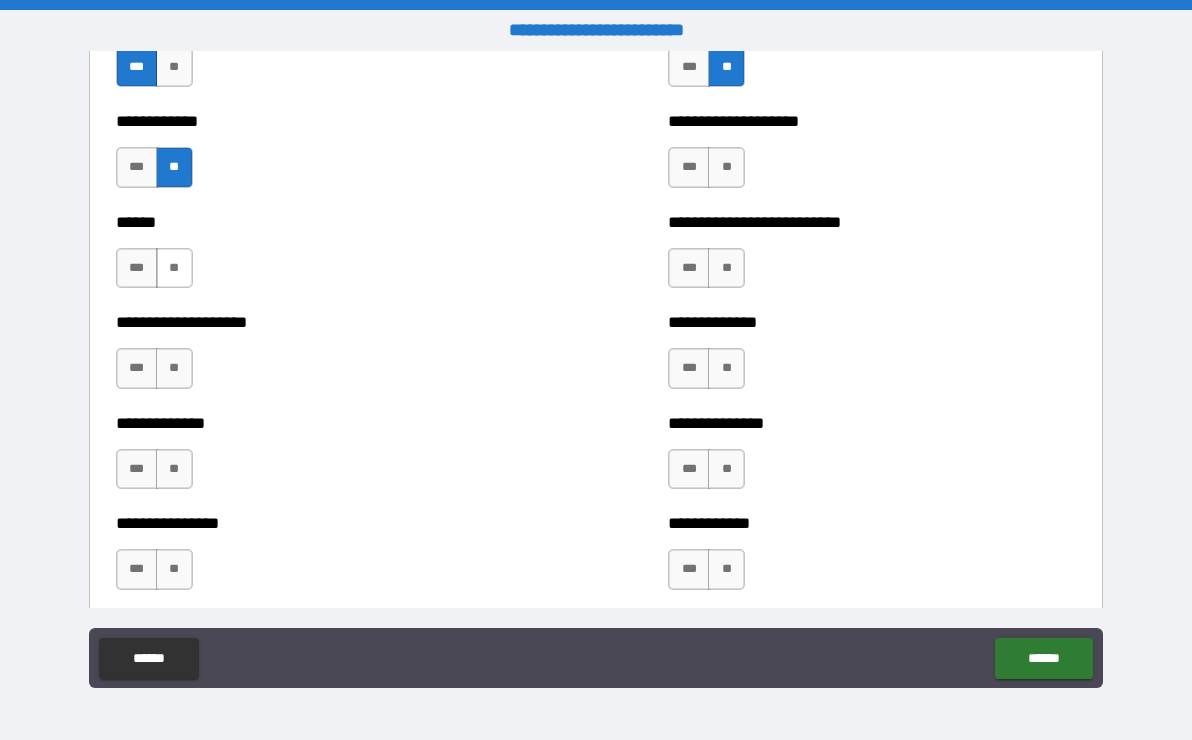 click on "**" at bounding box center (174, 268) 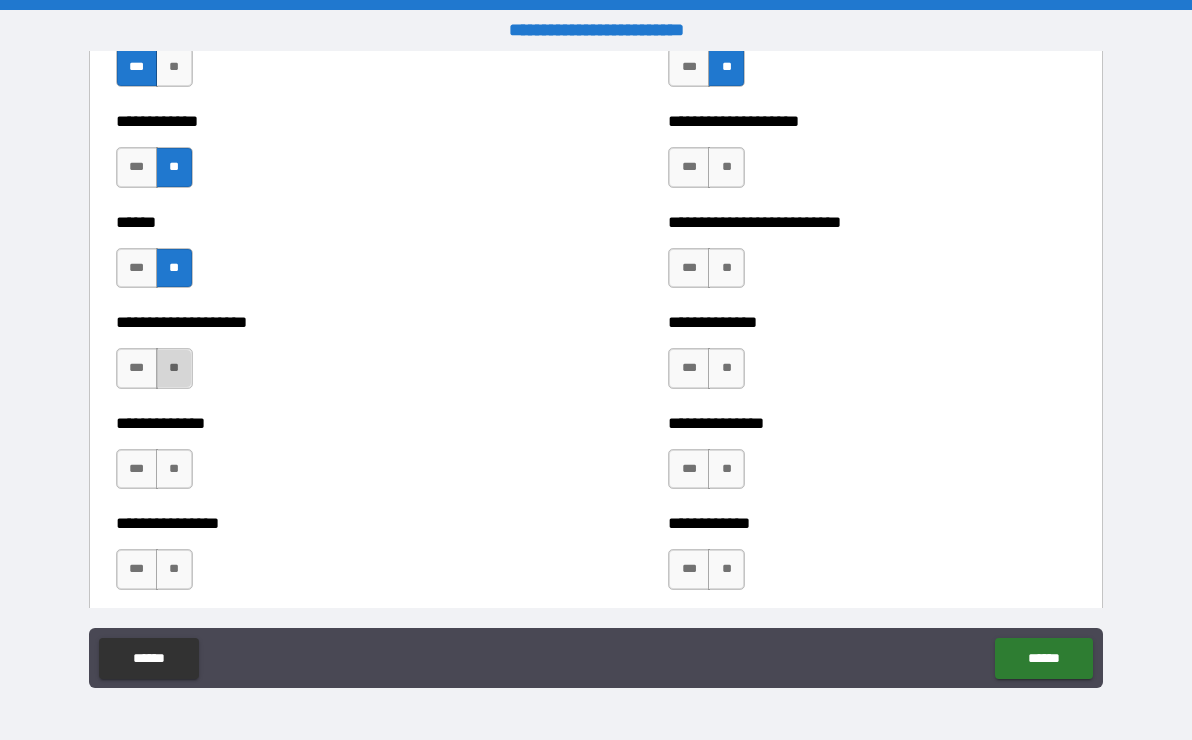 click on "**" at bounding box center [174, 368] 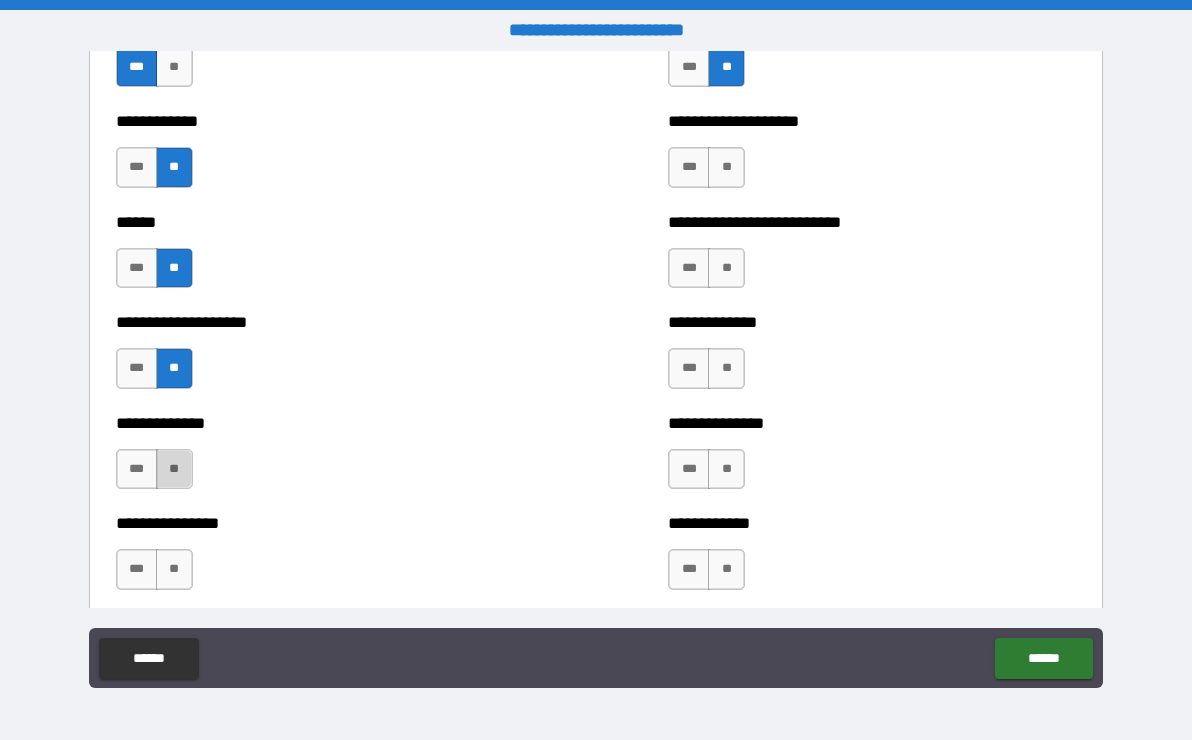 click on "**" at bounding box center [174, 469] 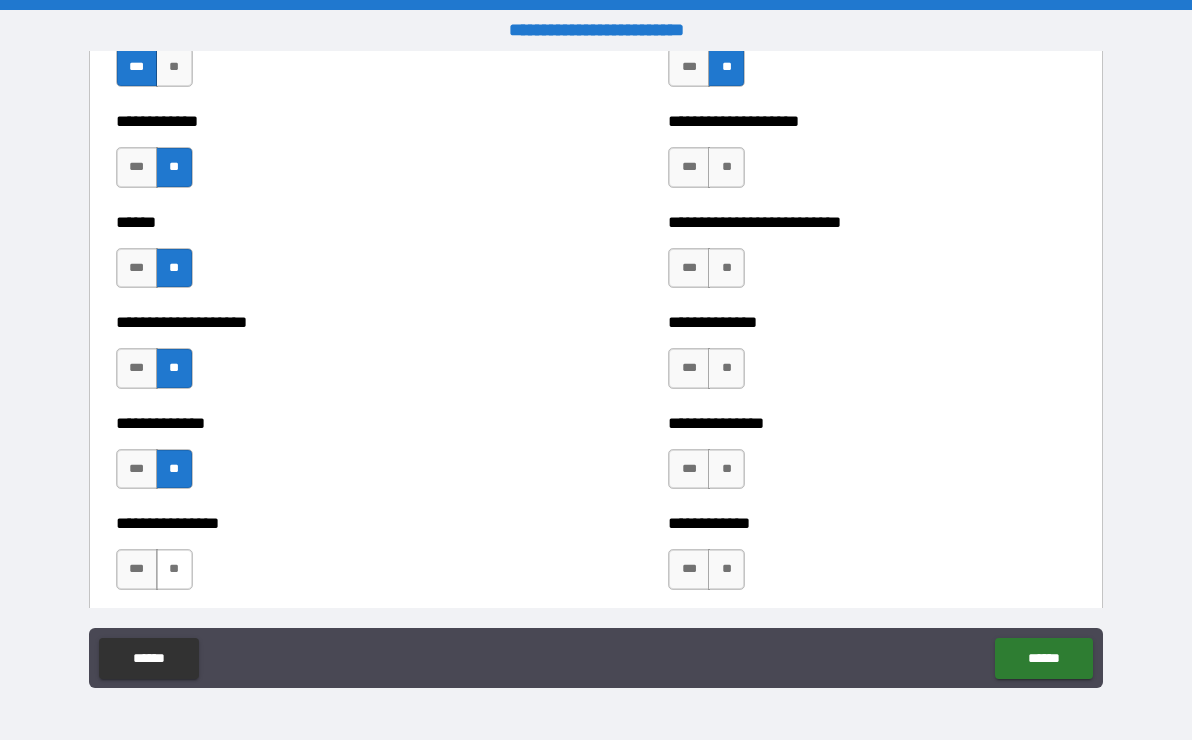 click on "**" at bounding box center [174, 569] 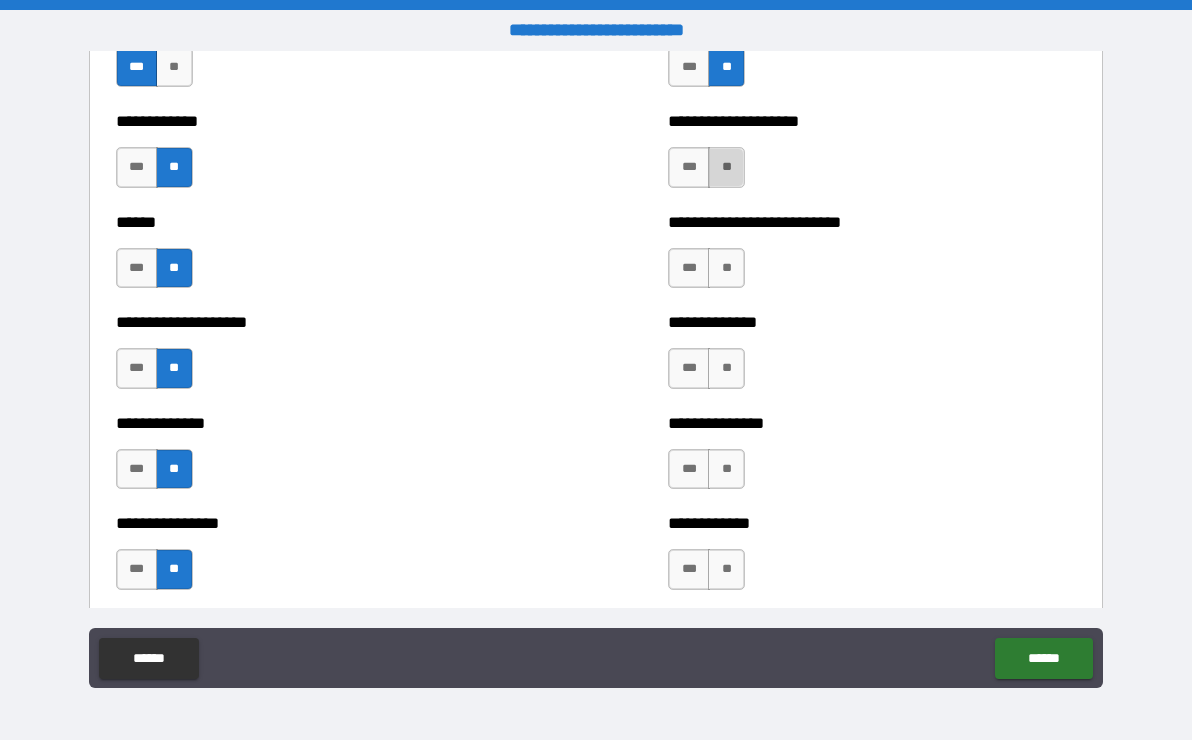 click on "**" at bounding box center [726, 167] 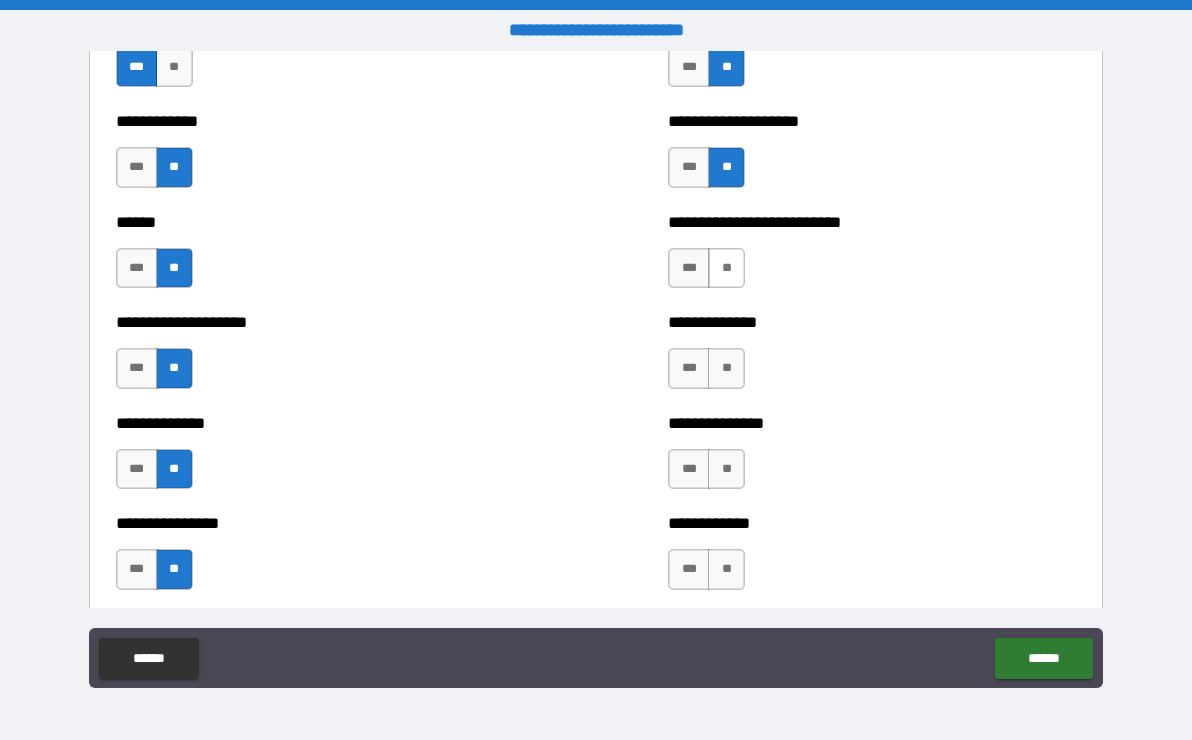 click on "**" at bounding box center (726, 268) 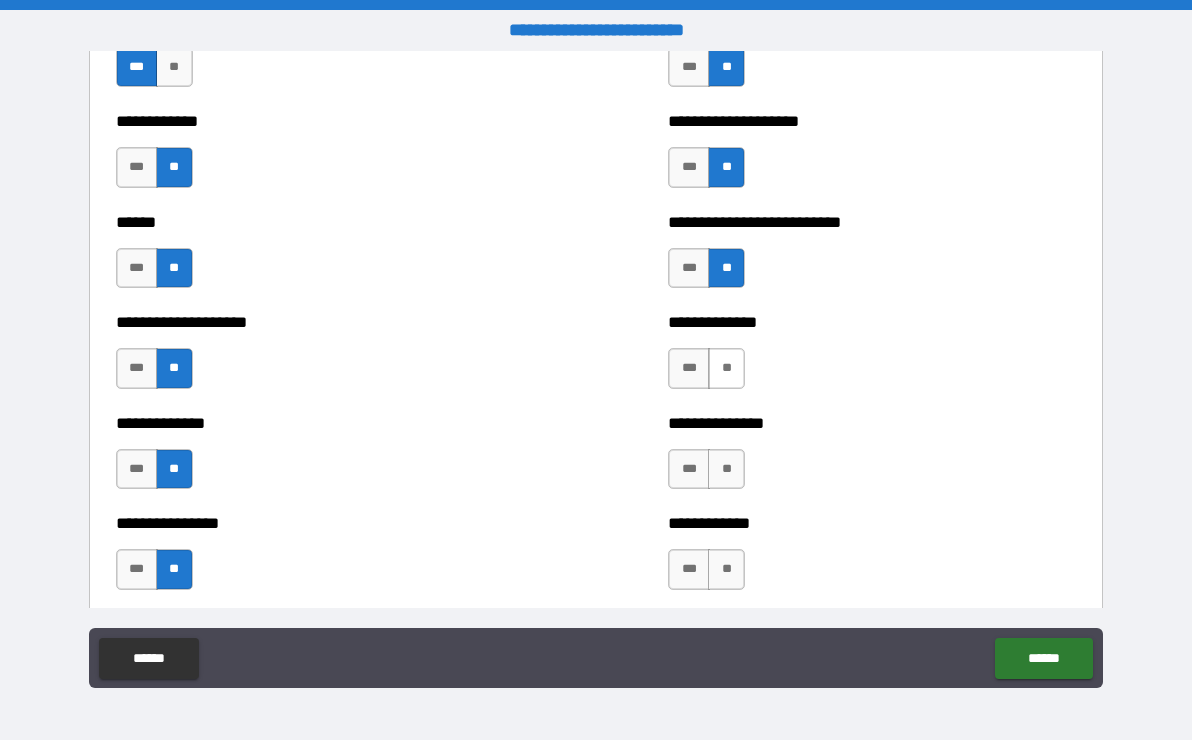 click on "**" at bounding box center (726, 368) 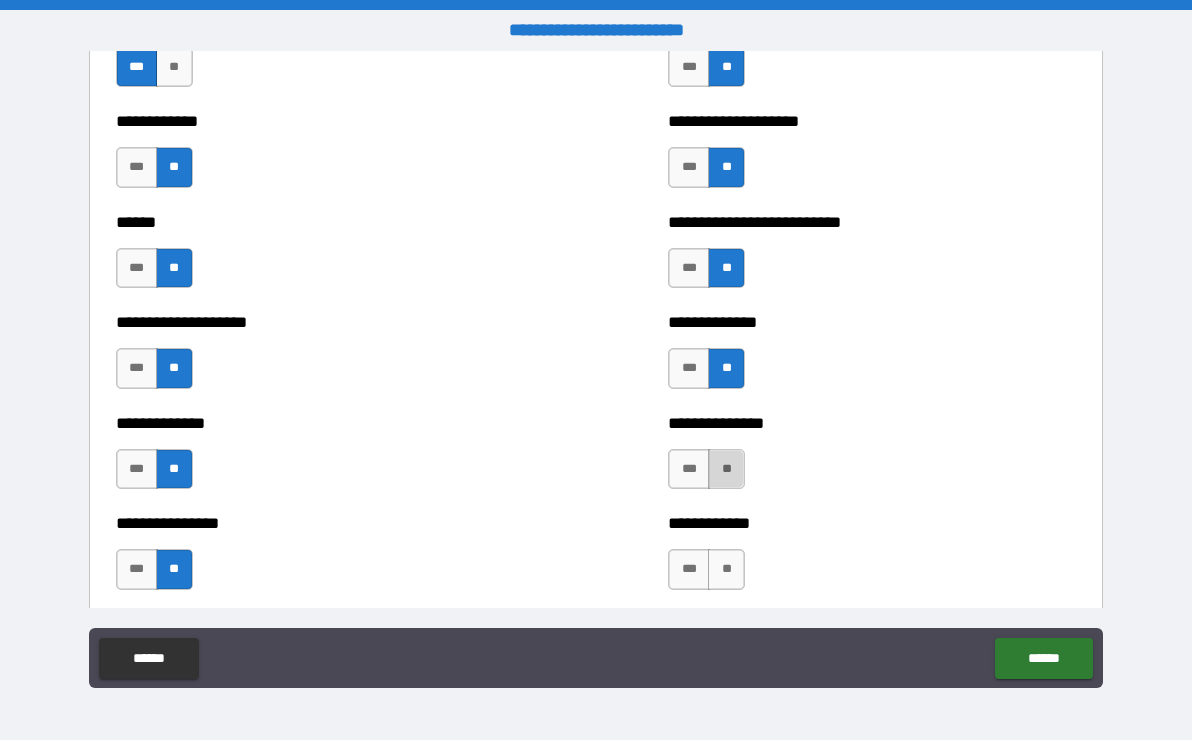 click on "**" at bounding box center (726, 469) 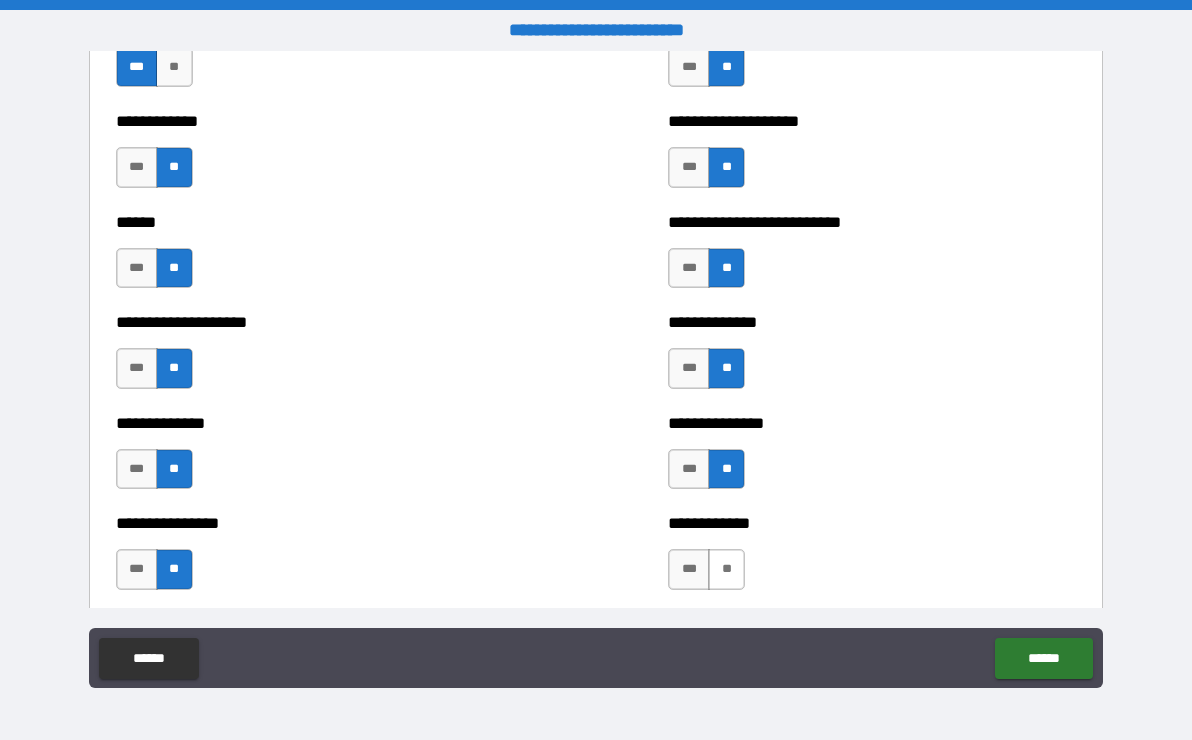 click on "**" at bounding box center [726, 569] 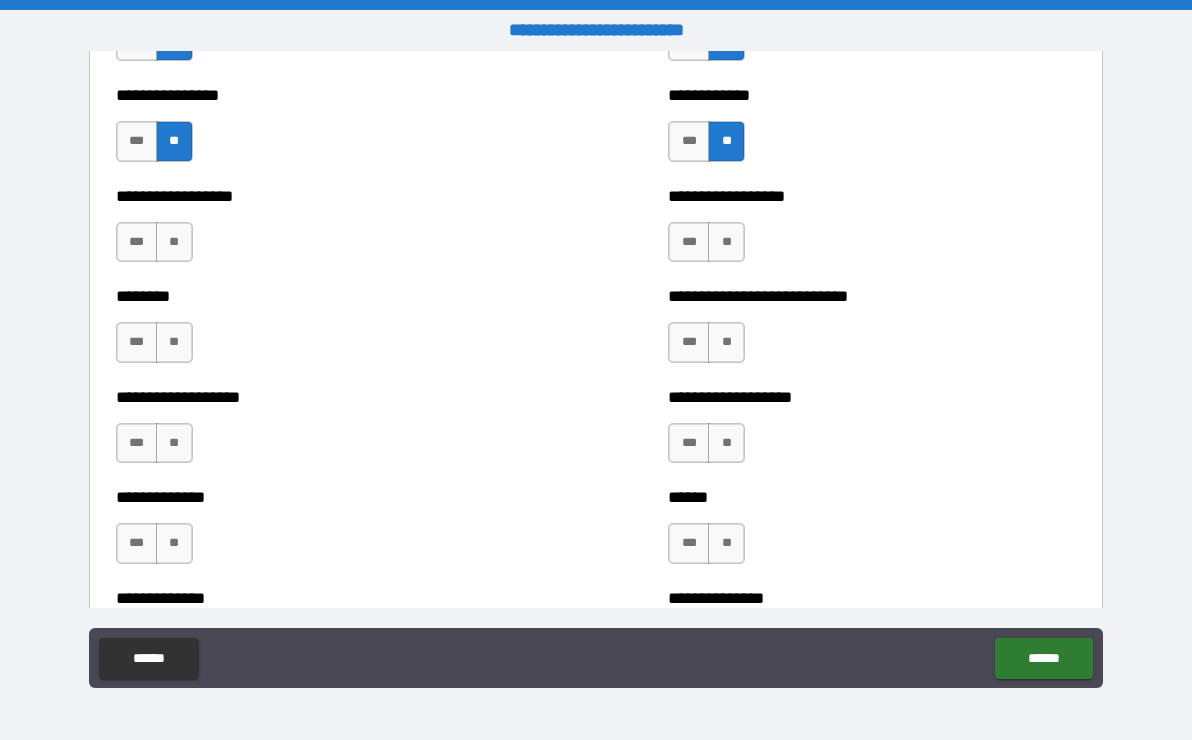 scroll, scrollTop: 4400, scrollLeft: 0, axis: vertical 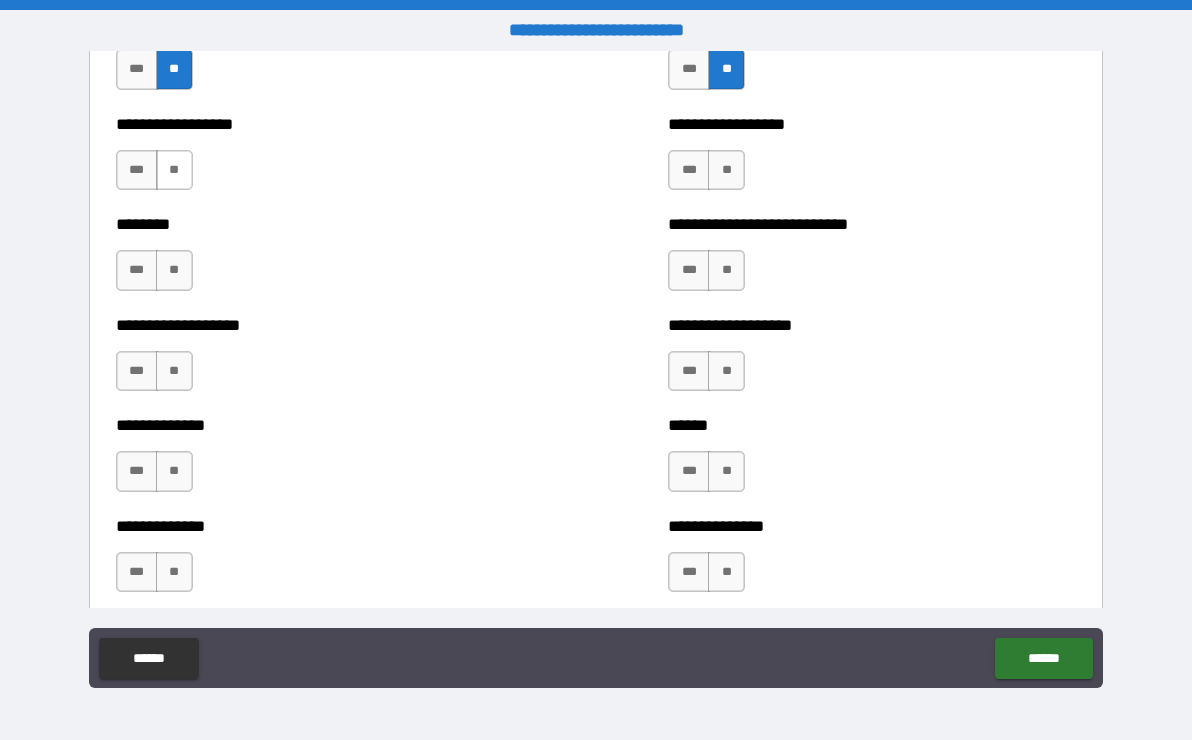 click on "**" at bounding box center (174, 170) 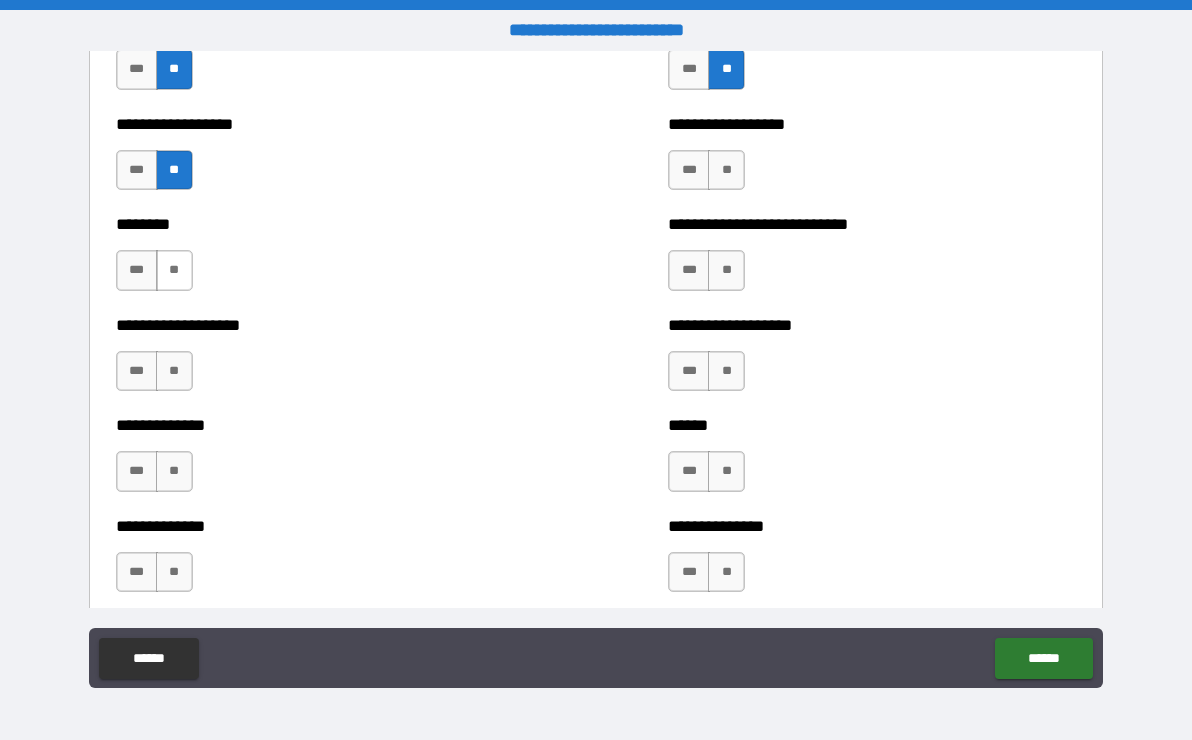 click on "**" at bounding box center [174, 270] 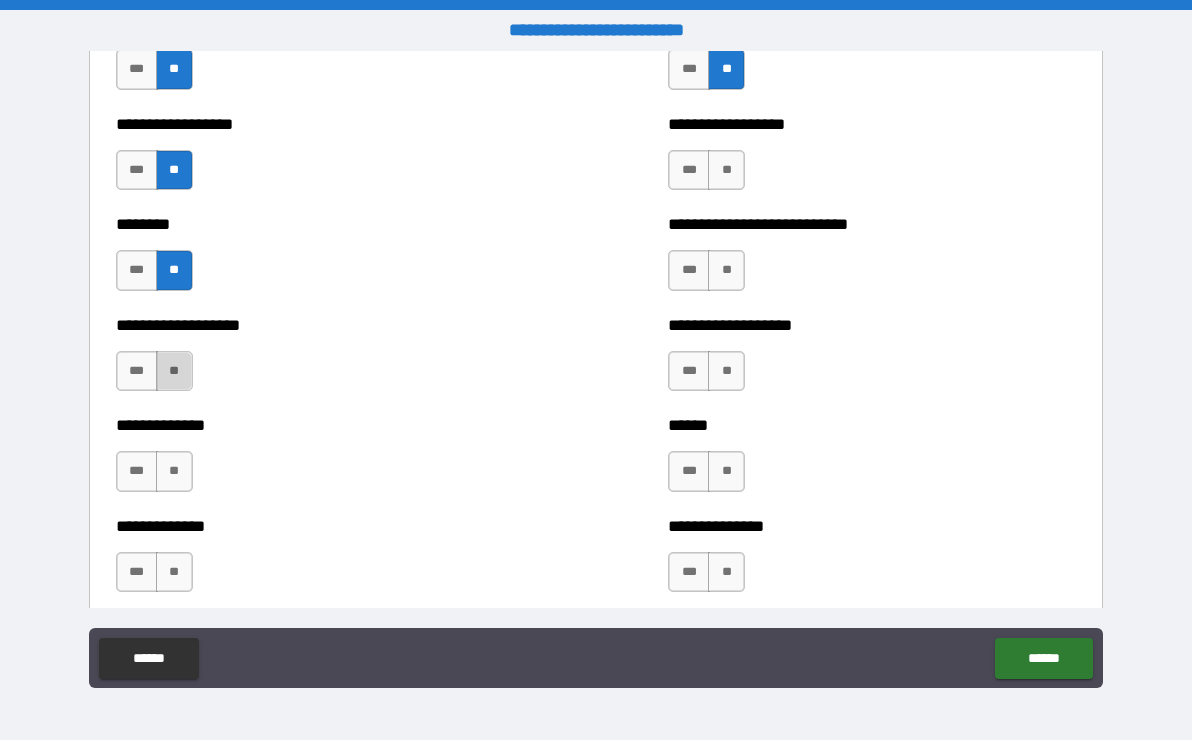 click on "**" at bounding box center (174, 371) 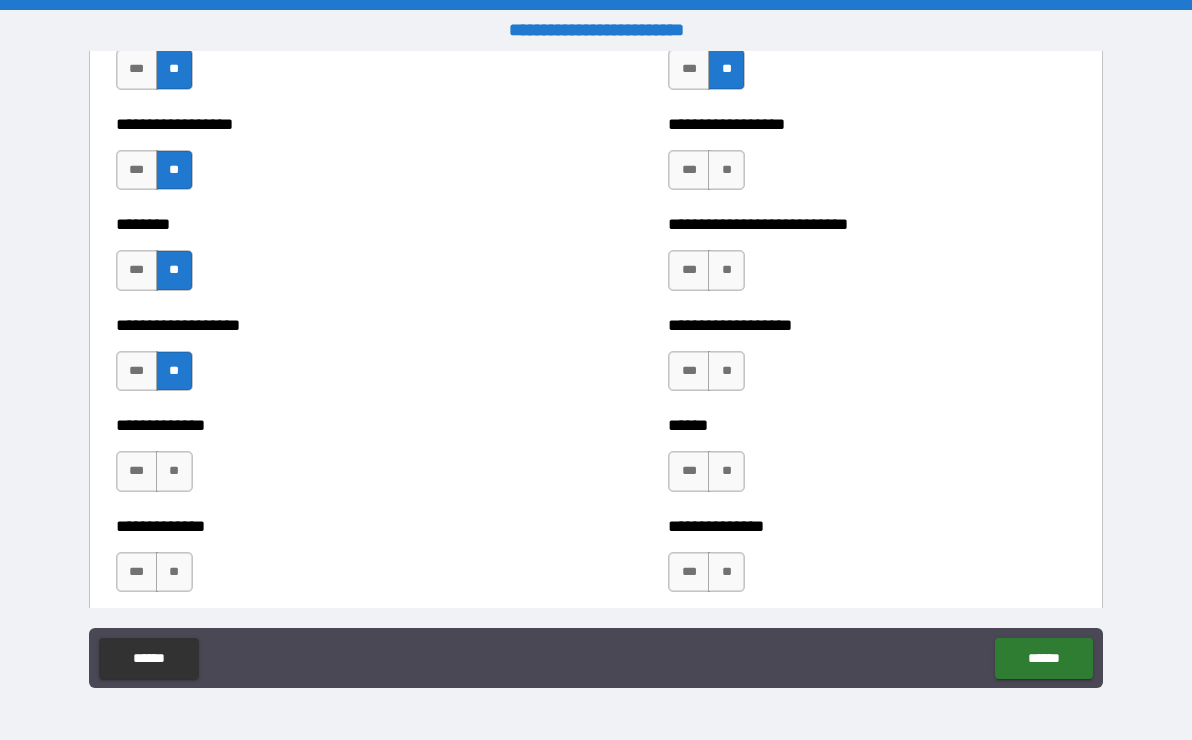 drag, startPoint x: 169, startPoint y: 469, endPoint x: 176, endPoint y: 493, distance: 25 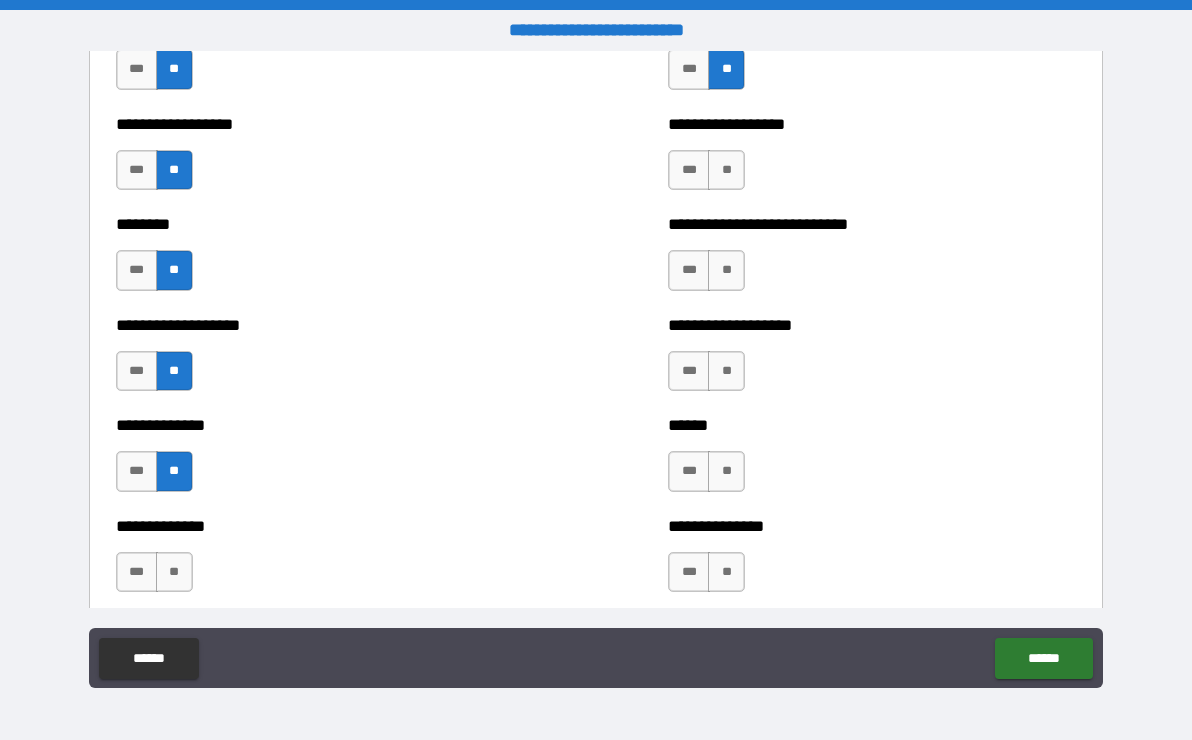 drag, startPoint x: 184, startPoint y: 571, endPoint x: 205, endPoint y: 554, distance: 27.018513 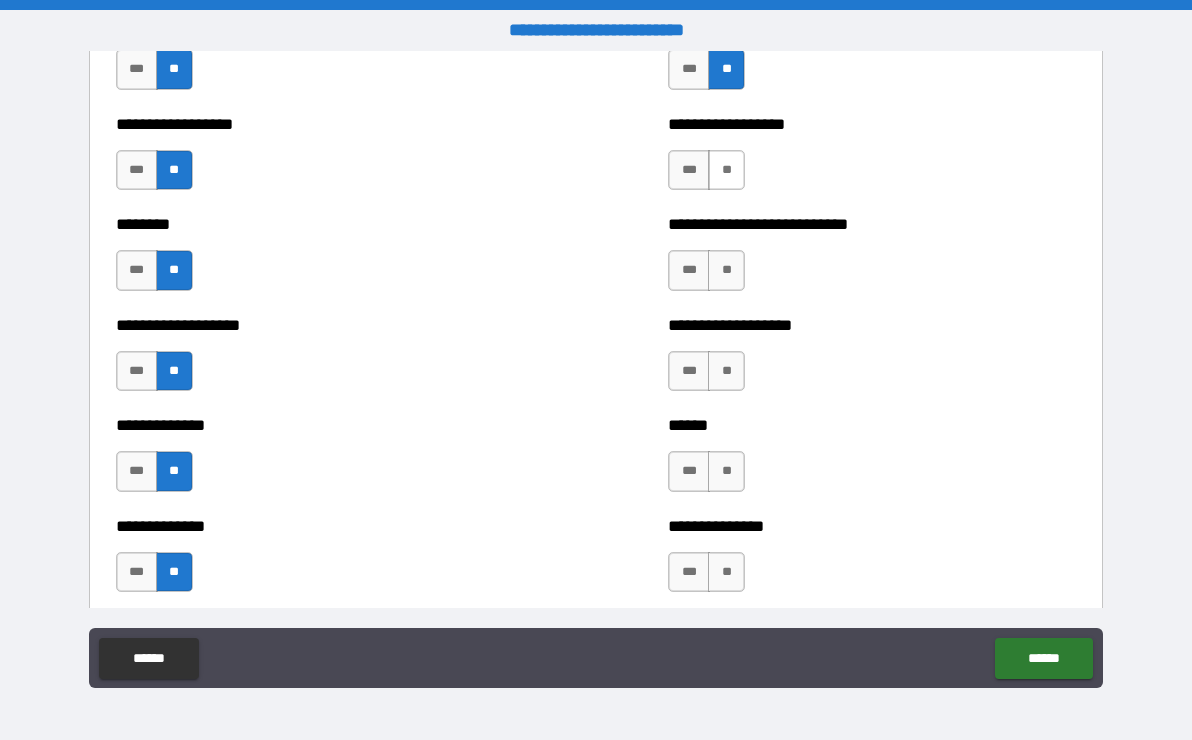 click on "**" at bounding box center [726, 170] 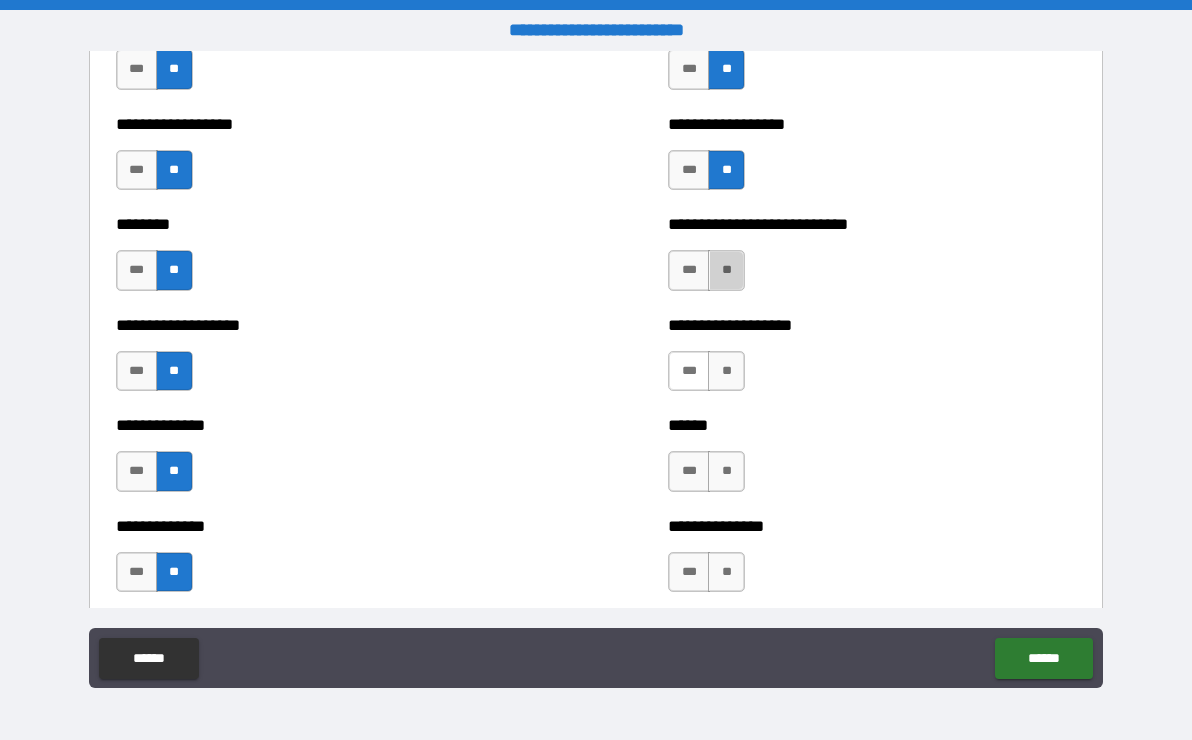 drag, startPoint x: 725, startPoint y: 259, endPoint x: 694, endPoint y: 364, distance: 109.48059 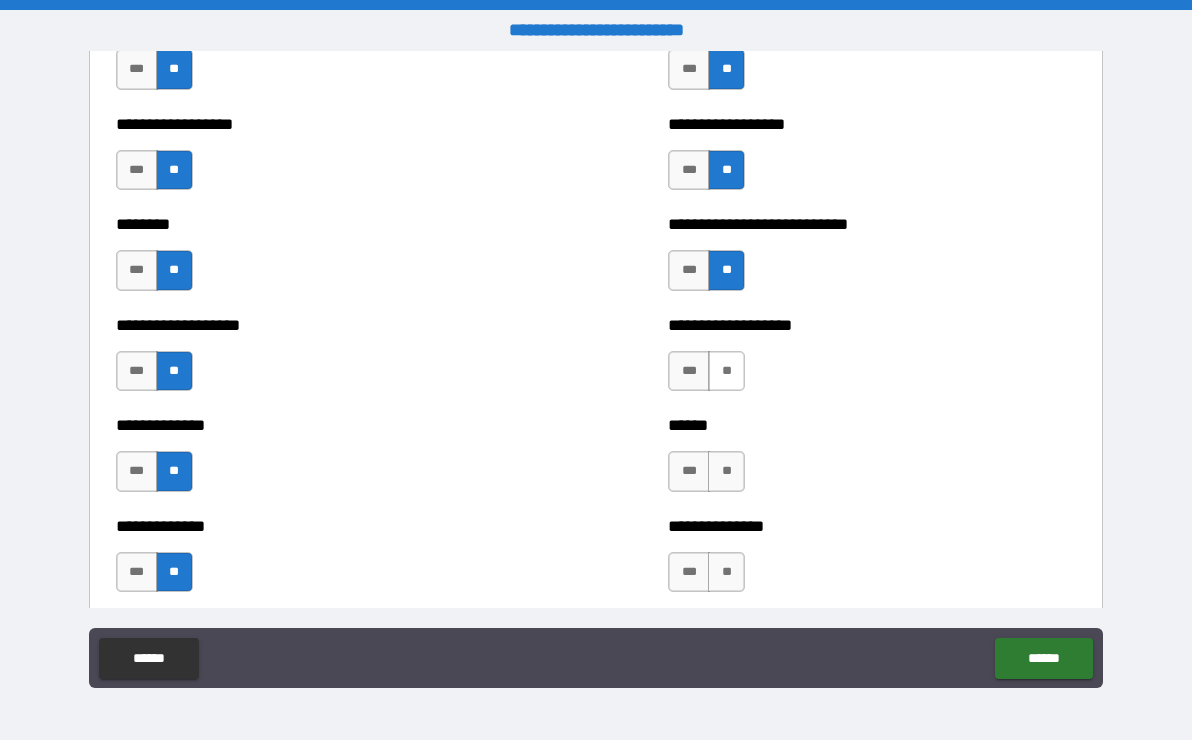 drag, startPoint x: 720, startPoint y: 371, endPoint x: 716, endPoint y: 388, distance: 17.464249 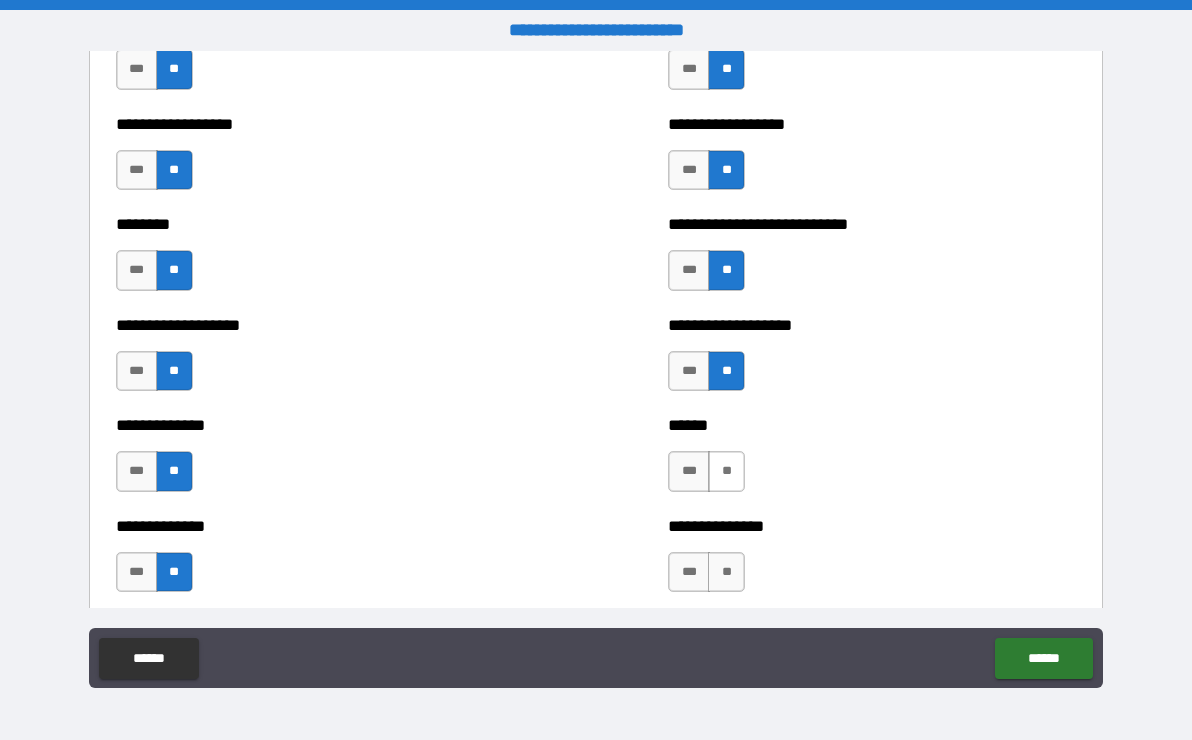 click on "**" at bounding box center [726, 471] 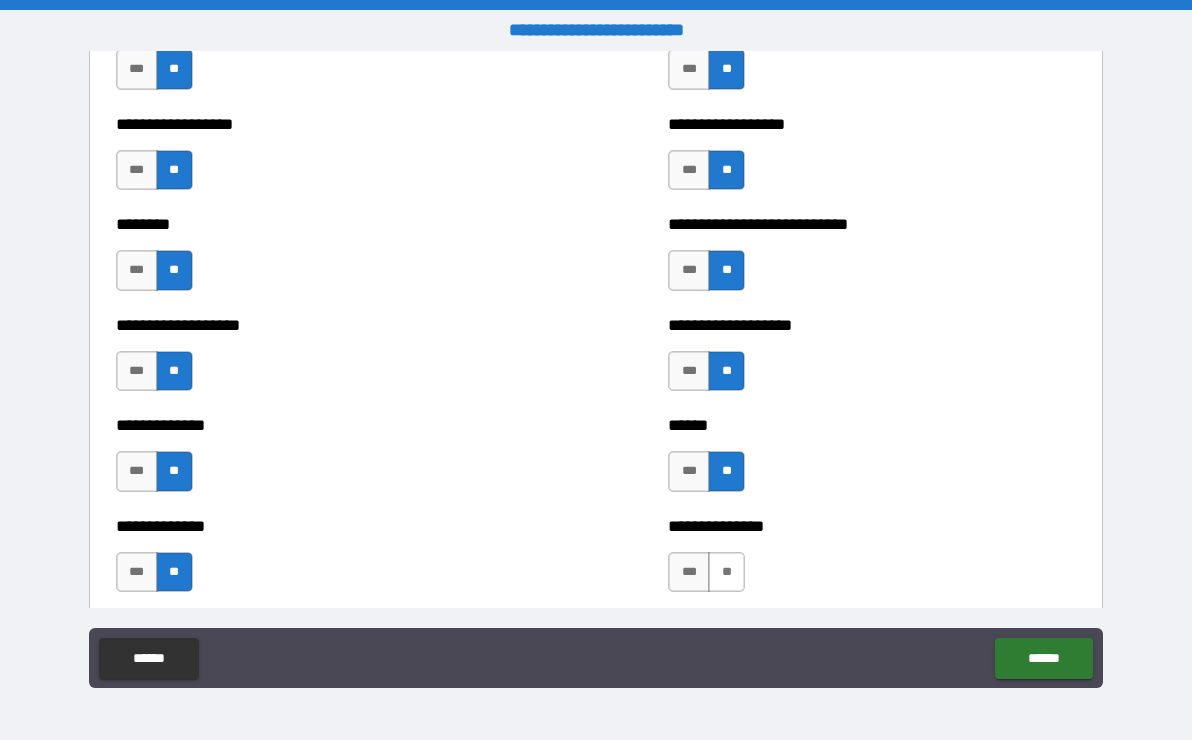 click on "**" at bounding box center [726, 572] 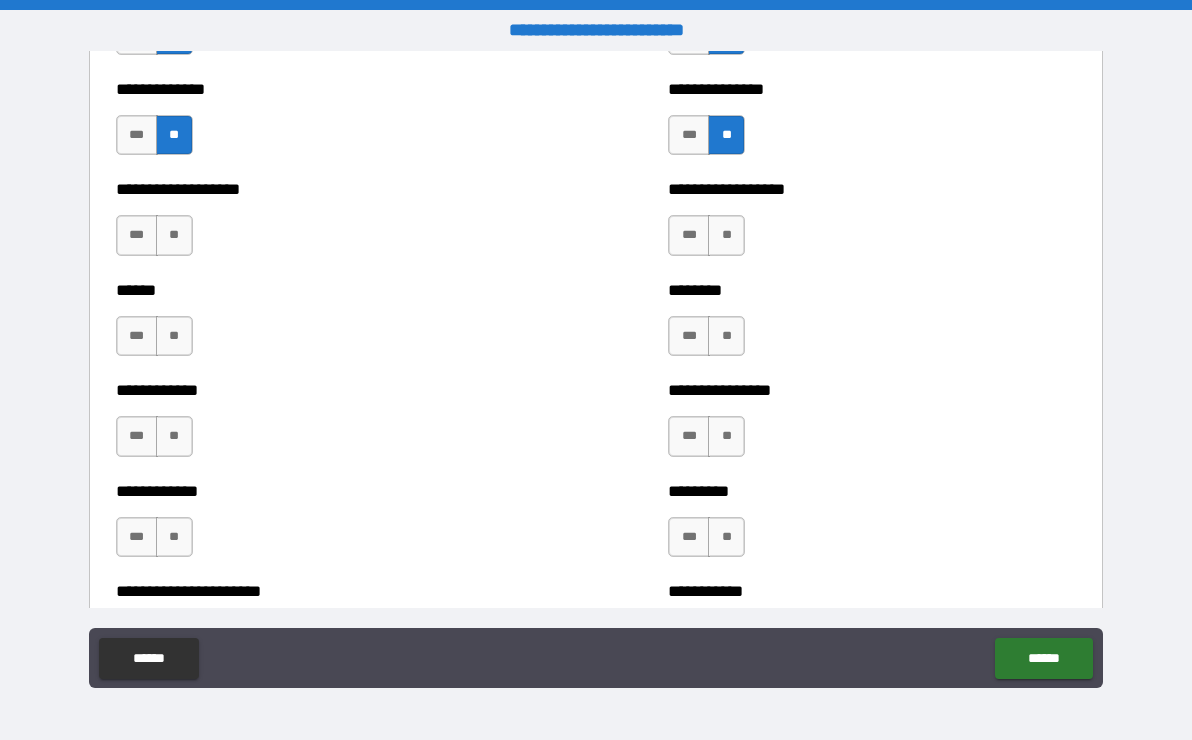 scroll, scrollTop: 4900, scrollLeft: 0, axis: vertical 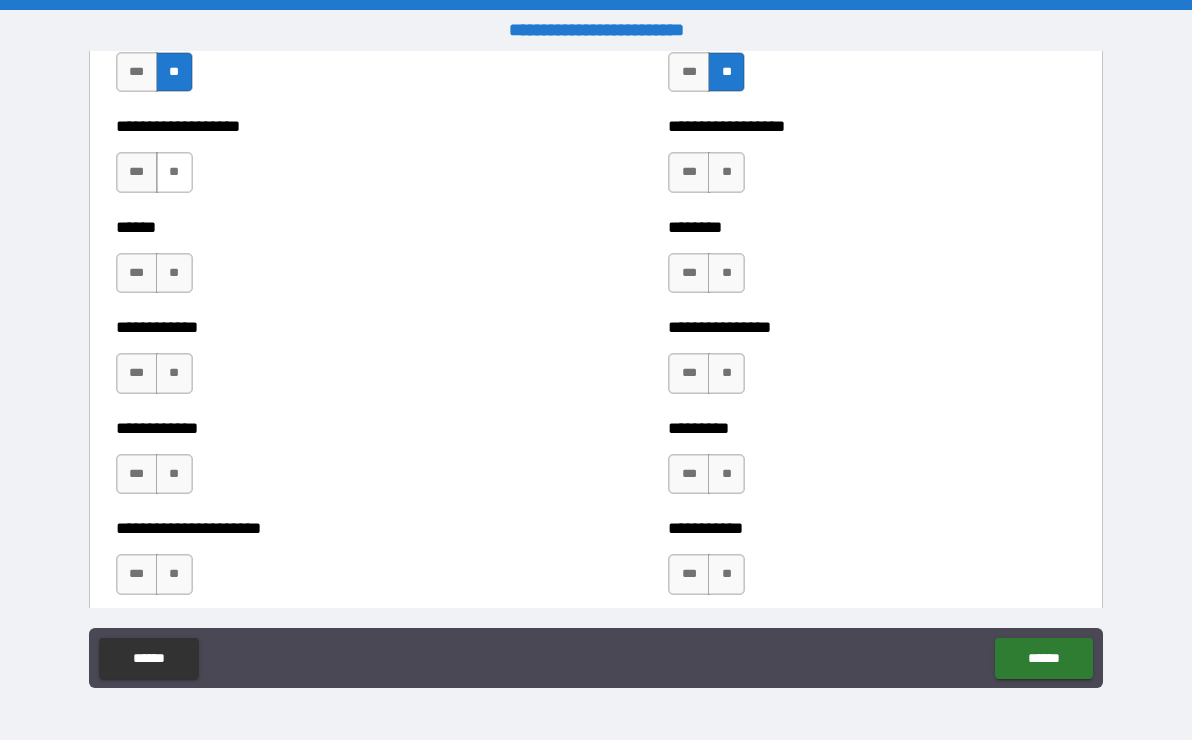 click on "**" at bounding box center (174, 172) 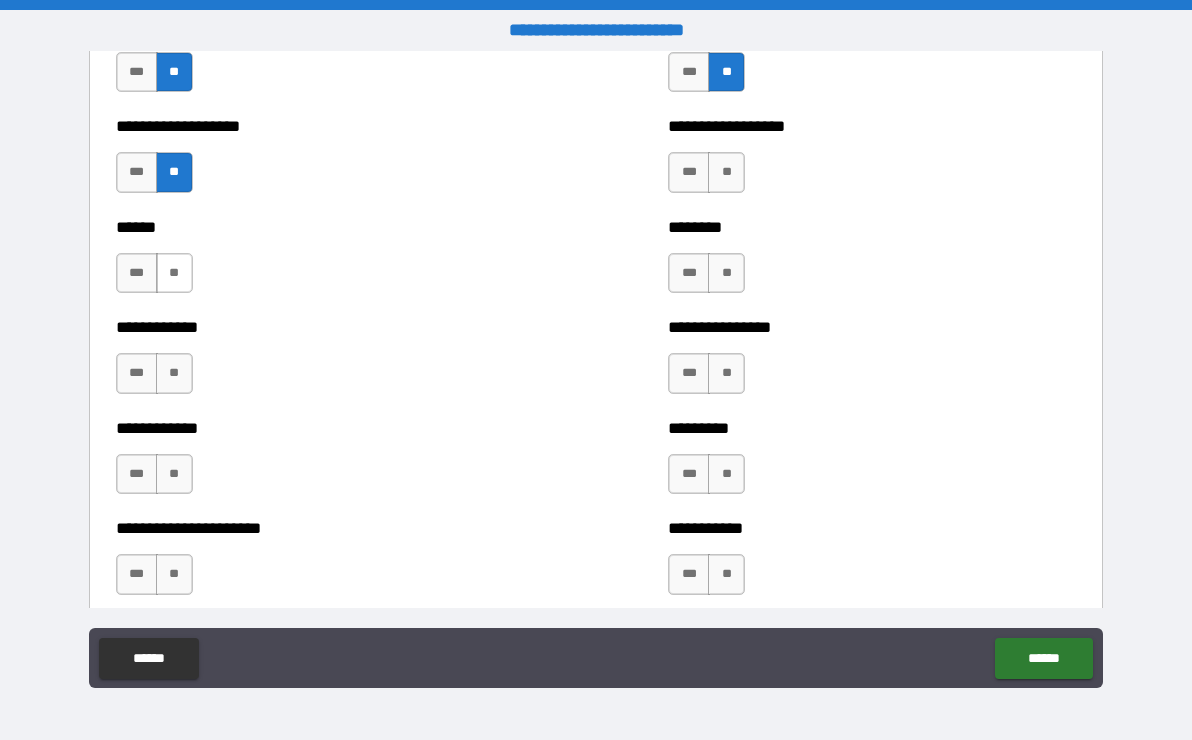click on "**" at bounding box center [174, 273] 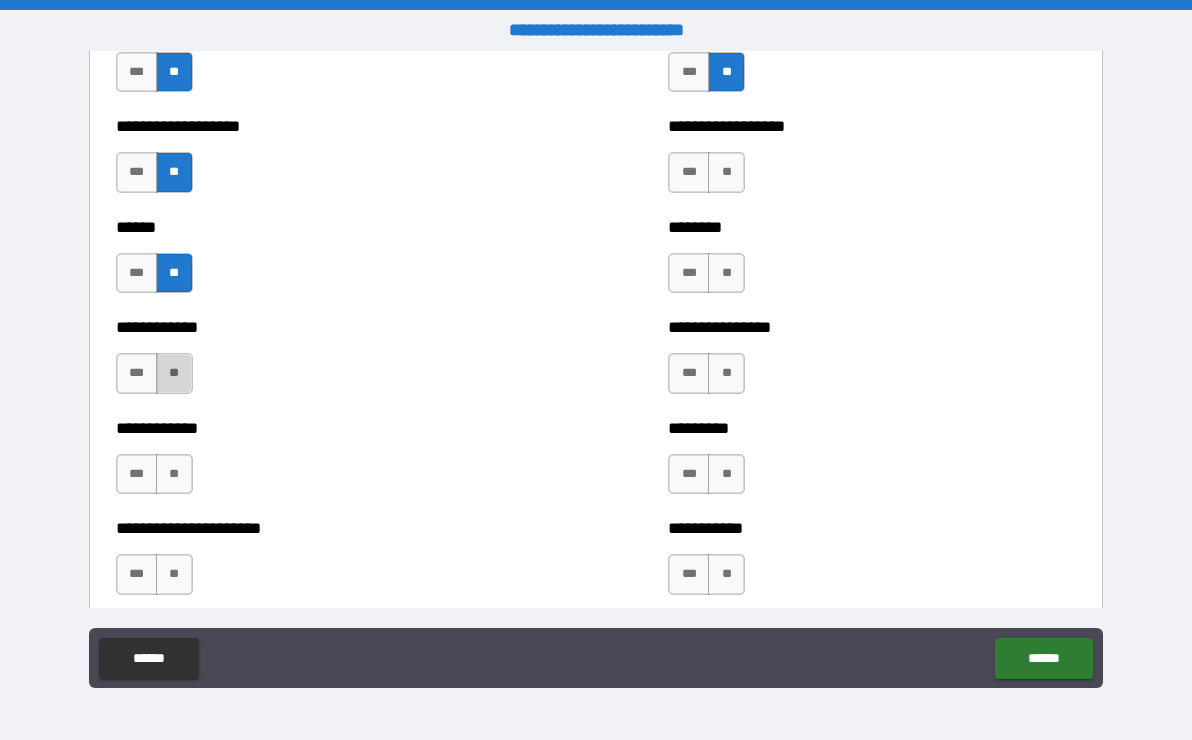drag, startPoint x: 179, startPoint y: 368, endPoint x: 186, endPoint y: 435, distance: 67.36468 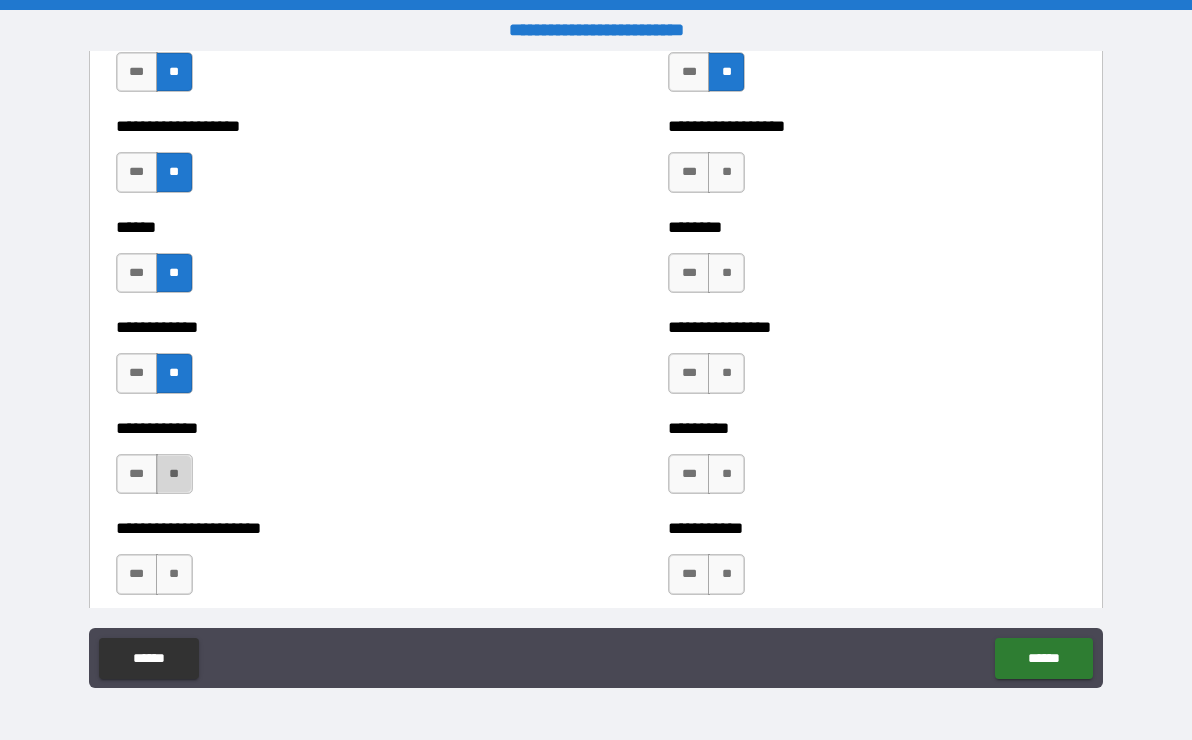 click on "**" at bounding box center (174, 474) 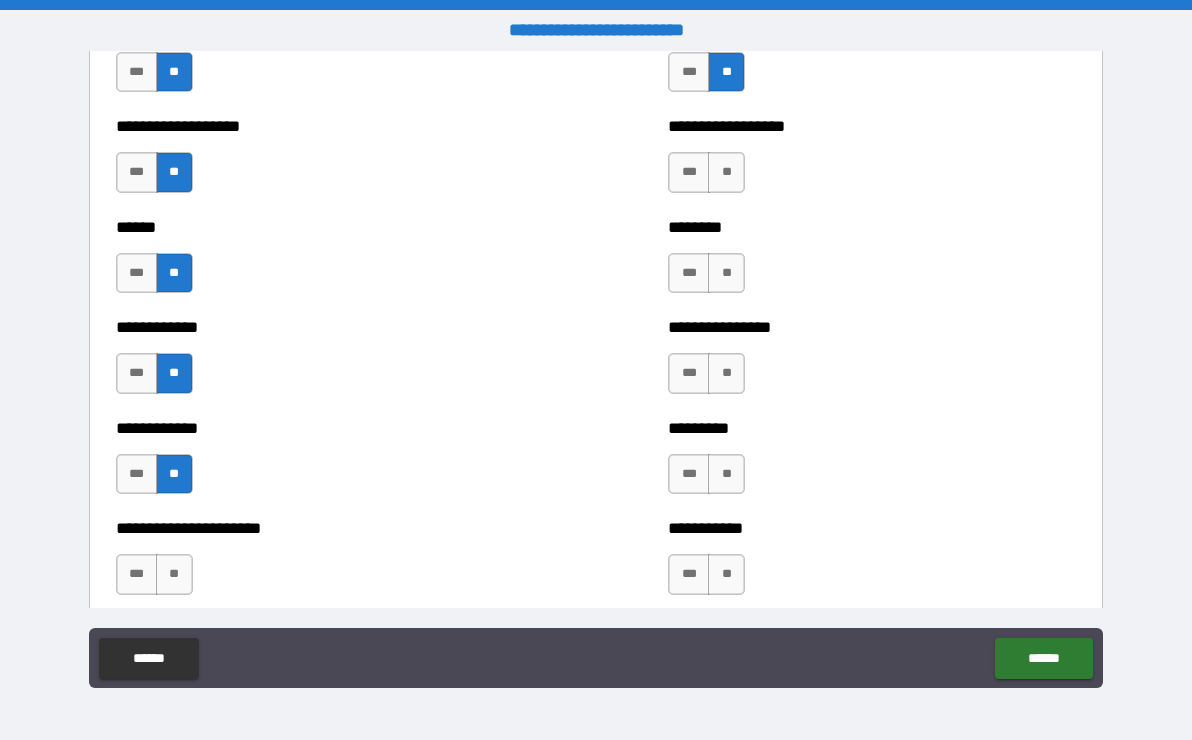 drag, startPoint x: 185, startPoint y: 573, endPoint x: 301, endPoint y: 505, distance: 134.46188 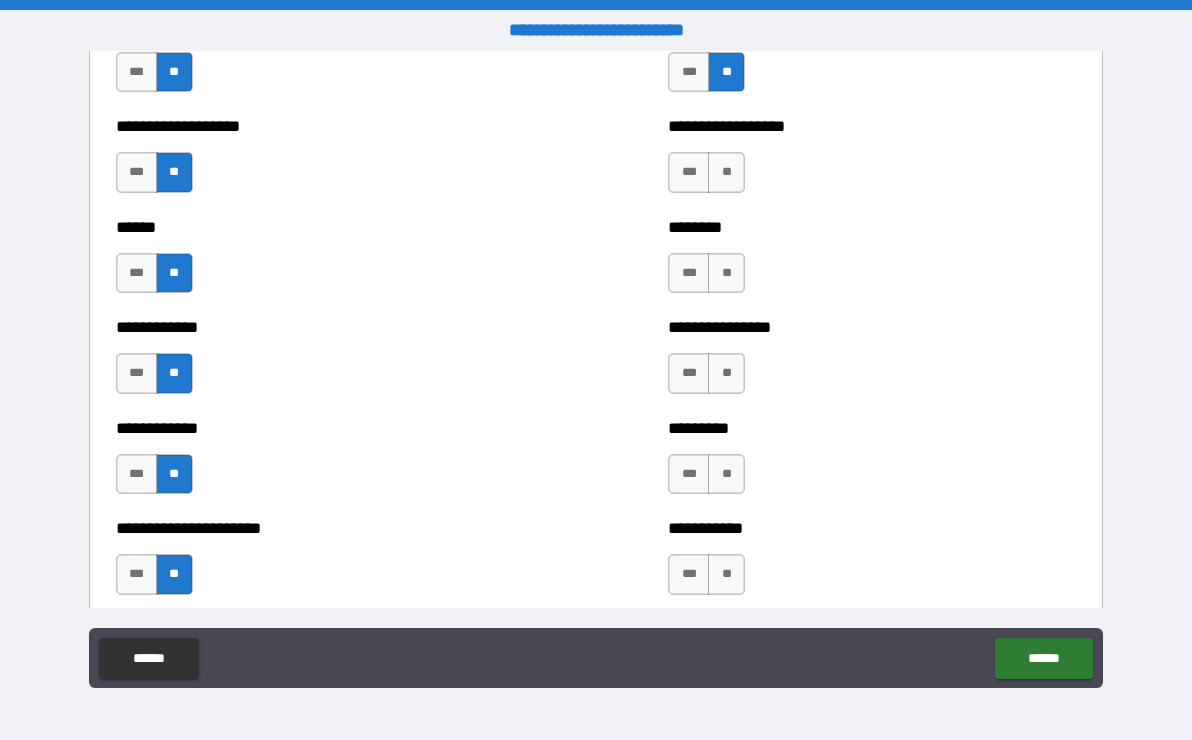 drag, startPoint x: 715, startPoint y: 175, endPoint x: 696, endPoint y: 217, distance: 46.09772 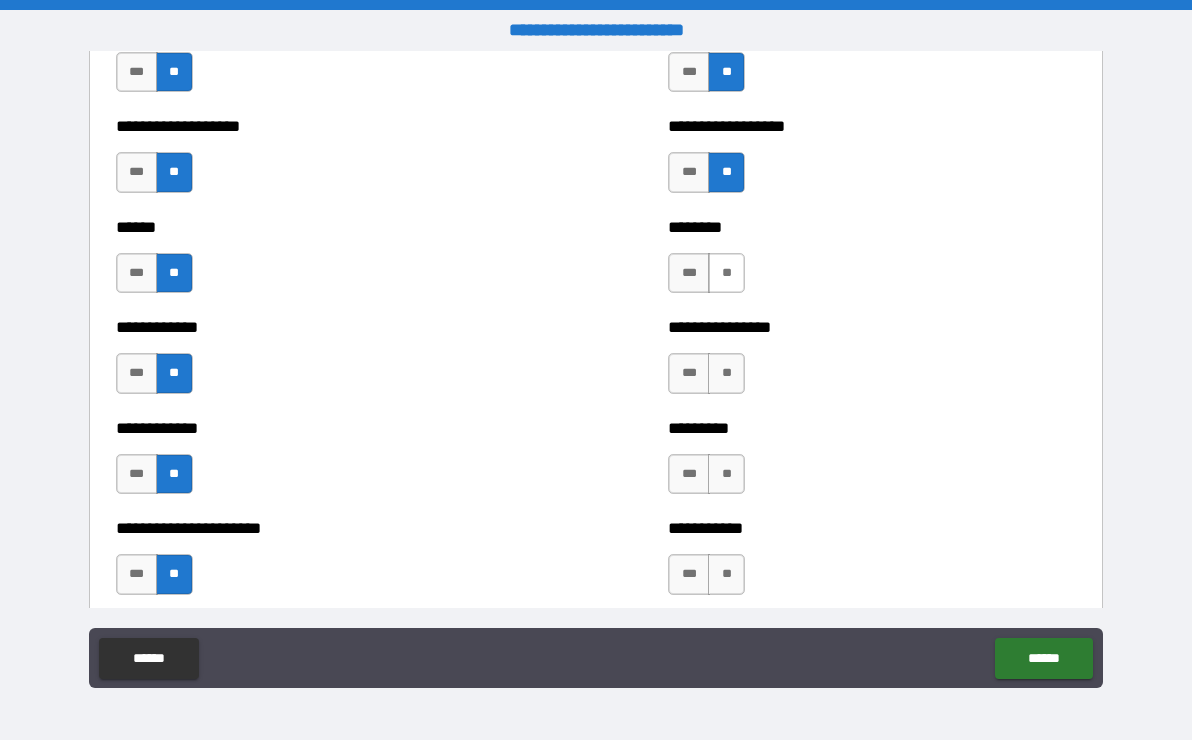 click on "**" at bounding box center (726, 273) 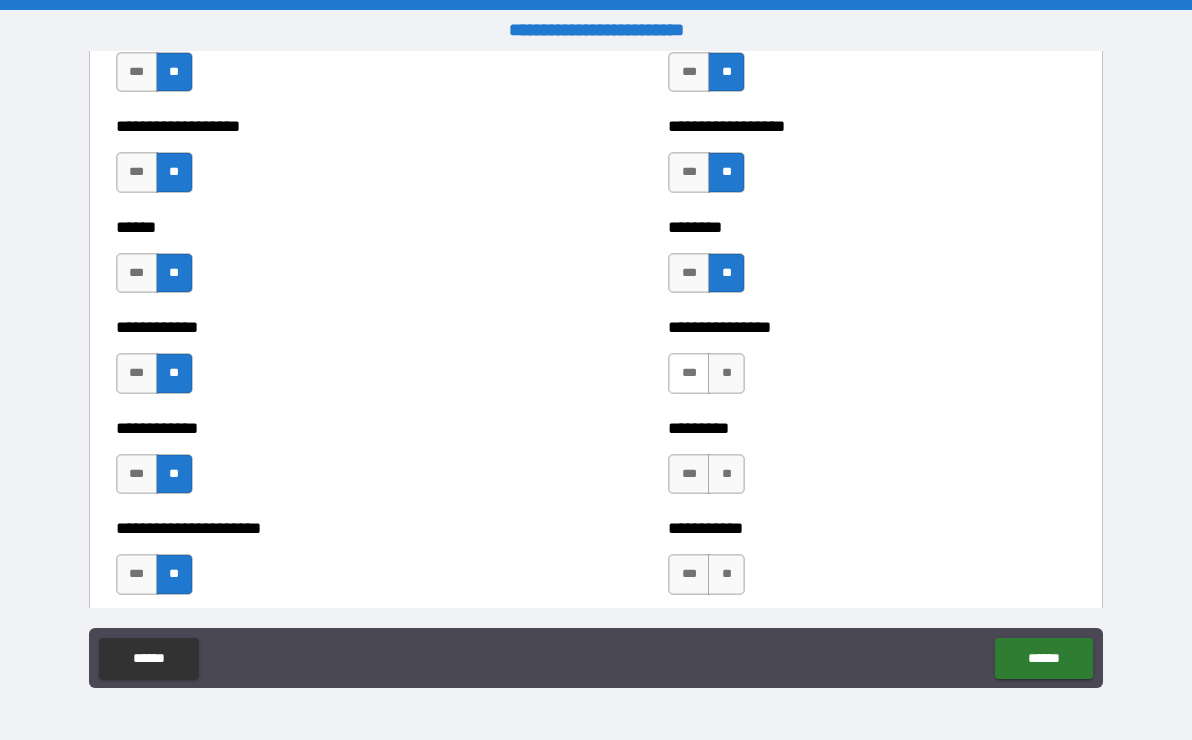 click on "***" at bounding box center [689, 373] 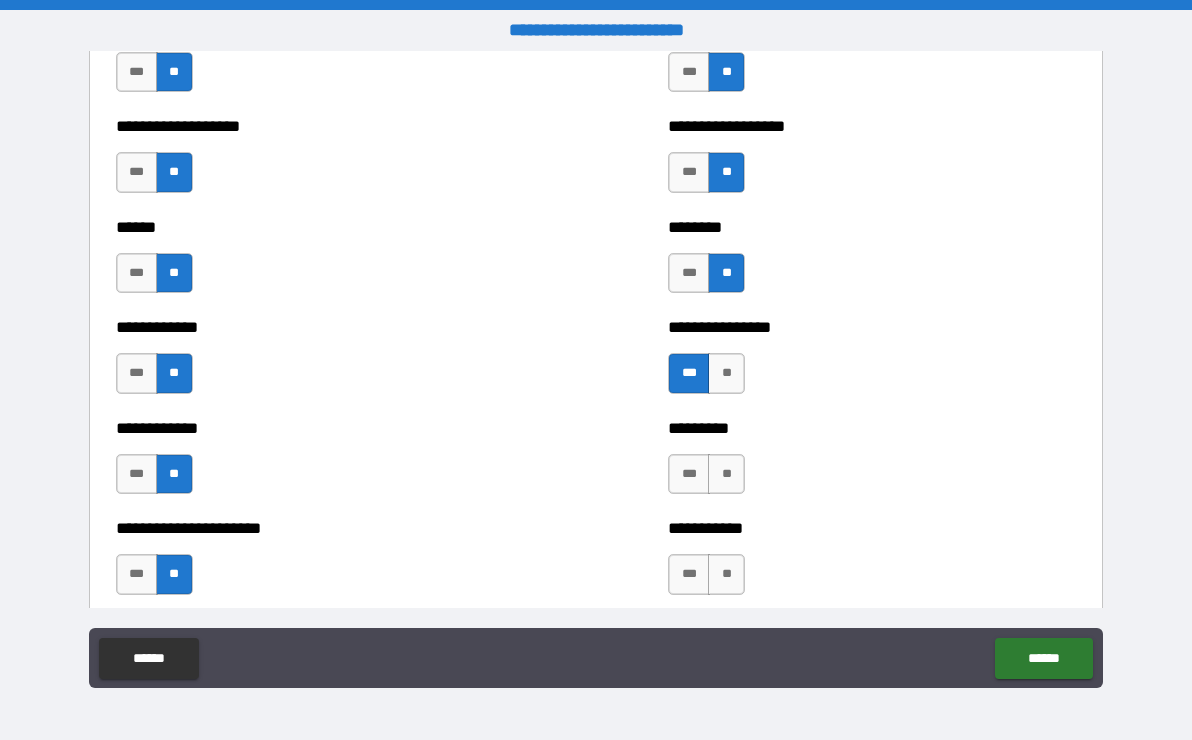 drag, startPoint x: 717, startPoint y: 474, endPoint x: 717, endPoint y: 505, distance: 31 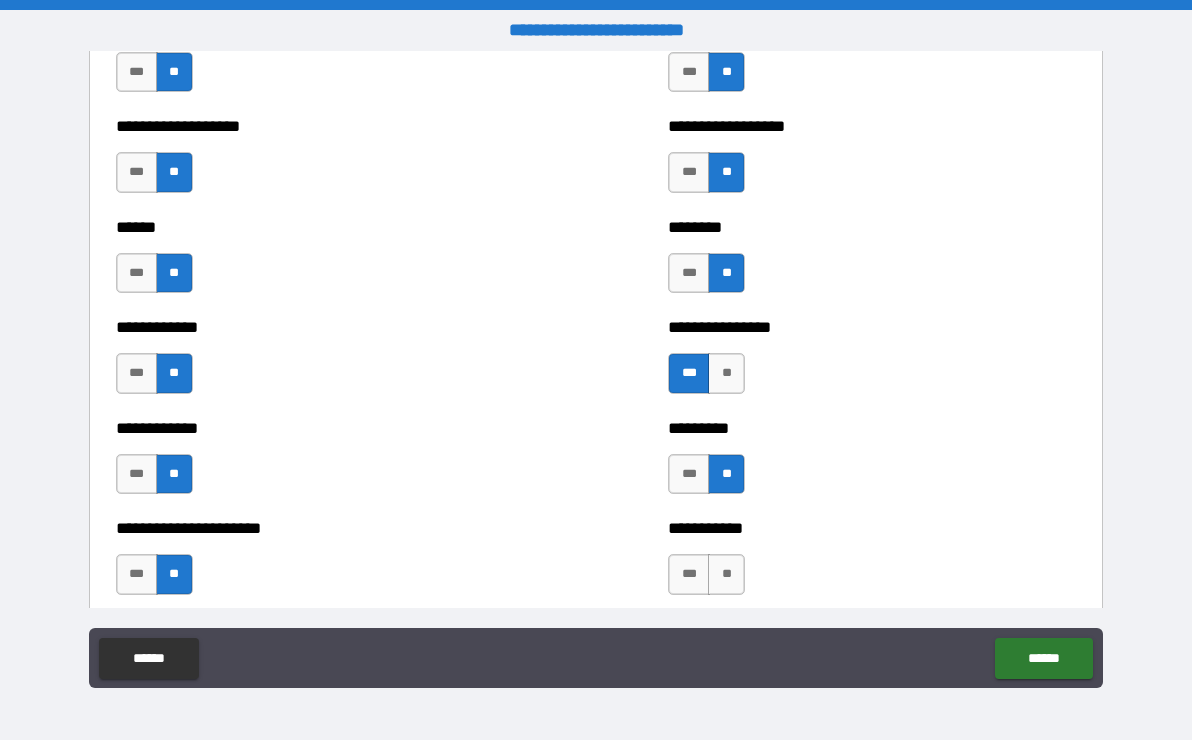 drag, startPoint x: 717, startPoint y: 573, endPoint x: 611, endPoint y: 453, distance: 160.11246 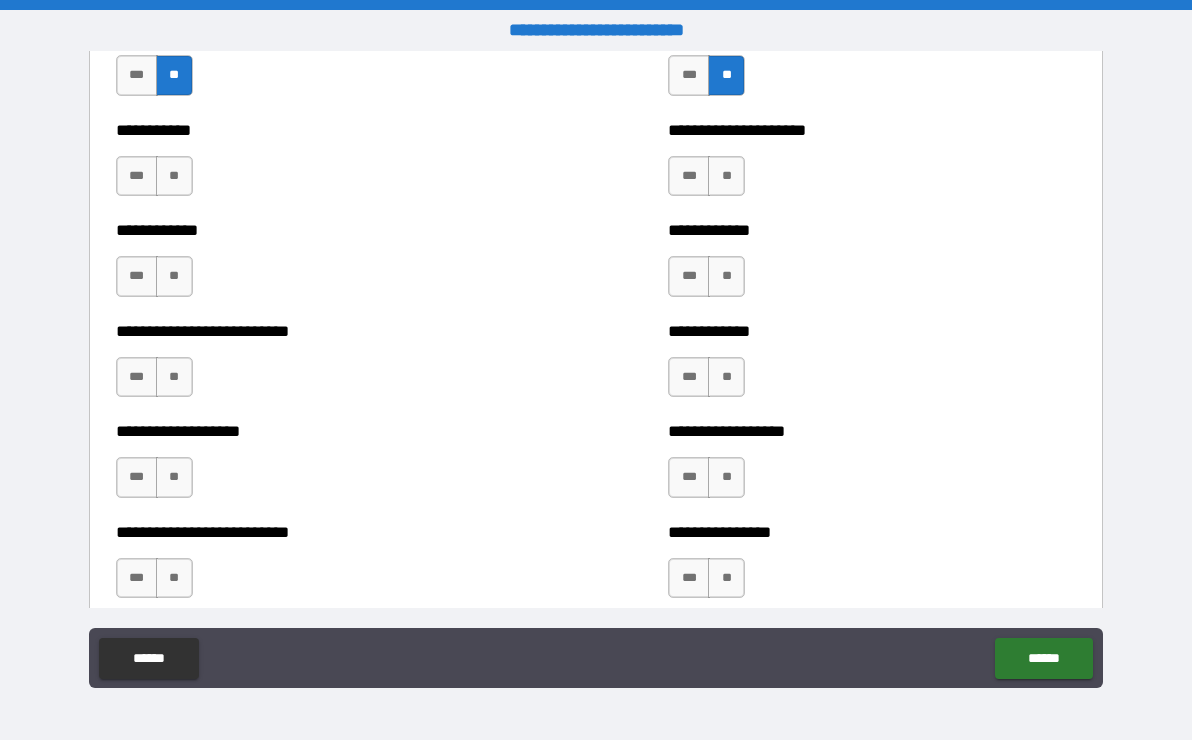 scroll, scrollTop: 5400, scrollLeft: 0, axis: vertical 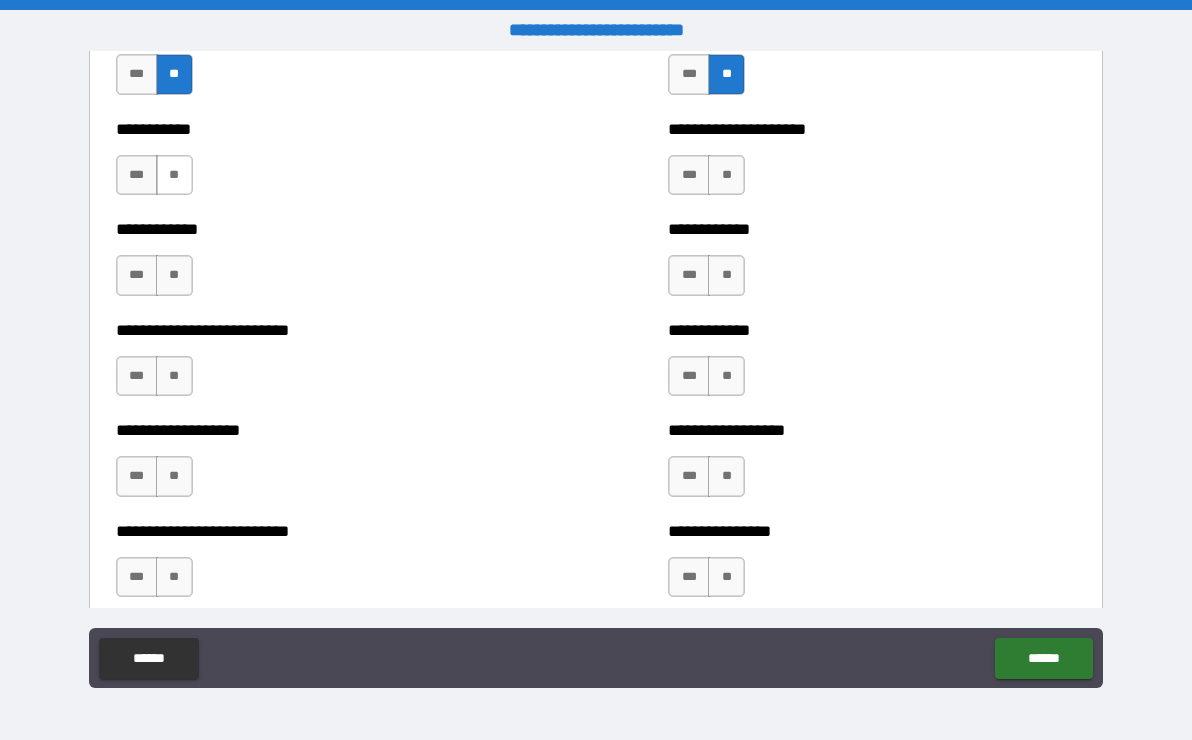 click on "**" at bounding box center [174, 175] 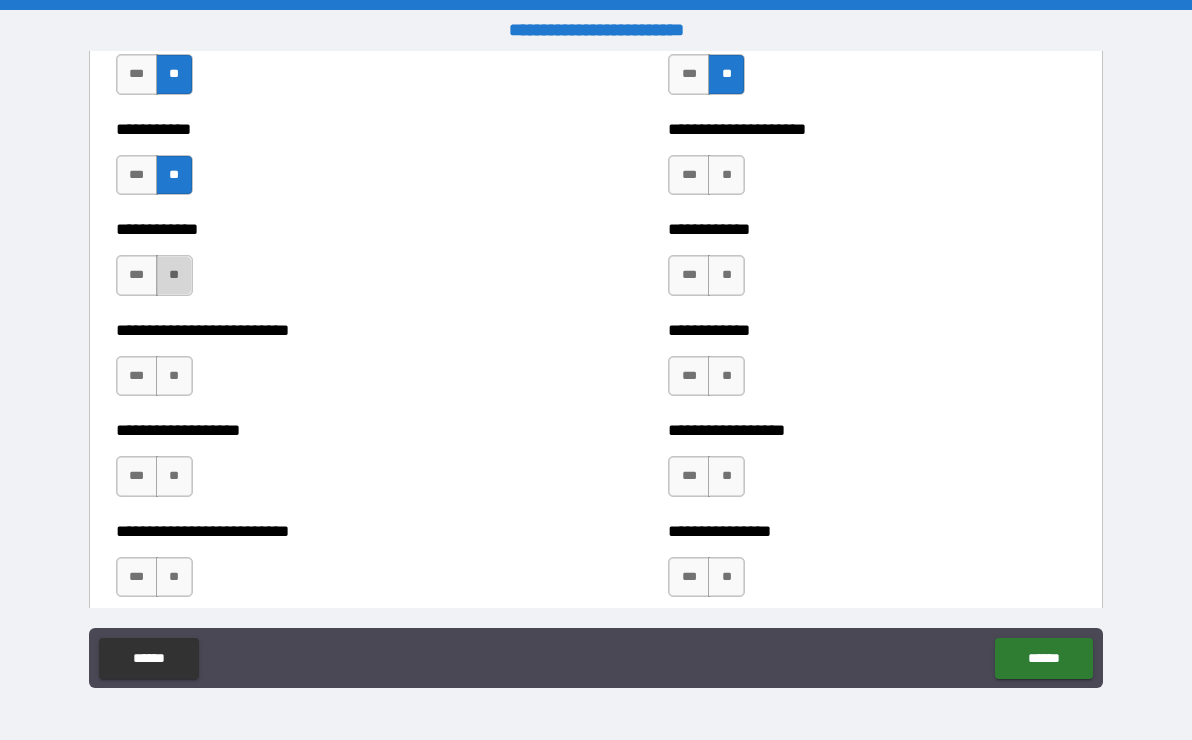 click on "**" at bounding box center [174, 275] 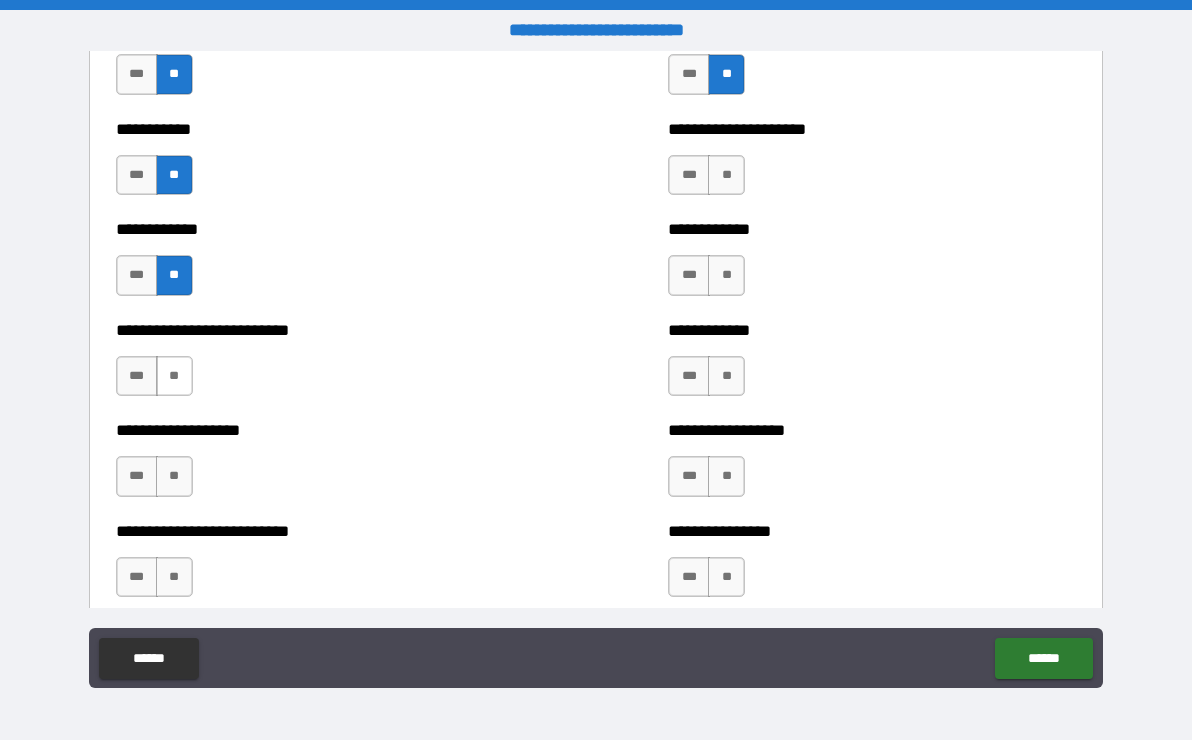 click on "**" at bounding box center (174, 376) 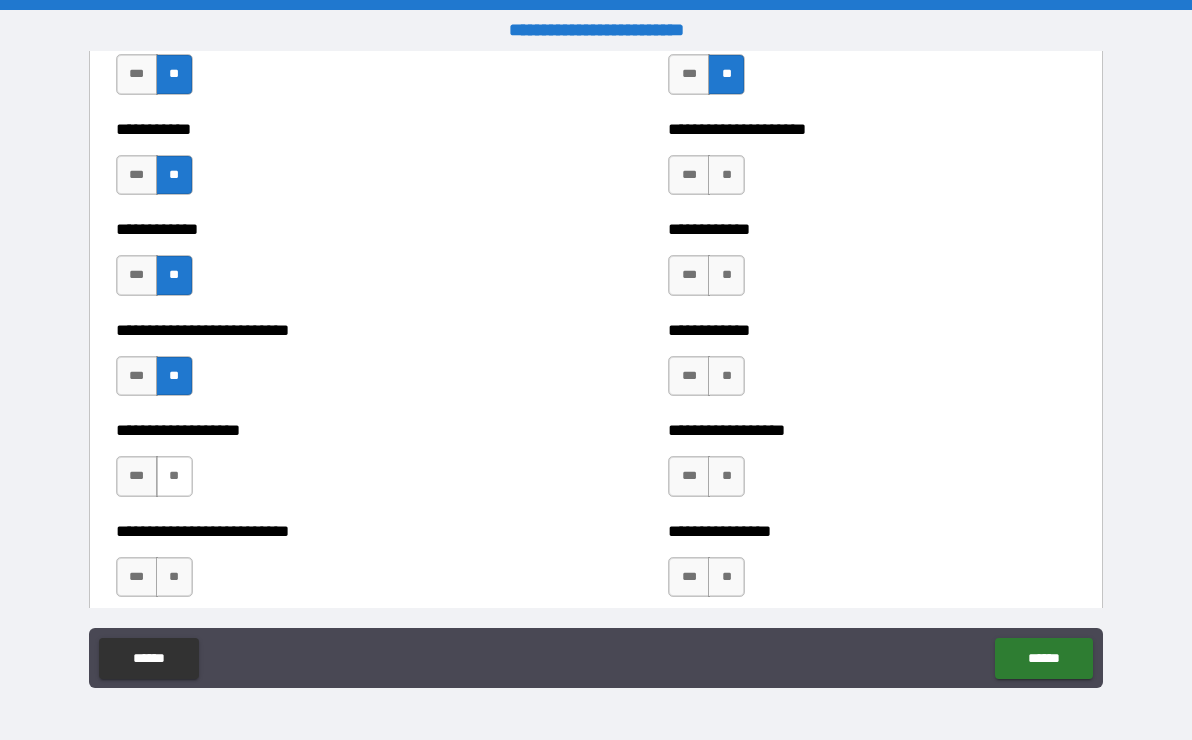 click on "**" at bounding box center (174, 476) 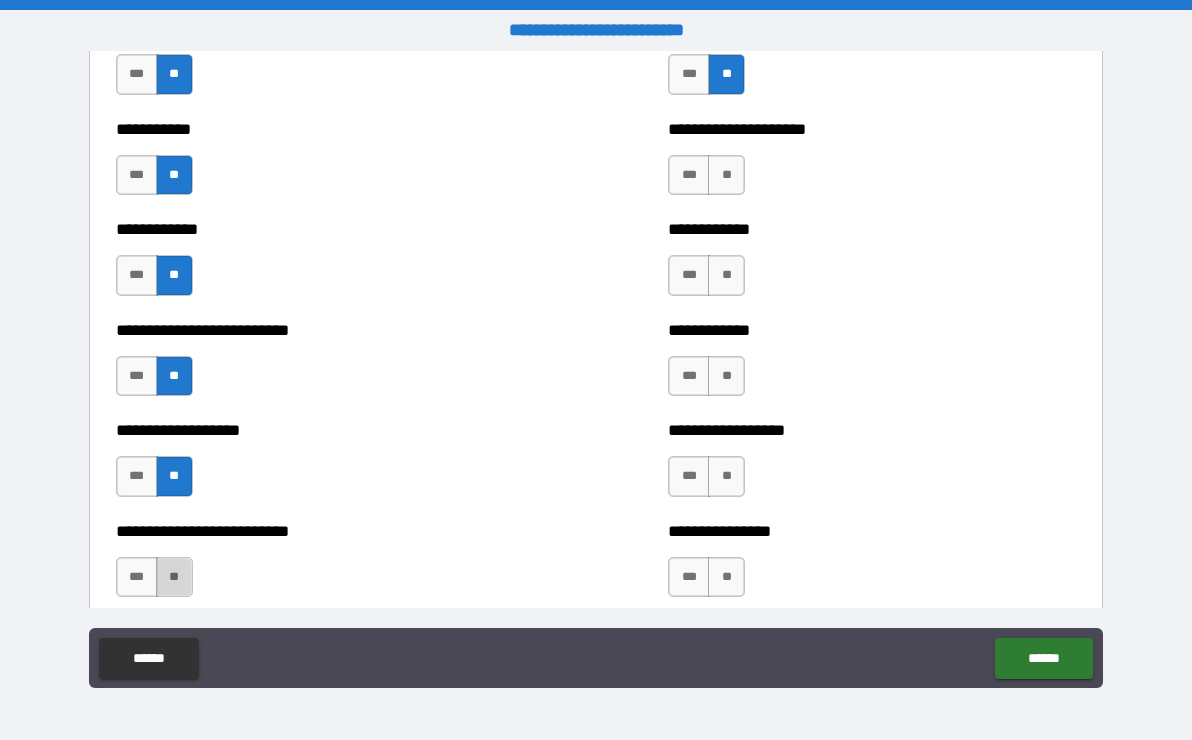 click on "**" at bounding box center (174, 577) 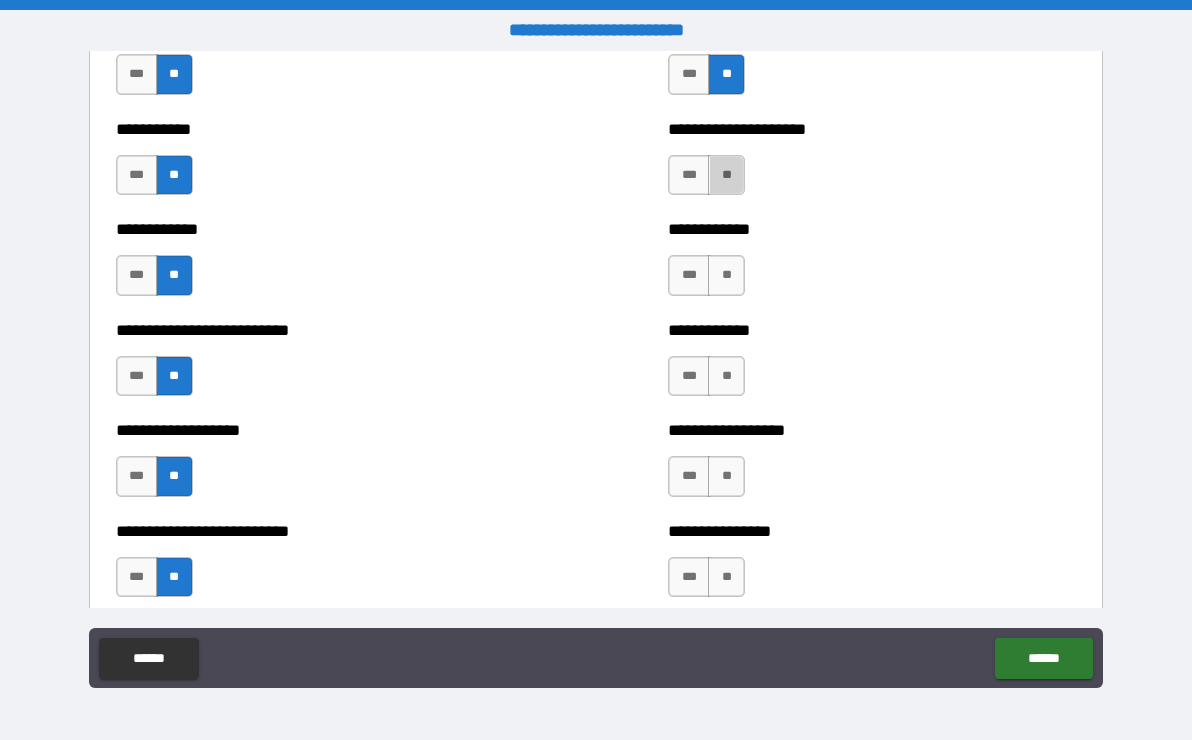 drag, startPoint x: 720, startPoint y: 175, endPoint x: 714, endPoint y: 208, distance: 33.54102 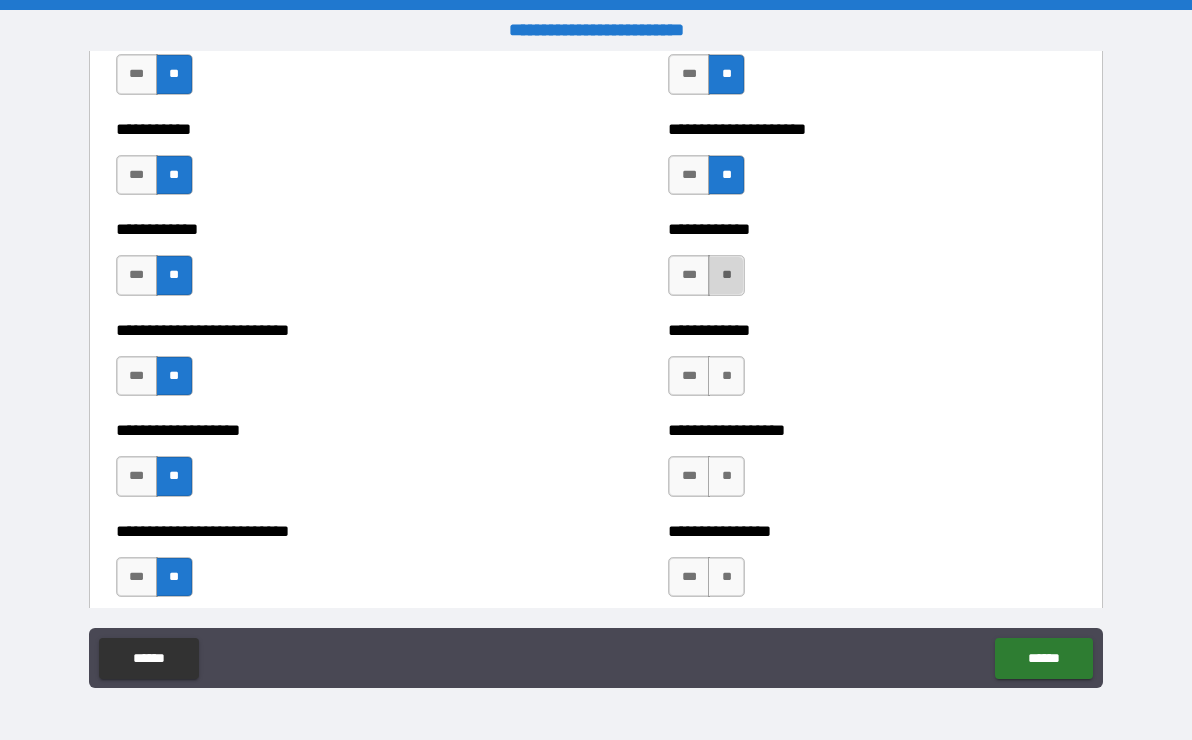 click on "**" at bounding box center (726, 275) 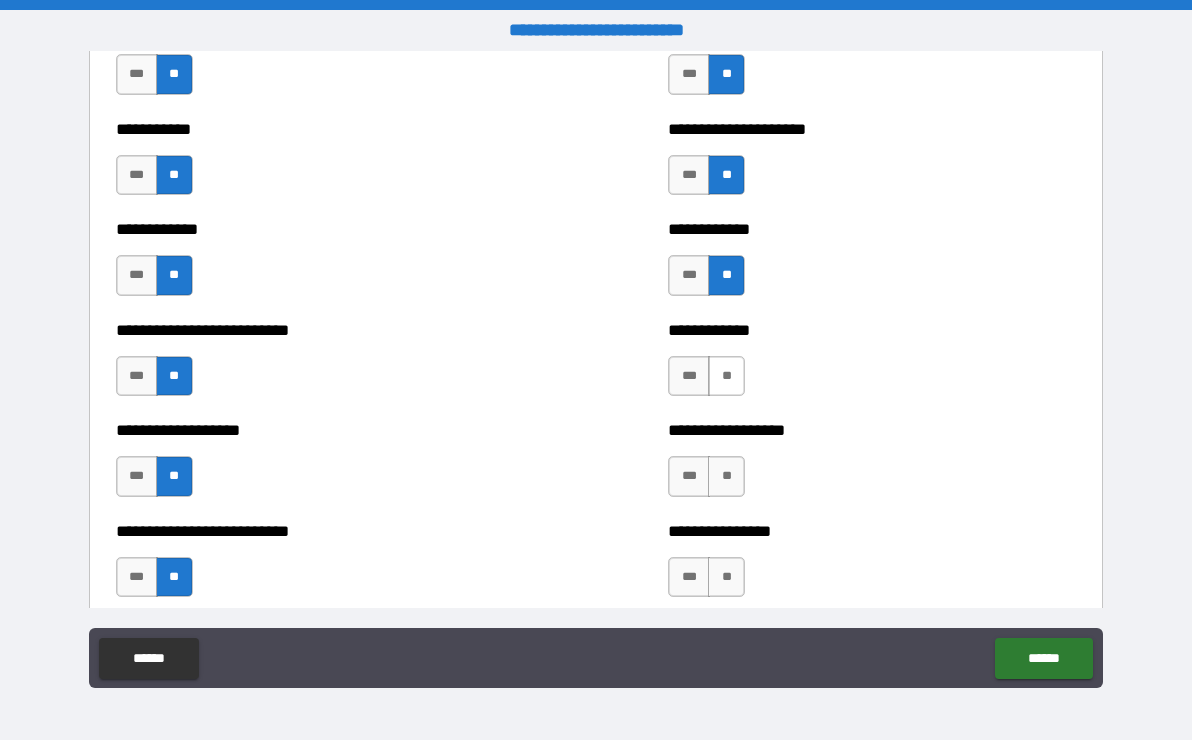 click on "**" at bounding box center [726, 376] 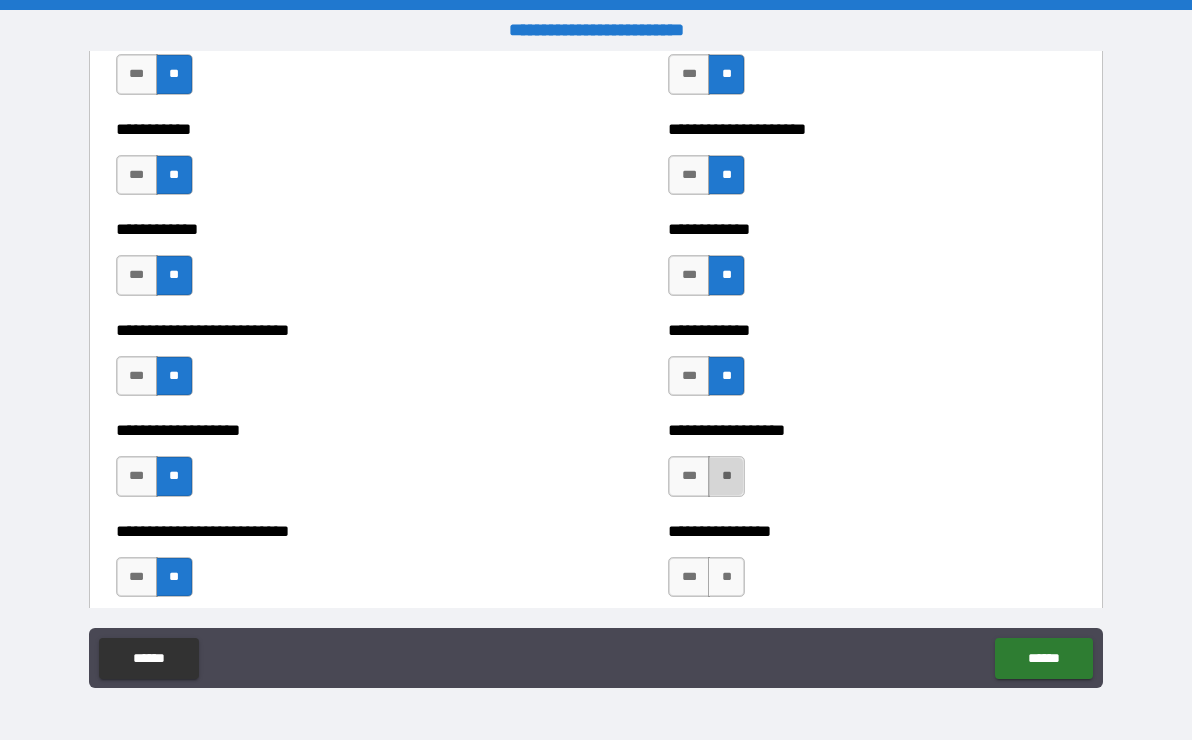 click on "**" at bounding box center [726, 476] 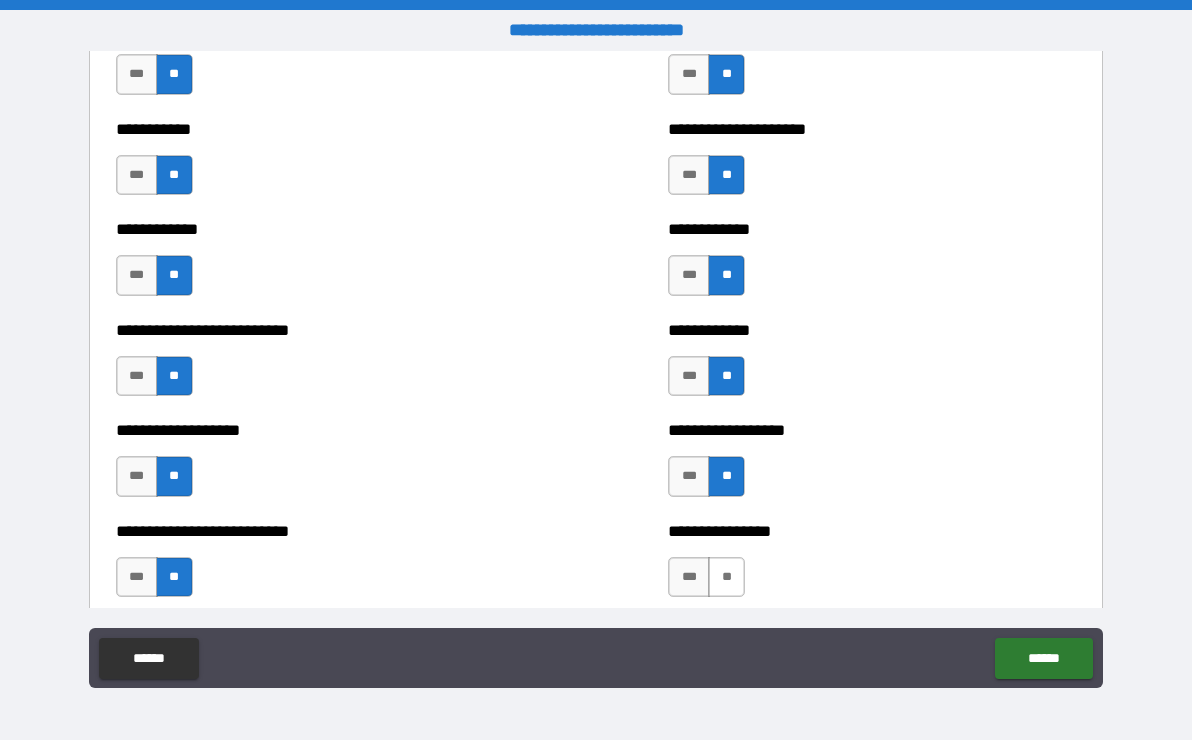 click on "**" at bounding box center [726, 577] 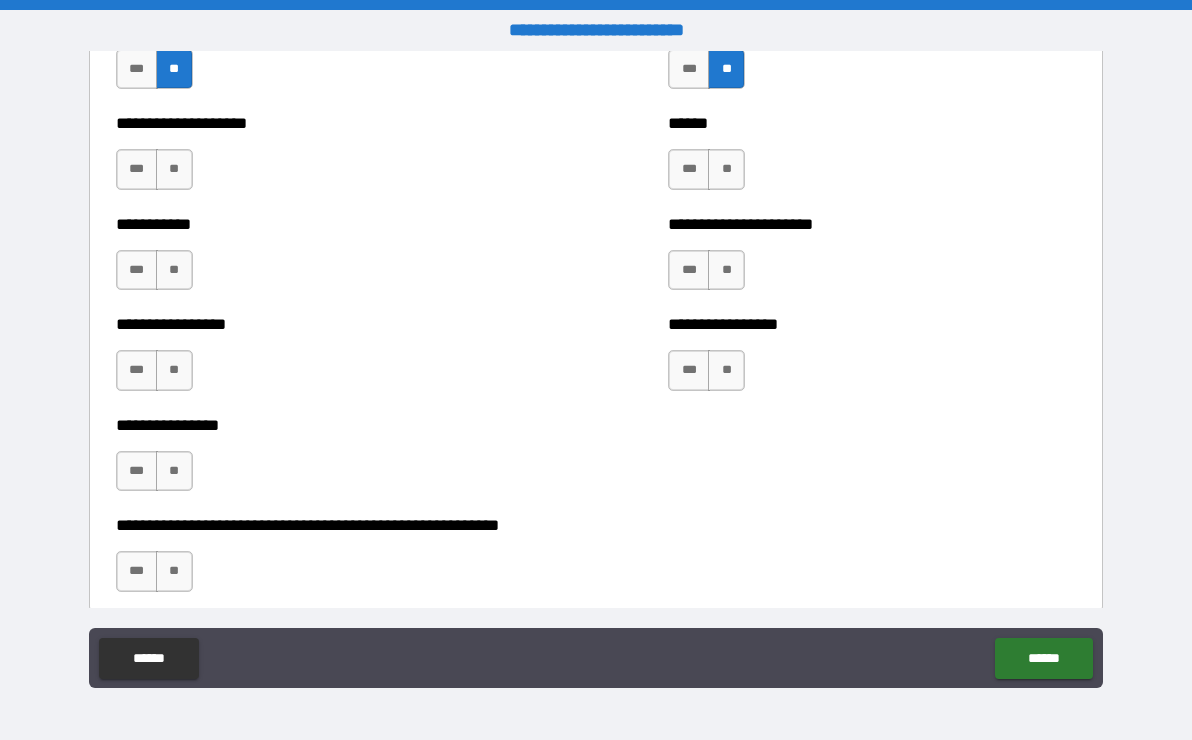 scroll, scrollTop: 5900, scrollLeft: 0, axis: vertical 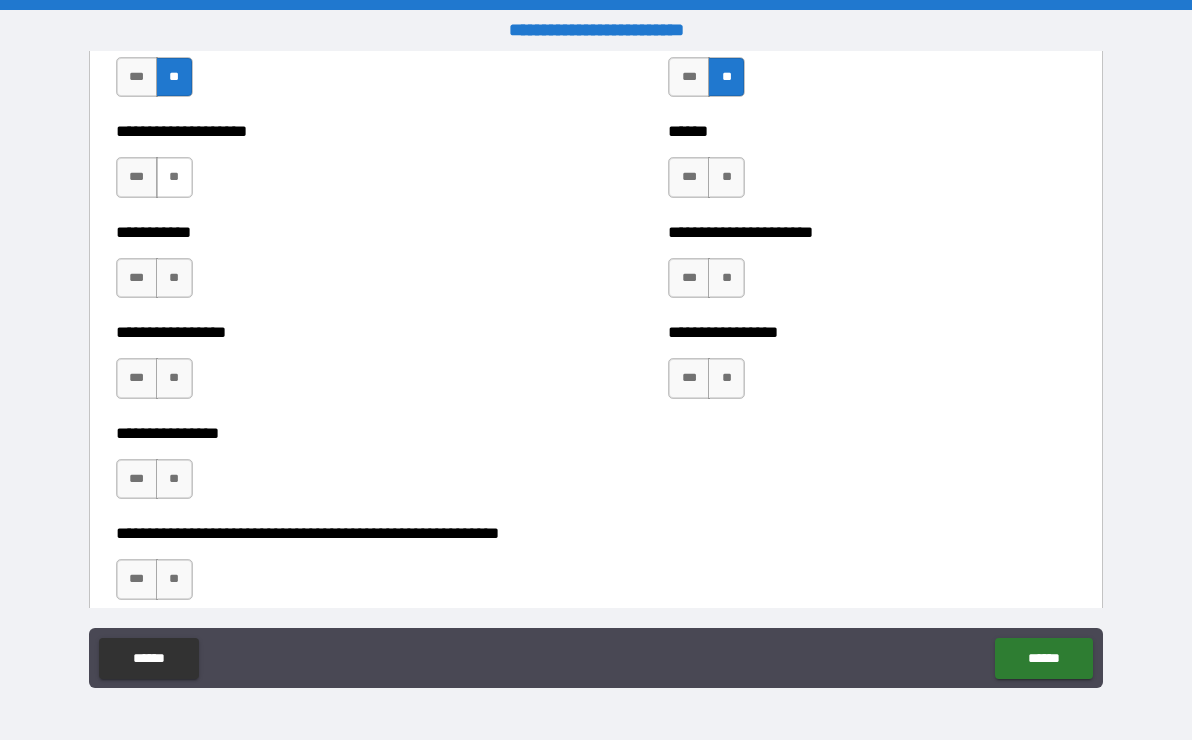 click on "**" at bounding box center [174, 177] 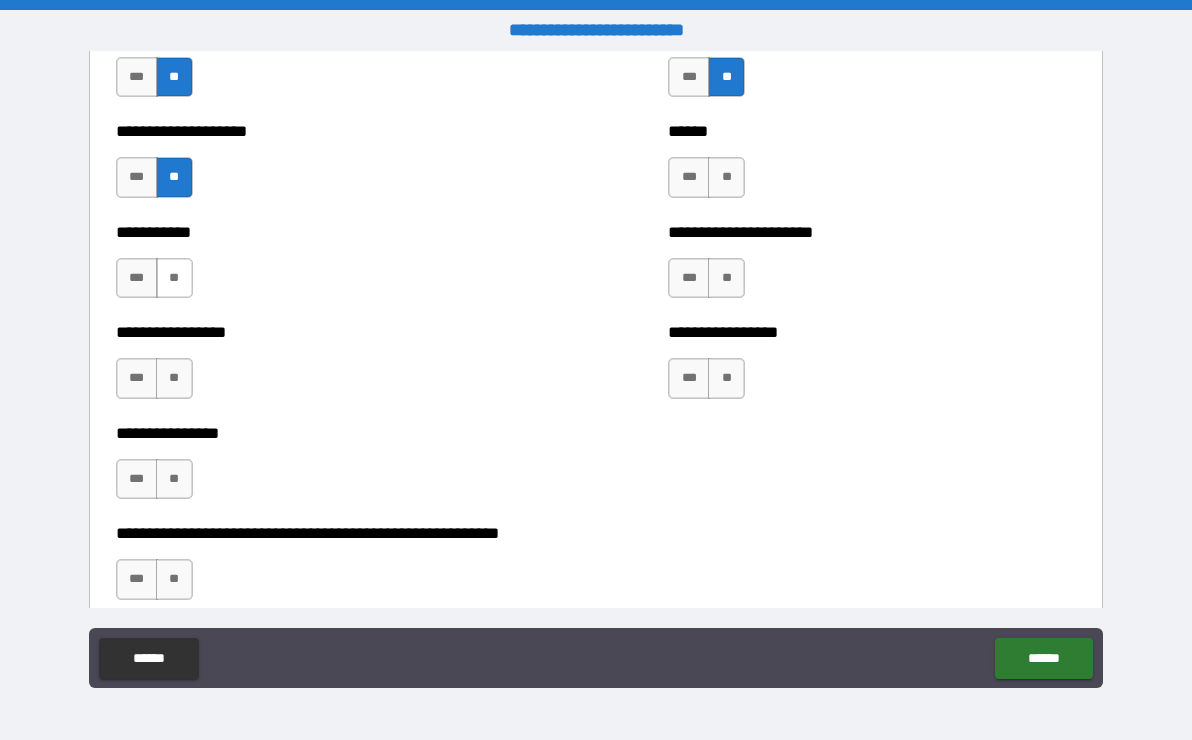 drag, startPoint x: 158, startPoint y: 271, endPoint x: 177, endPoint y: 292, distance: 28.319605 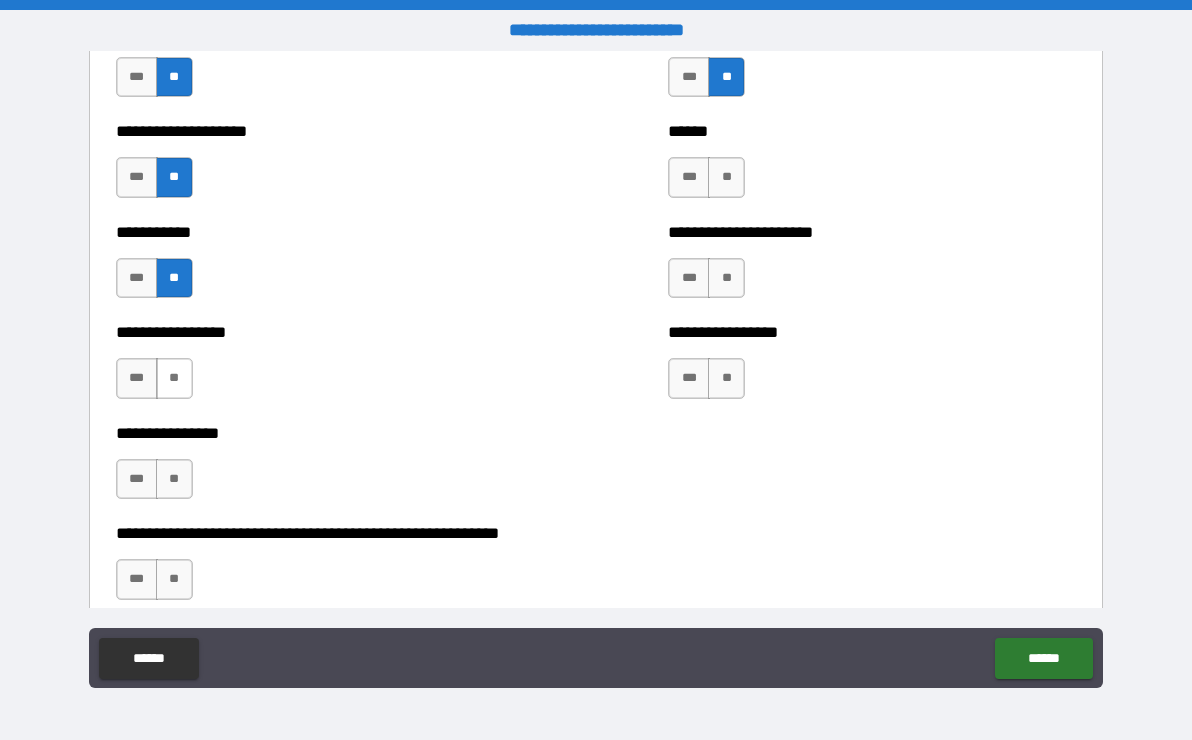 click on "**" at bounding box center (174, 378) 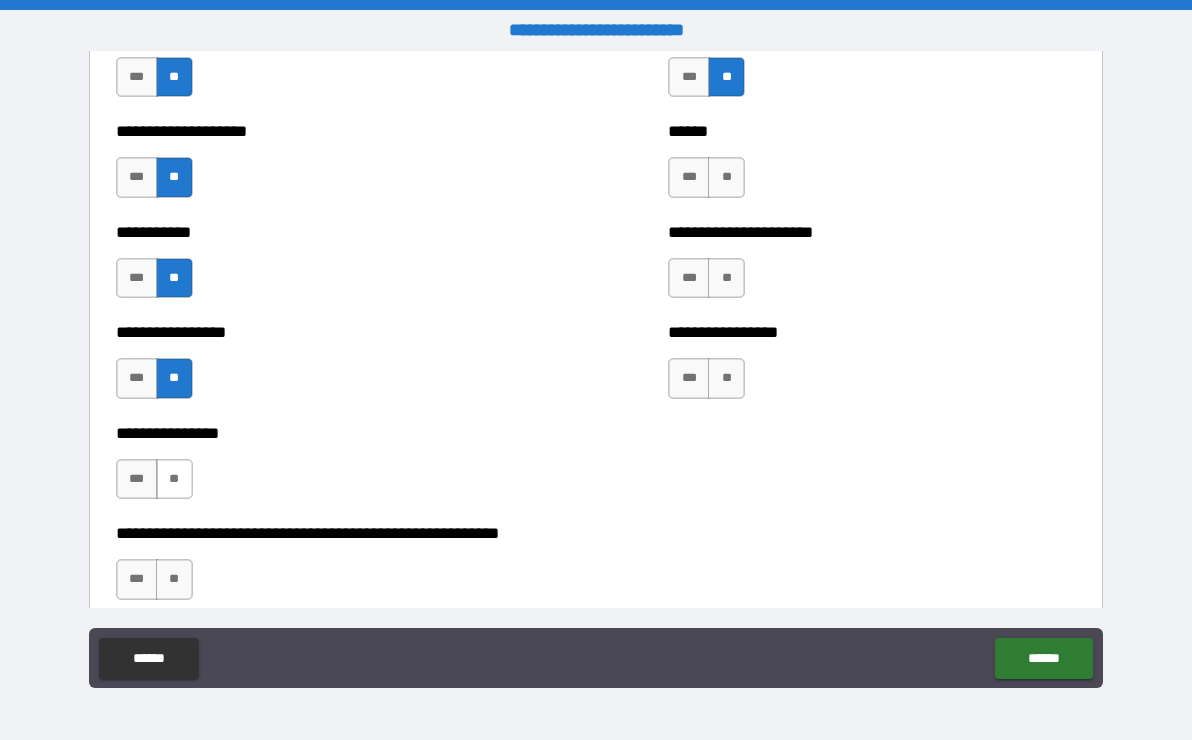 click on "**" at bounding box center (174, 479) 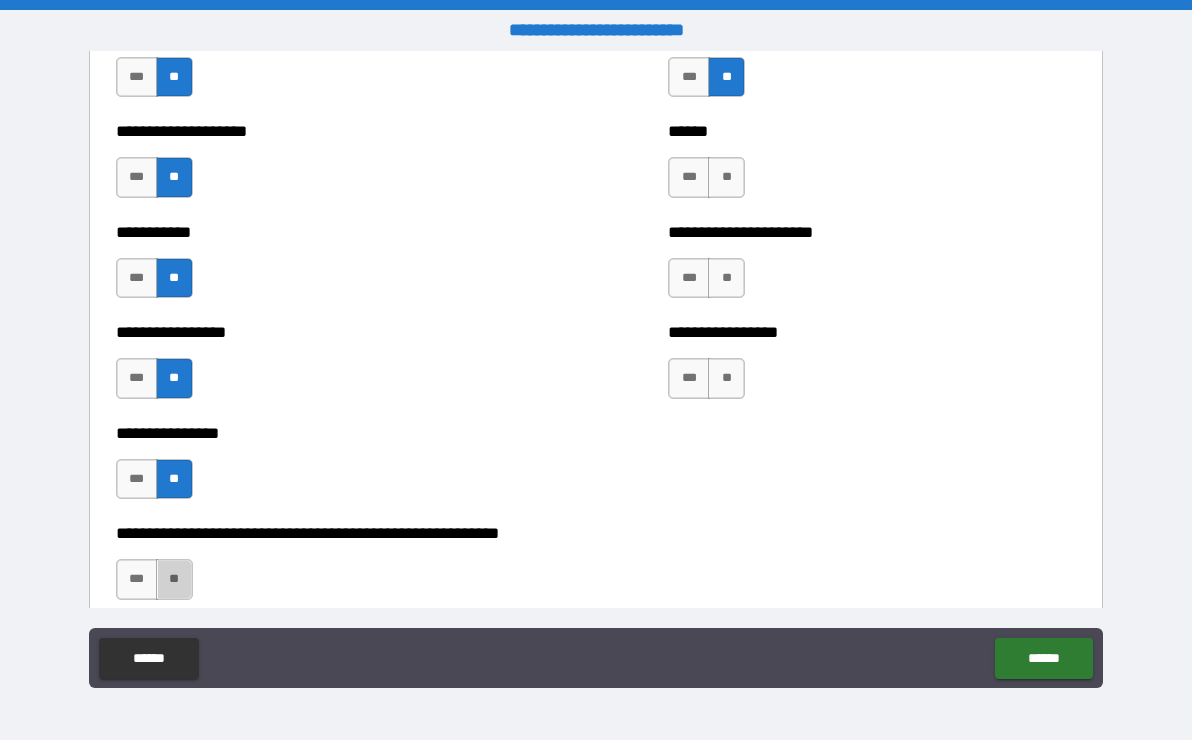 drag, startPoint x: 180, startPoint y: 578, endPoint x: 655, endPoint y: 317, distance: 541.9834 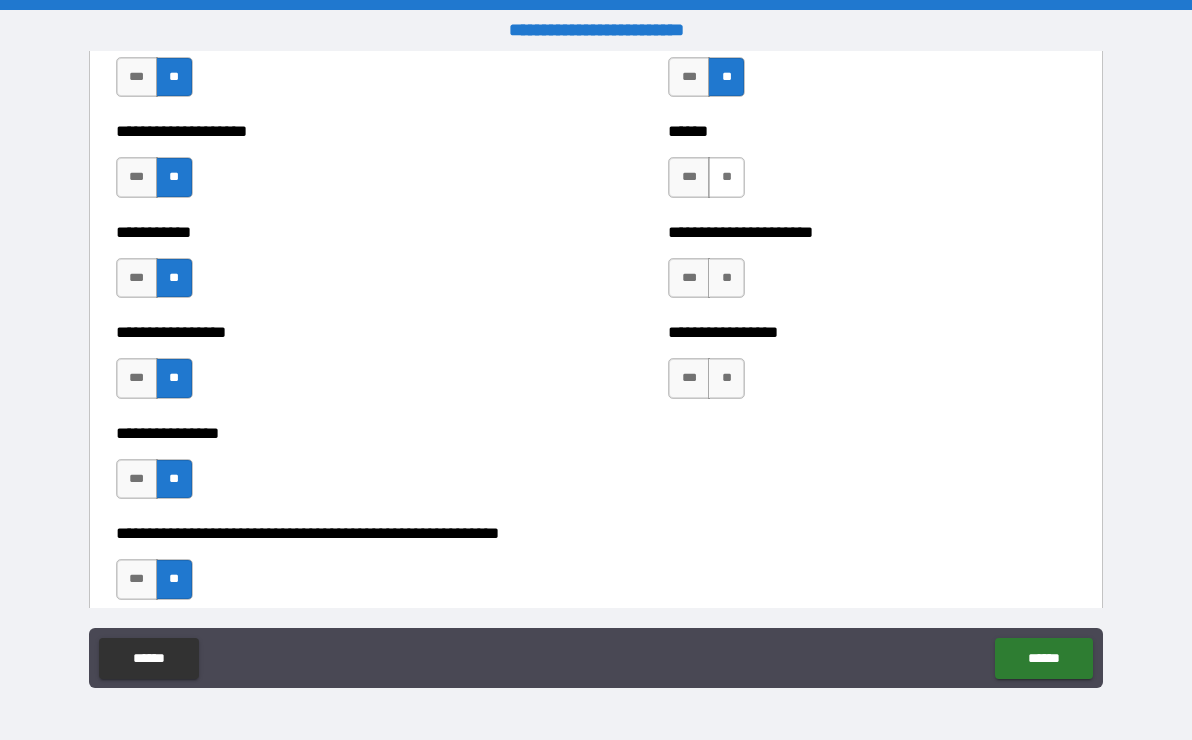 drag, startPoint x: 716, startPoint y: 177, endPoint x: 722, endPoint y: 193, distance: 17.088007 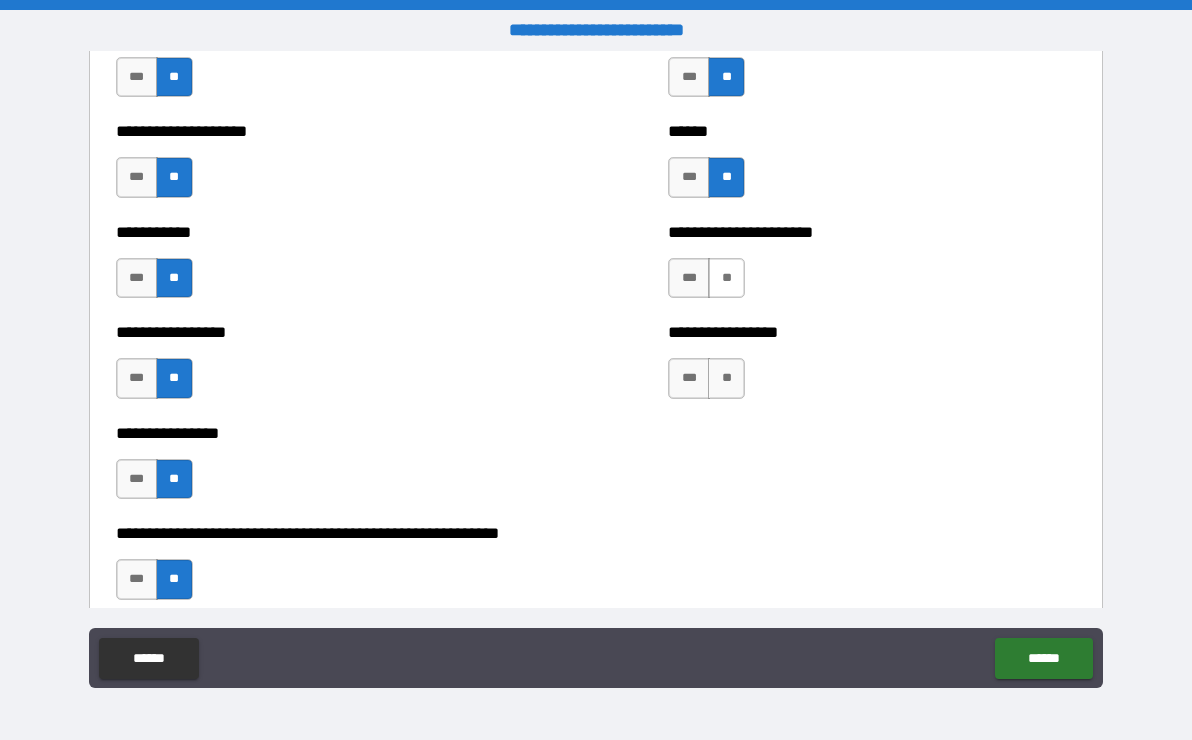 drag, startPoint x: 712, startPoint y: 279, endPoint x: 713, endPoint y: 294, distance: 15.033297 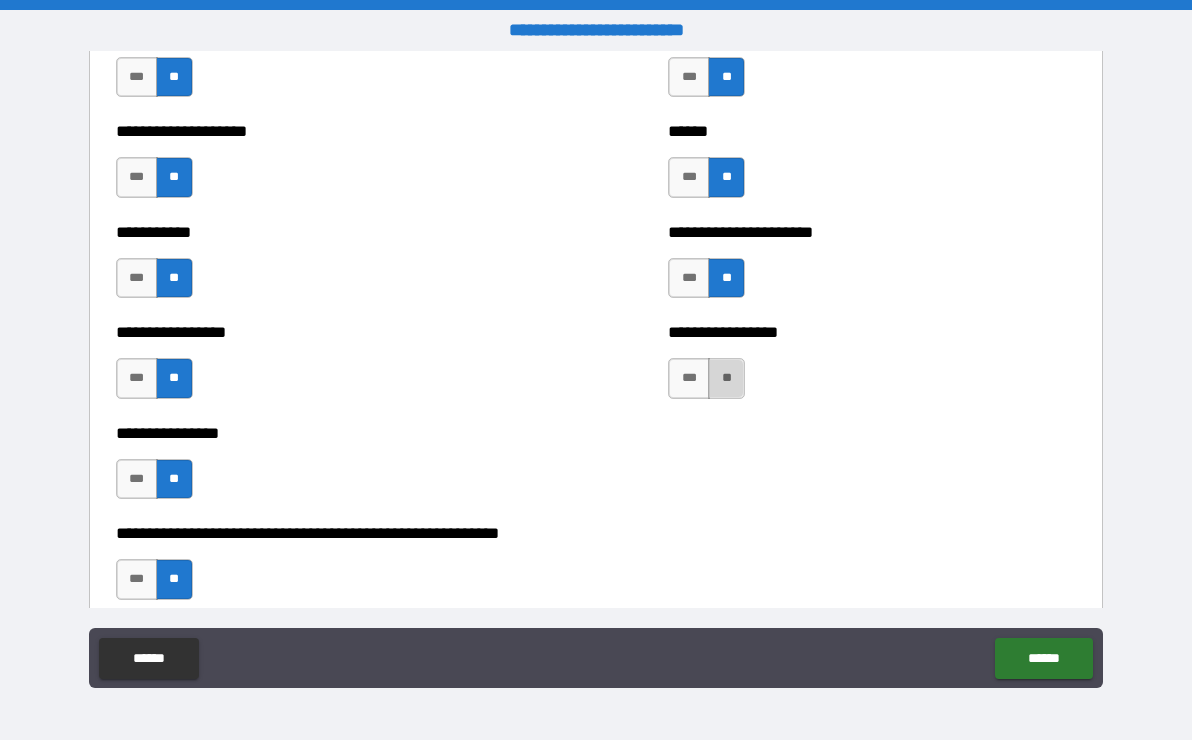 click on "**" at bounding box center (726, 378) 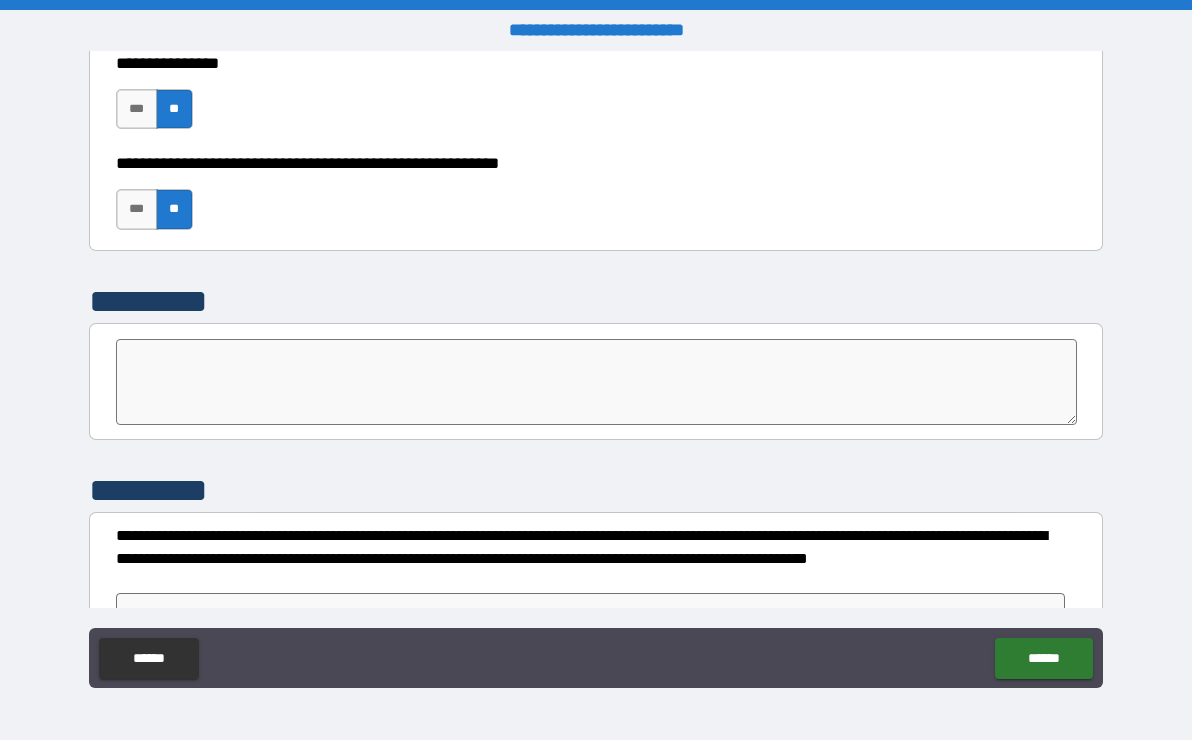 scroll, scrollTop: 6316, scrollLeft: 0, axis: vertical 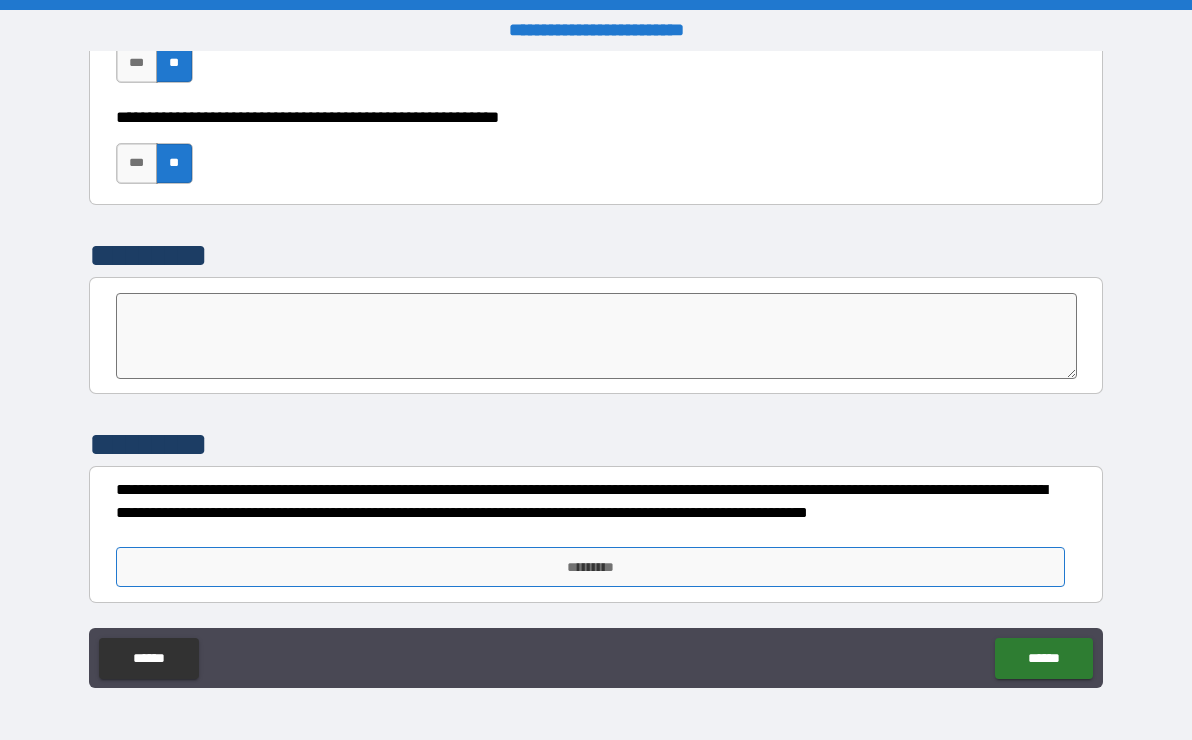 click on "*********" at bounding box center (590, 567) 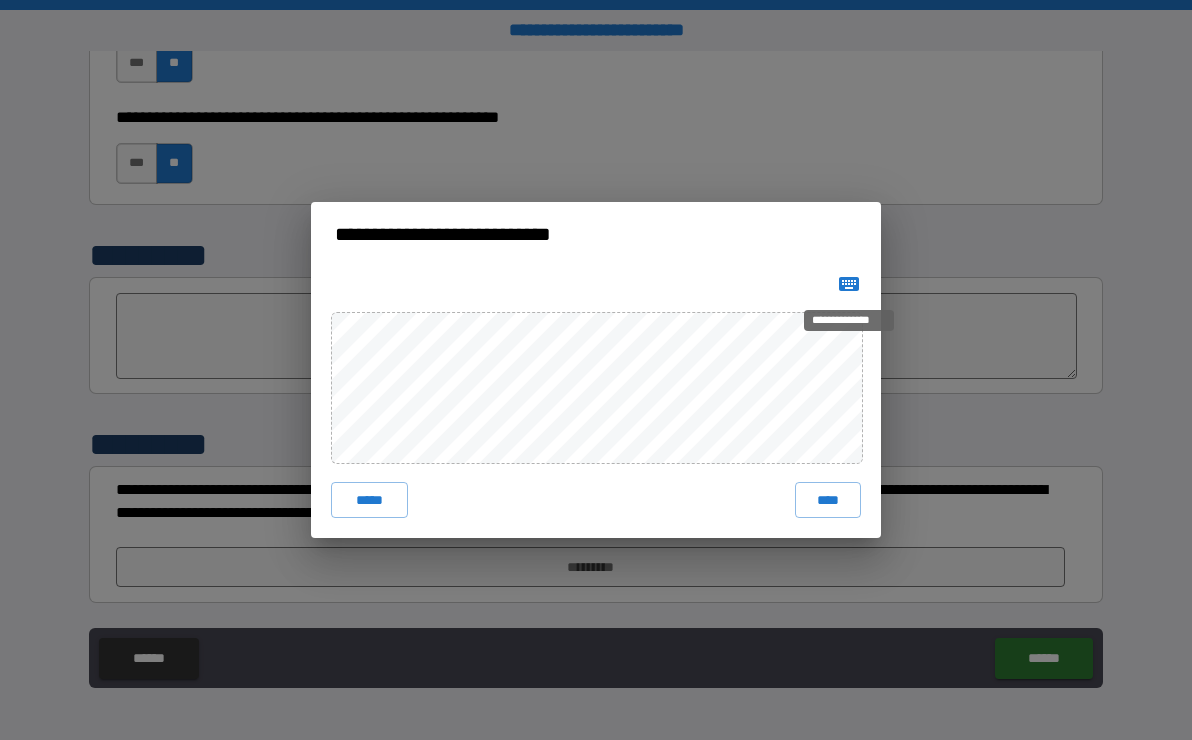 click 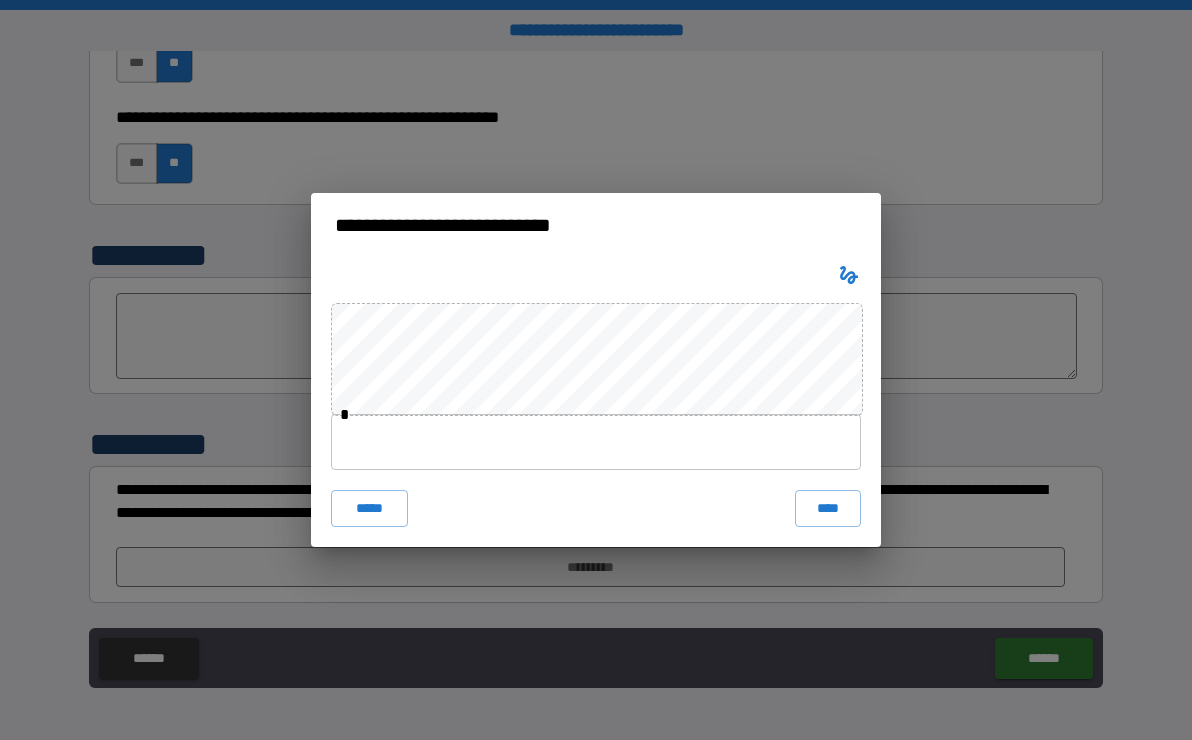 drag, startPoint x: 630, startPoint y: 449, endPoint x: 595, endPoint y: 452, distance: 35.128338 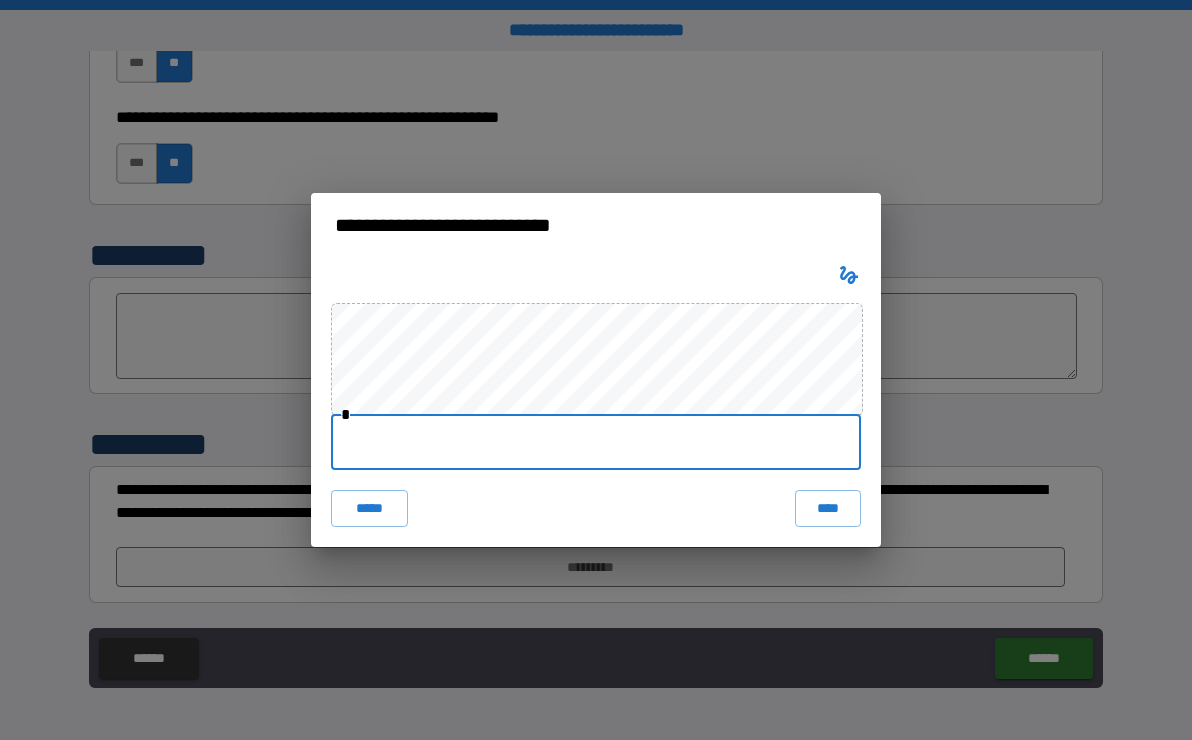 type on "**********" 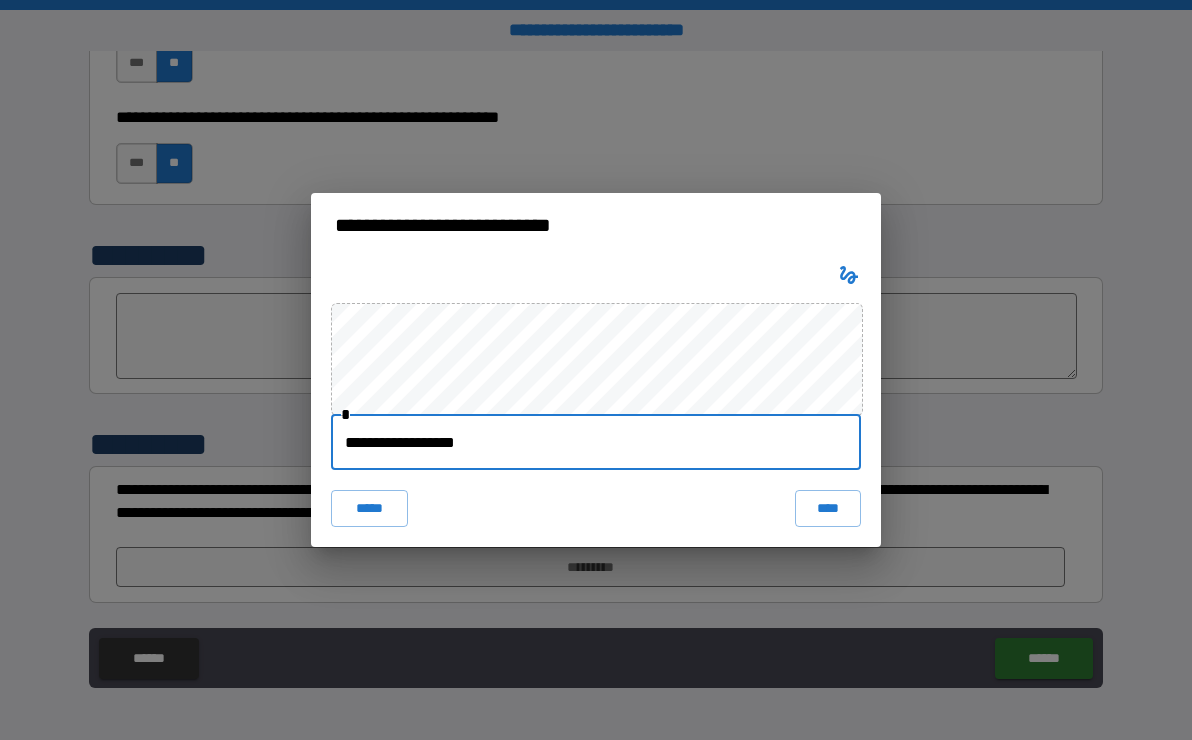 type on "*" 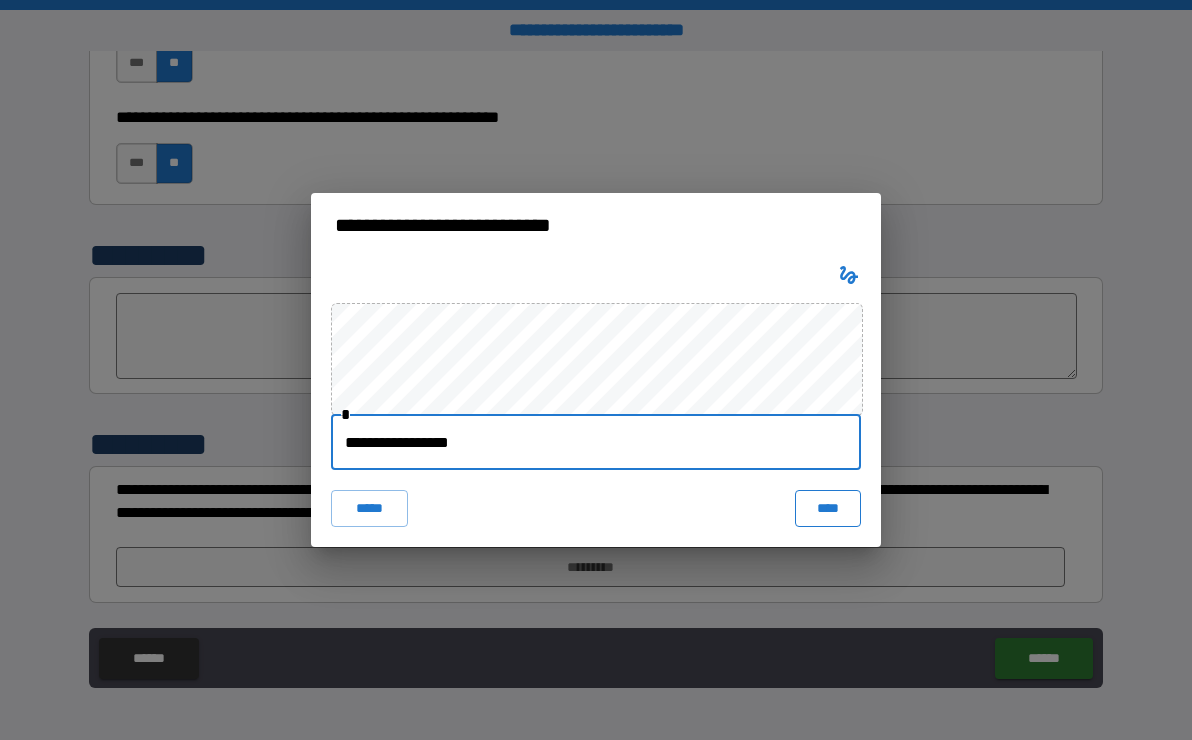 type on "**********" 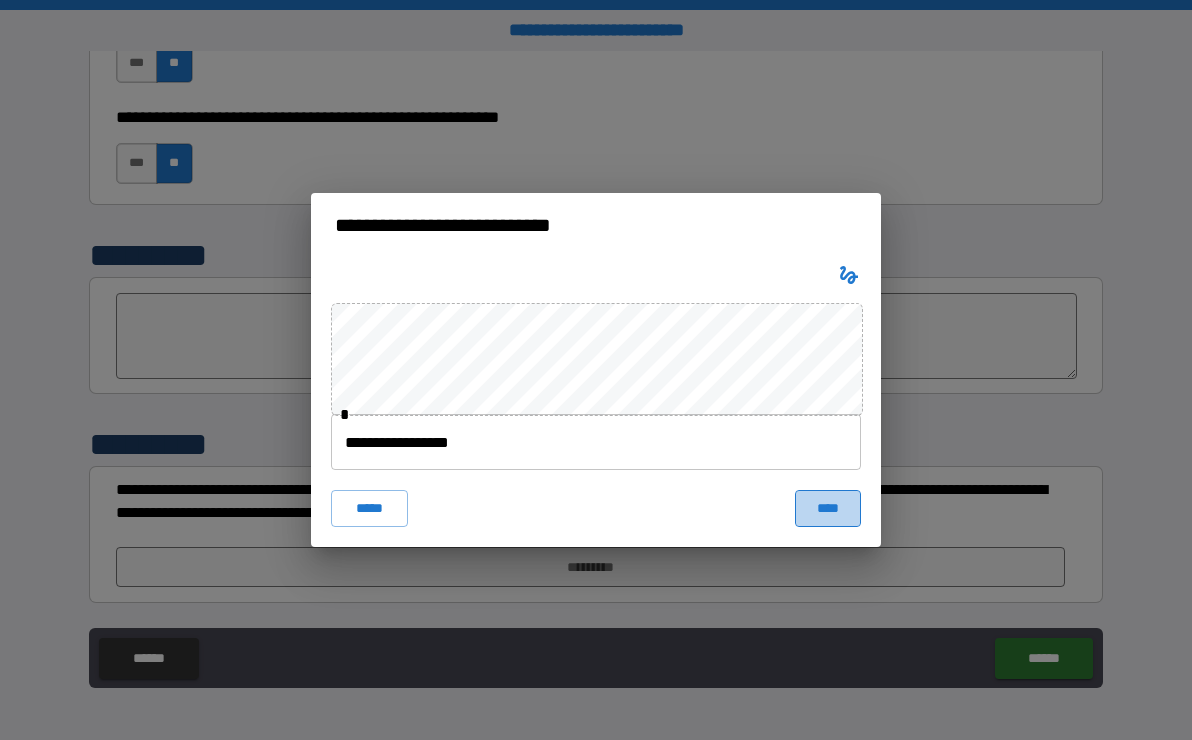 click on "****" at bounding box center [828, 508] 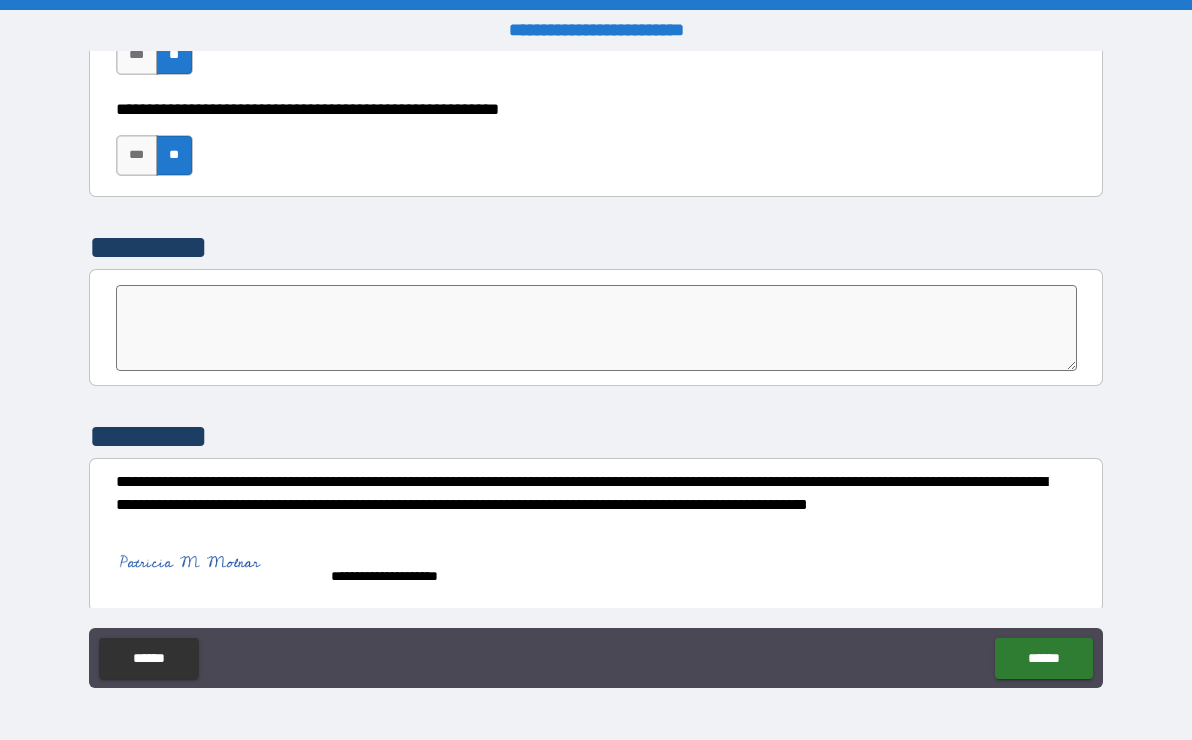 scroll, scrollTop: 6333, scrollLeft: 0, axis: vertical 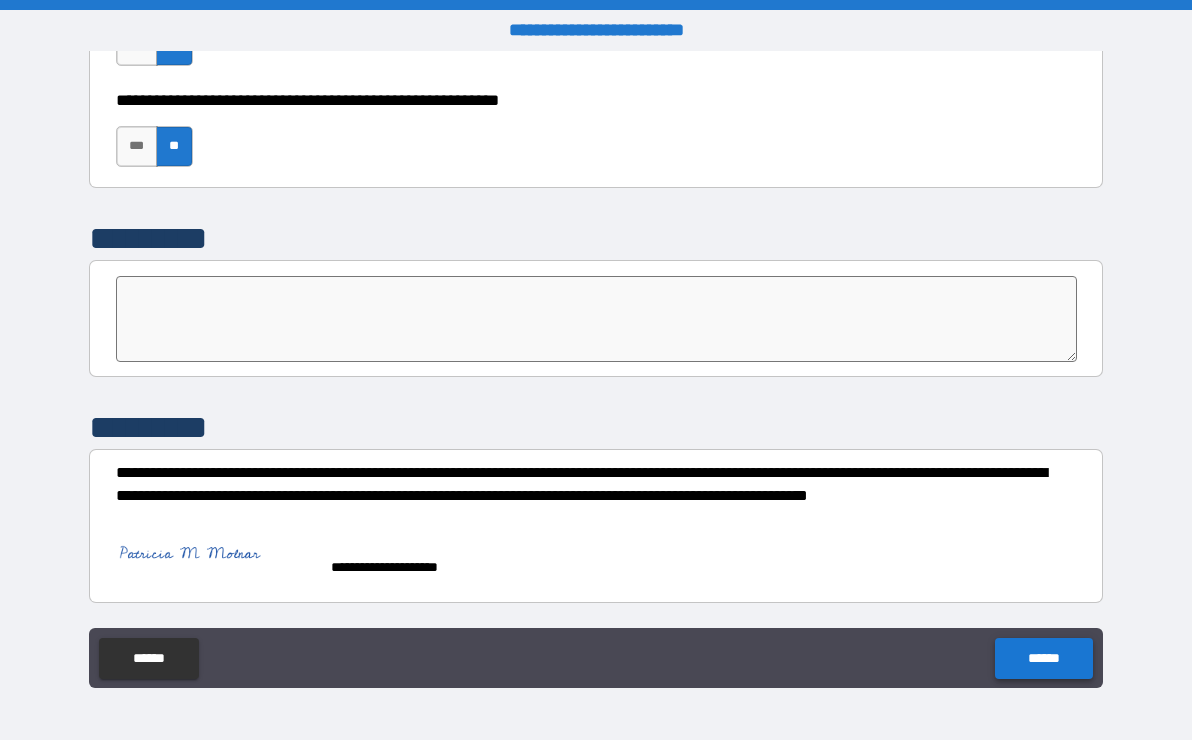 click on "******" at bounding box center [1043, 658] 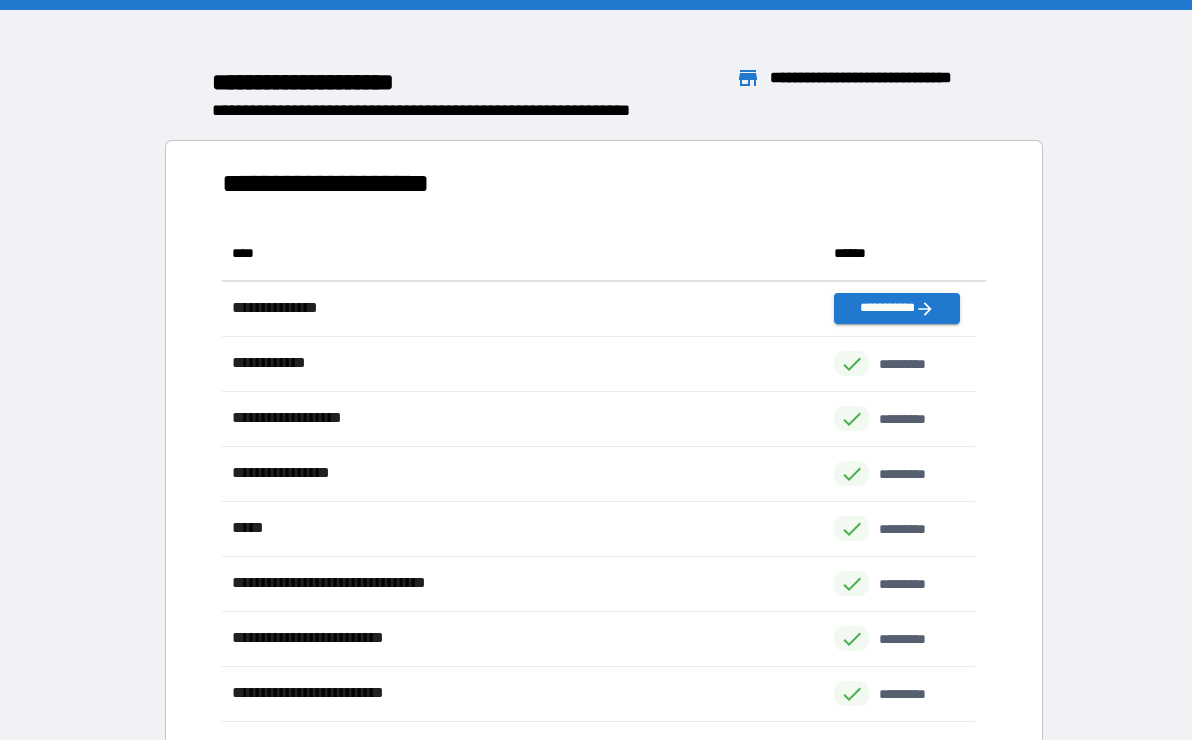 scroll, scrollTop: 16, scrollLeft: 16, axis: both 